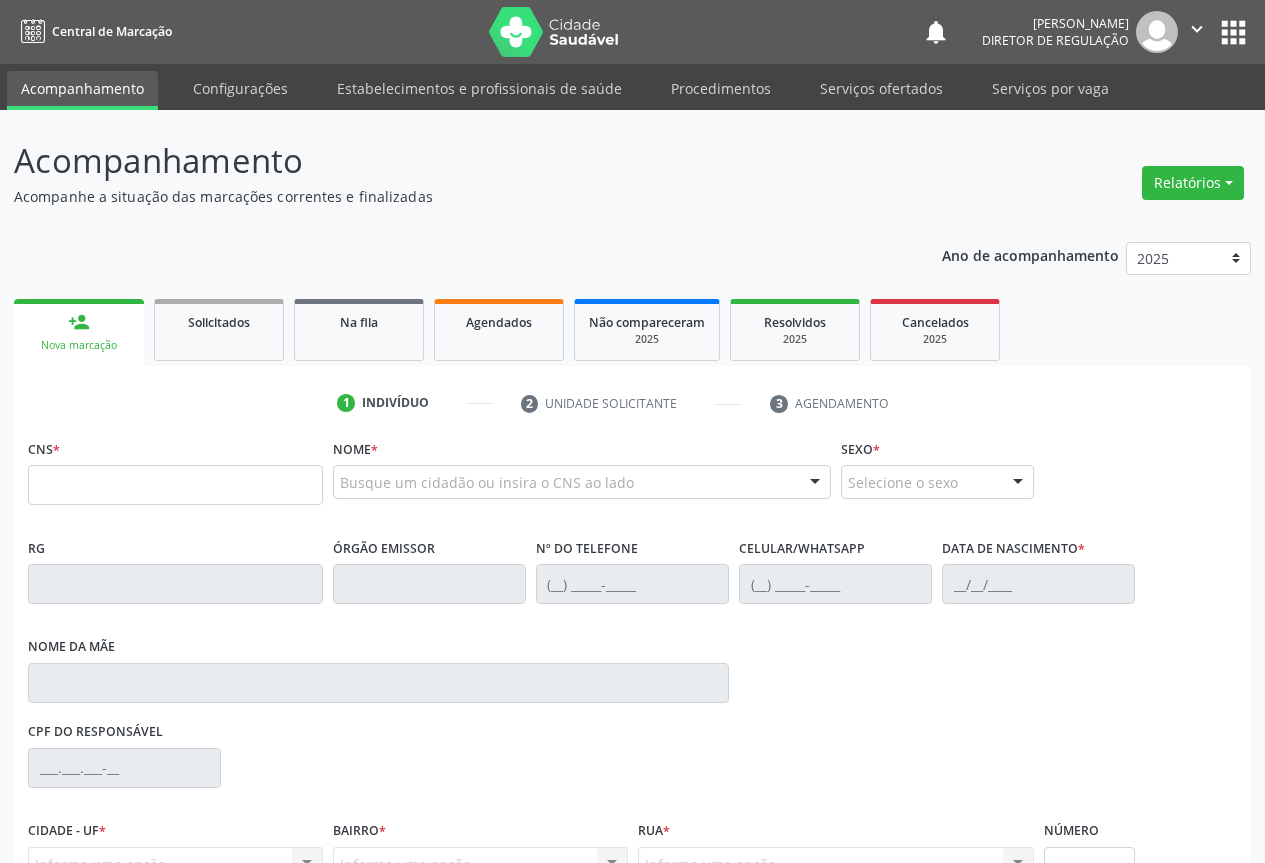scroll, scrollTop: 0, scrollLeft: 0, axis: both 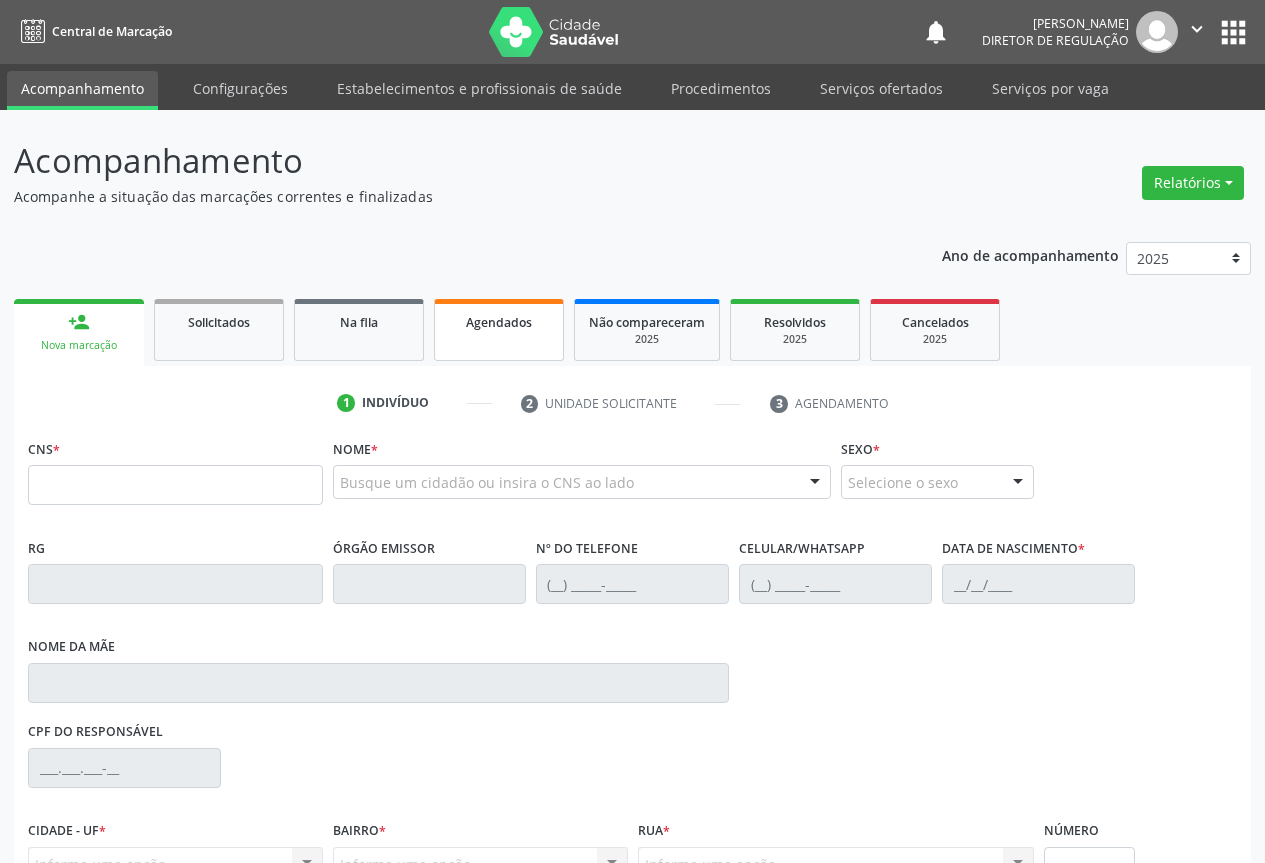 click on "Agendados" at bounding box center [499, 321] 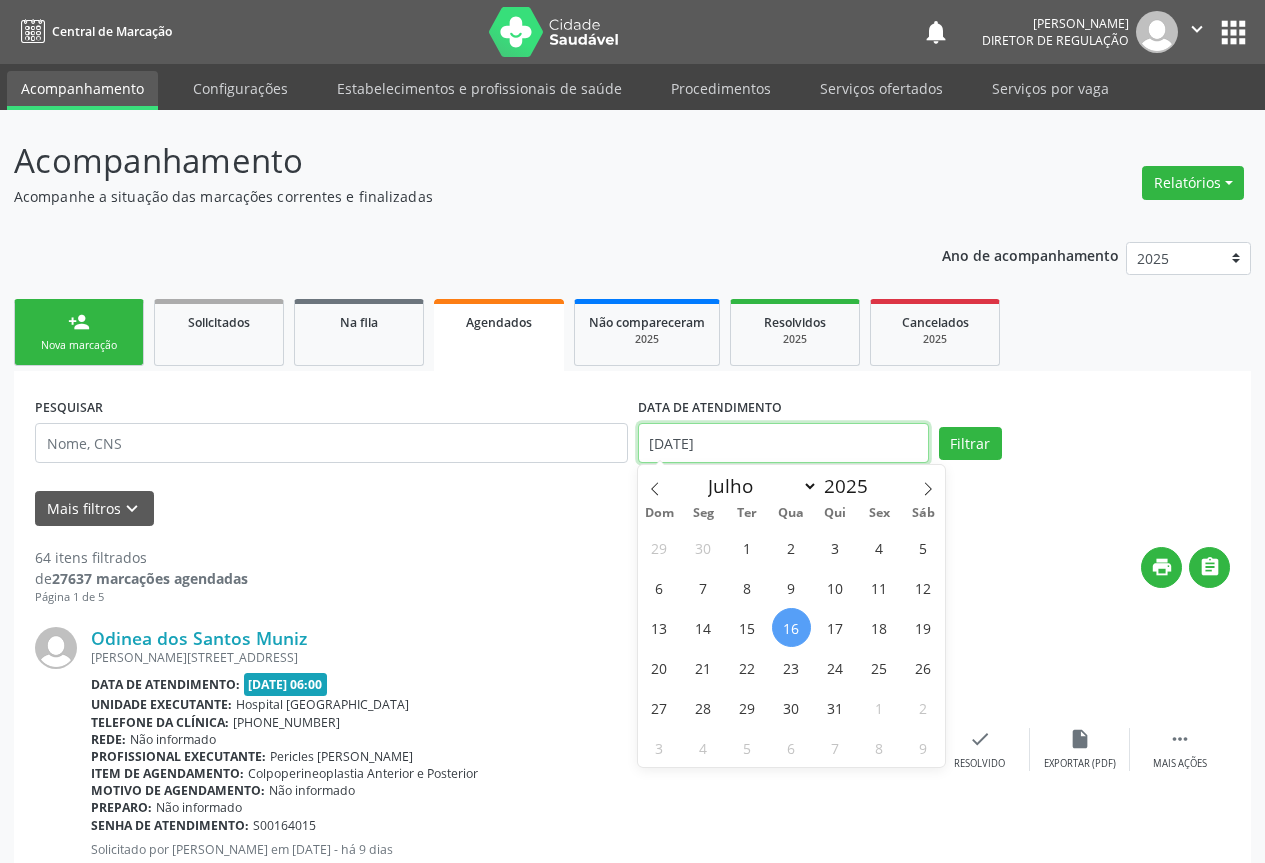 click on "[DATE]" at bounding box center [783, 443] 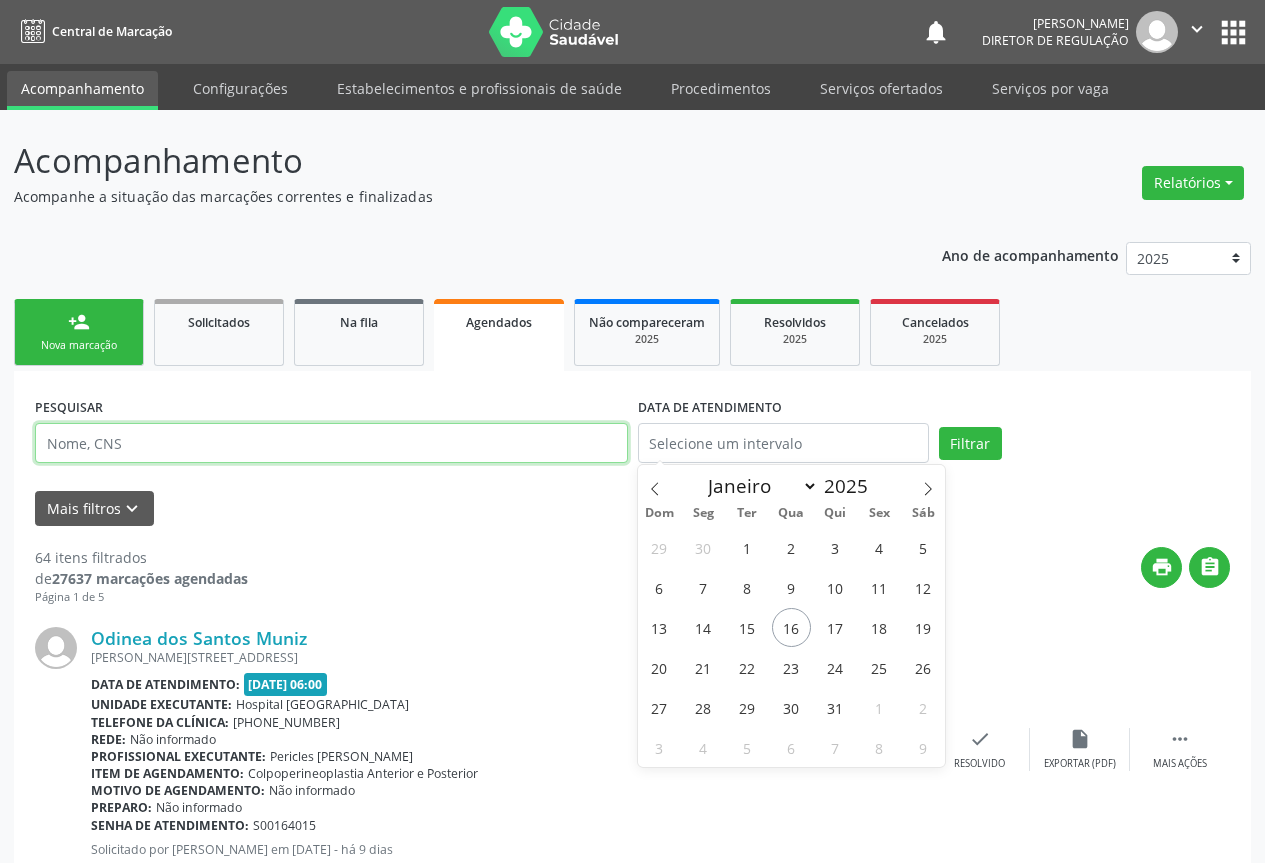 click at bounding box center (331, 443) 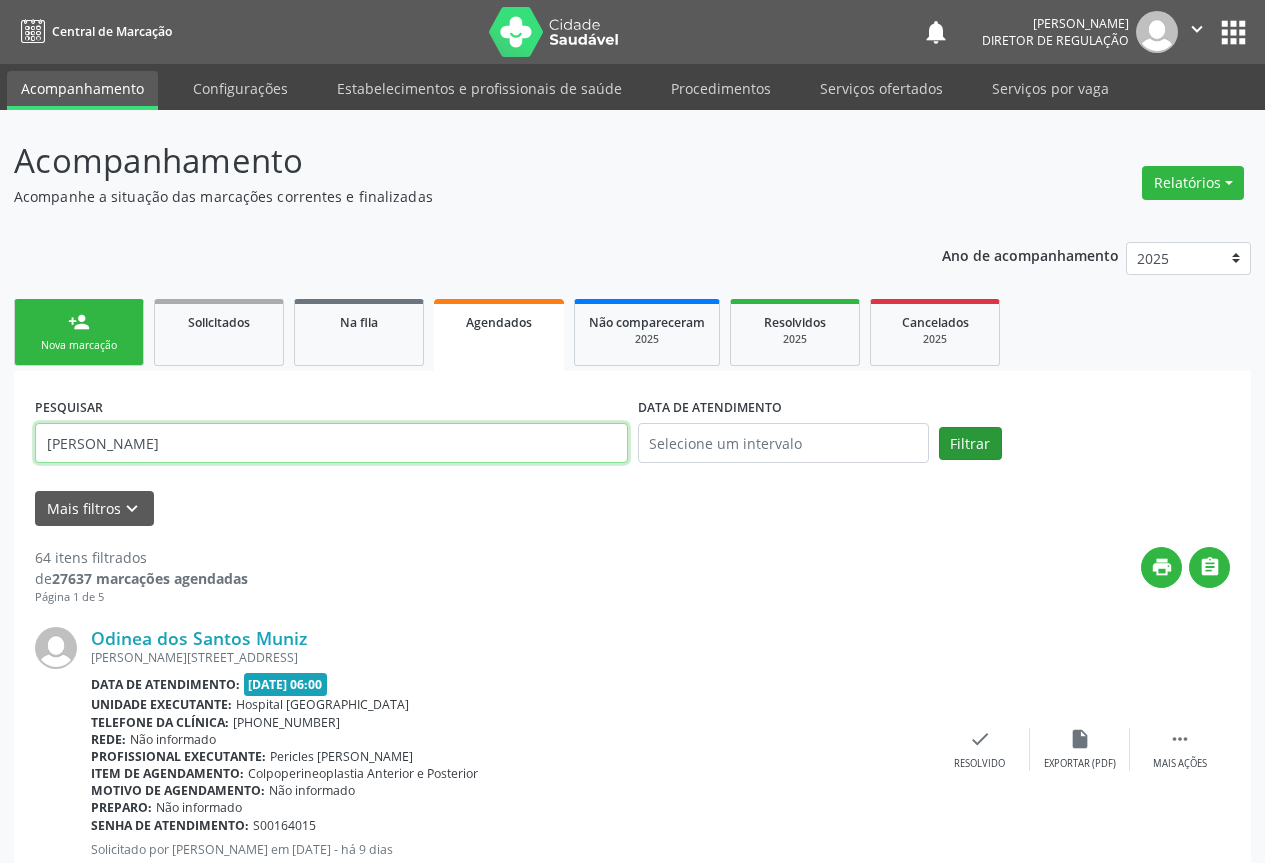 type on "[PERSON_NAME]" 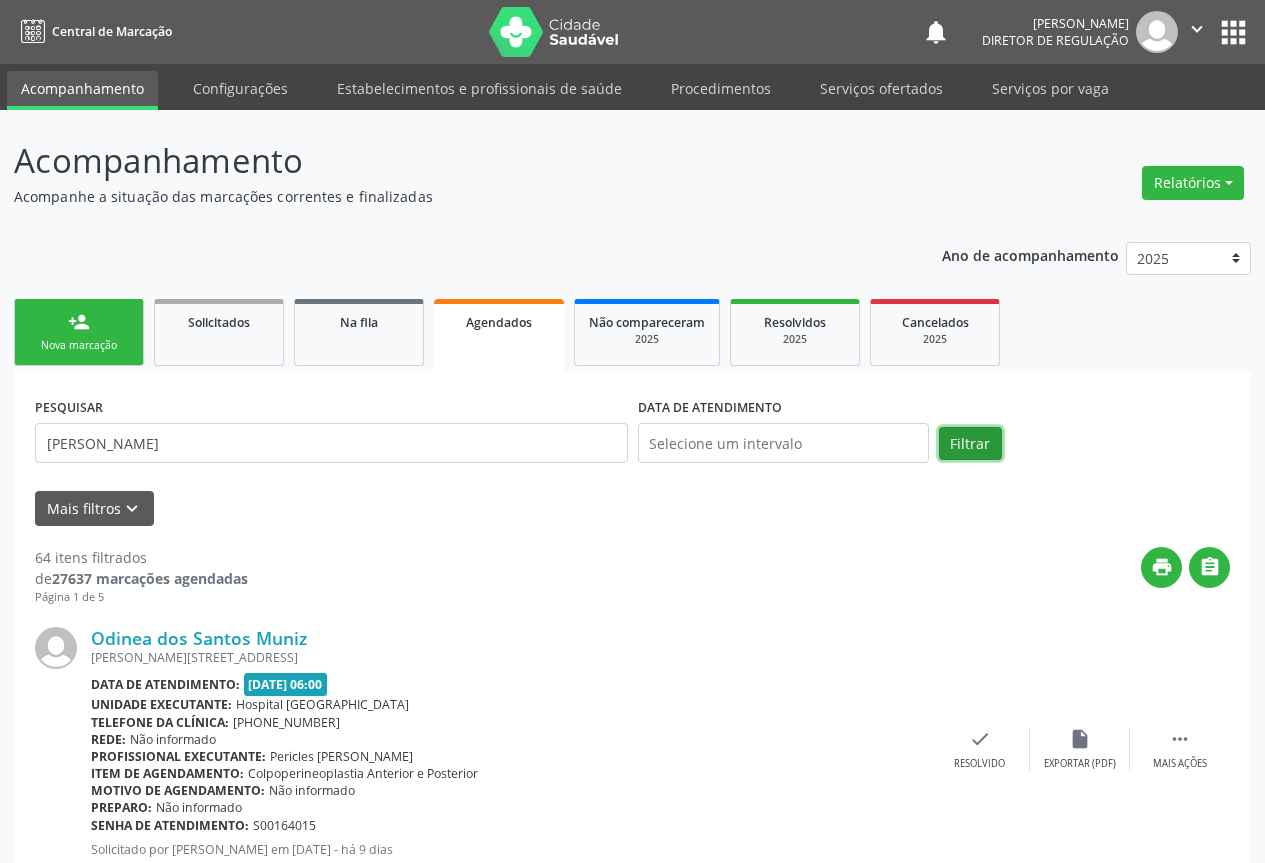 click on "Filtrar" at bounding box center (970, 444) 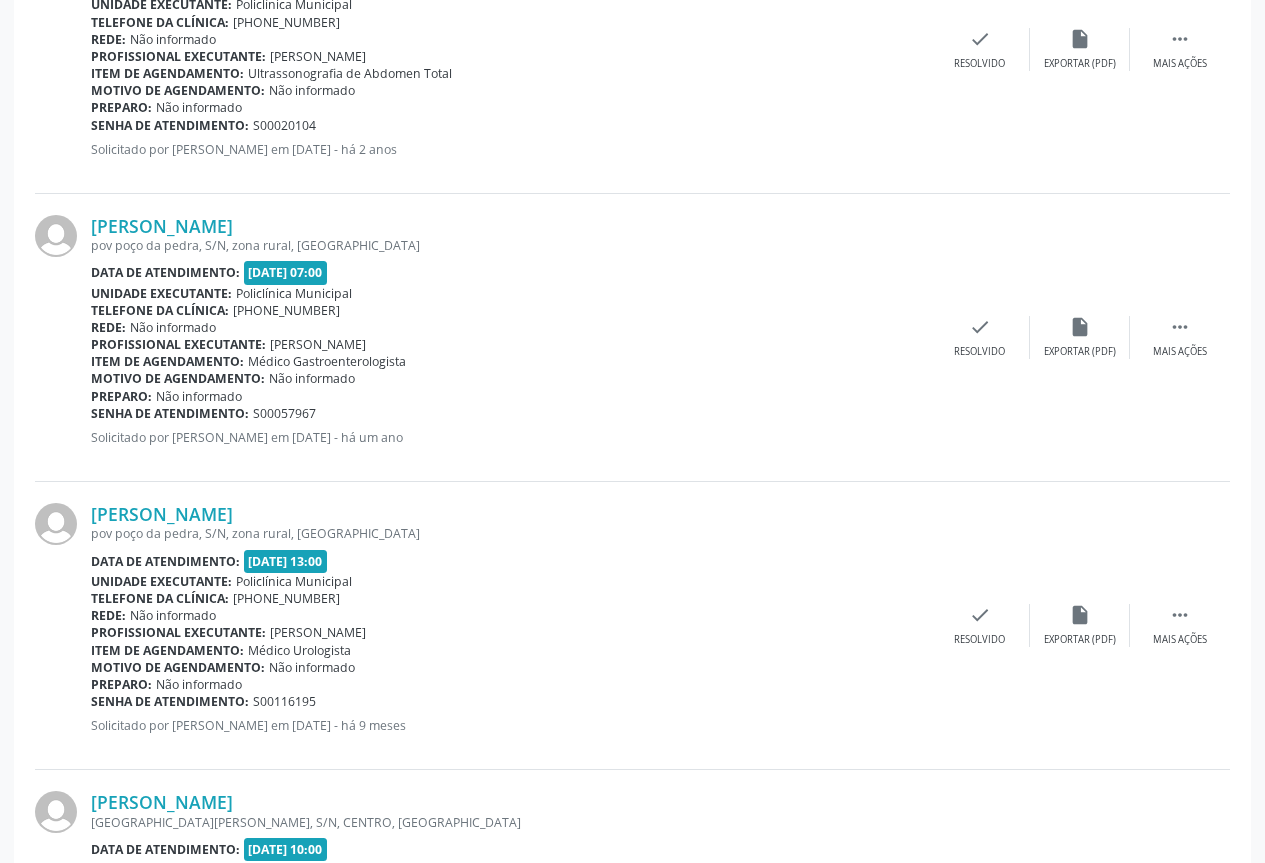 scroll, scrollTop: 930, scrollLeft: 0, axis: vertical 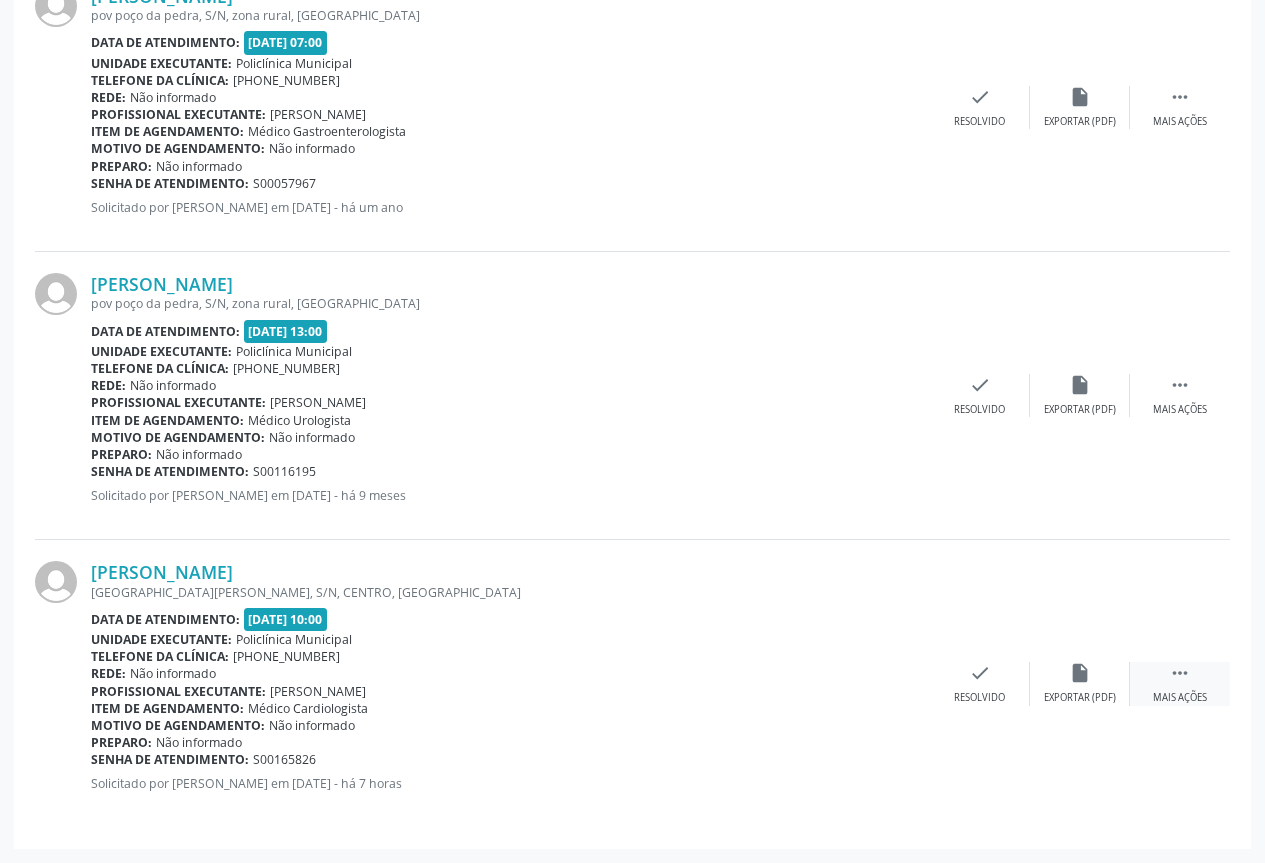 click on "" at bounding box center (1180, 673) 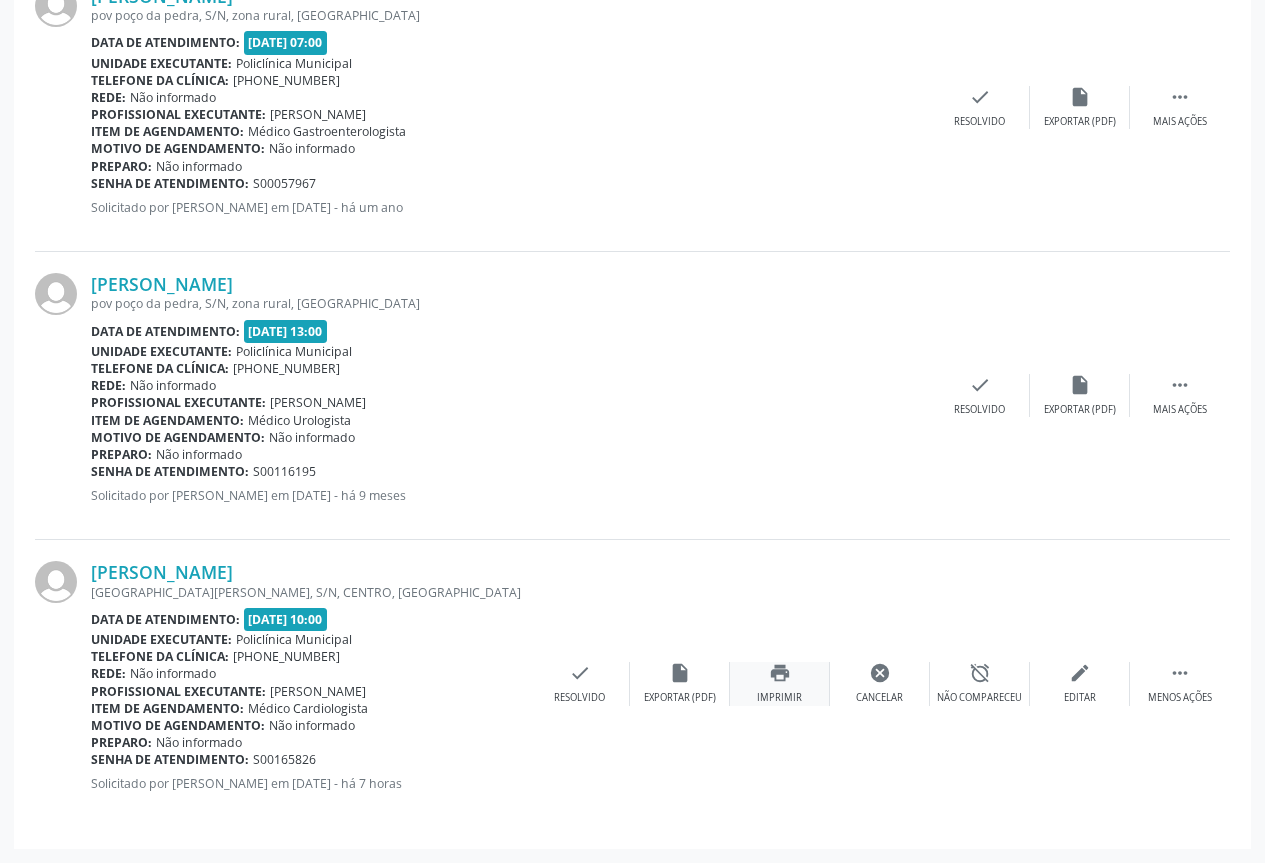 click on "print
Imprimir" at bounding box center (780, 683) 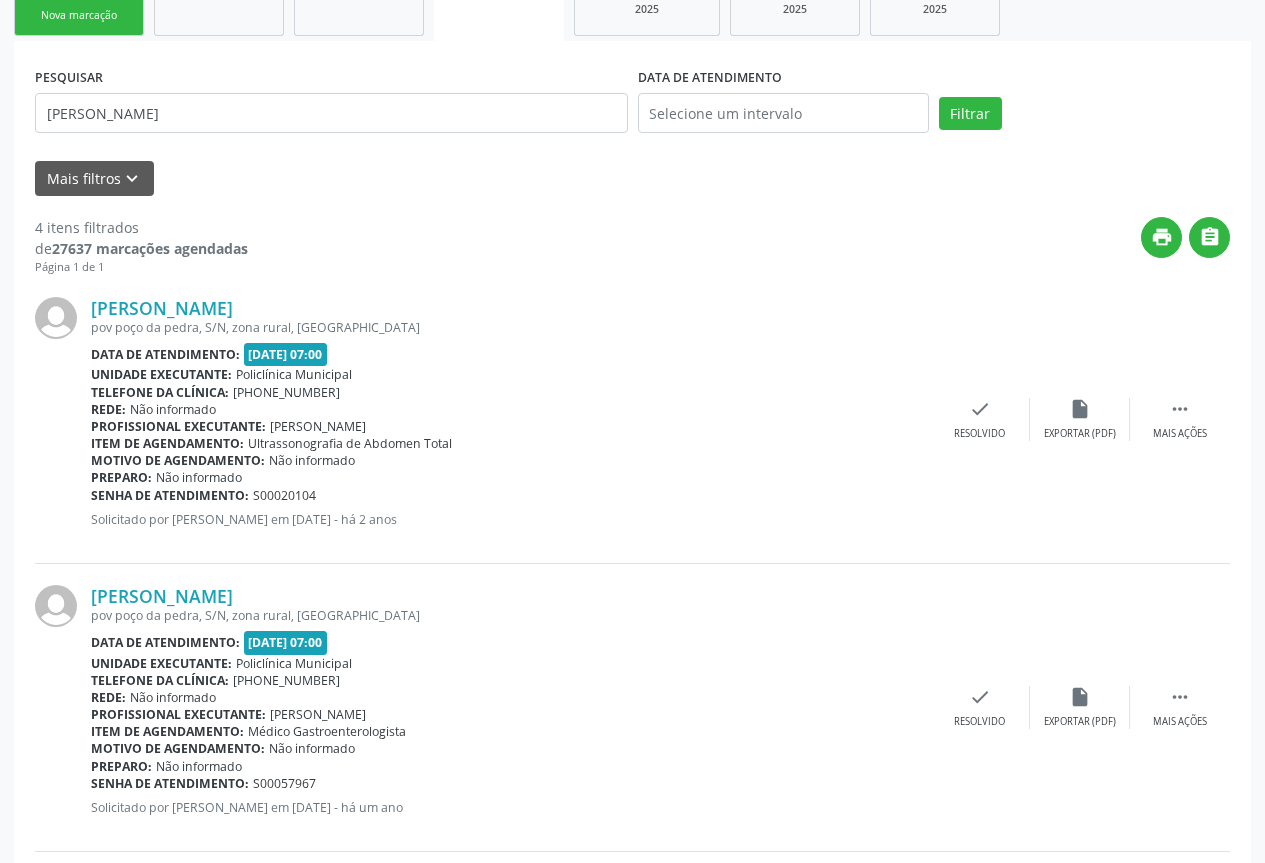 scroll, scrollTop: 0, scrollLeft: 0, axis: both 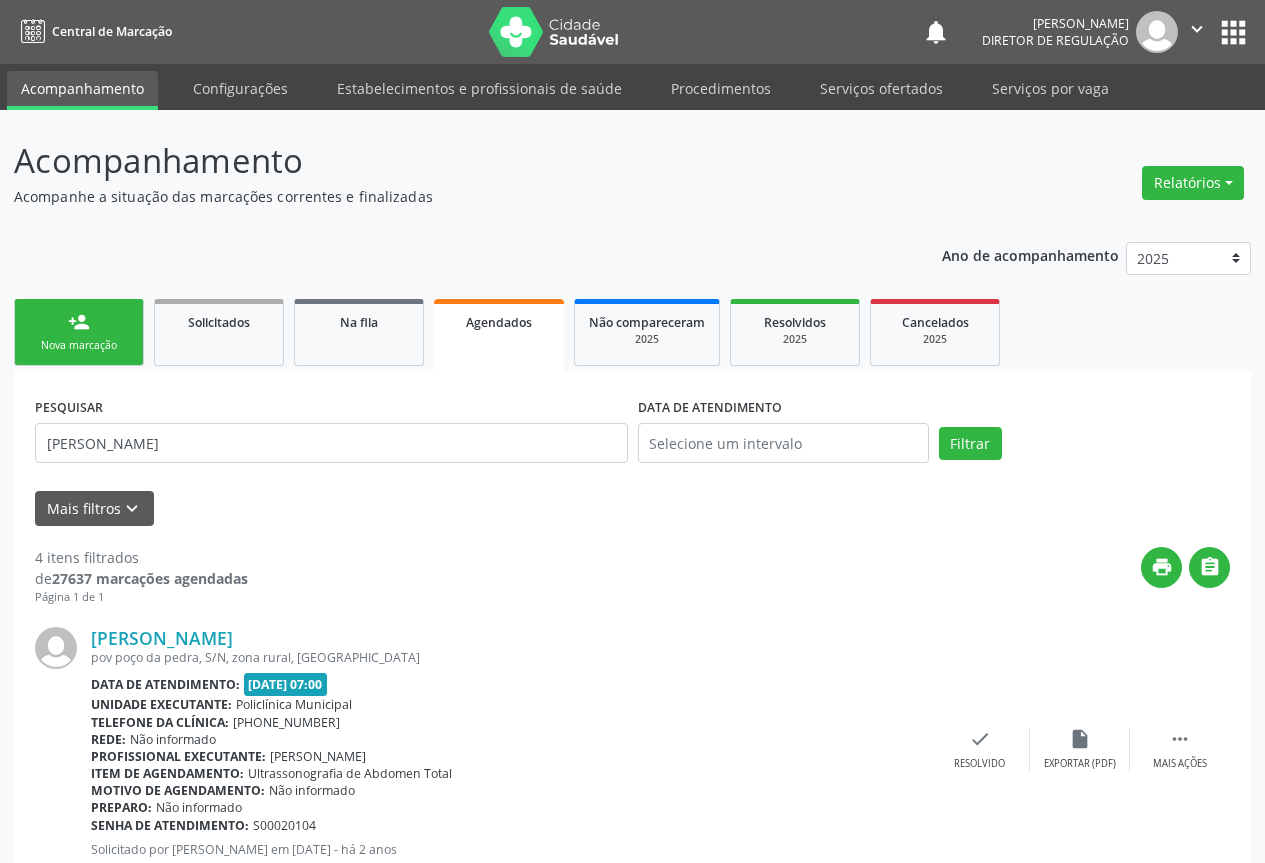 click on "person_add" at bounding box center (79, 322) 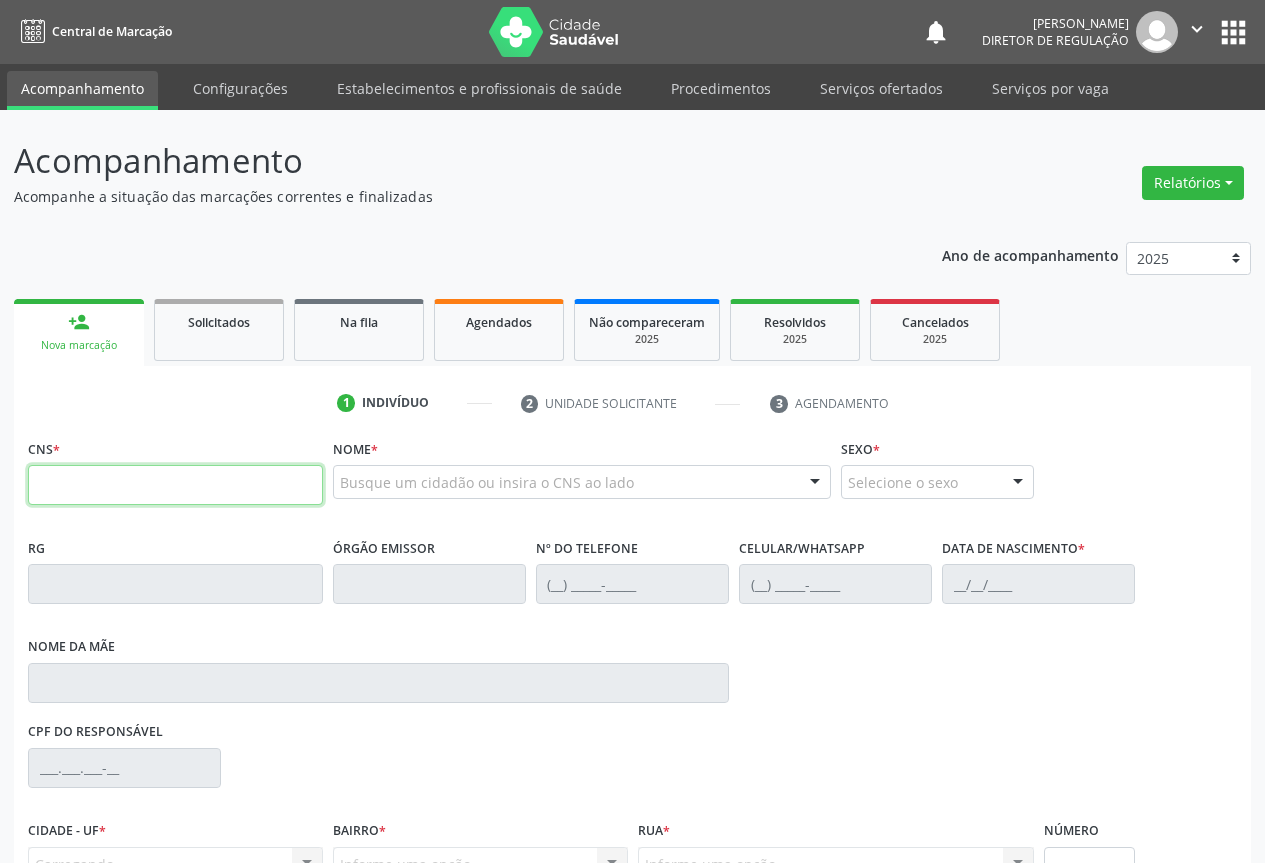 click at bounding box center (175, 485) 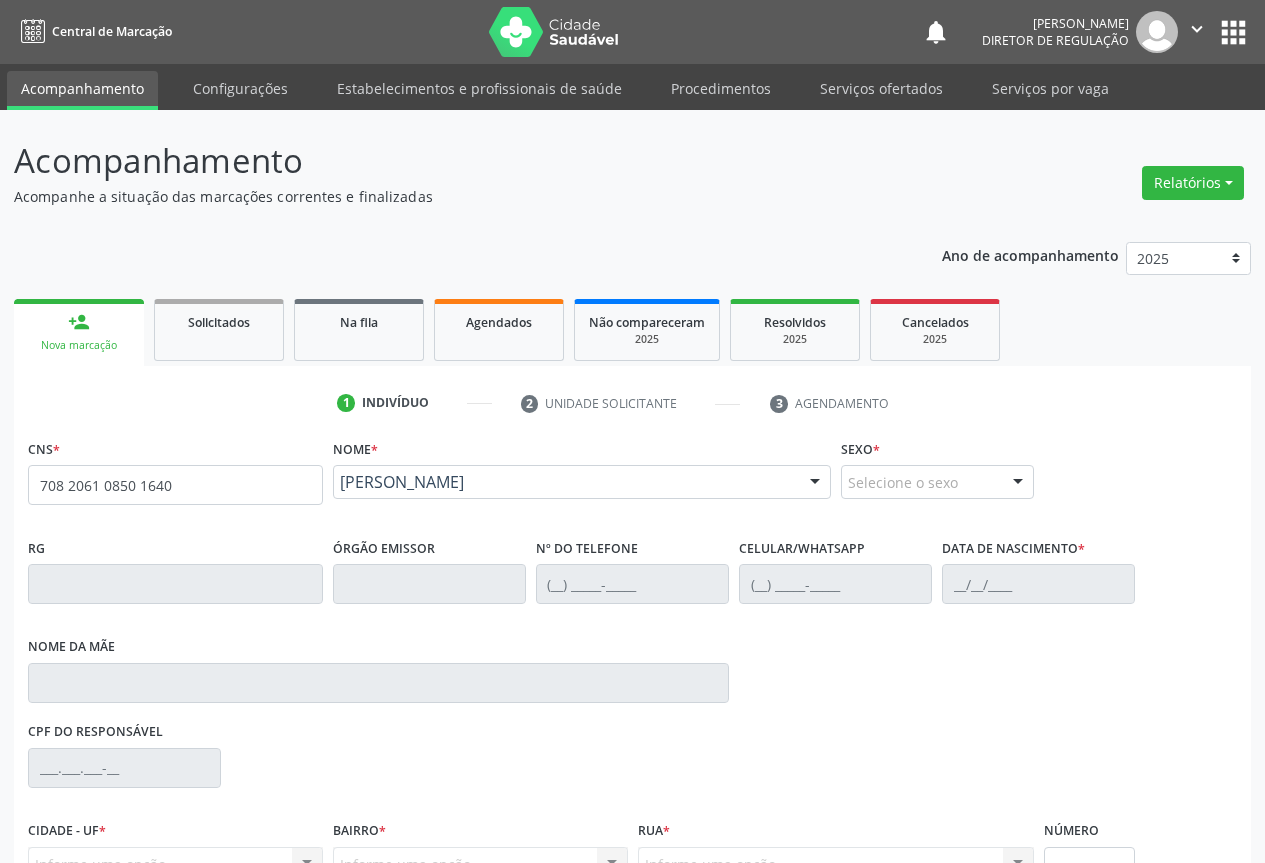 type on "708 2061 0850 1640" 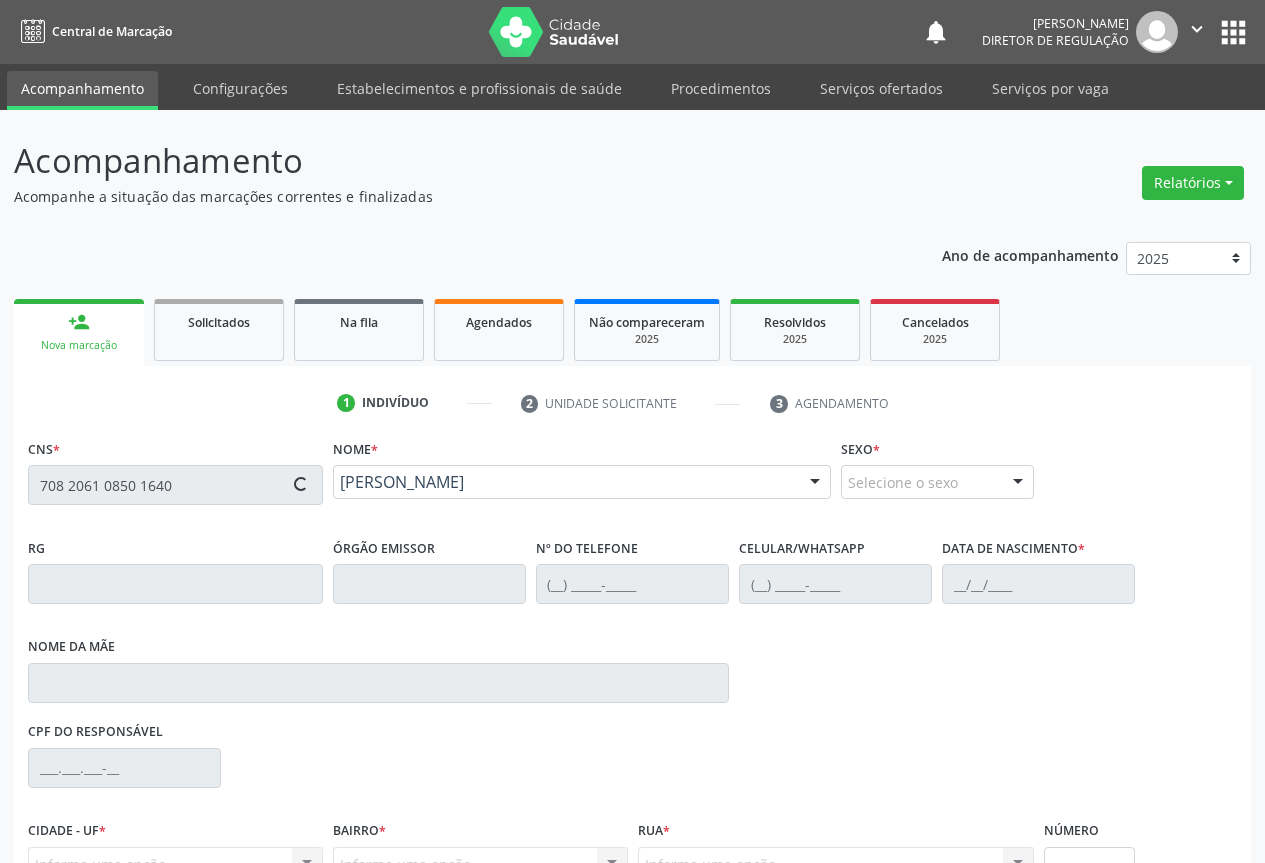 type on "1162359269" 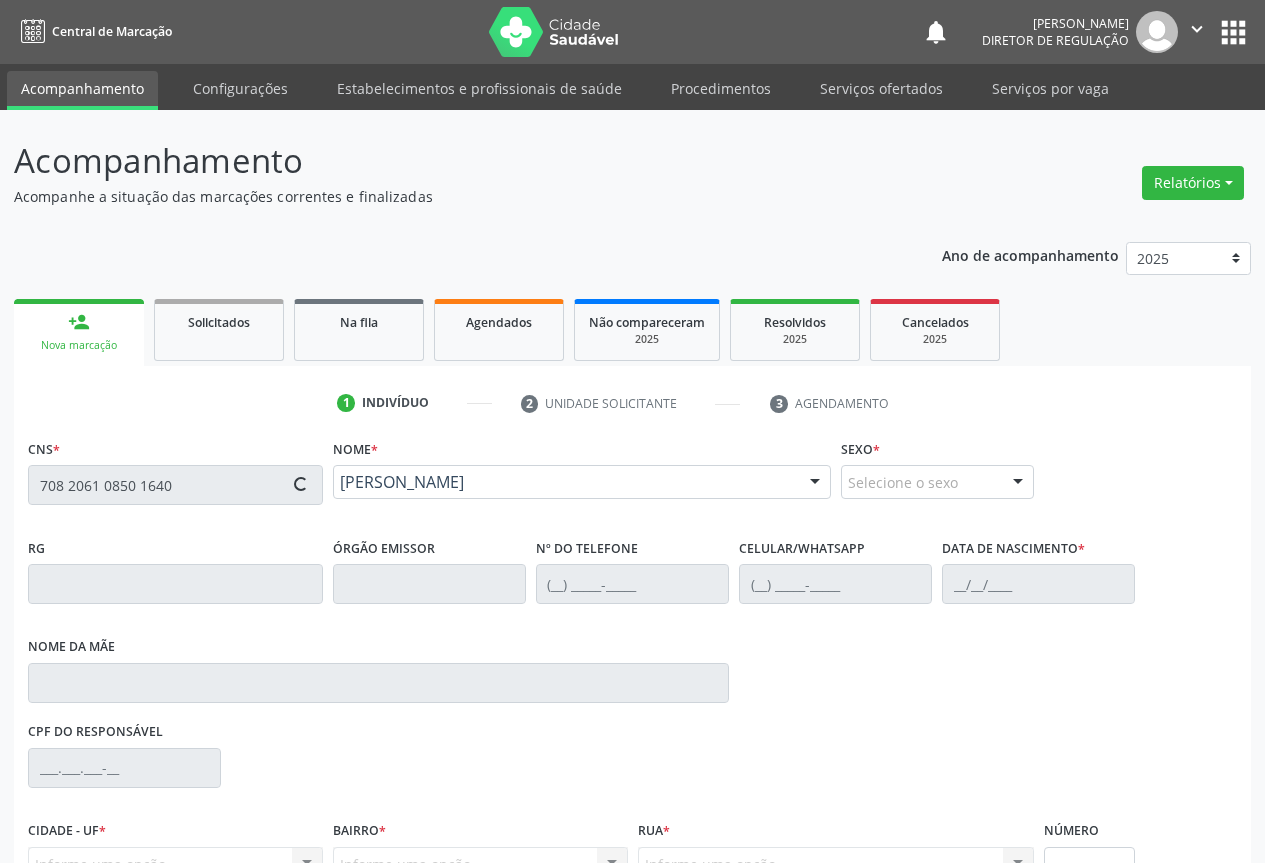 type on "[PHONE_NUMBER]" 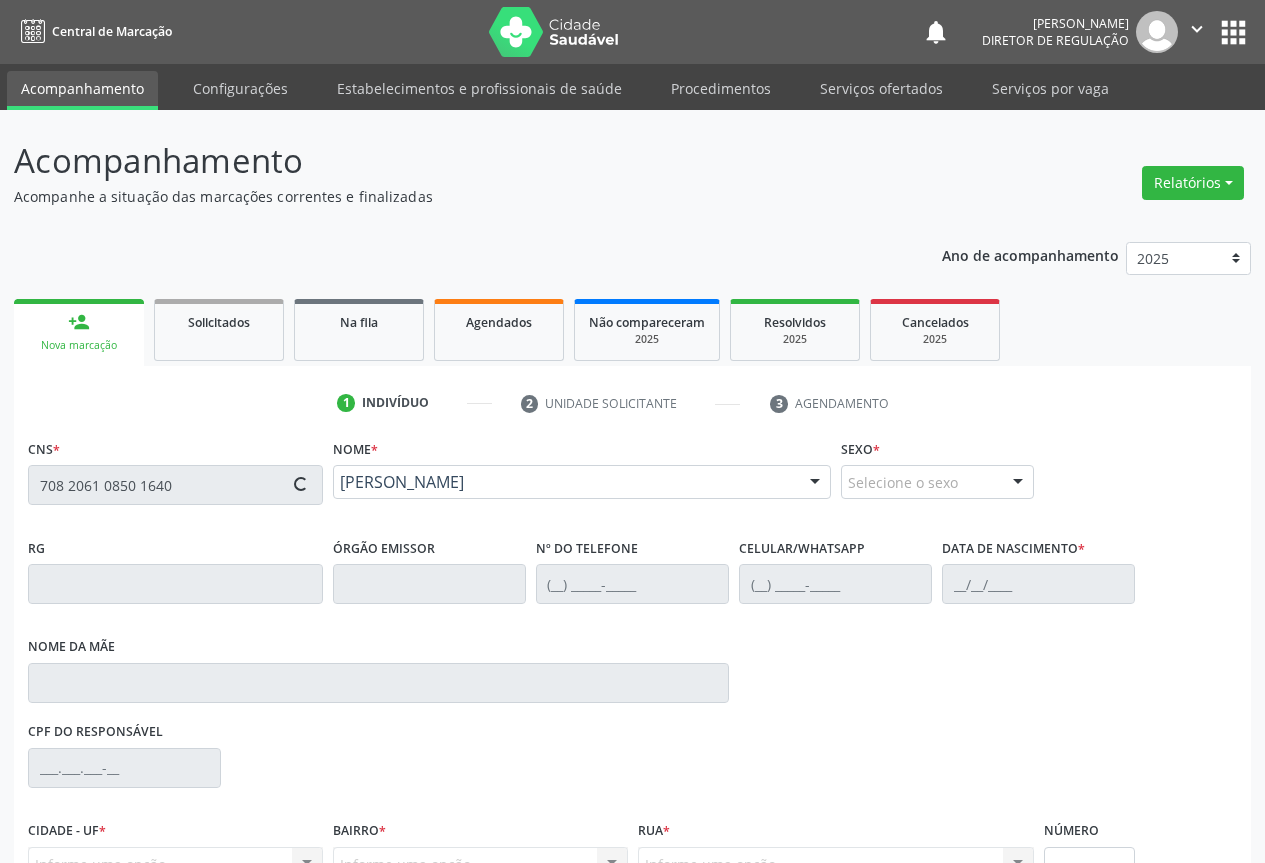 type on "[PHONE_NUMBER]" 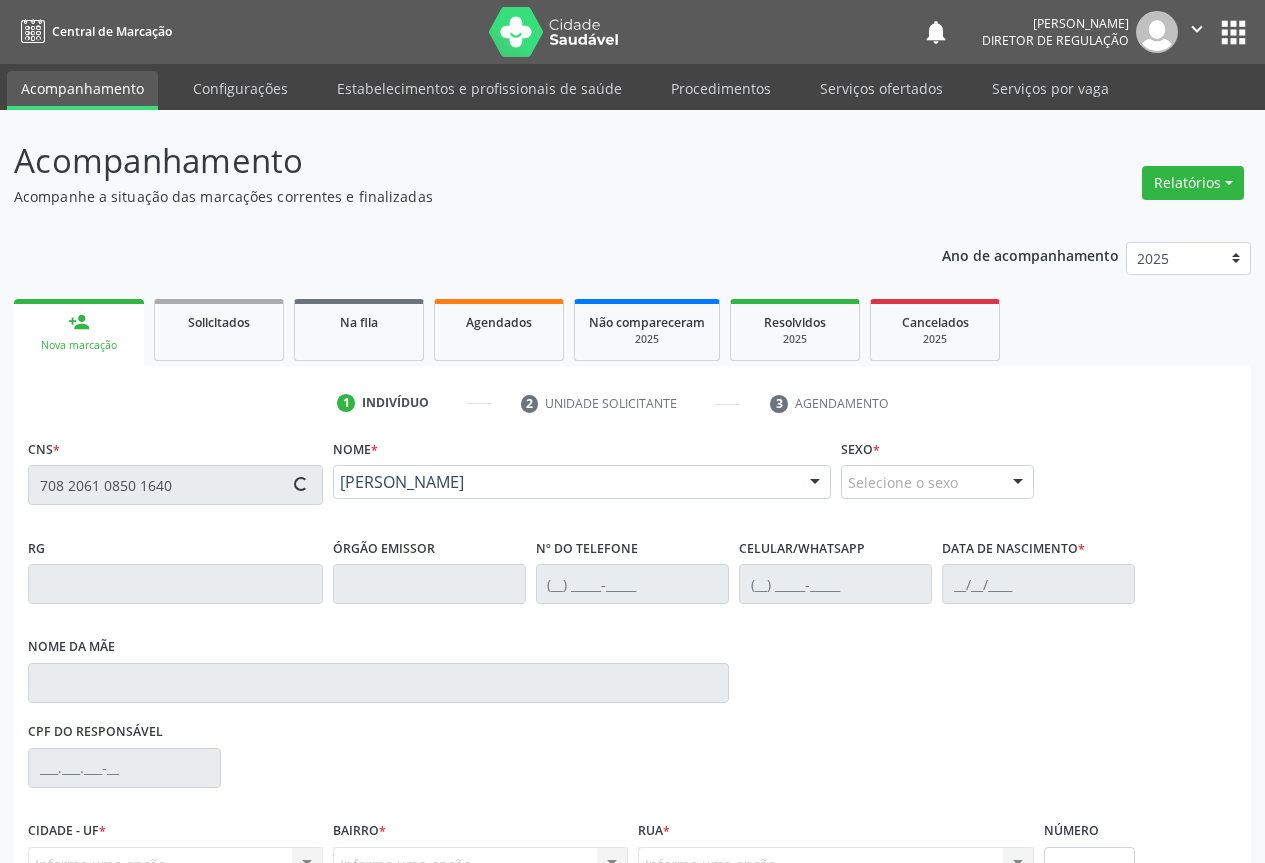 type on "[DATE]" 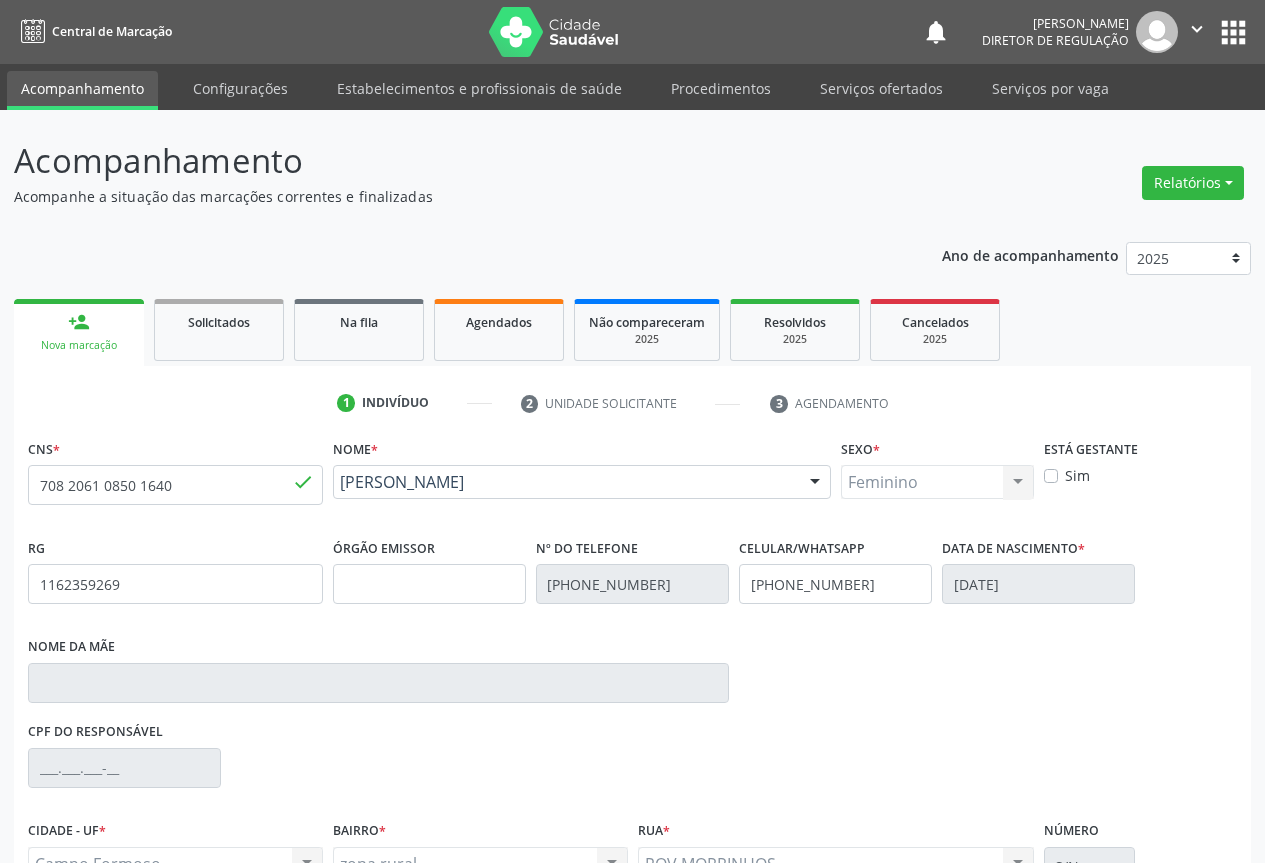 scroll, scrollTop: 207, scrollLeft: 0, axis: vertical 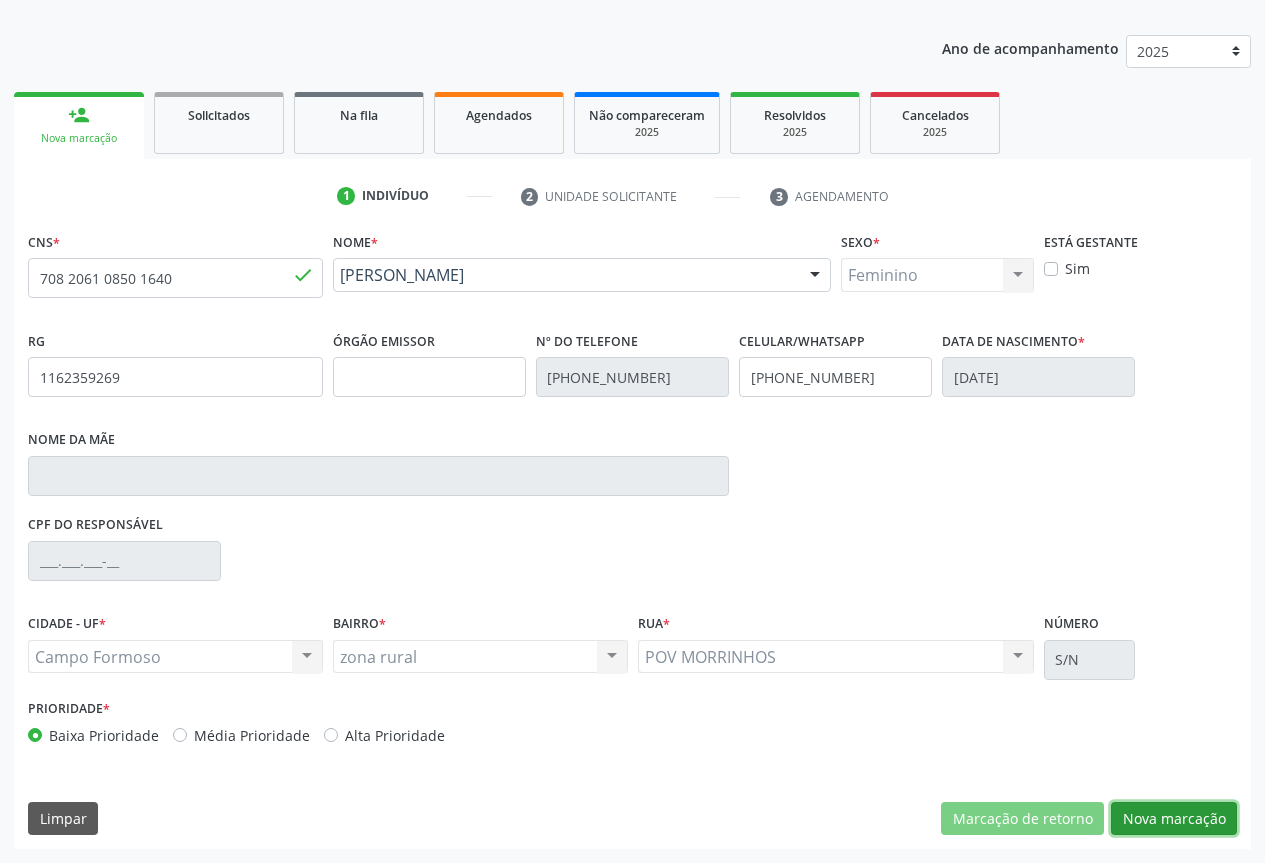 click on "Nova marcação" at bounding box center [1174, 819] 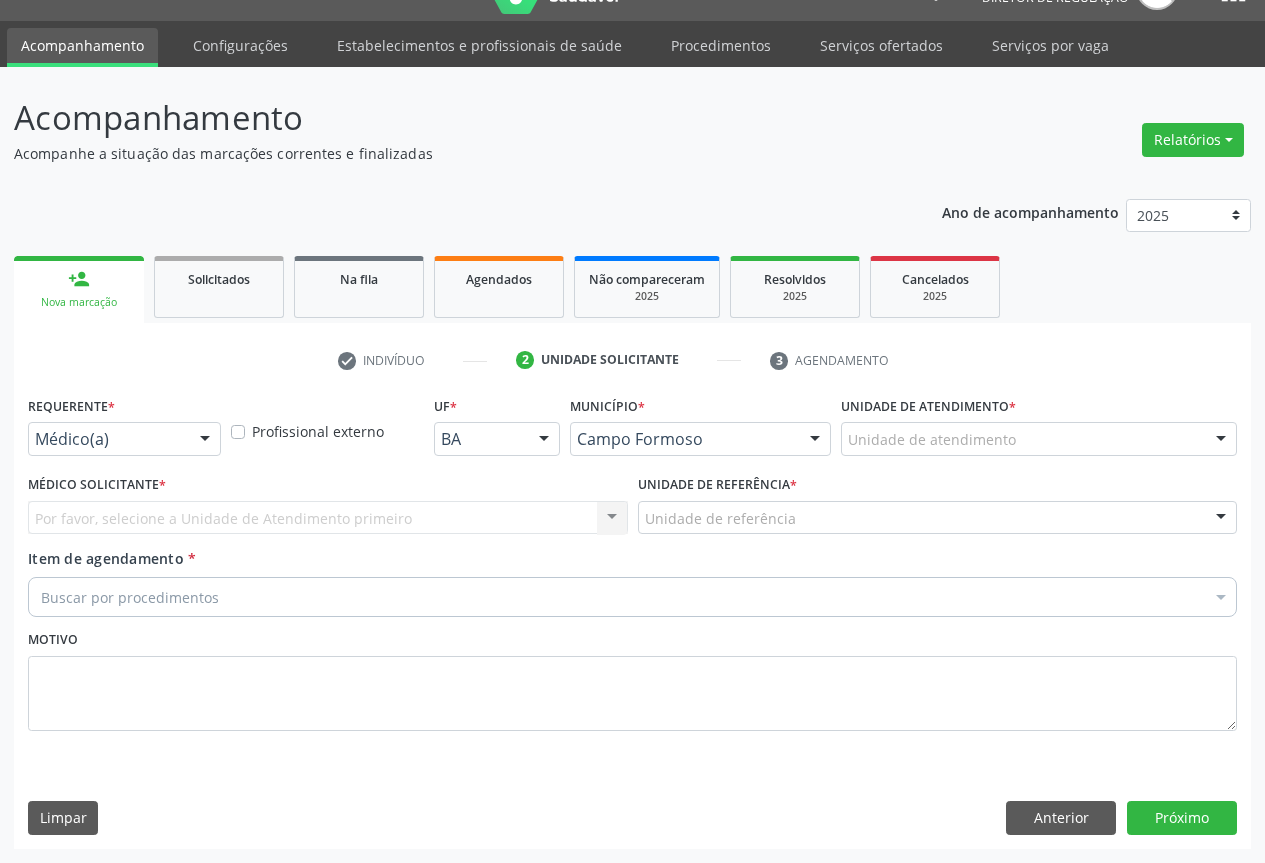 scroll, scrollTop: 43, scrollLeft: 0, axis: vertical 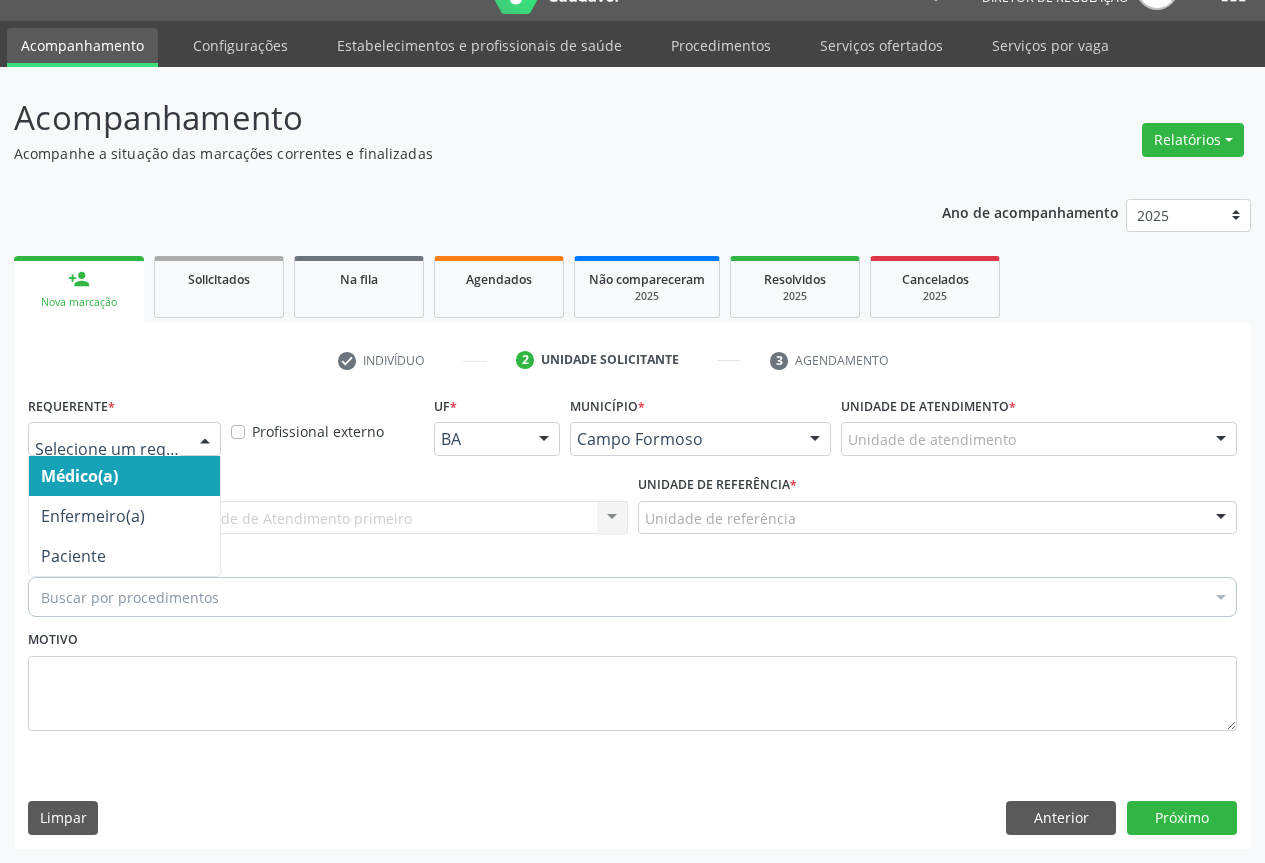 click at bounding box center [124, 439] 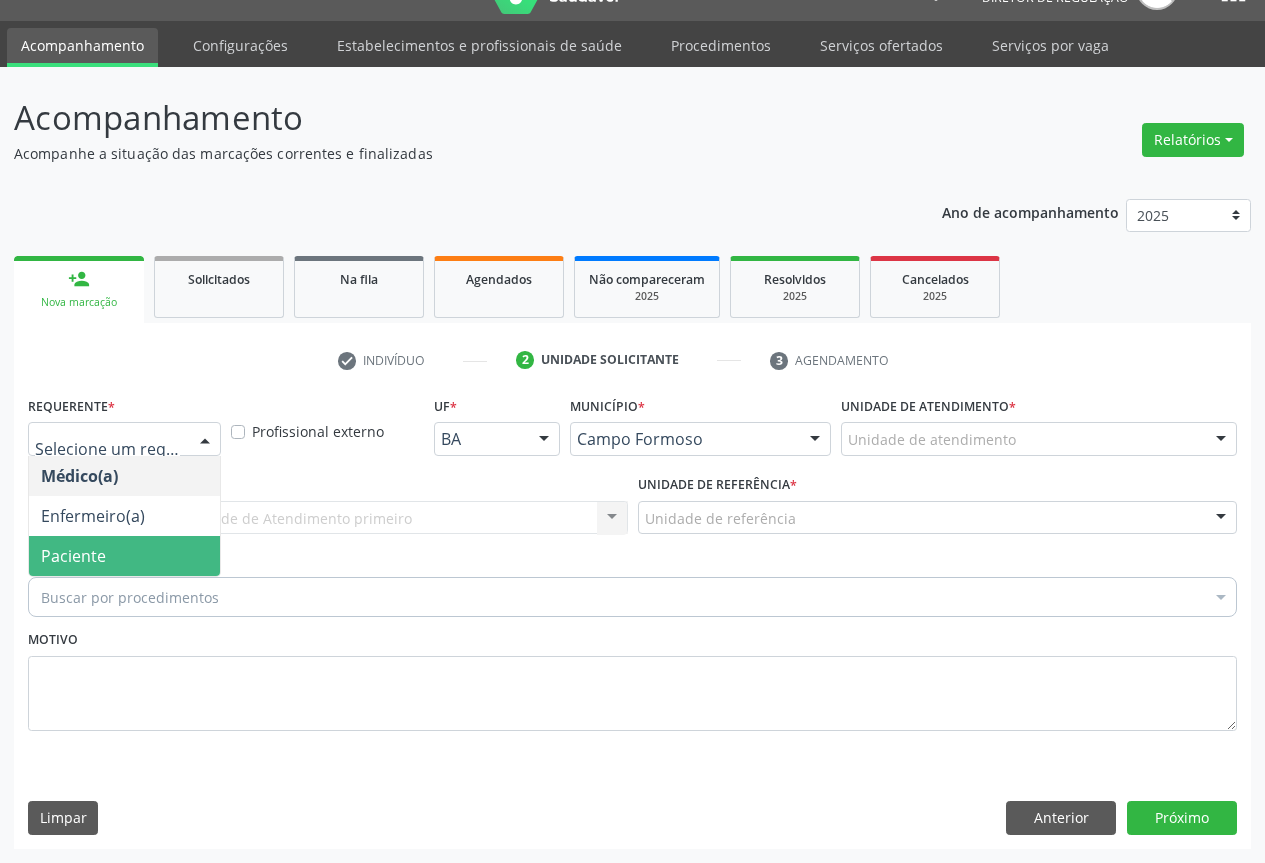 click on "Paciente" at bounding box center (124, 556) 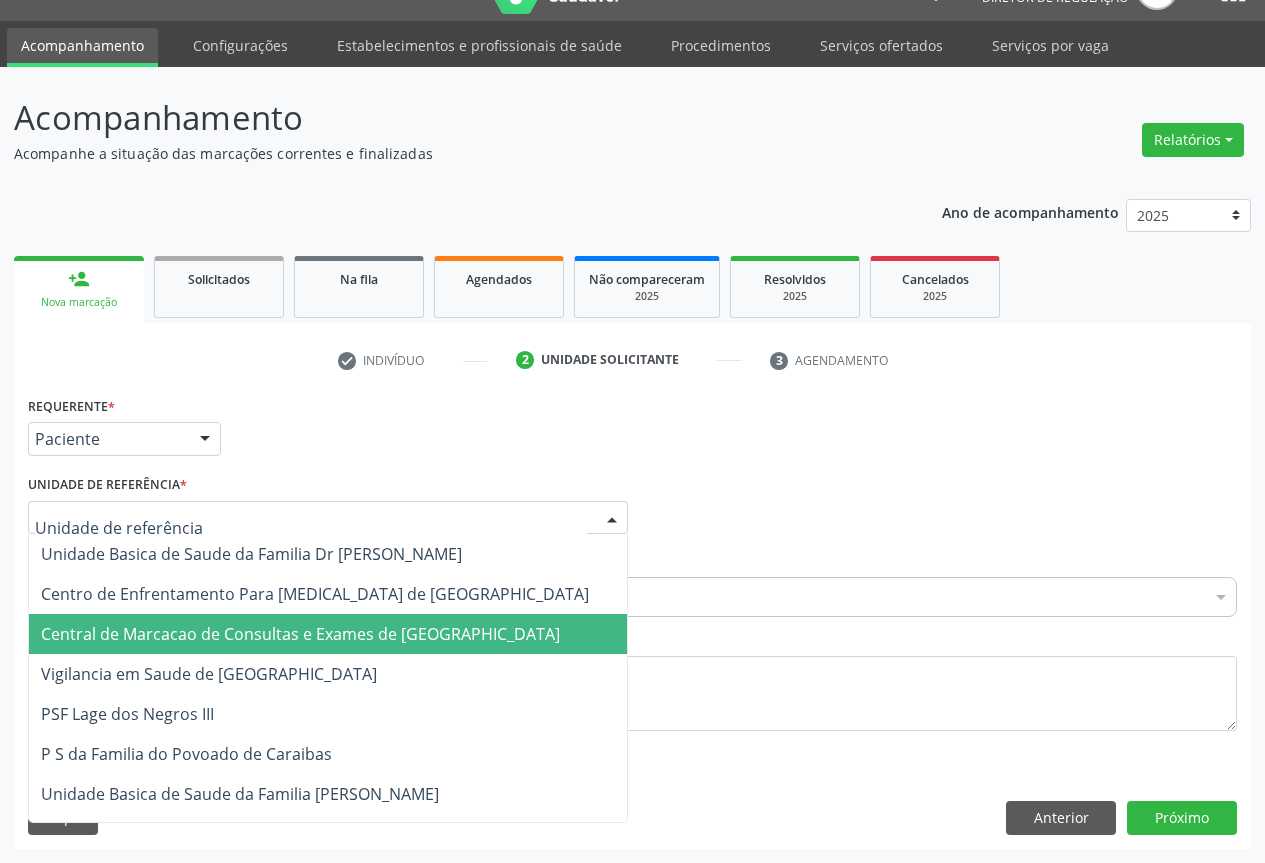 drag, startPoint x: 127, startPoint y: 627, endPoint x: 172, endPoint y: 617, distance: 46.09772 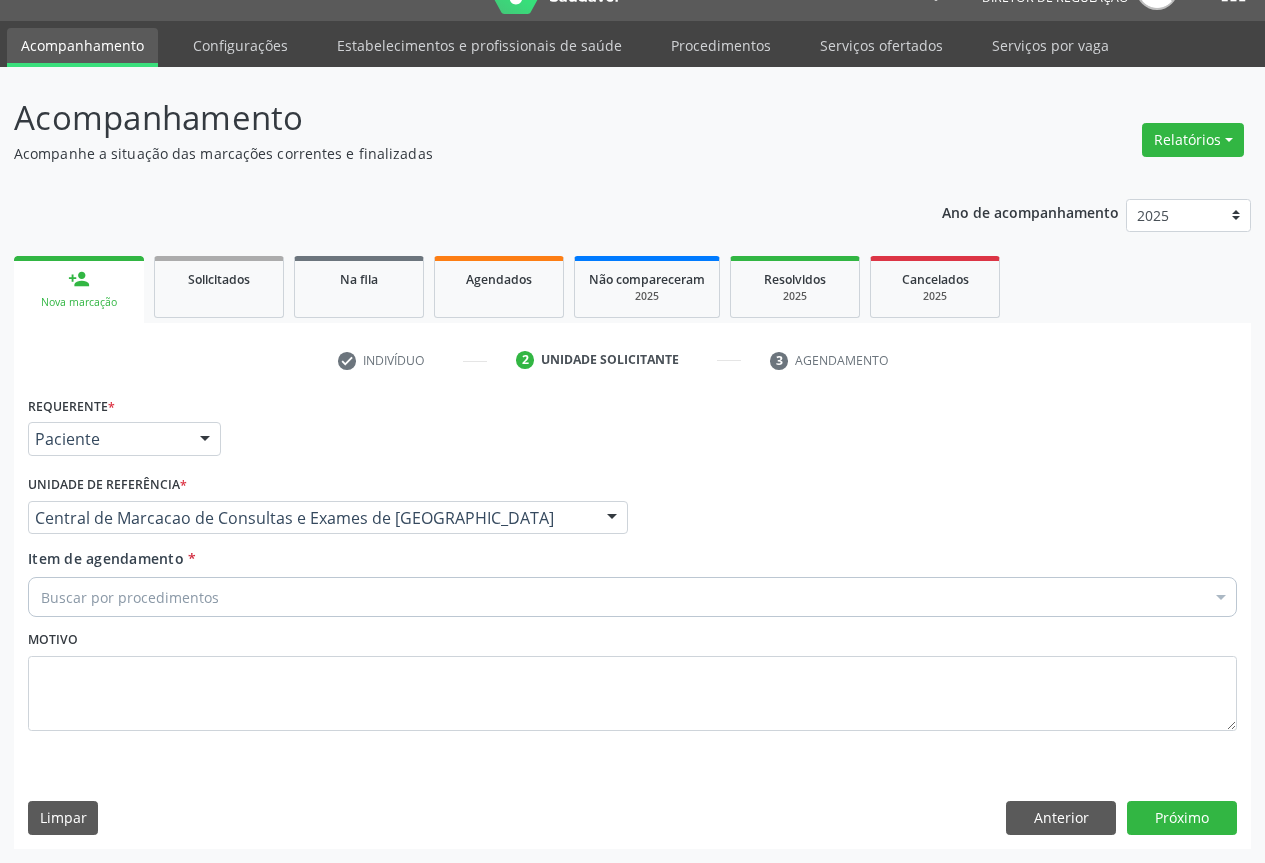 click on "Buscar por procedimentos" at bounding box center (632, 597) 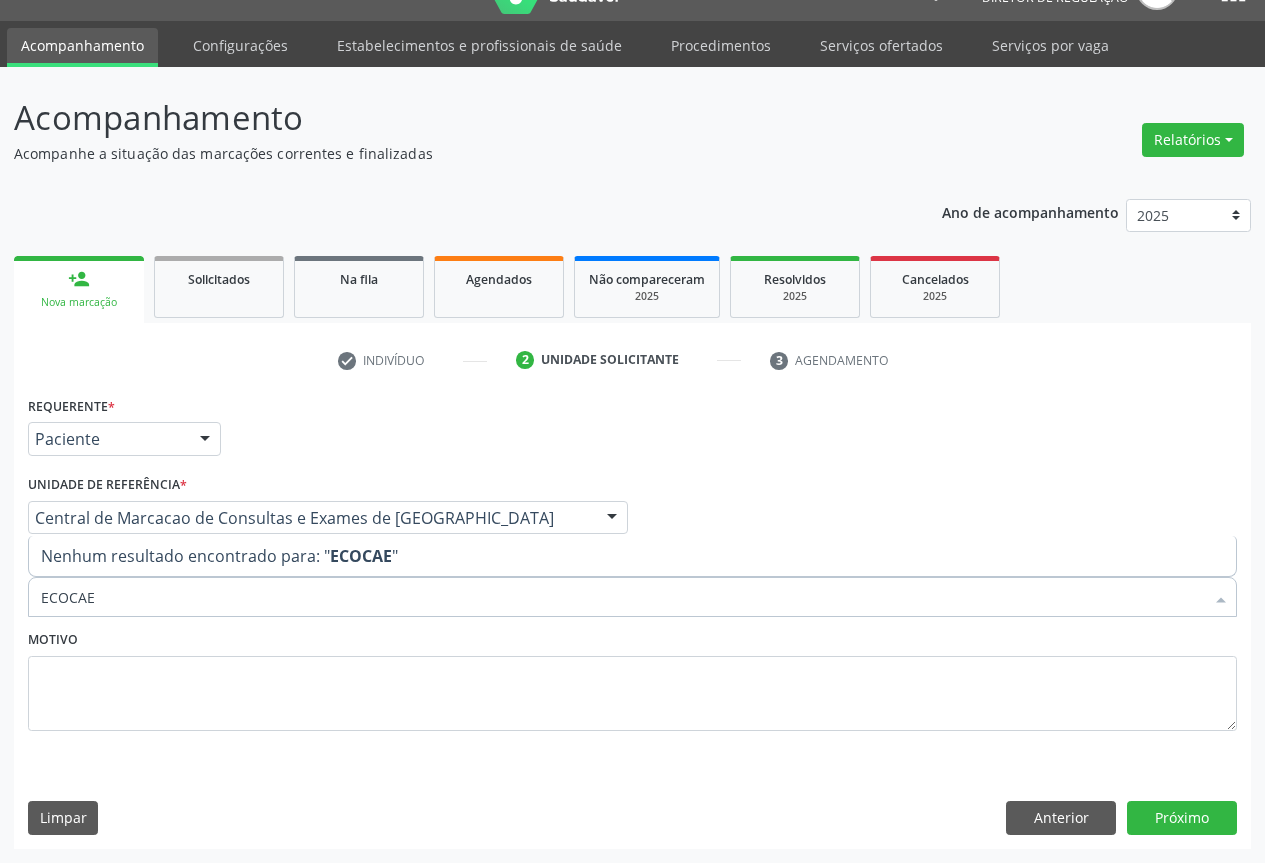 type on "ECOCA" 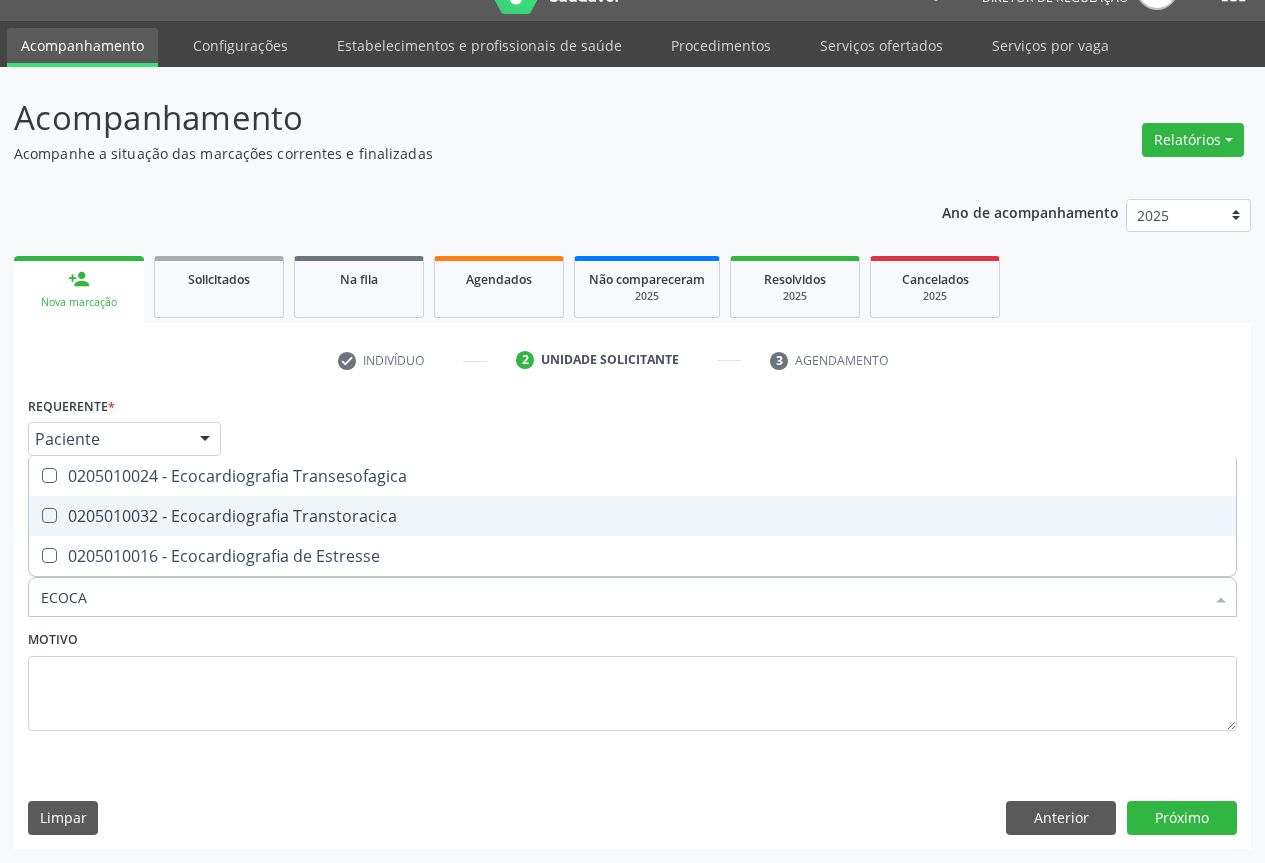 click on "0205010032 - Ecocardiografia Transtoracica" at bounding box center [632, 516] 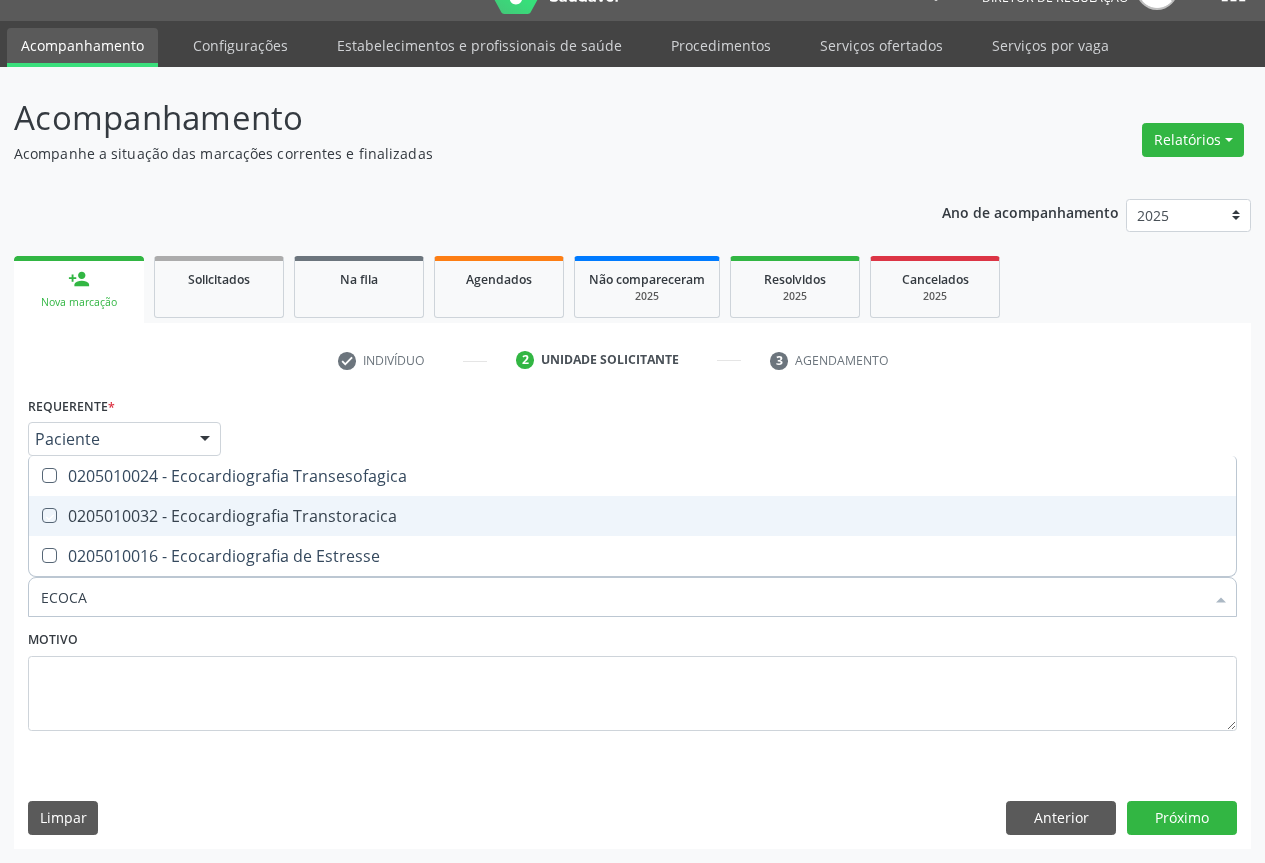 checkbox on "true" 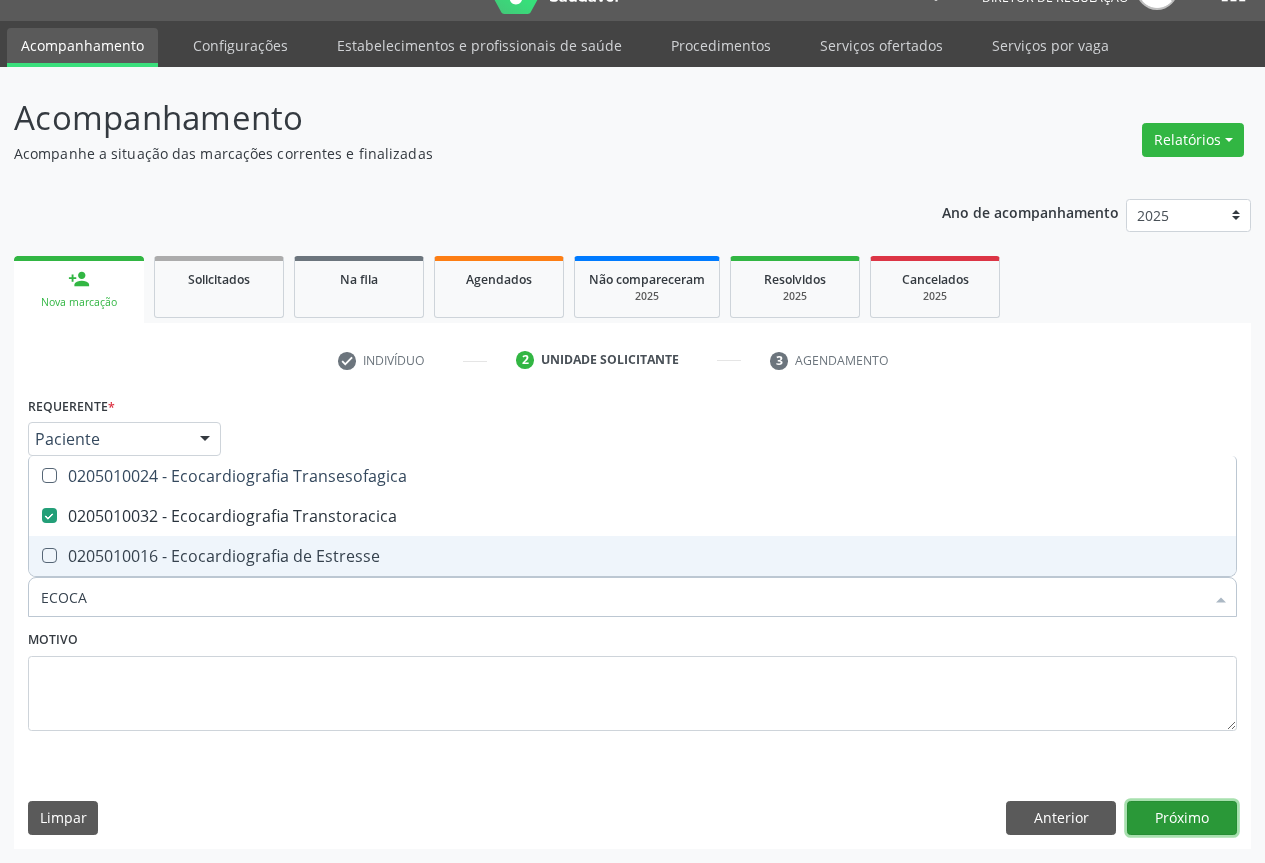 click on "Próximo" at bounding box center [1182, 818] 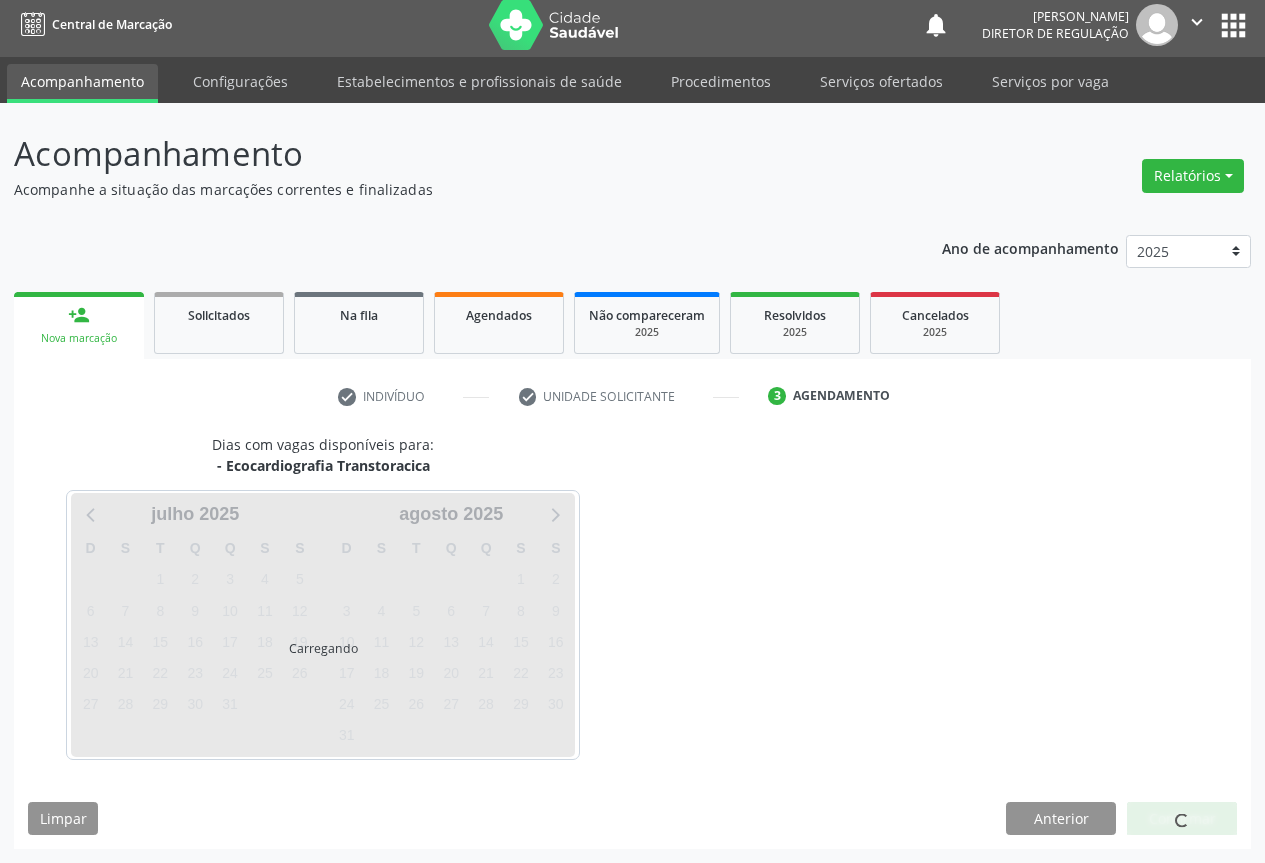 scroll, scrollTop: 7, scrollLeft: 0, axis: vertical 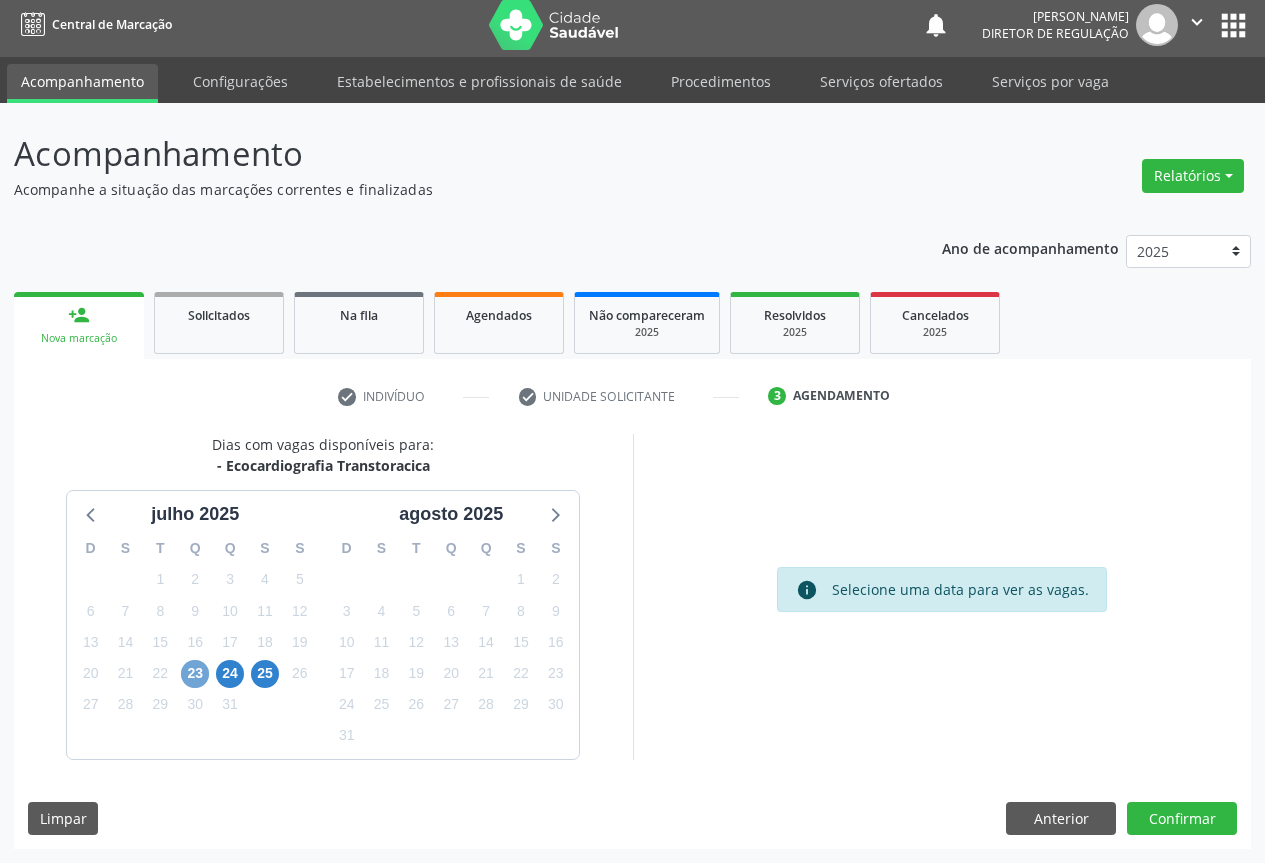 click on "23" at bounding box center (195, 674) 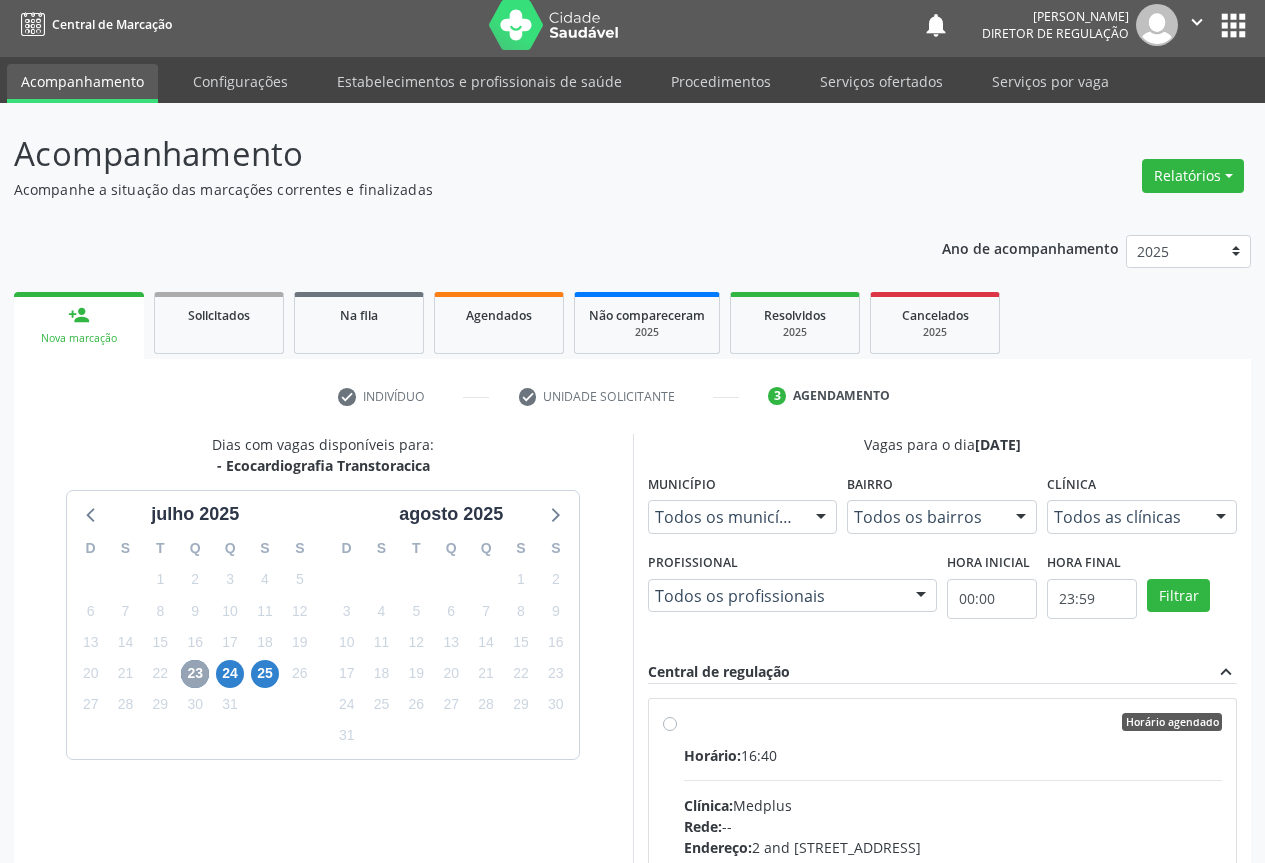 scroll, scrollTop: 332, scrollLeft: 0, axis: vertical 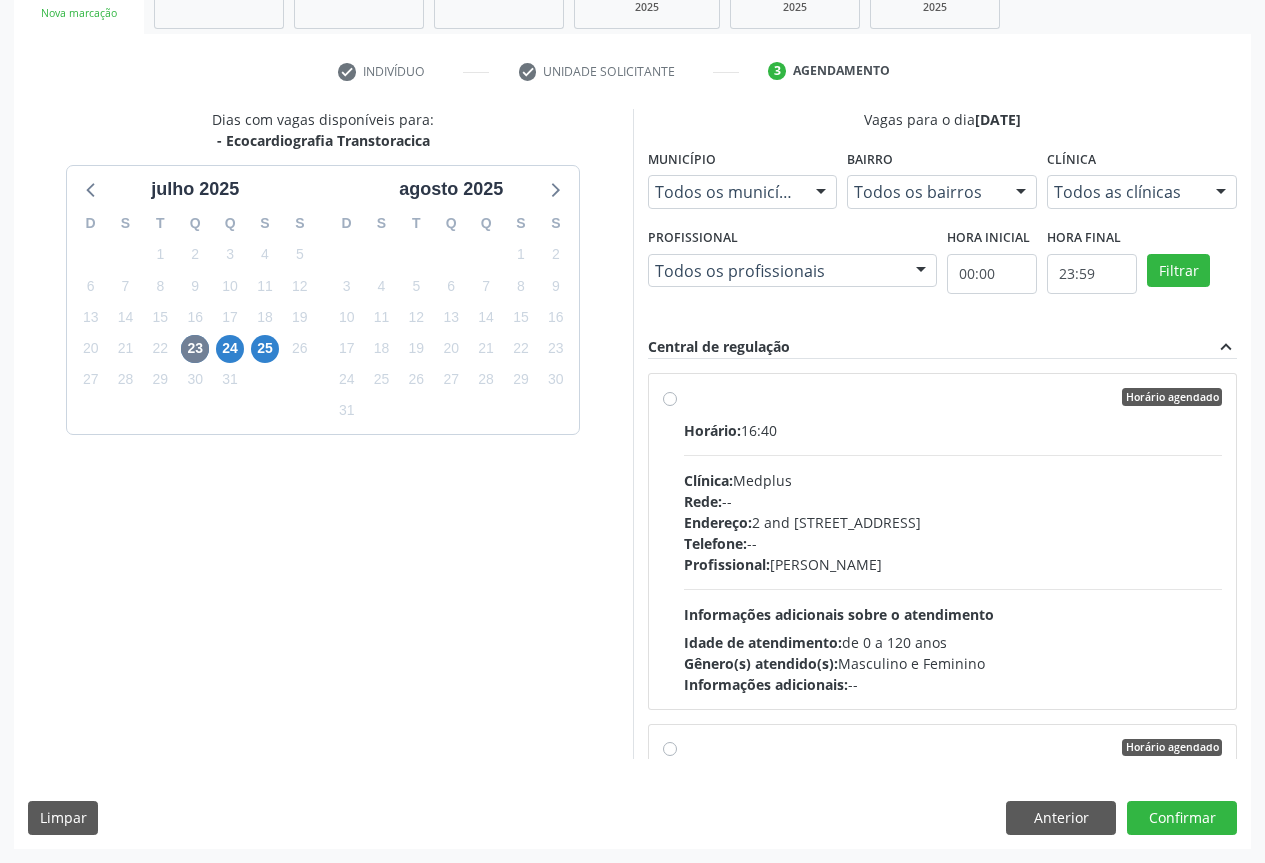 click on "Horário agendado
Horário:   16:40
Clínica:  Medplus
Rede:
--
Endereço:   2 and [STREET_ADDRESS]
Telefone:   --
Profissional:
[PERSON_NAME]
Informações adicionais sobre o atendimento
Idade de atendimento:
de 0 a 120 anos
Gênero(s) atendido(s):
Masculino e Feminino
Informações adicionais:
--" at bounding box center [953, 541] 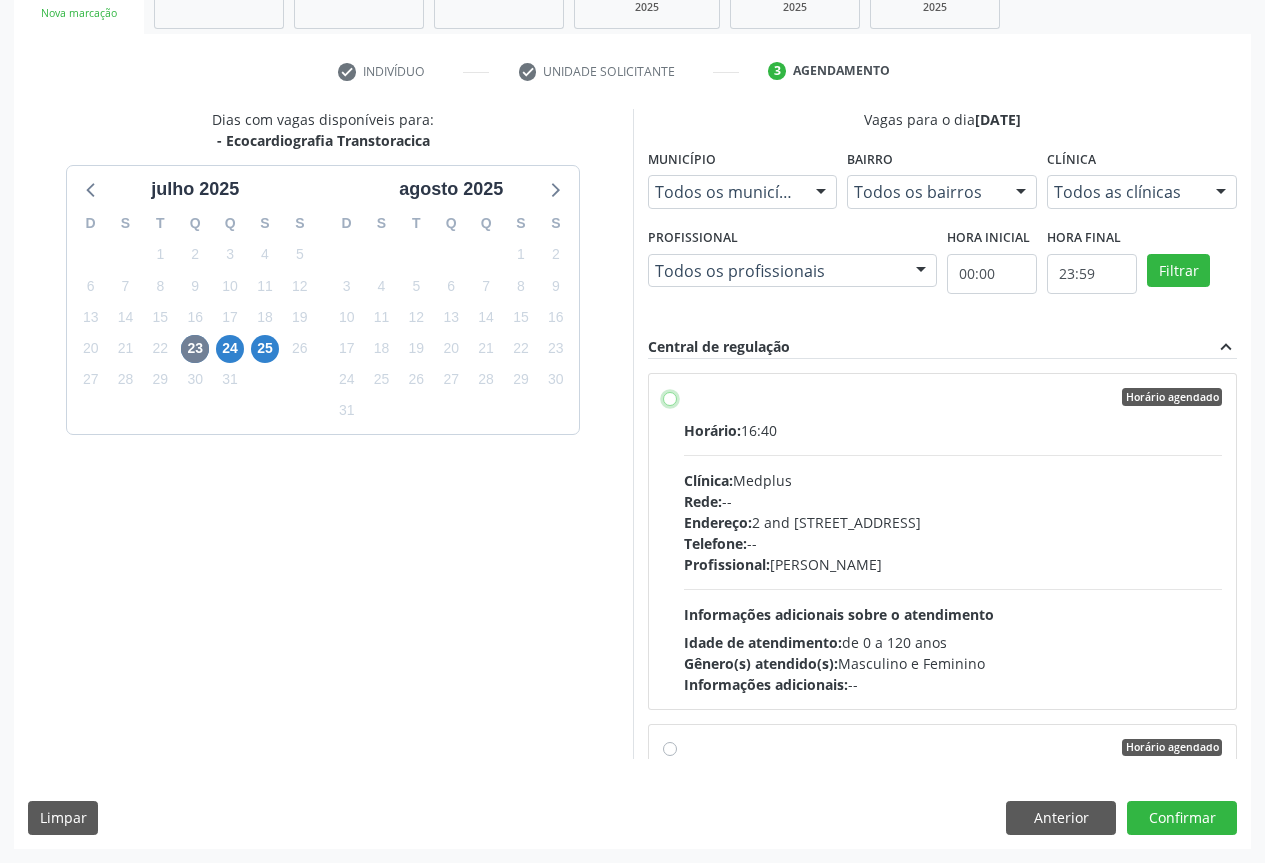 radio on "true" 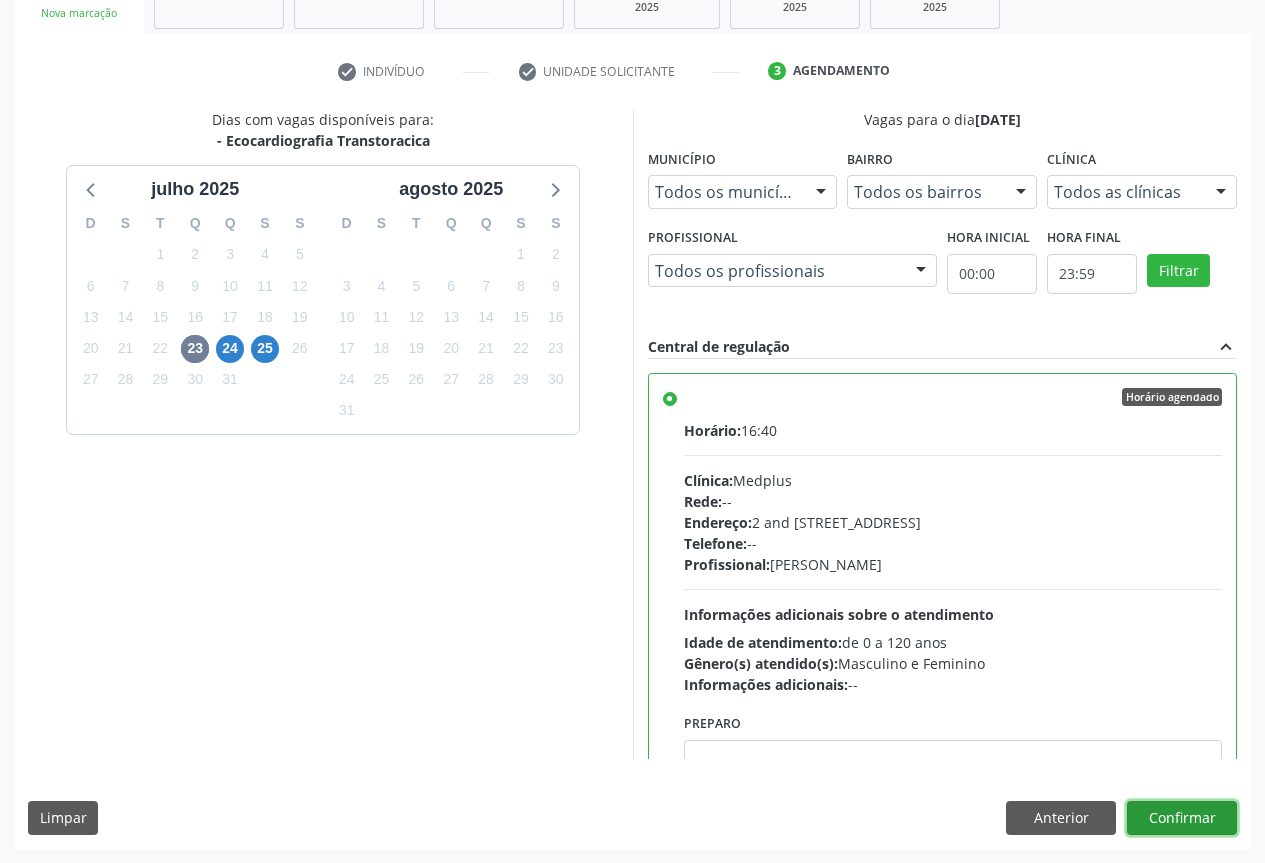click on "Confirmar" at bounding box center [1182, 818] 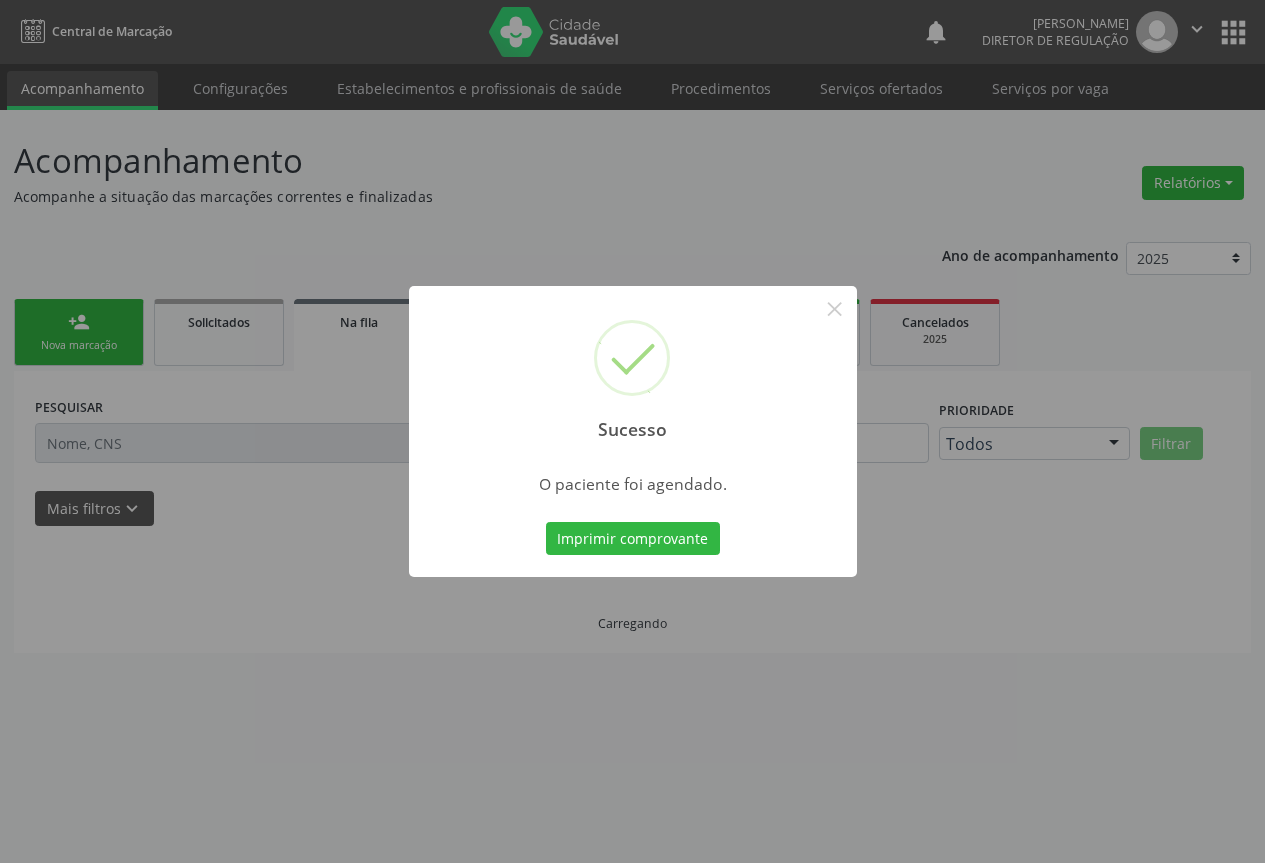 scroll, scrollTop: 0, scrollLeft: 0, axis: both 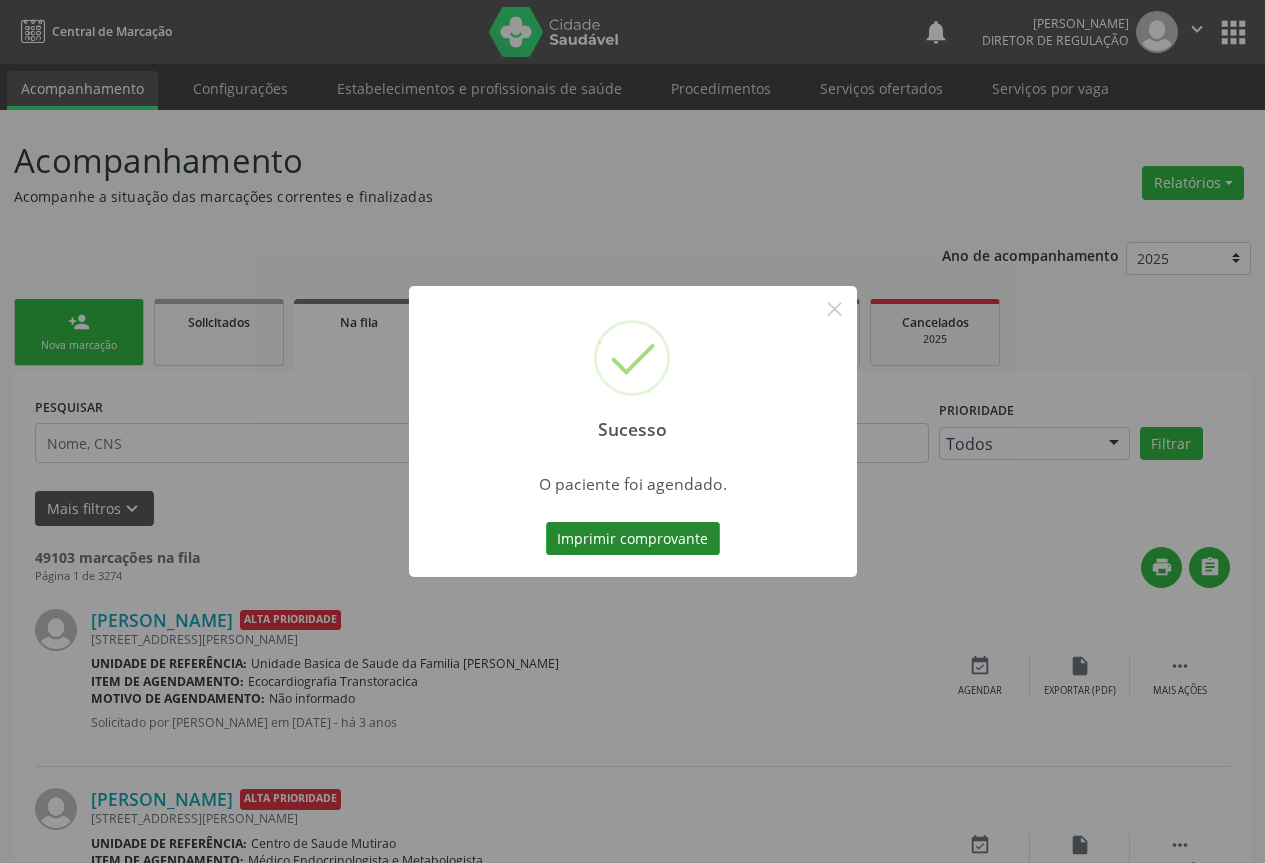 click on "Imprimir comprovante" at bounding box center [633, 539] 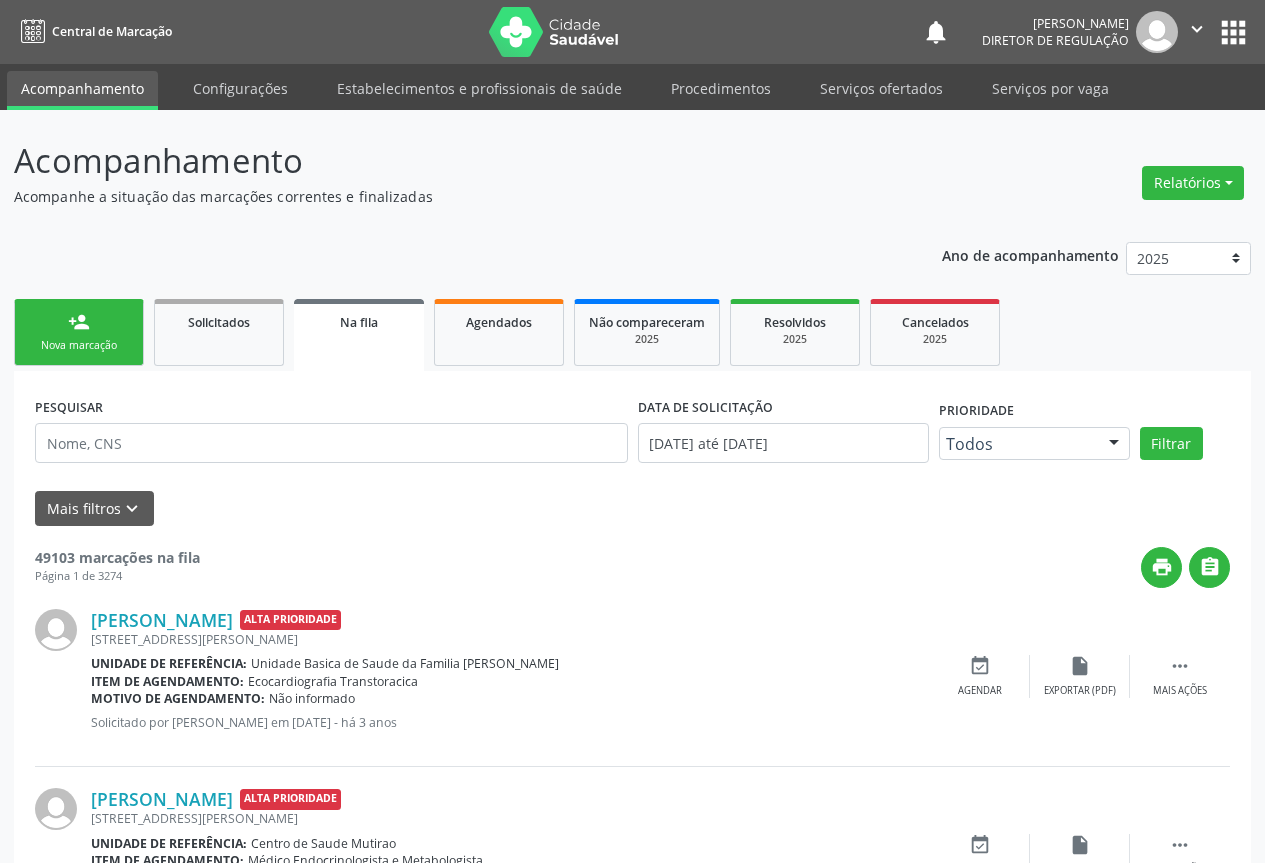 click on "person_add
Nova marcação" at bounding box center (79, 332) 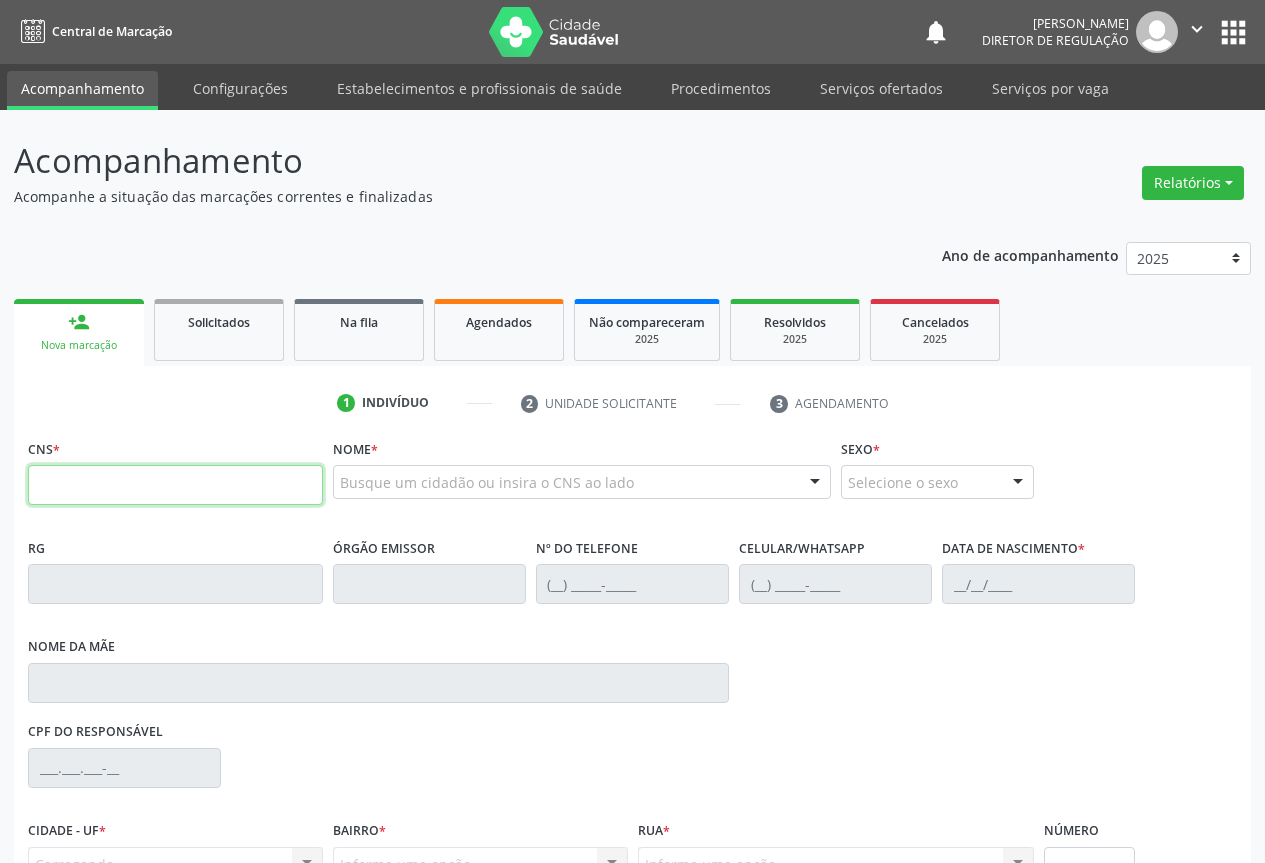 click at bounding box center [175, 485] 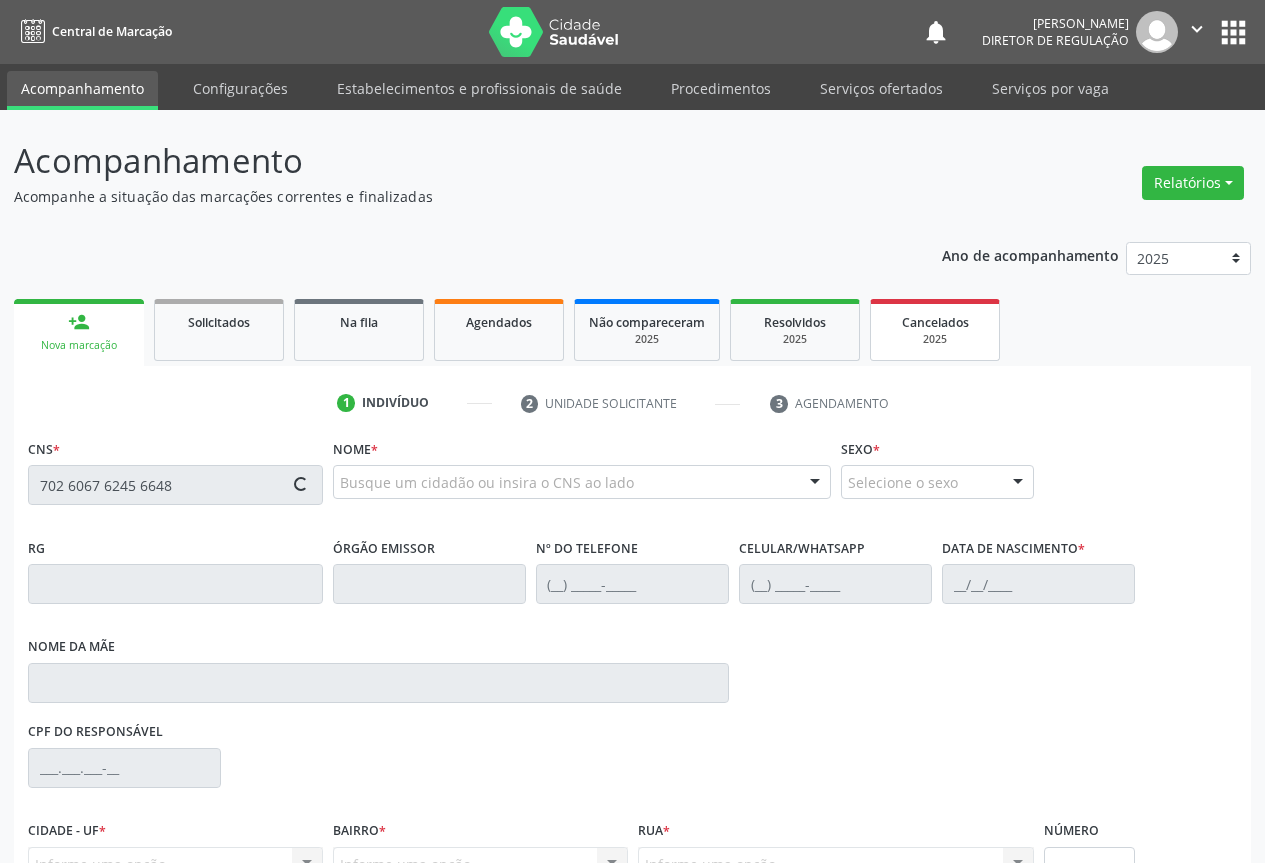 type on "702 6067 6245 6648" 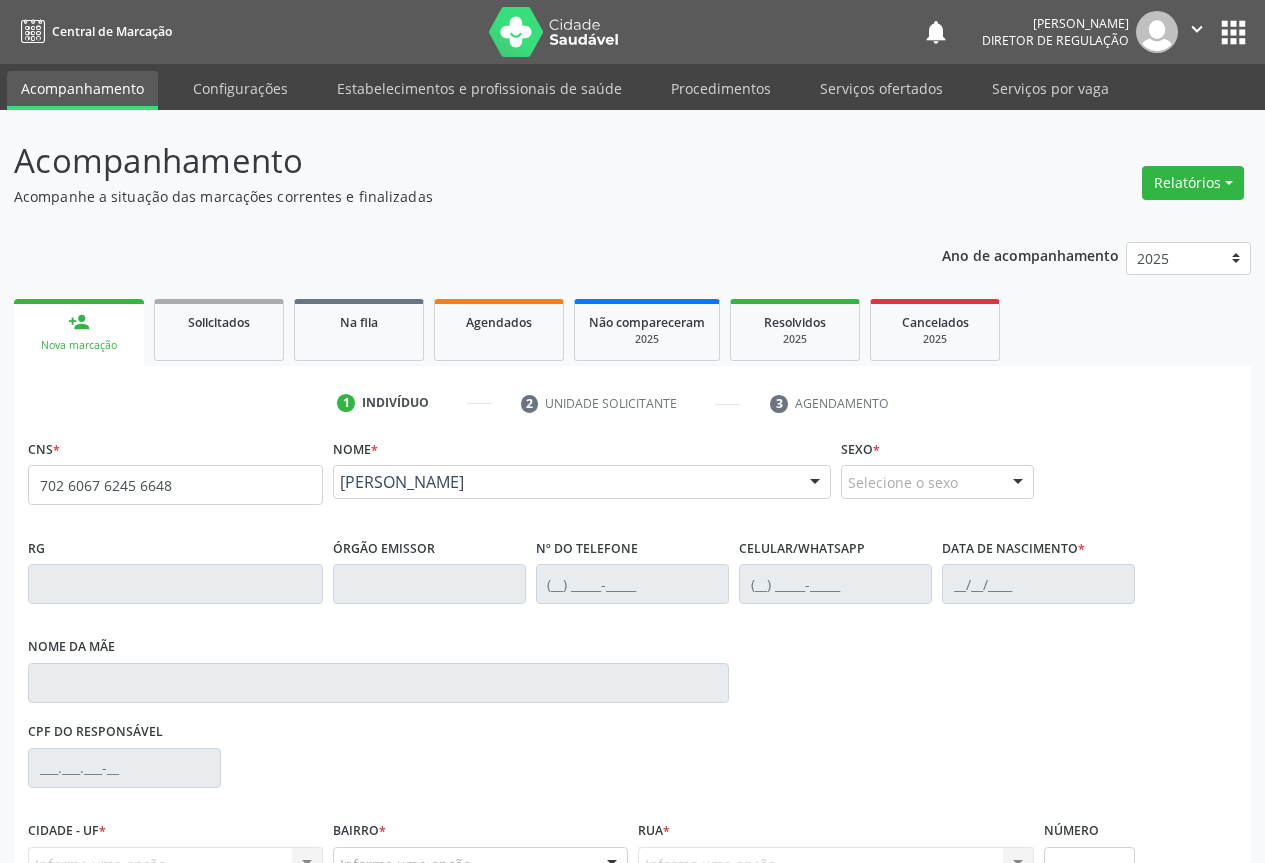 scroll, scrollTop: 207, scrollLeft: 0, axis: vertical 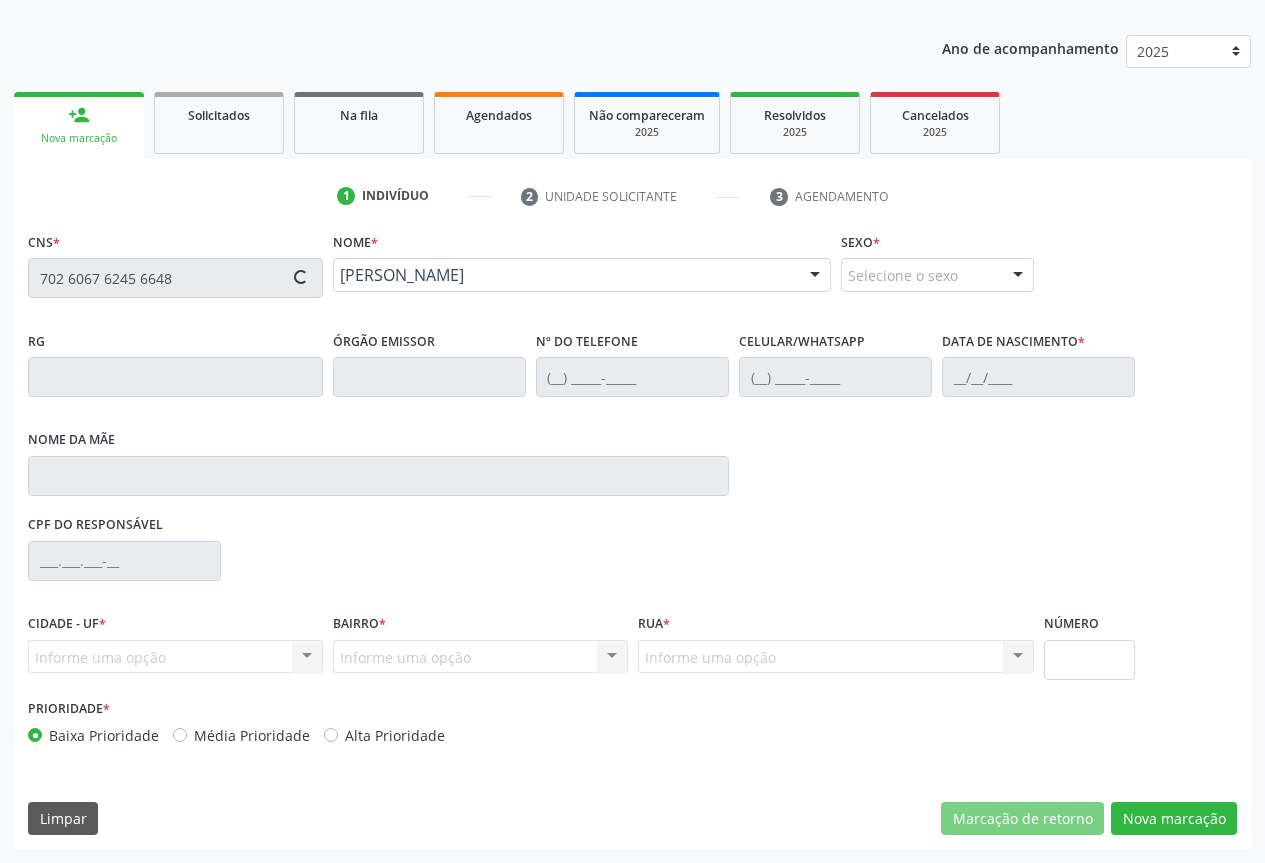 type on "0524729492" 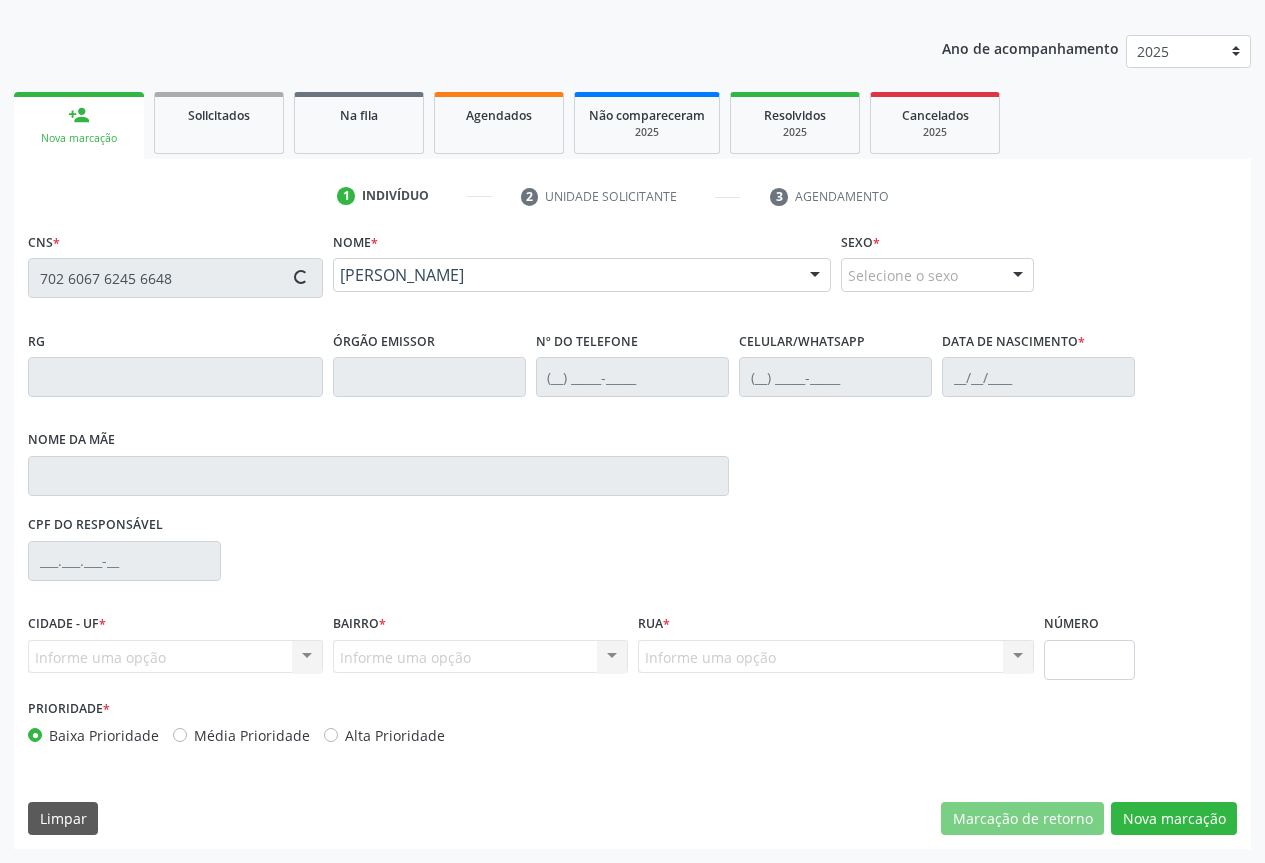 type on "[PHONE_NUMBER]" 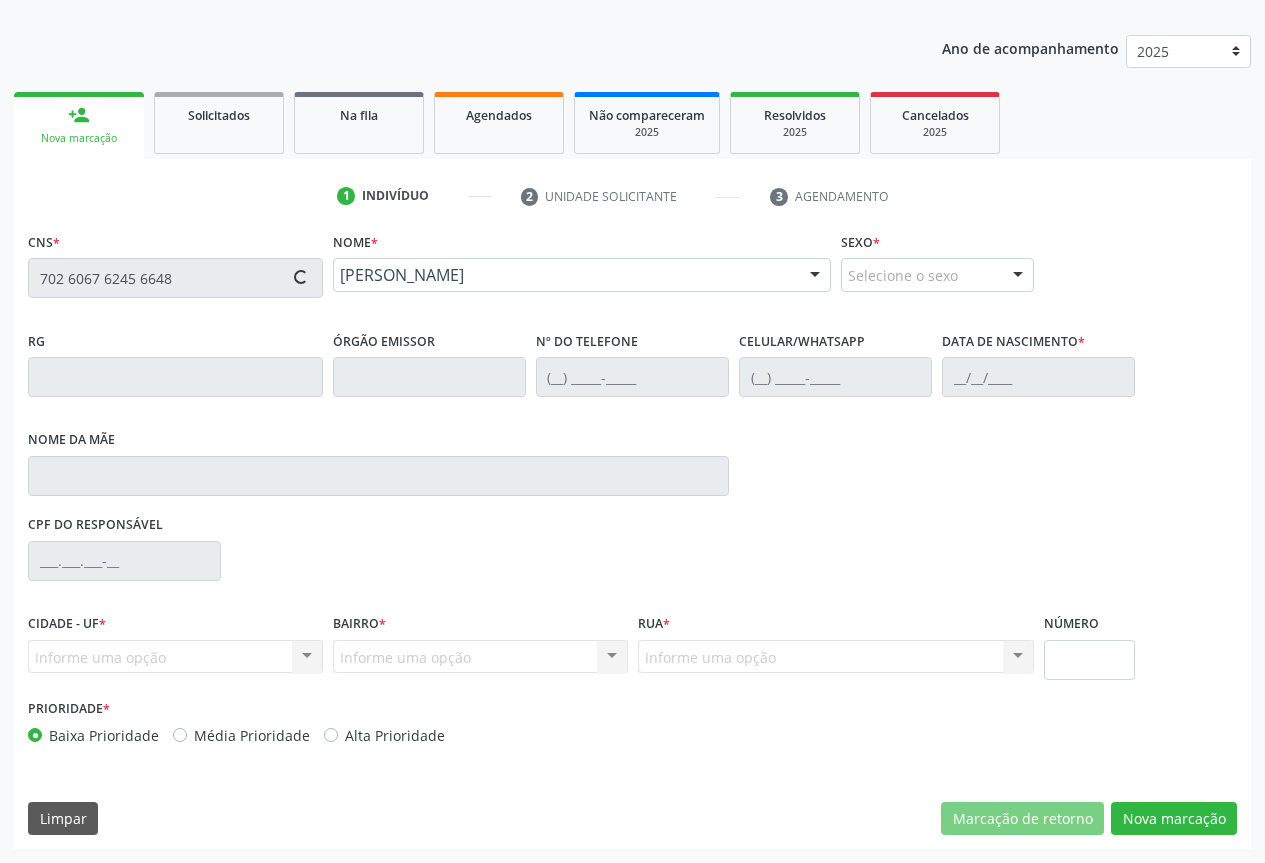 type on "[PHONE_NUMBER]" 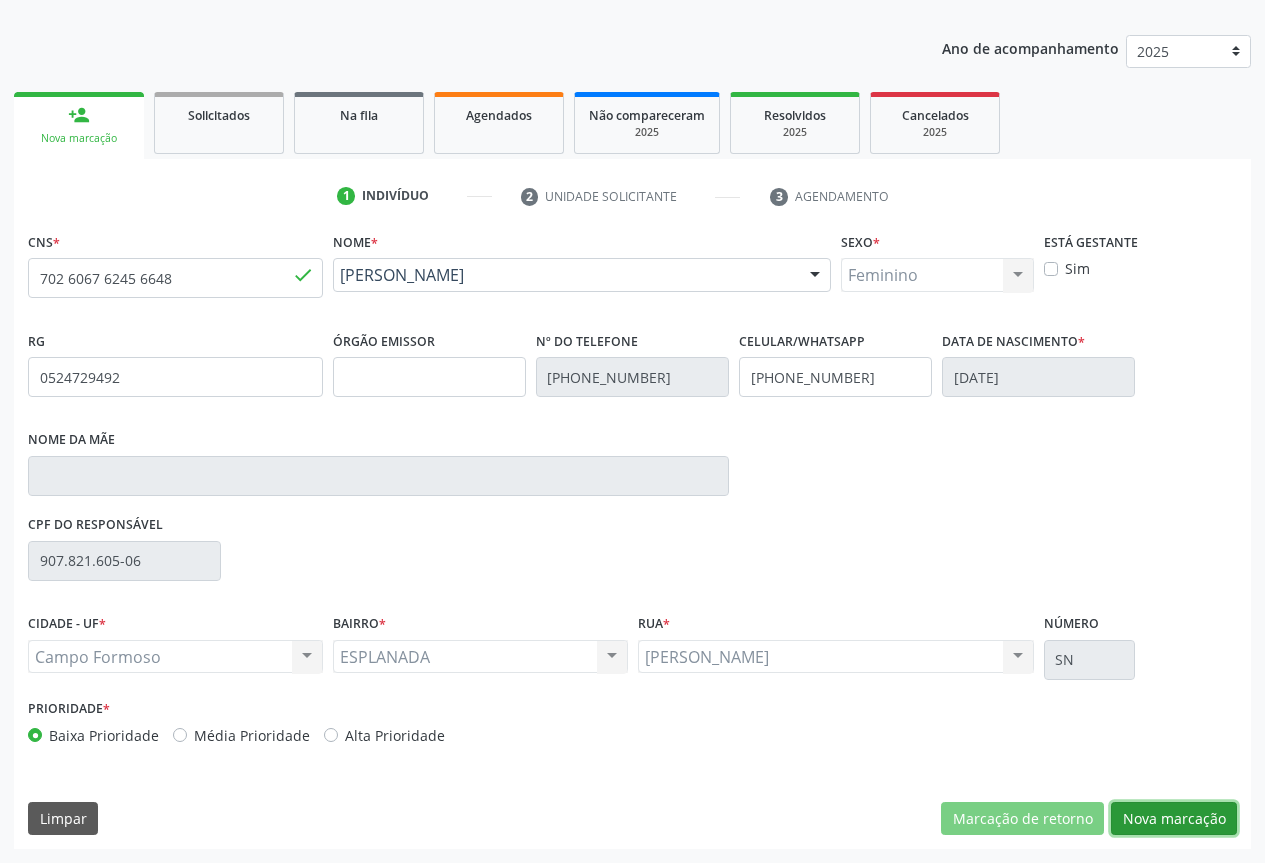 click on "Nova marcação" at bounding box center (1174, 819) 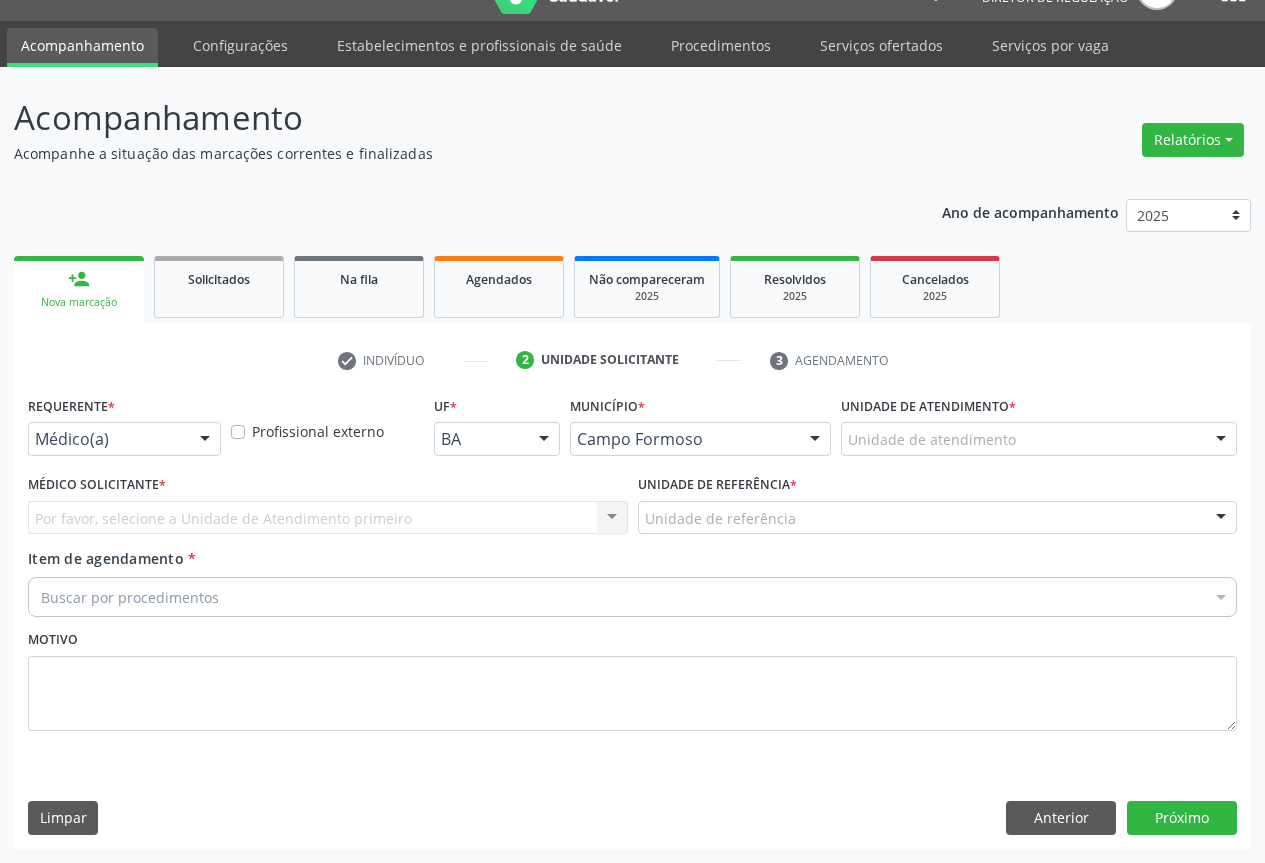 scroll, scrollTop: 43, scrollLeft: 0, axis: vertical 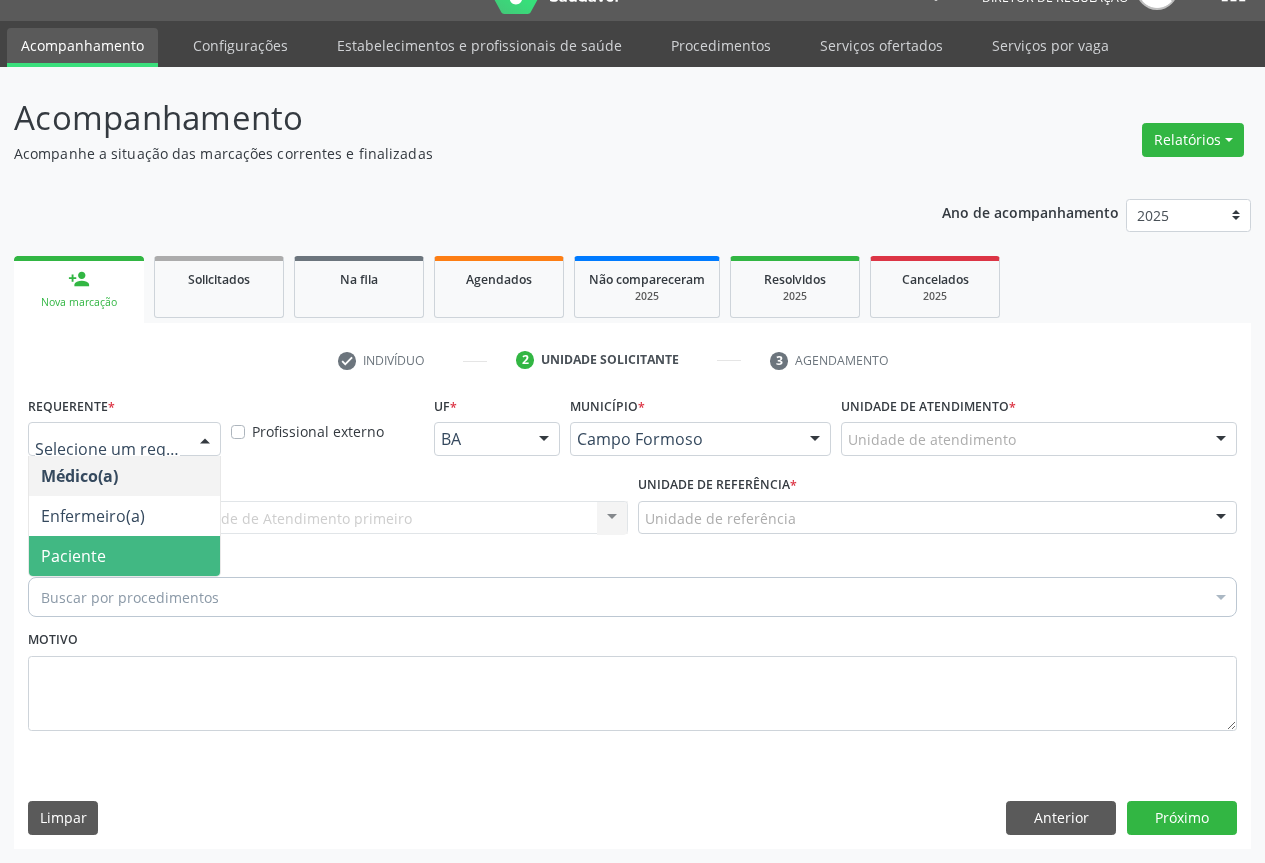 click on "Paciente" at bounding box center (73, 556) 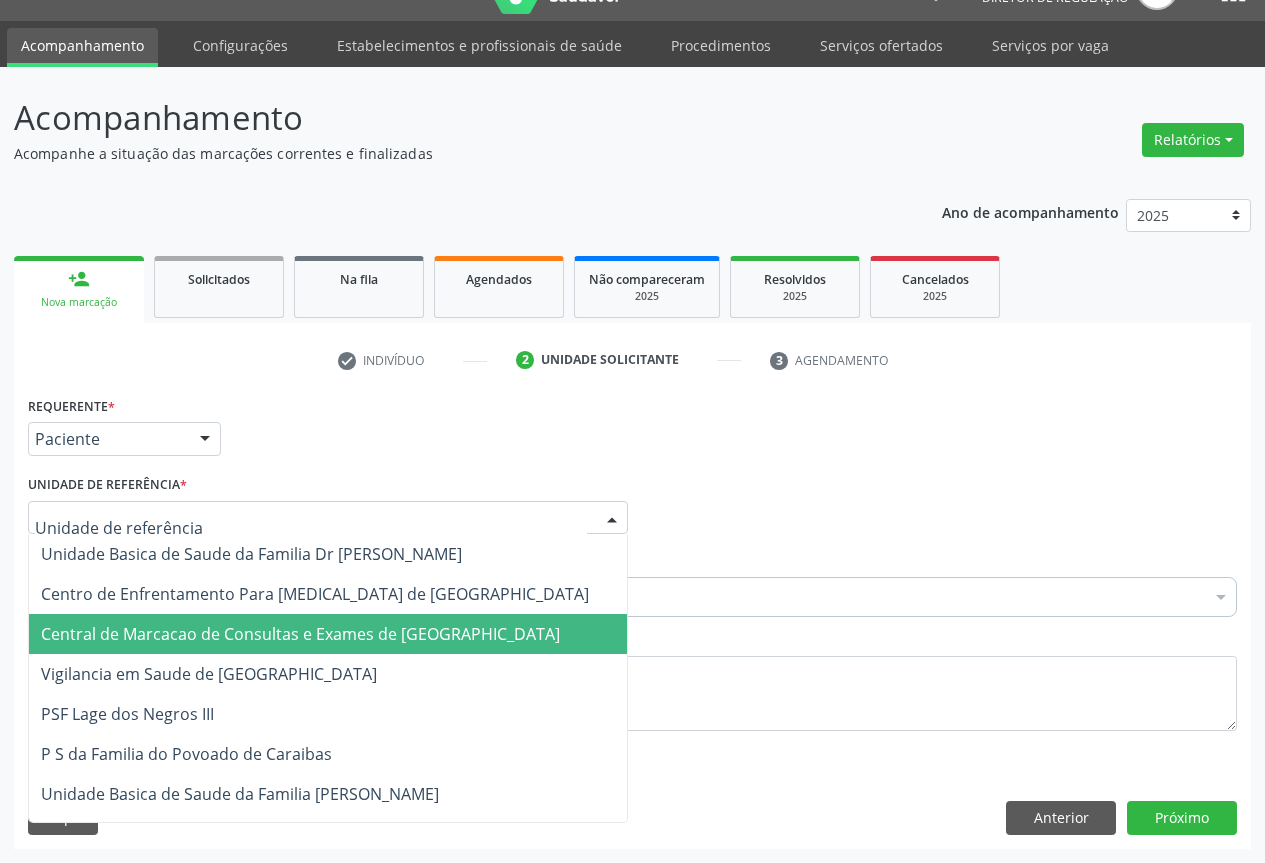 drag, startPoint x: 93, startPoint y: 646, endPoint x: 88, endPoint y: 622, distance: 24.5153 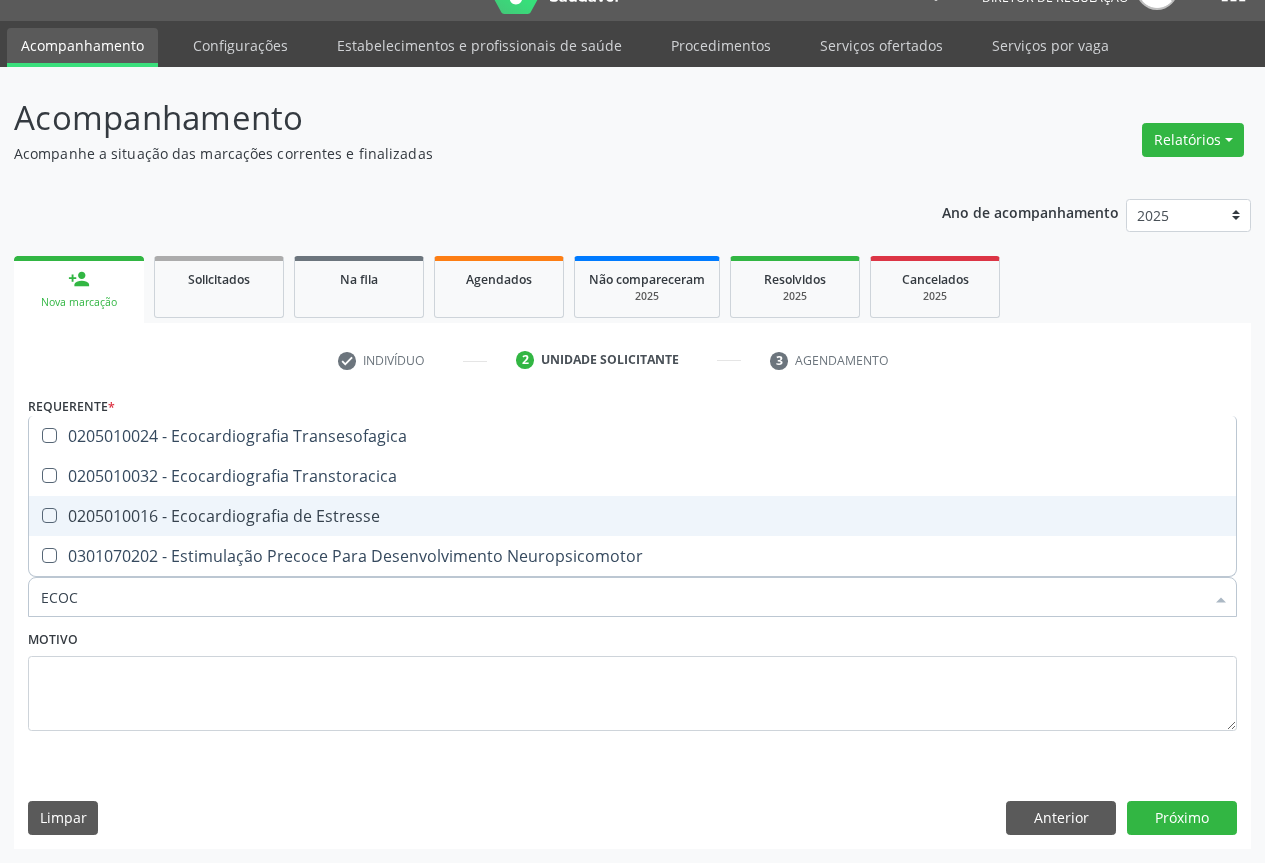 type on "ECOCA" 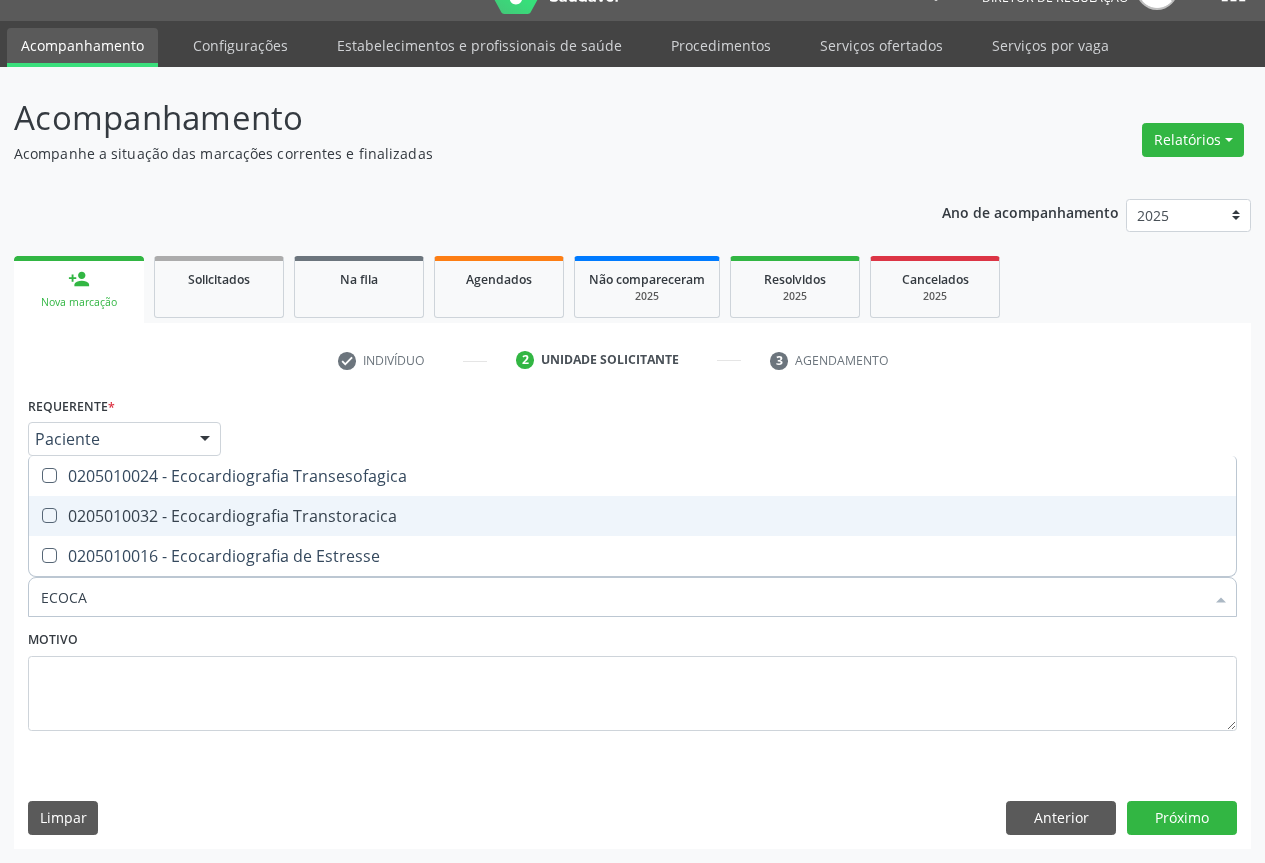 click on "0205010032 - Ecocardiografia Transtoracica" at bounding box center (632, 516) 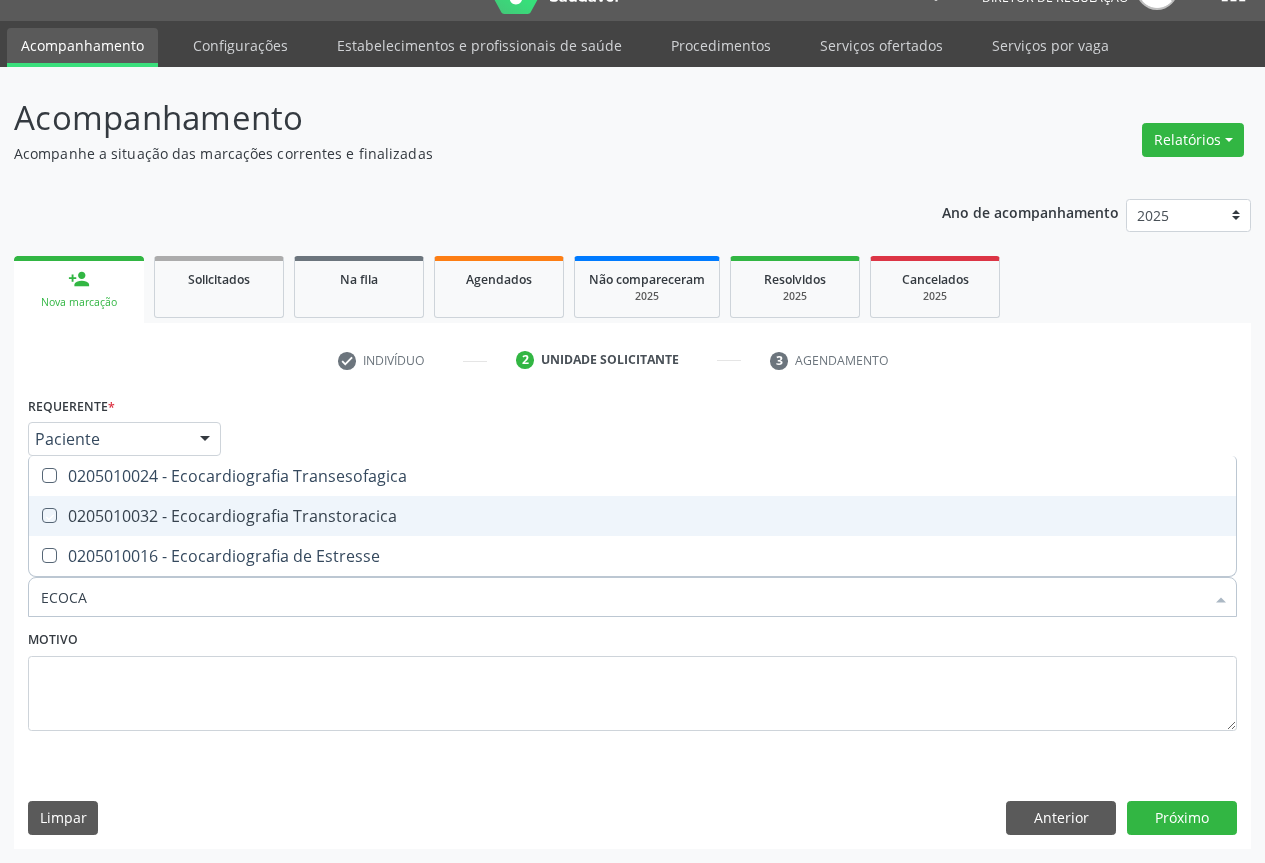 checkbox on "true" 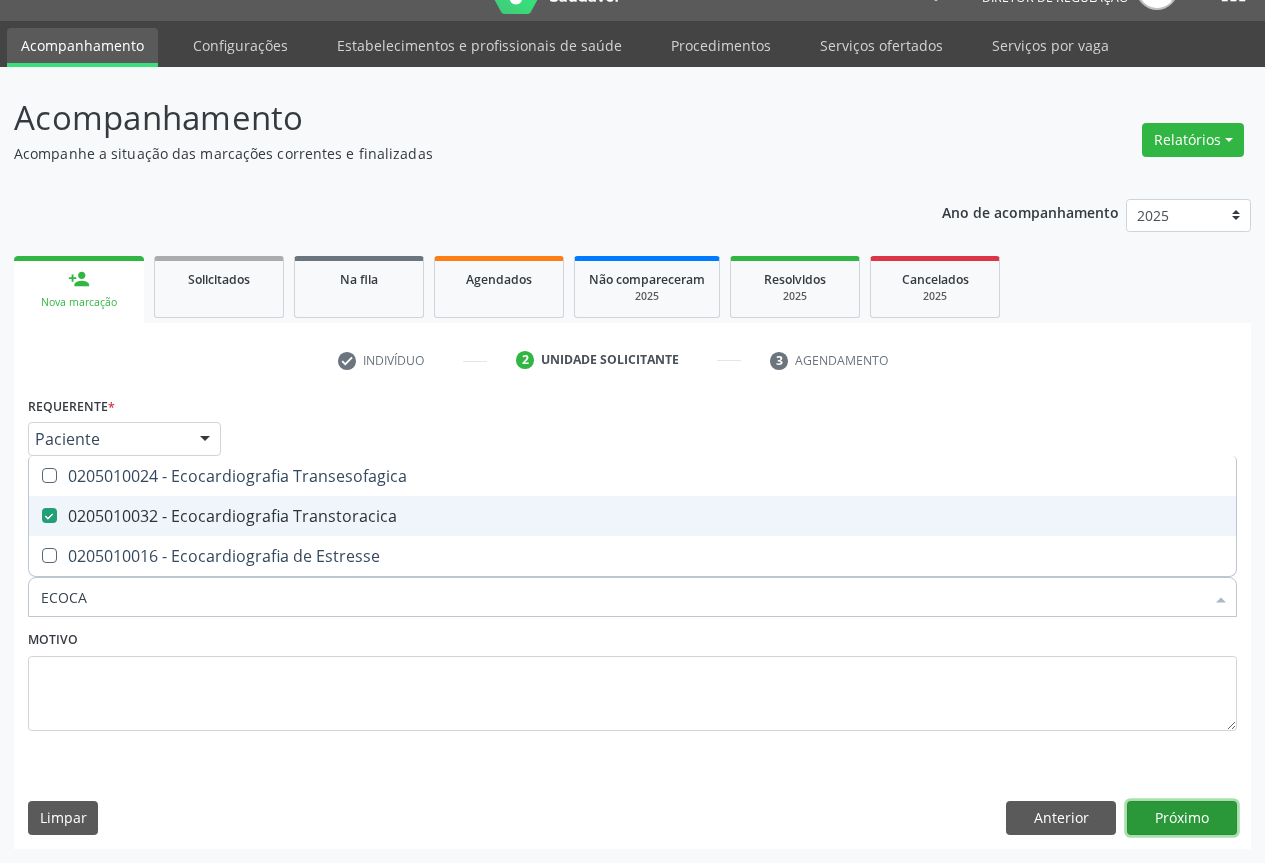 click on "Próximo" at bounding box center (1182, 818) 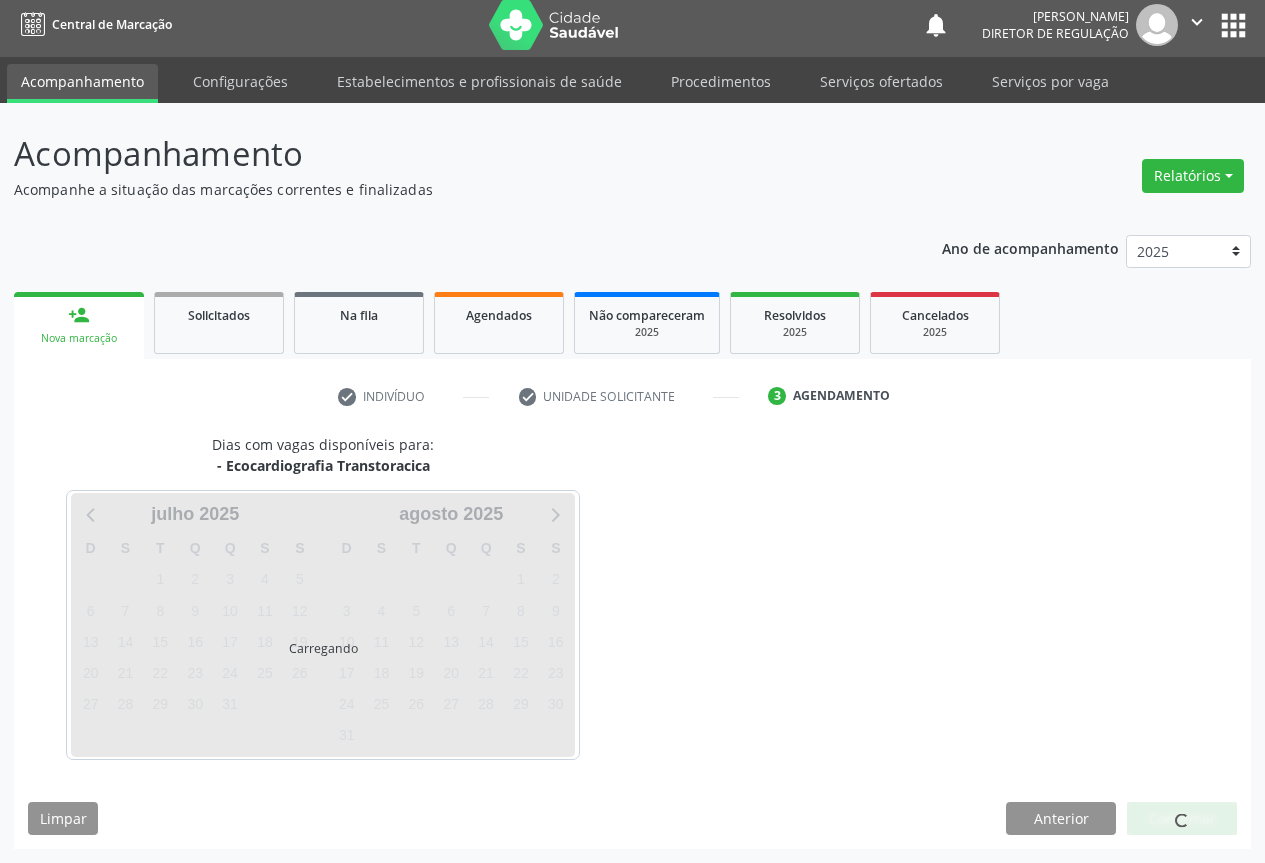 scroll, scrollTop: 7, scrollLeft: 0, axis: vertical 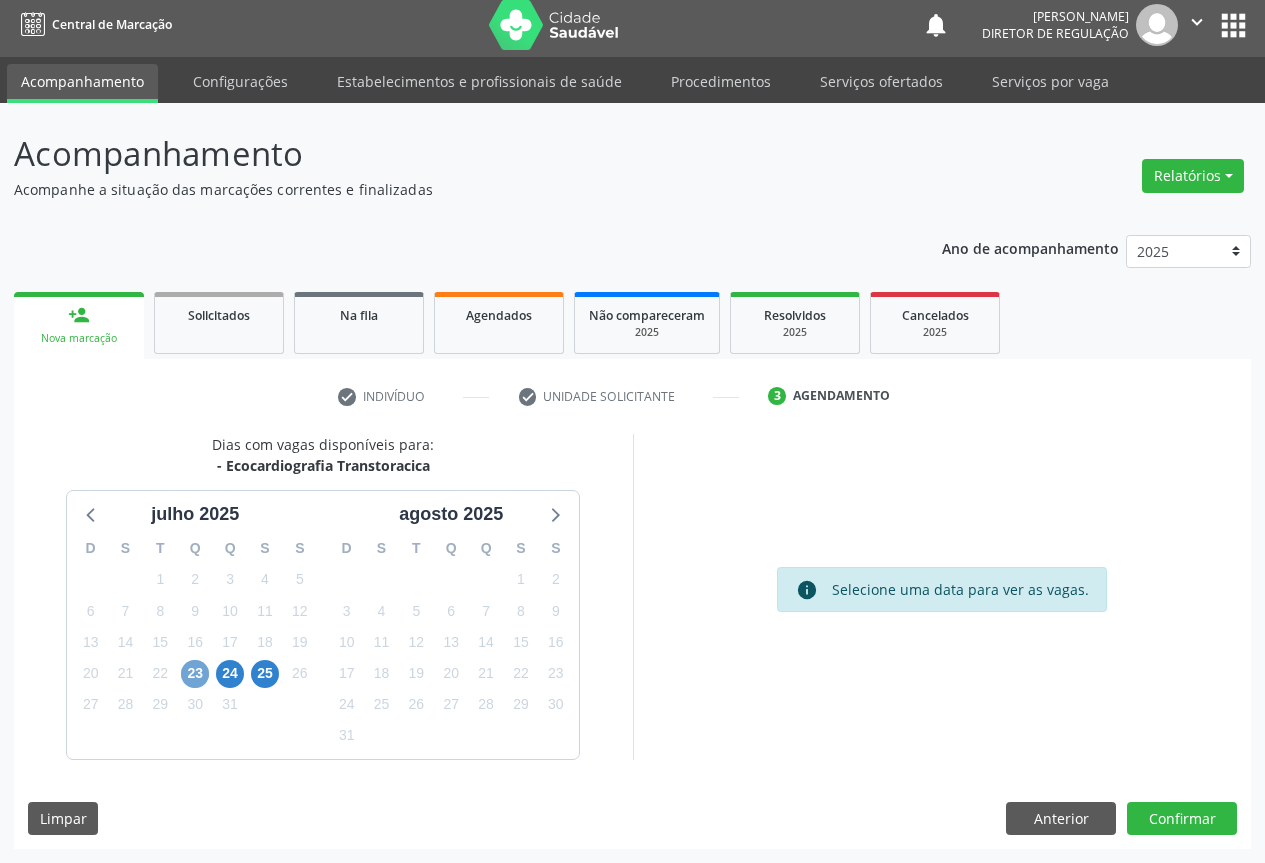 click on "23" at bounding box center (195, 674) 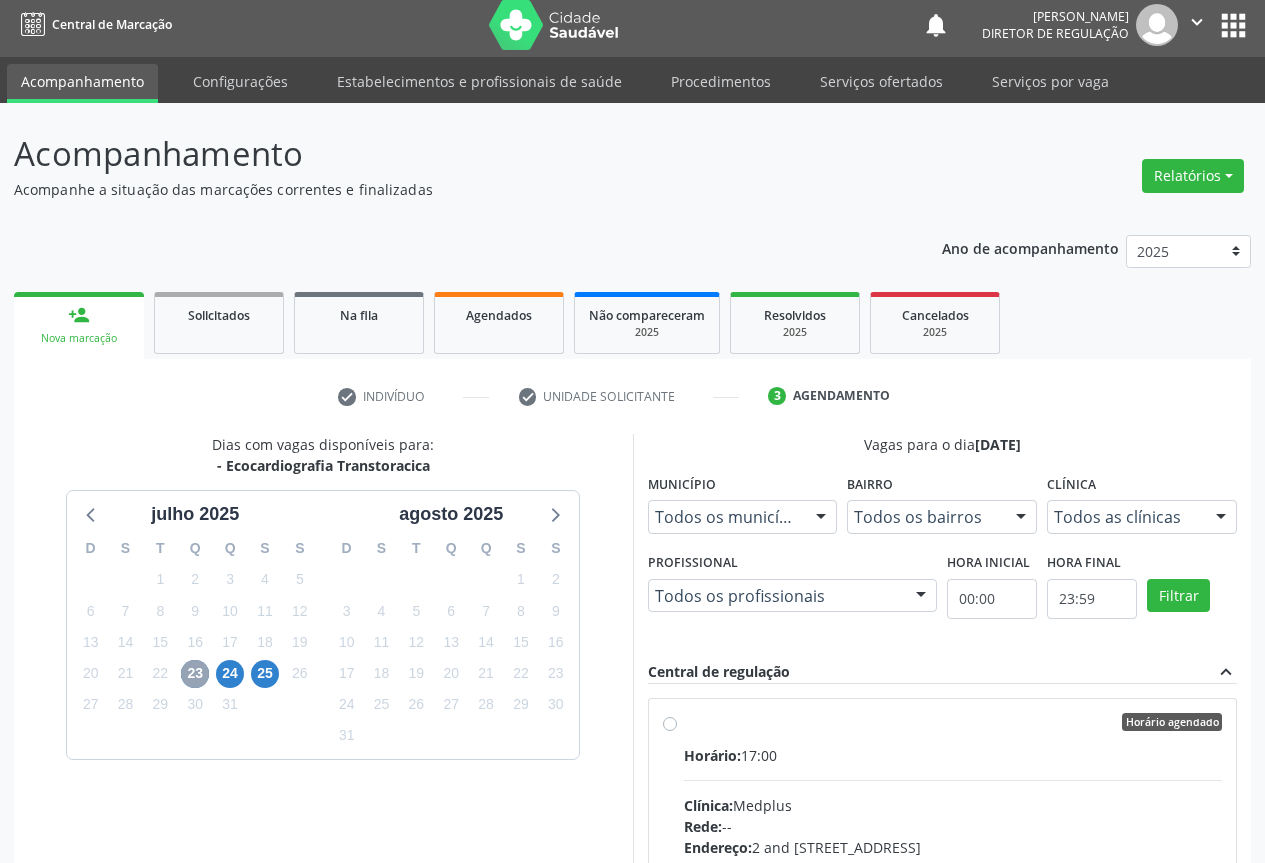 scroll, scrollTop: 296, scrollLeft: 0, axis: vertical 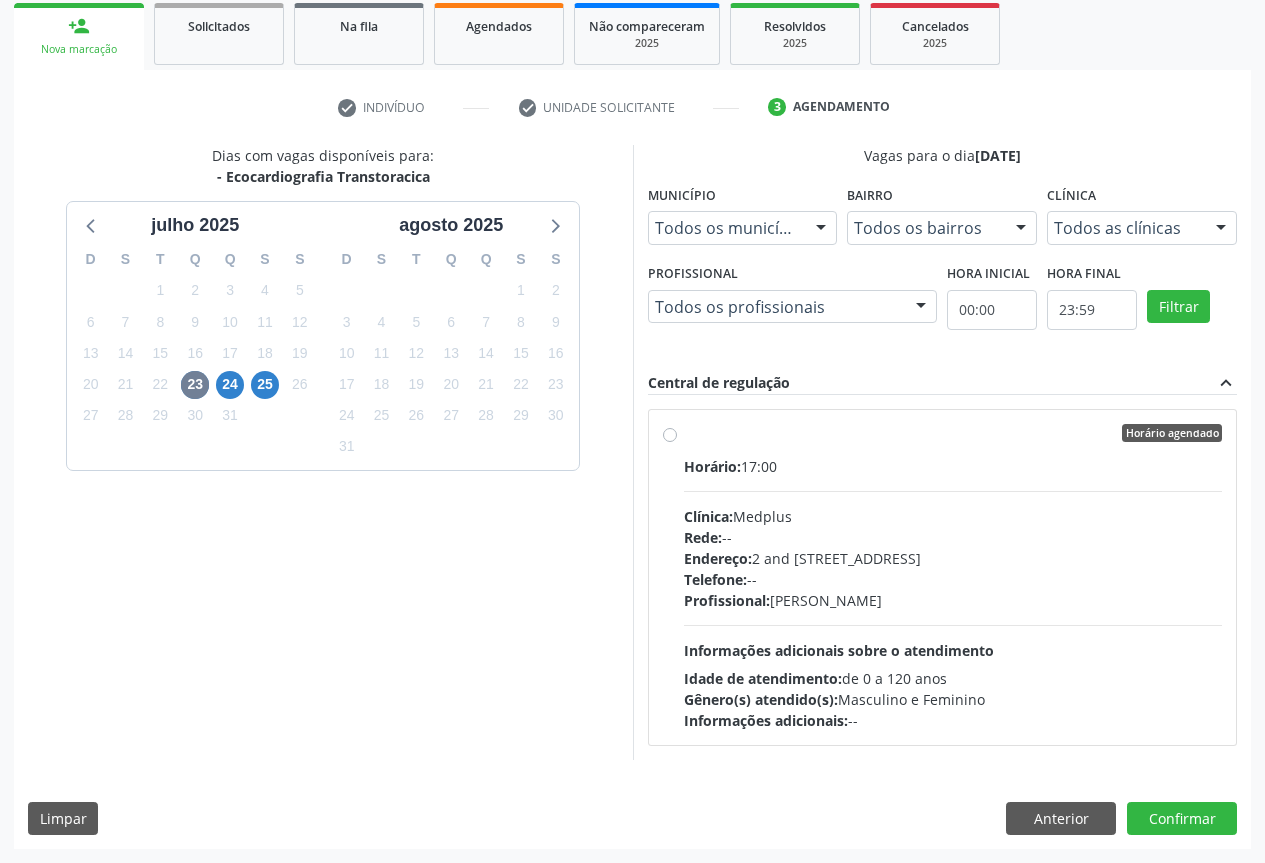 click on "Horário agendado
Horário:   17:00
Clínica:  Medplus
Rede:
--
Endereço:   2 and [STREET_ADDRESS]
Telefone:   --
Profissional:
[PERSON_NAME]
Informações adicionais sobre o atendimento
Idade de atendimento:
de 0 a 120 anos
Gênero(s) atendido(s):
Masculino e Feminino
Informações adicionais:
--" at bounding box center [953, 577] 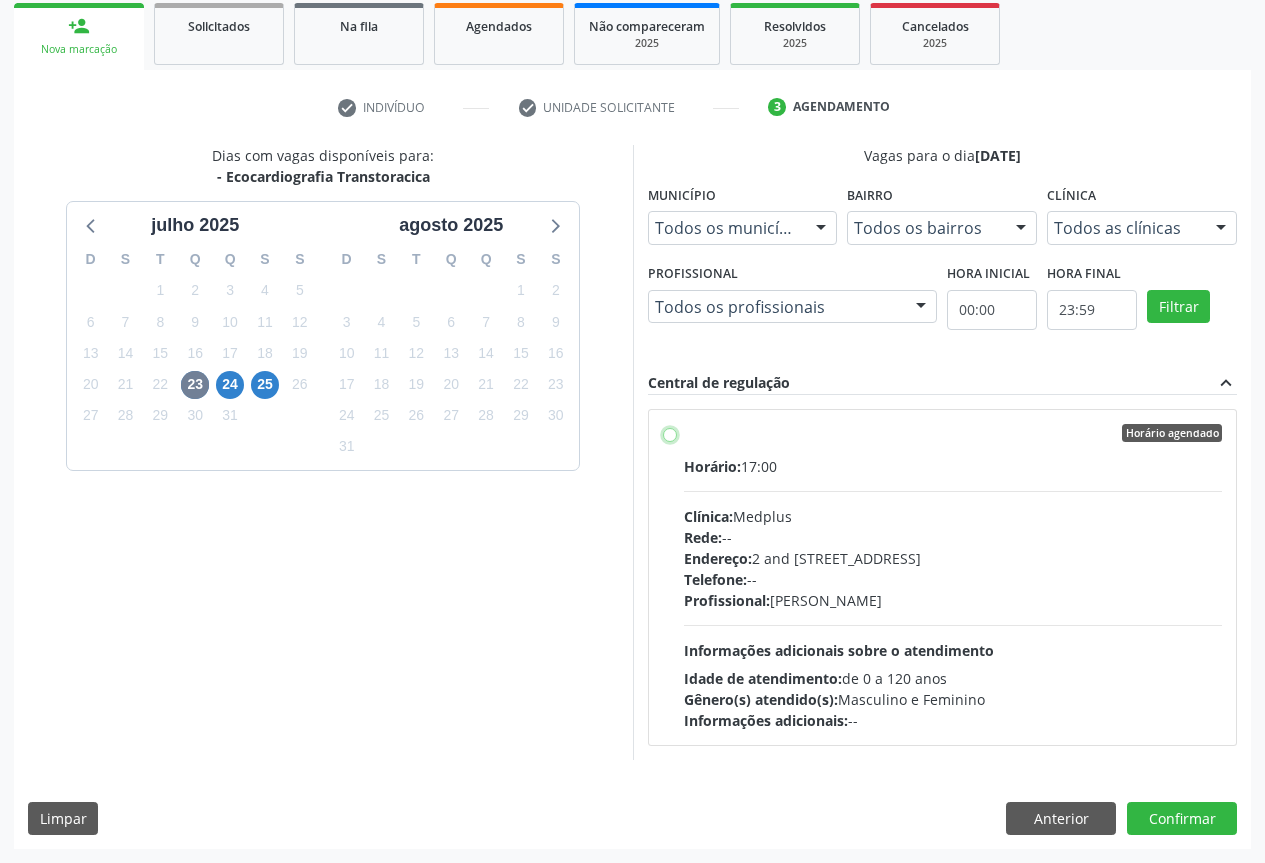 click on "Horário agendado
Horário:   17:00
Clínica:  Medplus
Rede:
--
Endereço:   2 and [STREET_ADDRESS]
Telefone:   --
Profissional:
[PERSON_NAME]
Informações adicionais sobre o atendimento
Idade de atendimento:
de 0 a 120 anos
Gênero(s) atendido(s):
Masculino e Feminino
Informações adicionais:
--" at bounding box center [670, 433] 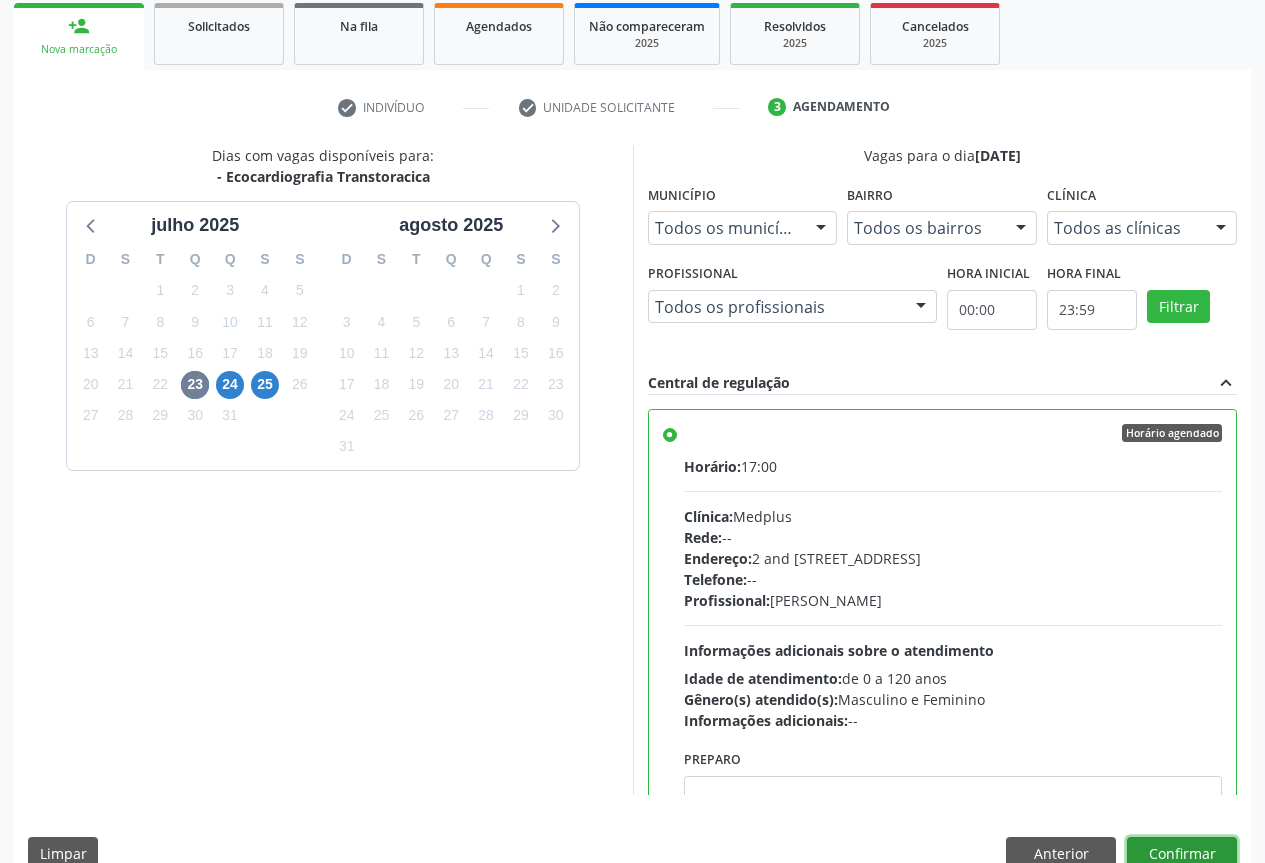 click on "Confirmar" at bounding box center [1182, 854] 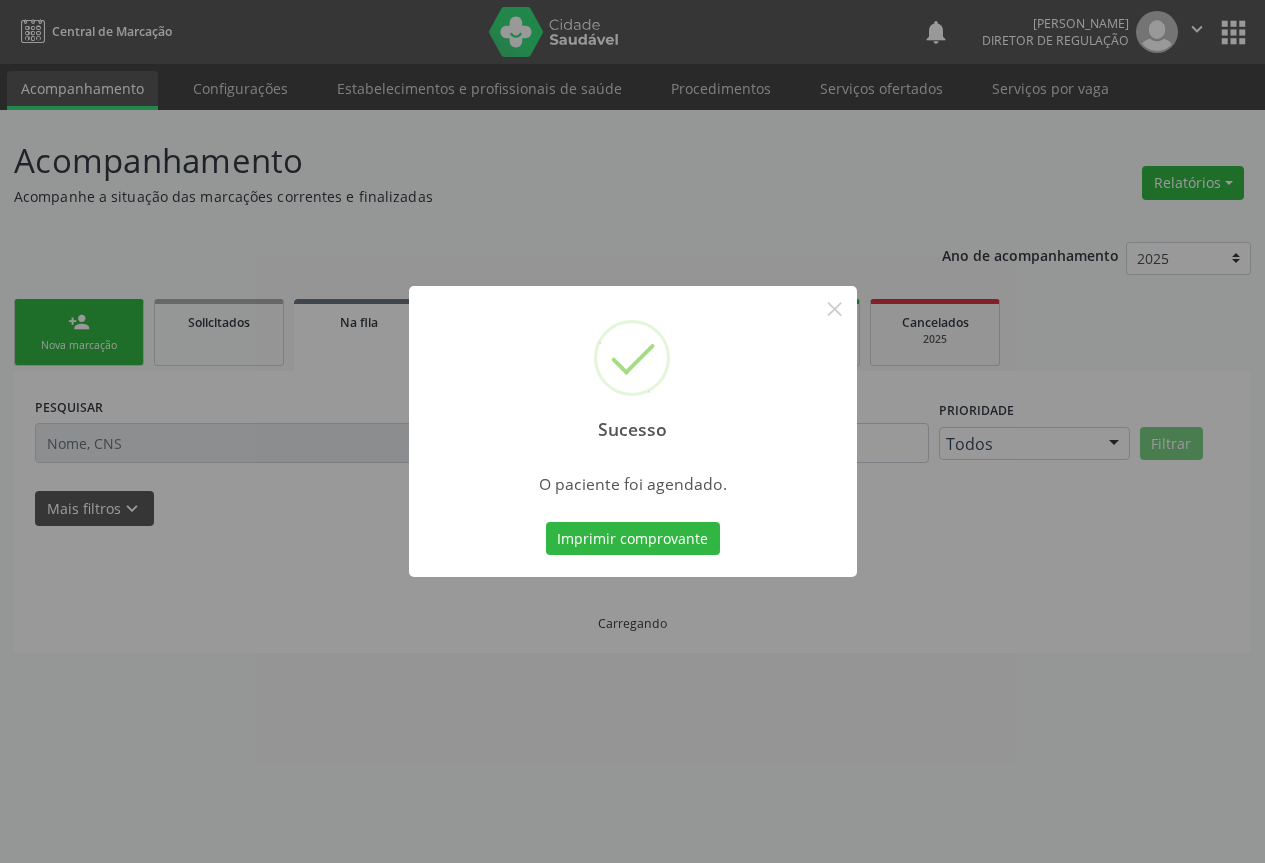 scroll, scrollTop: 0, scrollLeft: 0, axis: both 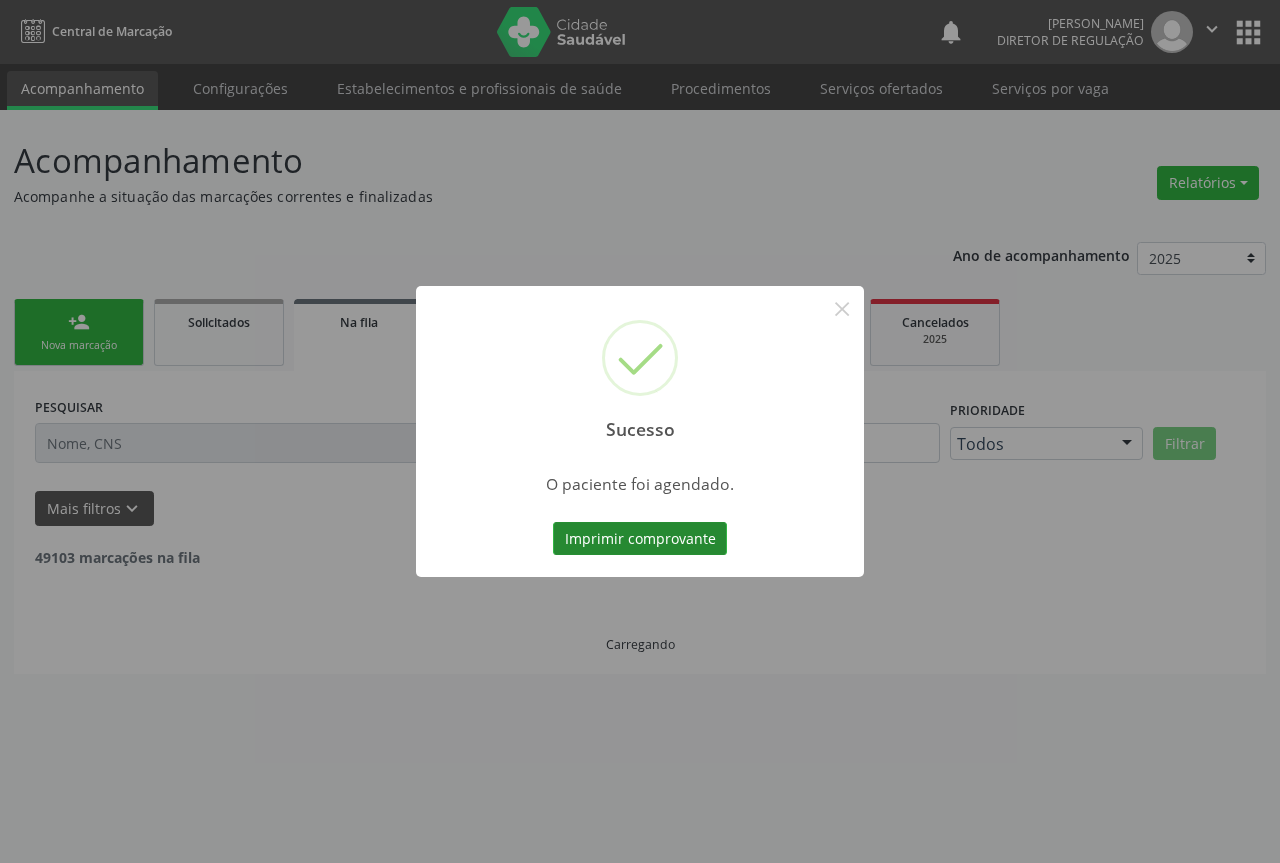 click on "Imprimir comprovante" at bounding box center (640, 539) 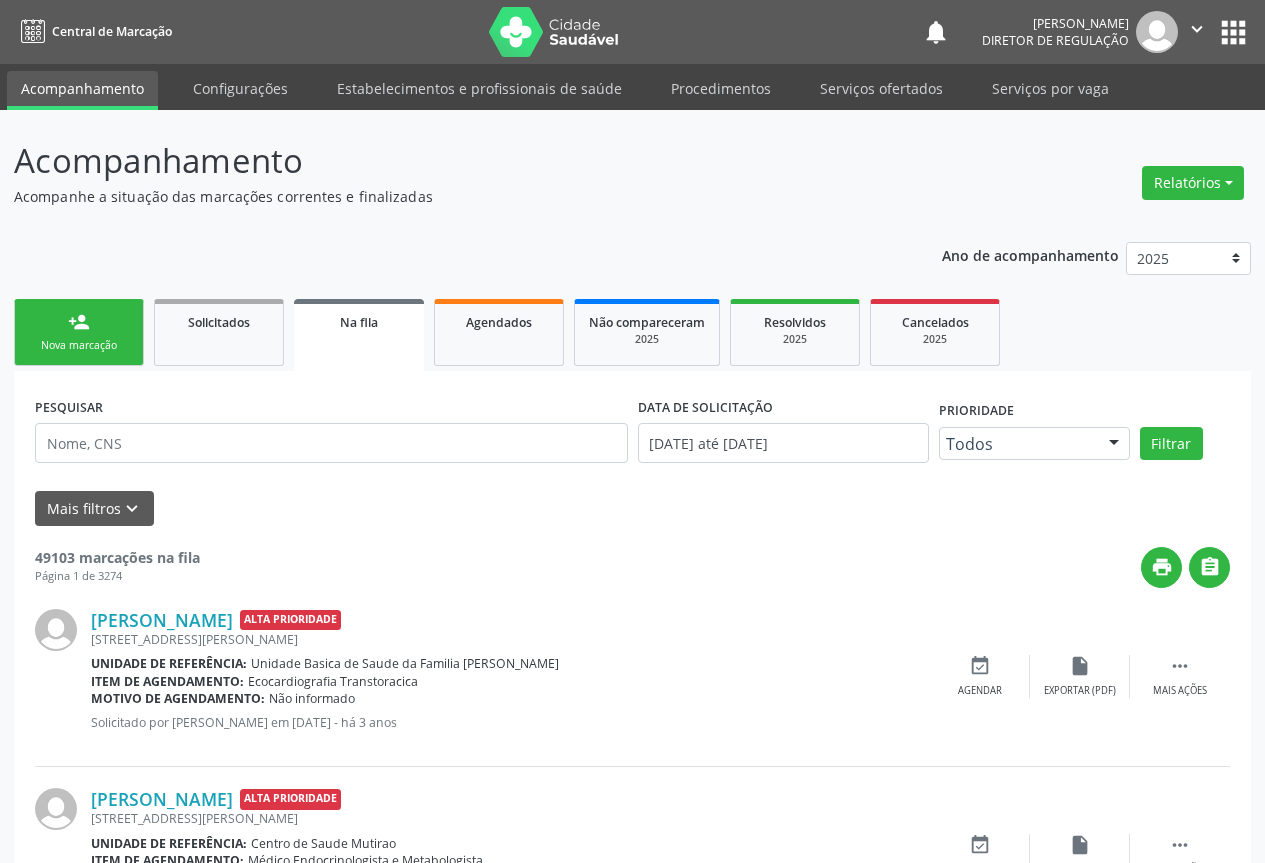 click on "person_add
Nova marcação" at bounding box center (79, 332) 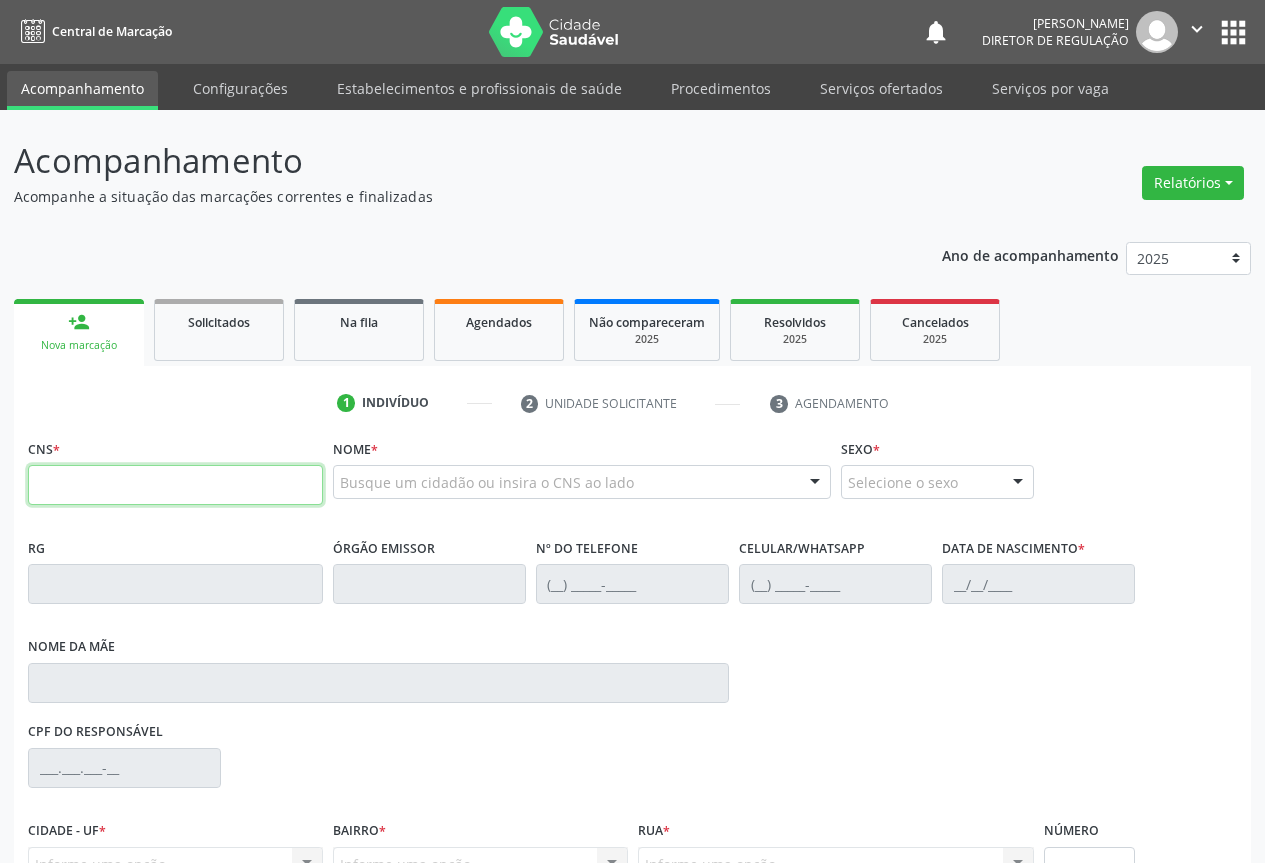 drag, startPoint x: 159, startPoint y: 474, endPoint x: 183, endPoint y: 438, distance: 43.266617 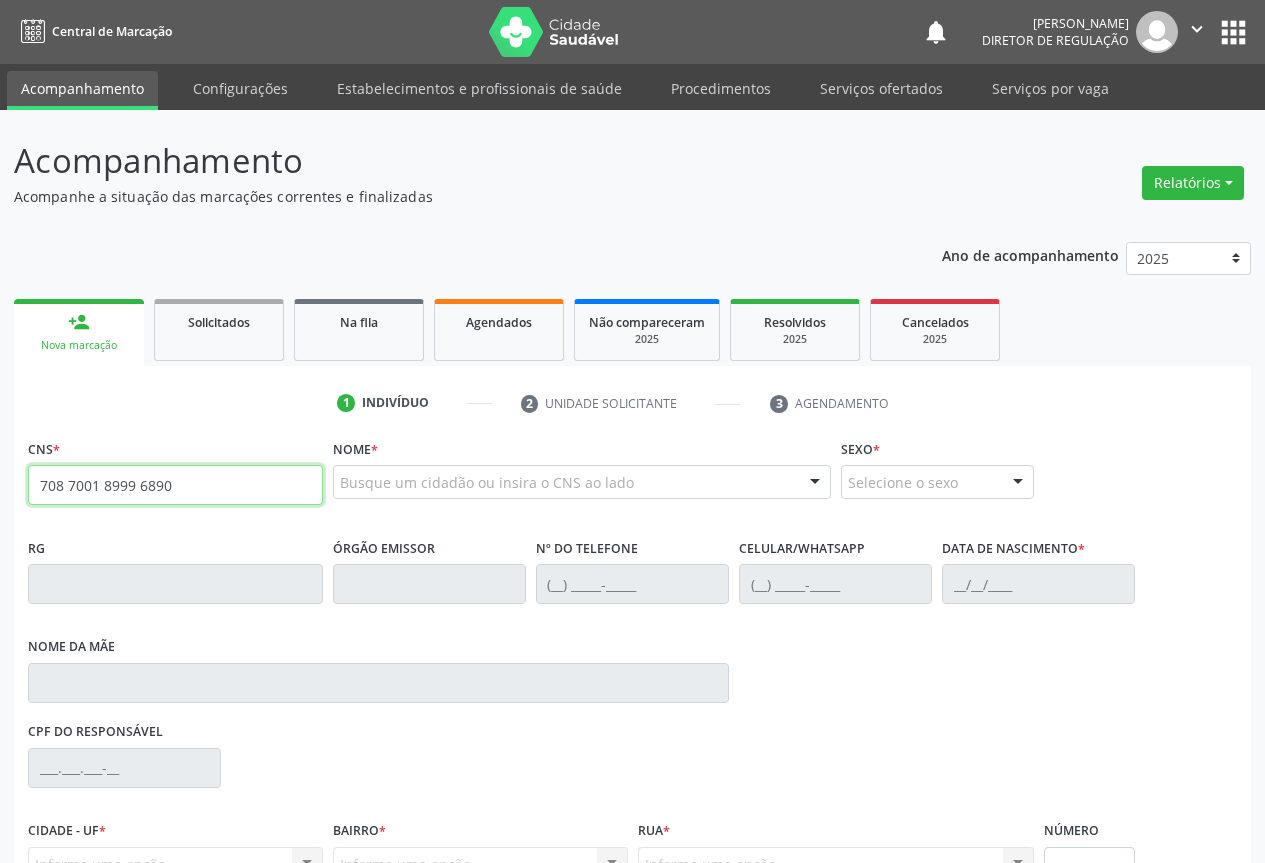 type on "708 7001 8999 6890" 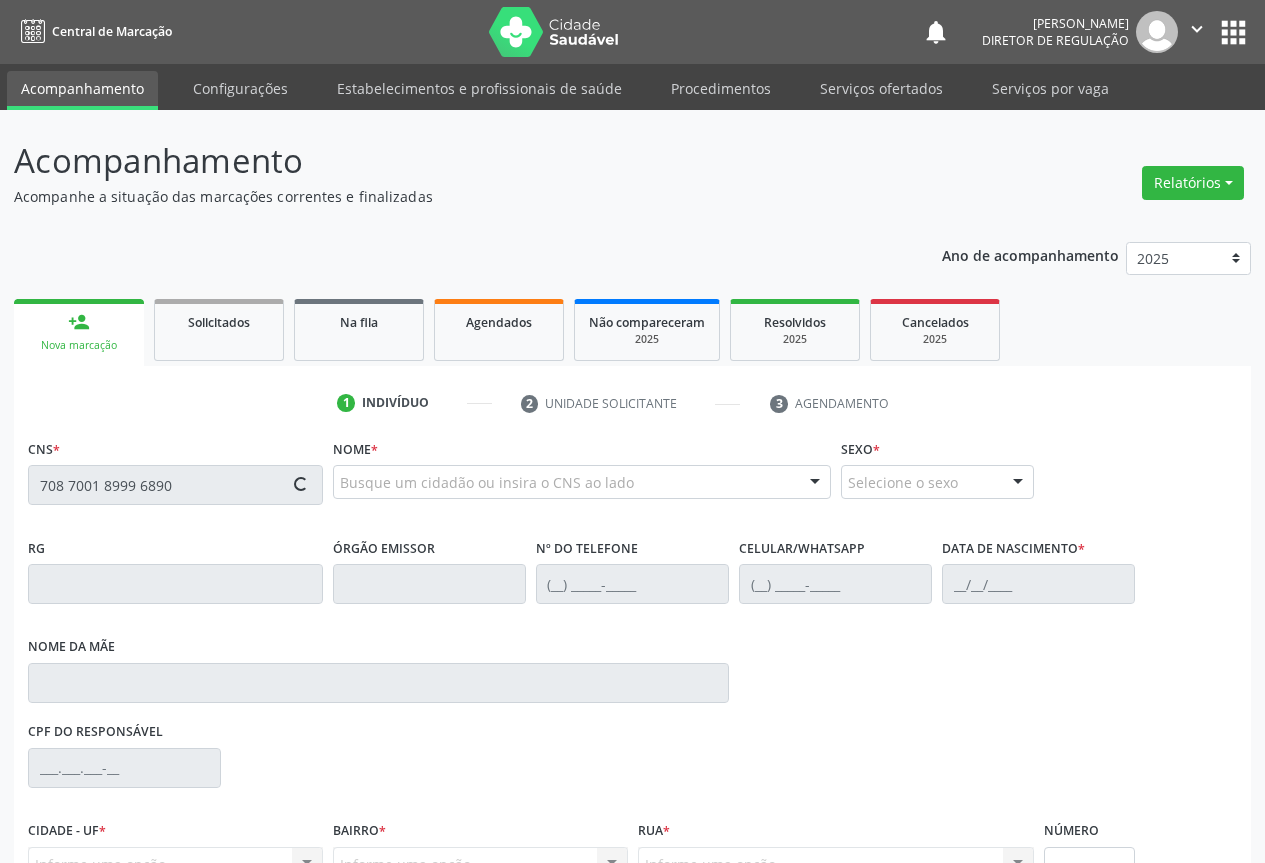 scroll, scrollTop: 207, scrollLeft: 0, axis: vertical 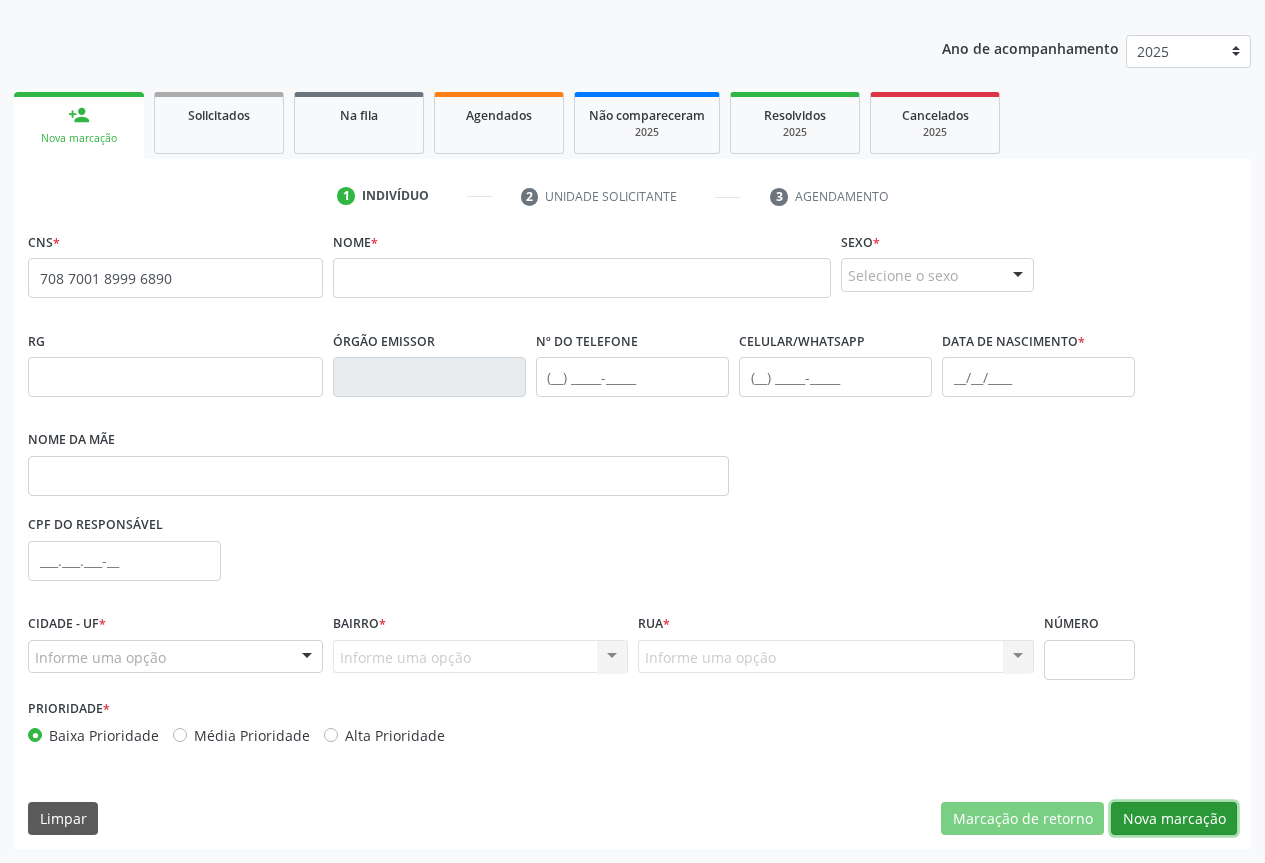 drag, startPoint x: 1179, startPoint y: 827, endPoint x: 712, endPoint y: 644, distance: 501.57553 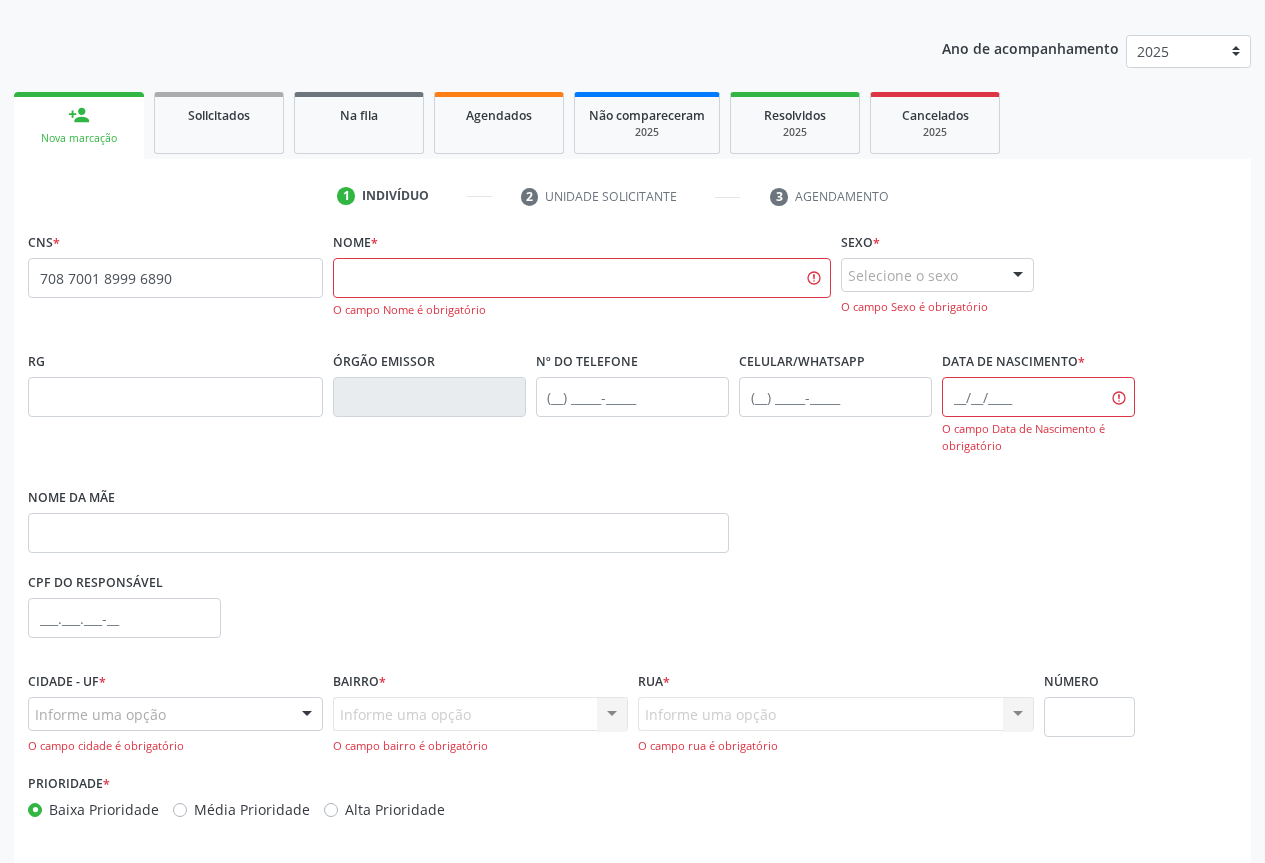 click on "CNS
*
708 7001 8999 6890       none
Nome
*
O [GEOGRAPHIC_DATA] é obrigatório
Sexo
*
Selecione o sexo
Masculino   Feminino
Nenhum resultado encontrado para: "   "
Não há nenhuma opção para ser exibida.
O campo Sexo é obrigatório" at bounding box center (632, 286) 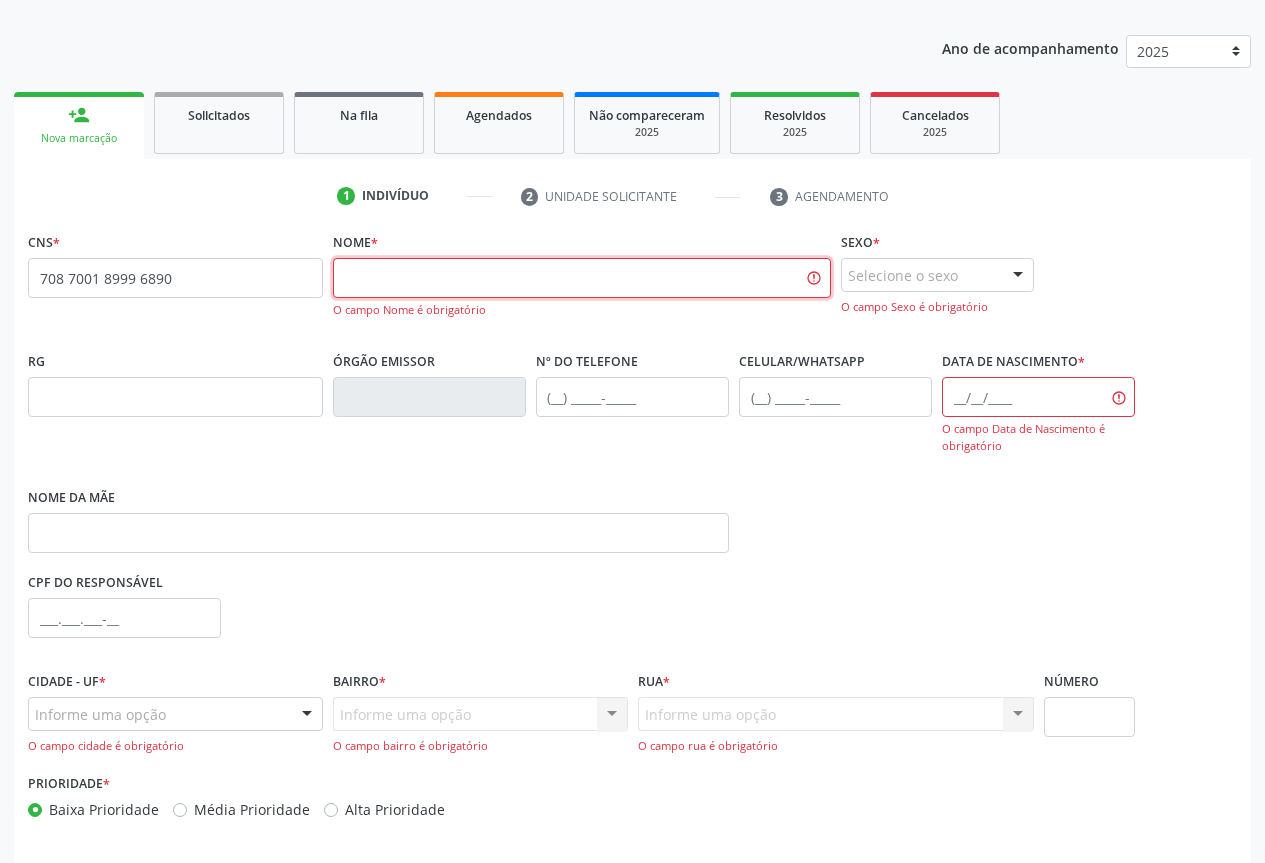 click at bounding box center [582, 278] 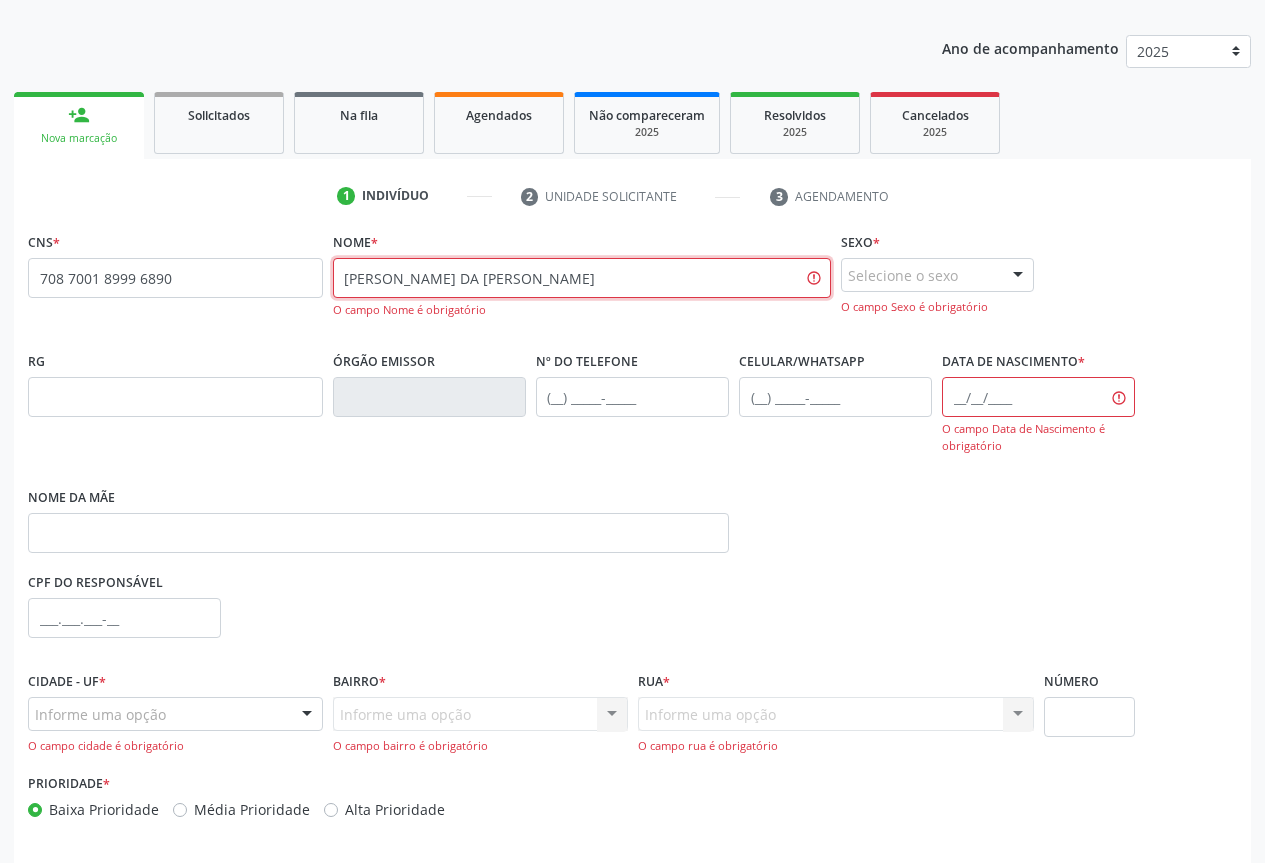 type on "[PERSON_NAME] DA [PERSON_NAME]" 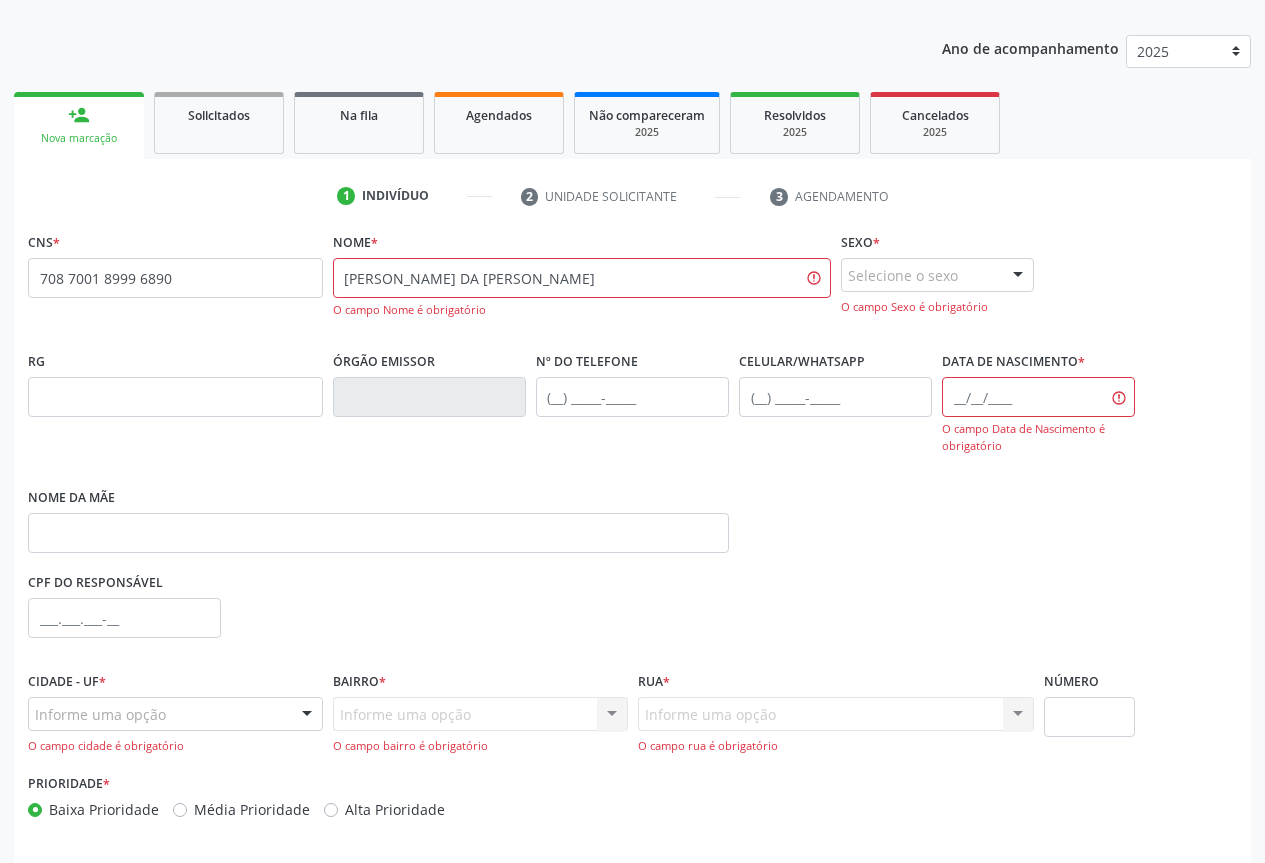 click on "Selecione o sexo" at bounding box center (937, 275) 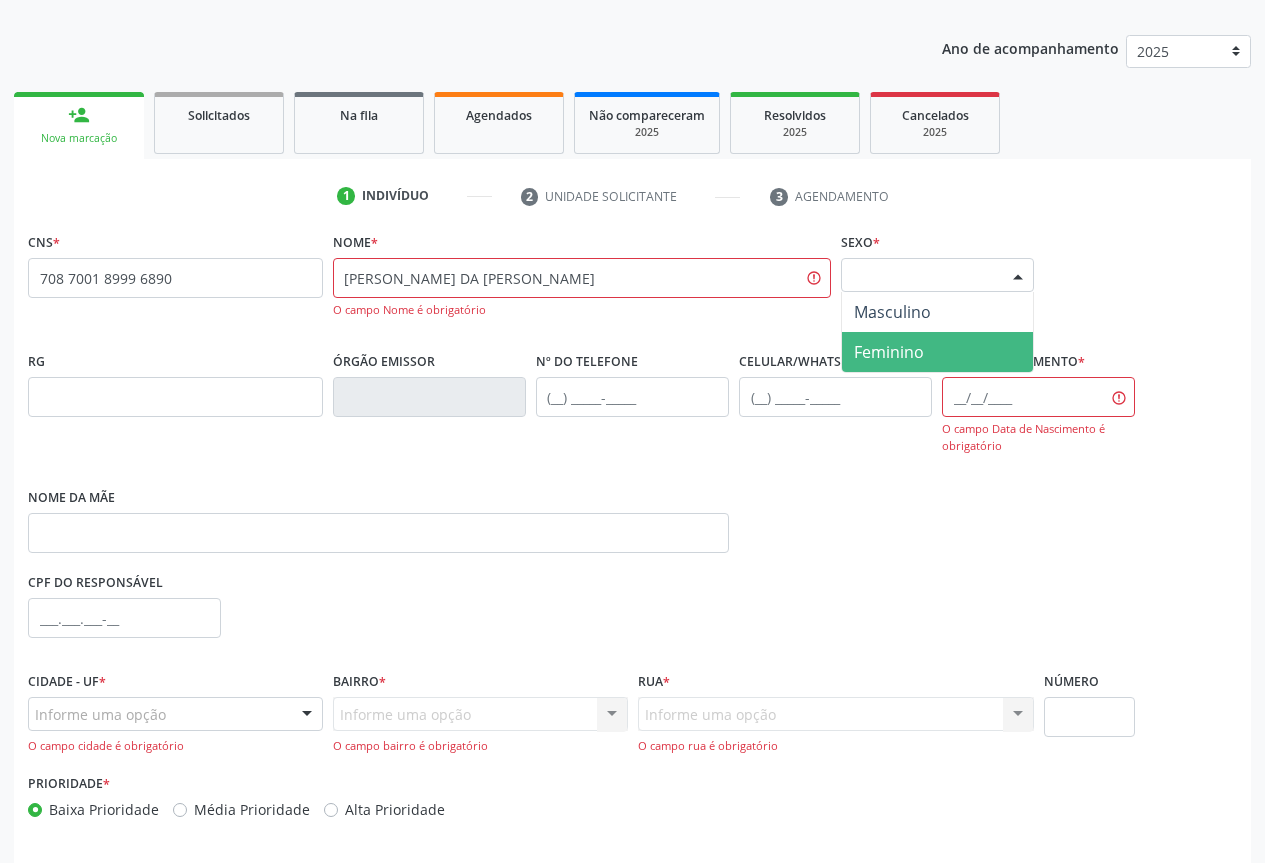 click on "Feminino" at bounding box center (889, 352) 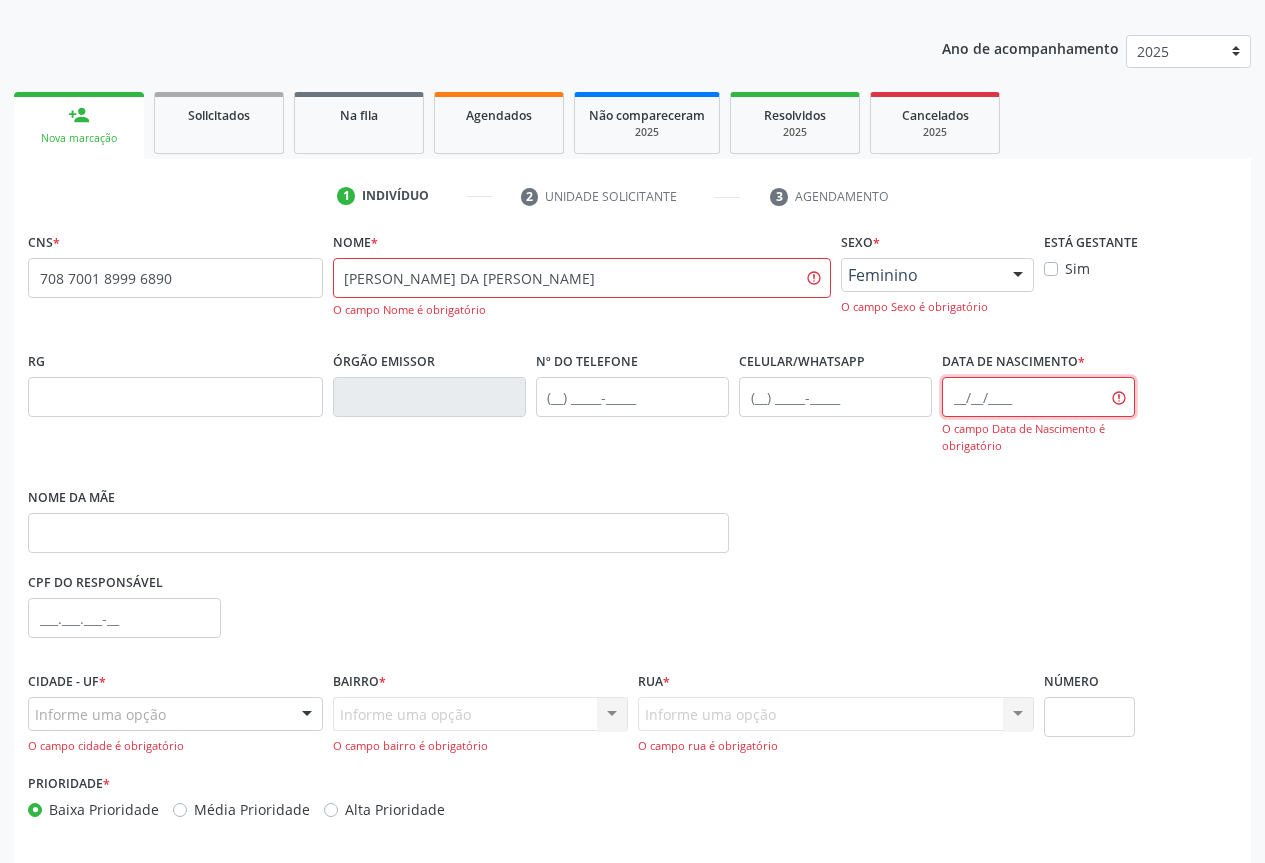 click at bounding box center (1038, 397) 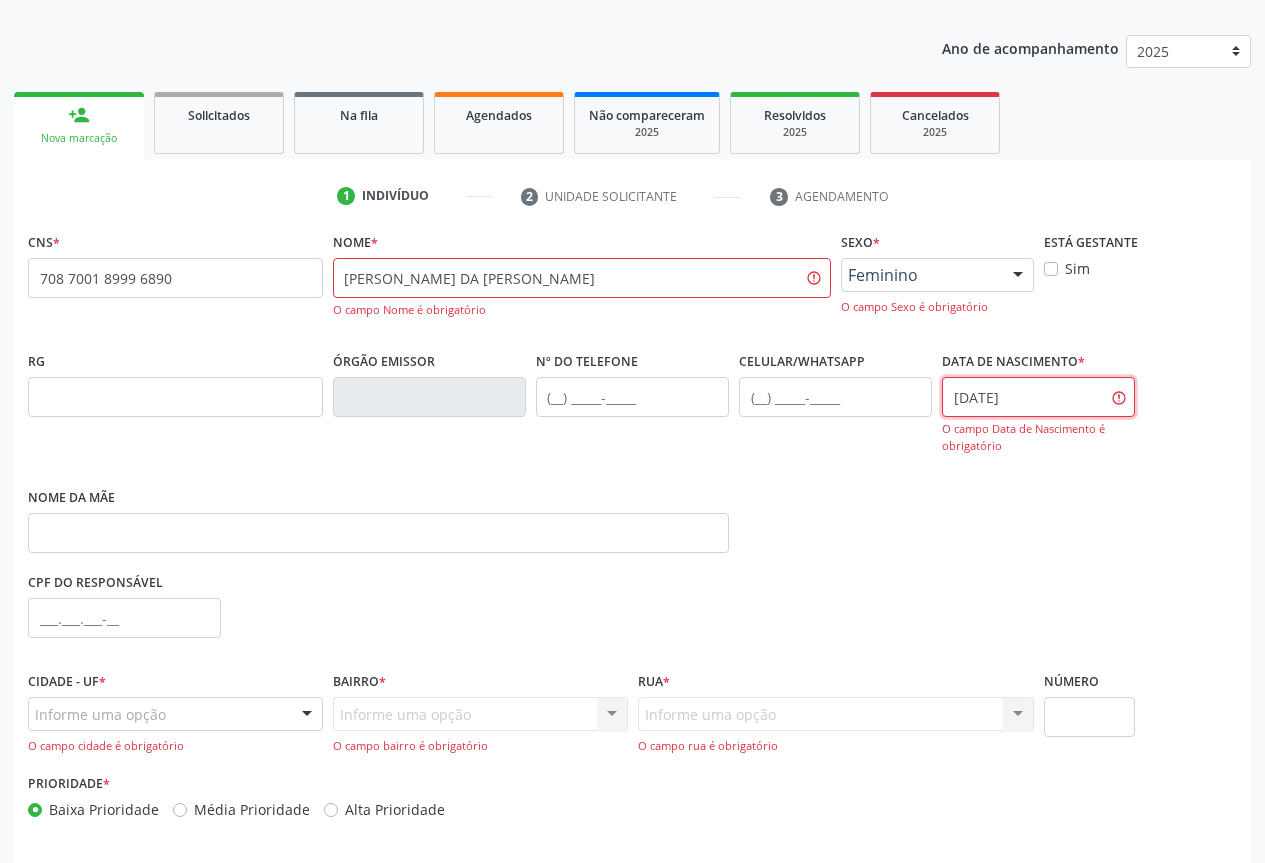 scroll, scrollTop: 282, scrollLeft: 0, axis: vertical 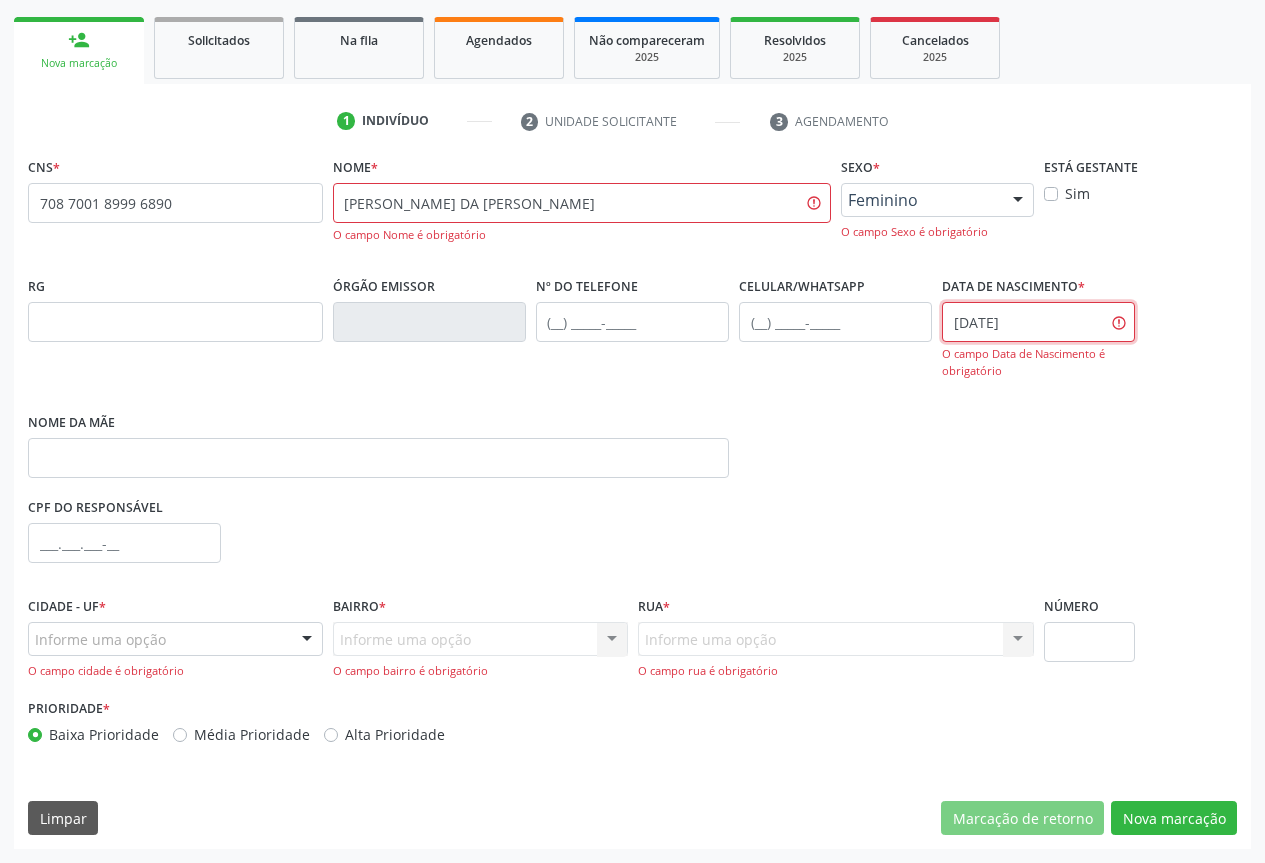type on "[DATE]" 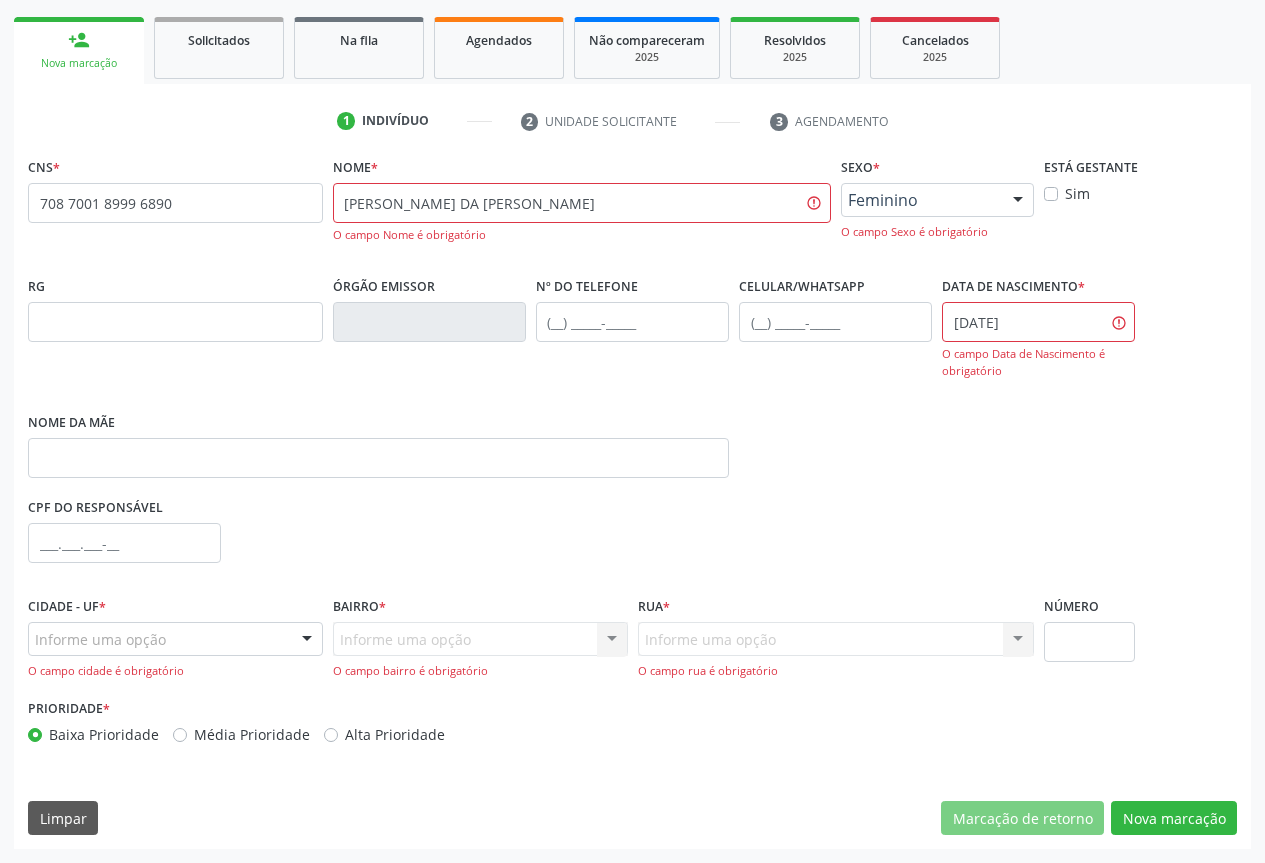 click at bounding box center (307, 640) 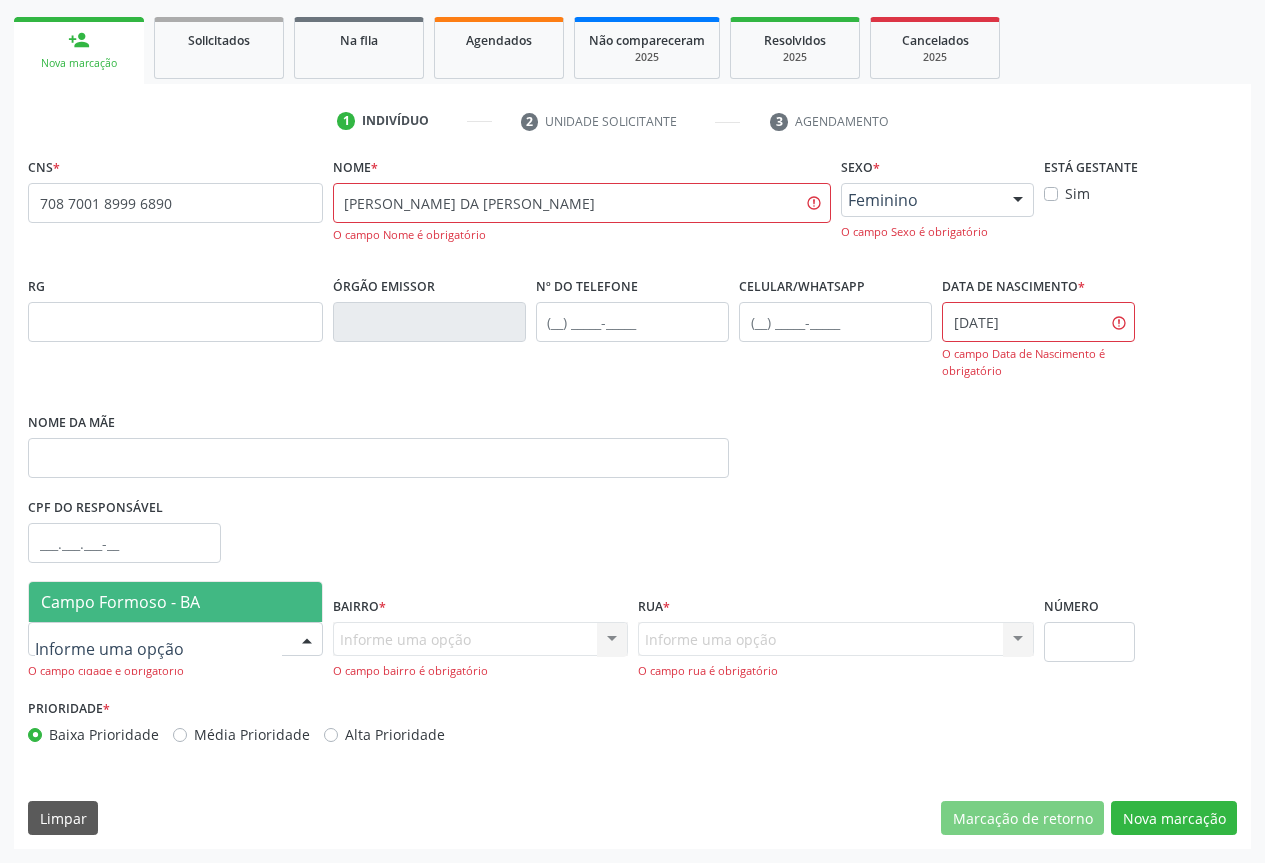 click on "Campo Formoso - BA" at bounding box center [175, 602] 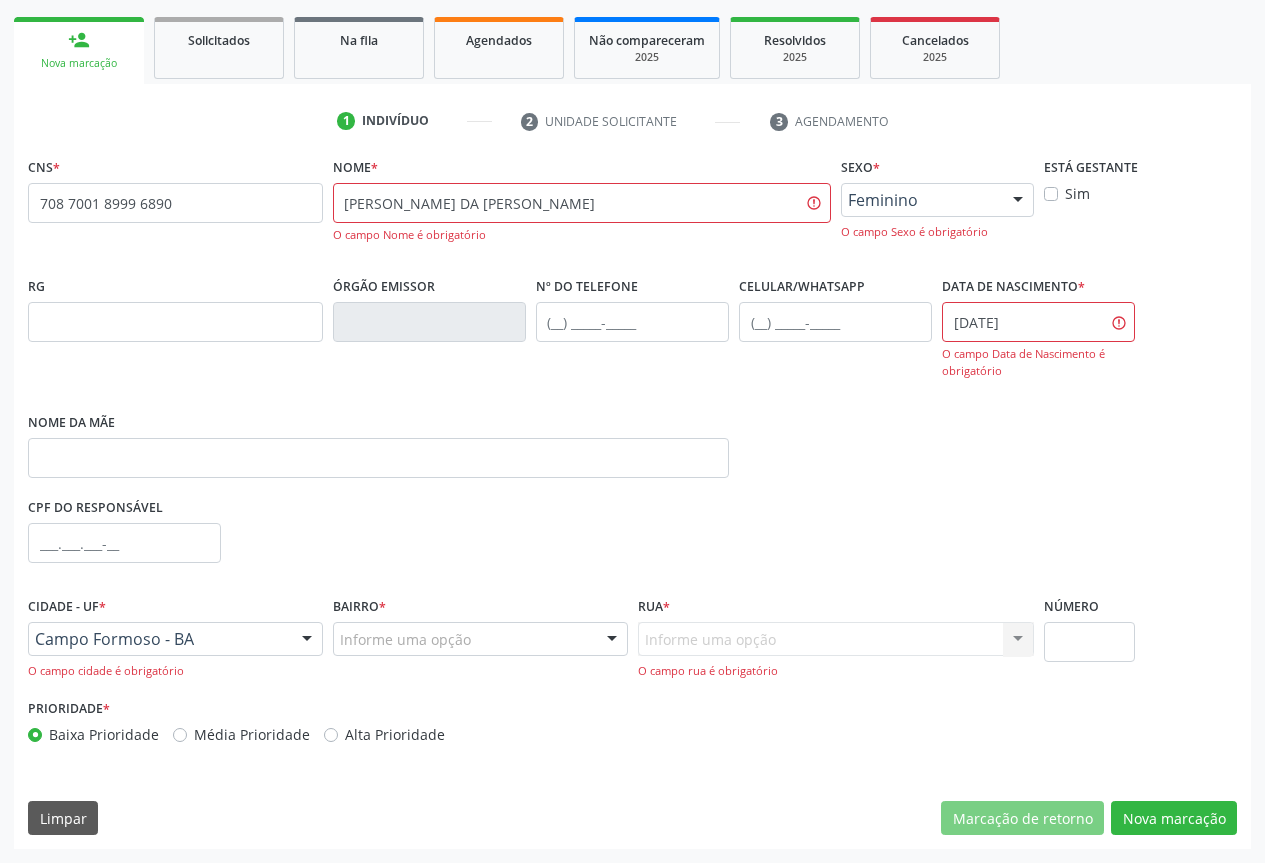 click at bounding box center (612, 640) 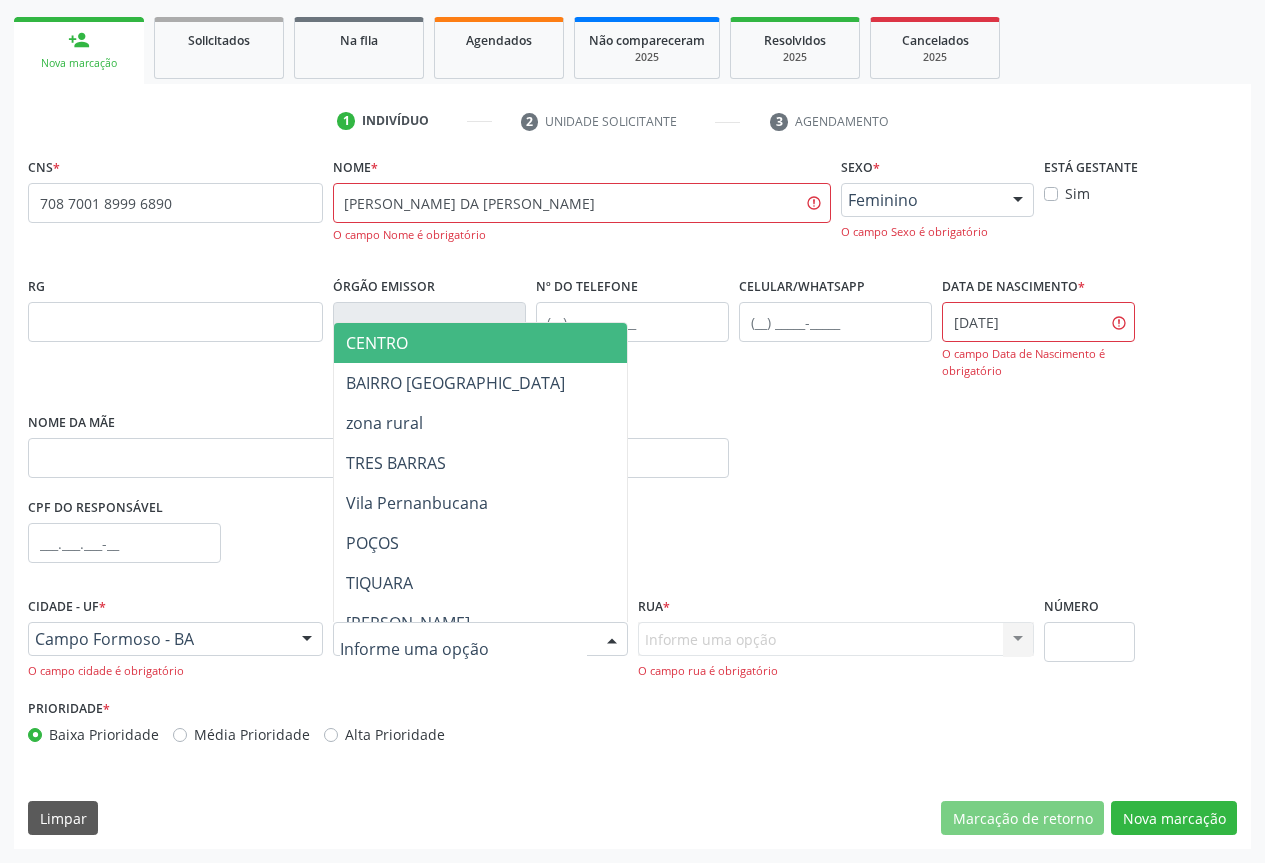 click on "CENTRO" at bounding box center [550, 343] 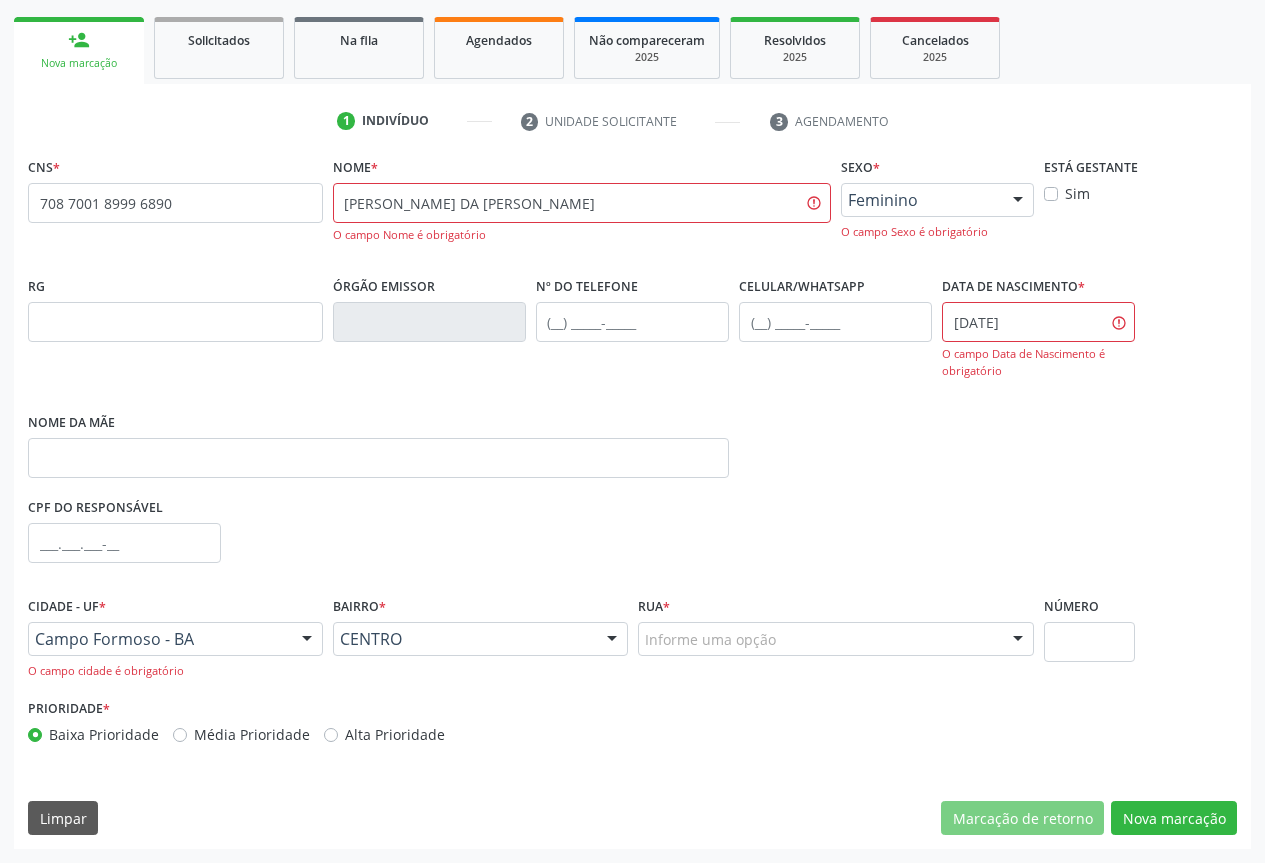 click at bounding box center [1018, 640] 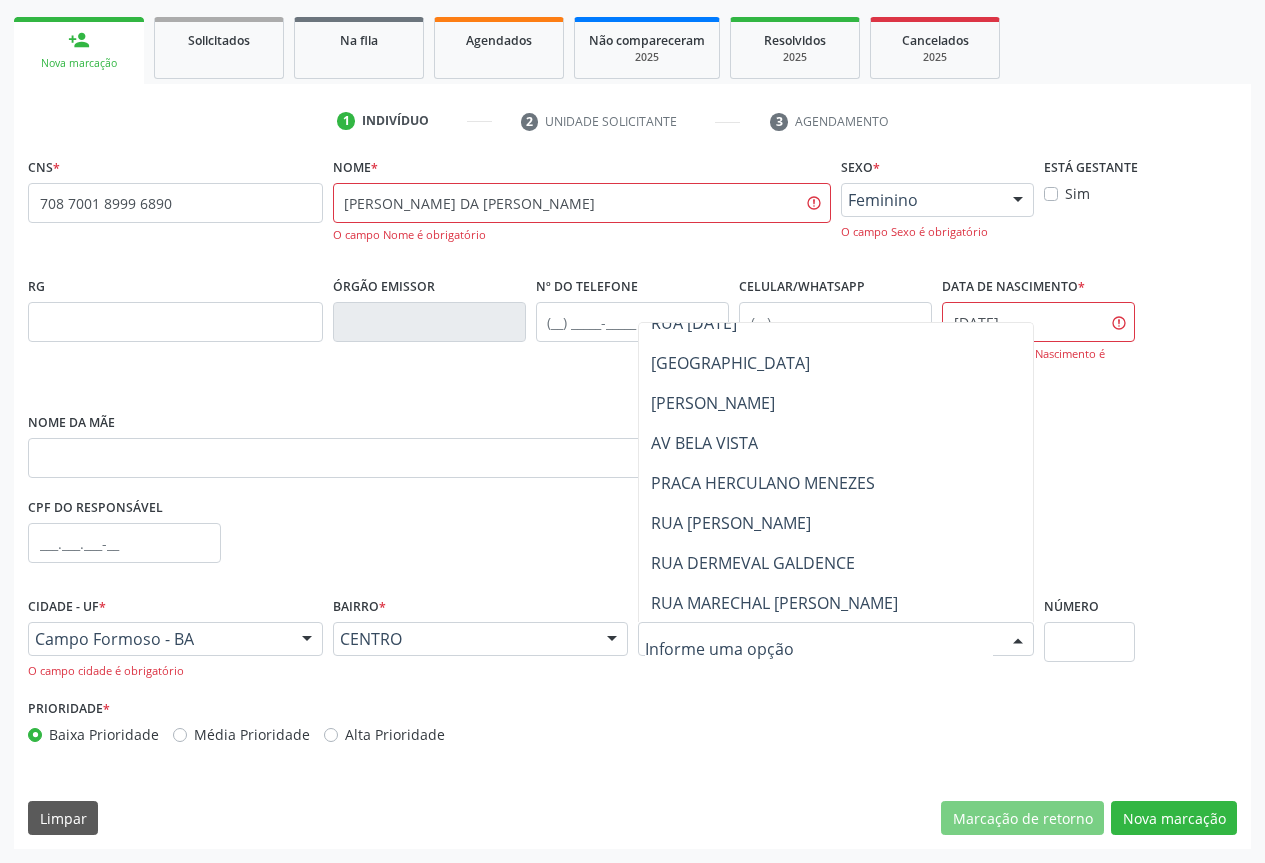 scroll, scrollTop: 1800, scrollLeft: 0, axis: vertical 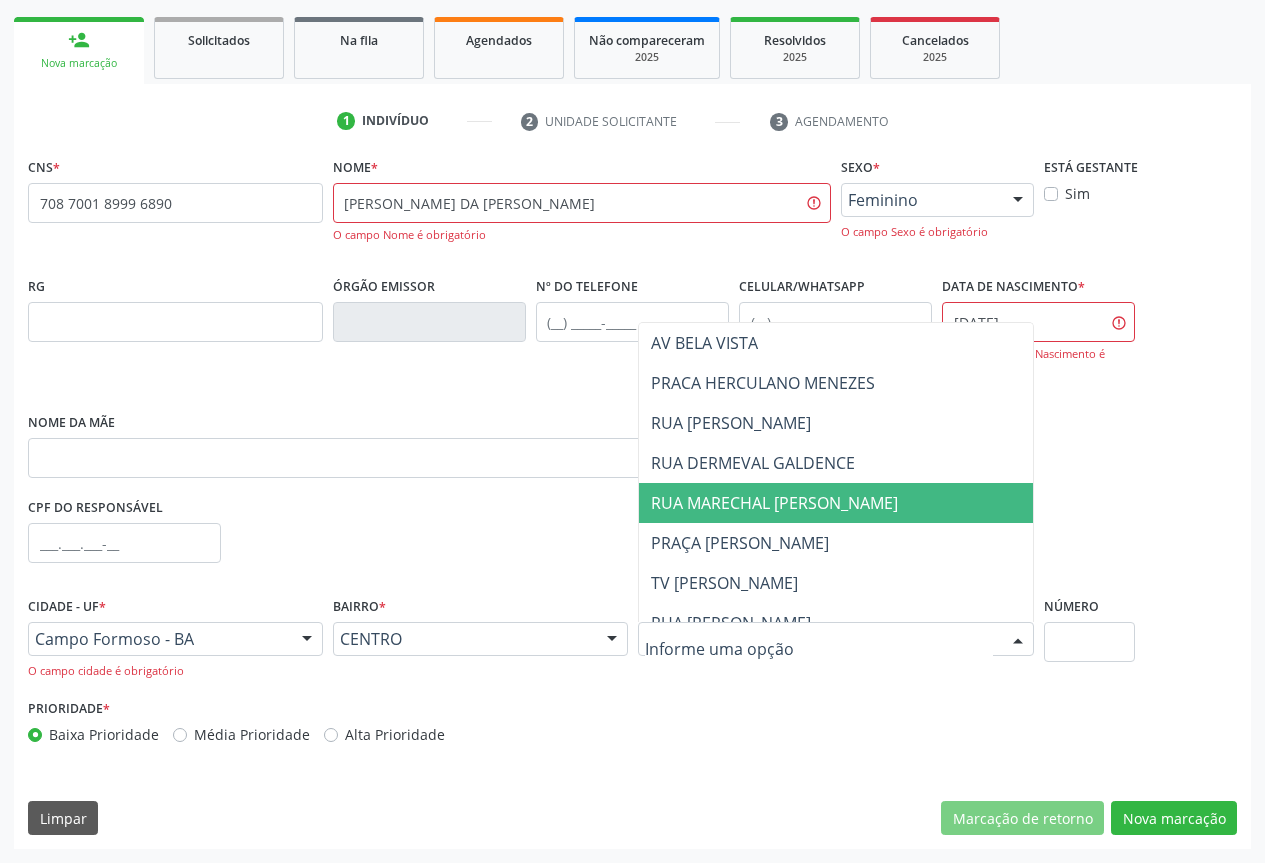 click on "RG
Órgão emissor
Nº do Telefone
Celular/WhatsApp
Data de nascimento
*
[DATE]
O campo Data de Nascimento é obrigatório
Nome da mãe" at bounding box center (632, 382) 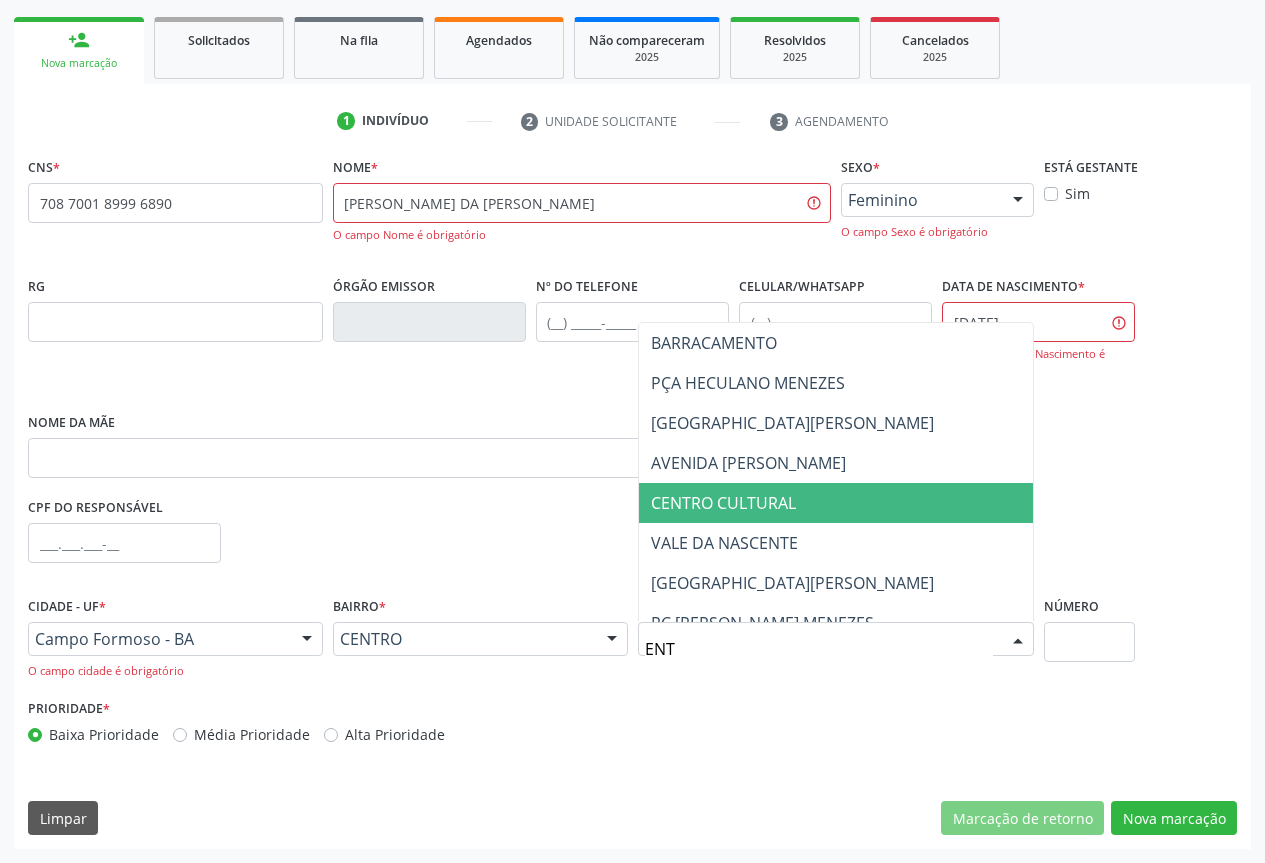 scroll, scrollTop: 541, scrollLeft: 0, axis: vertical 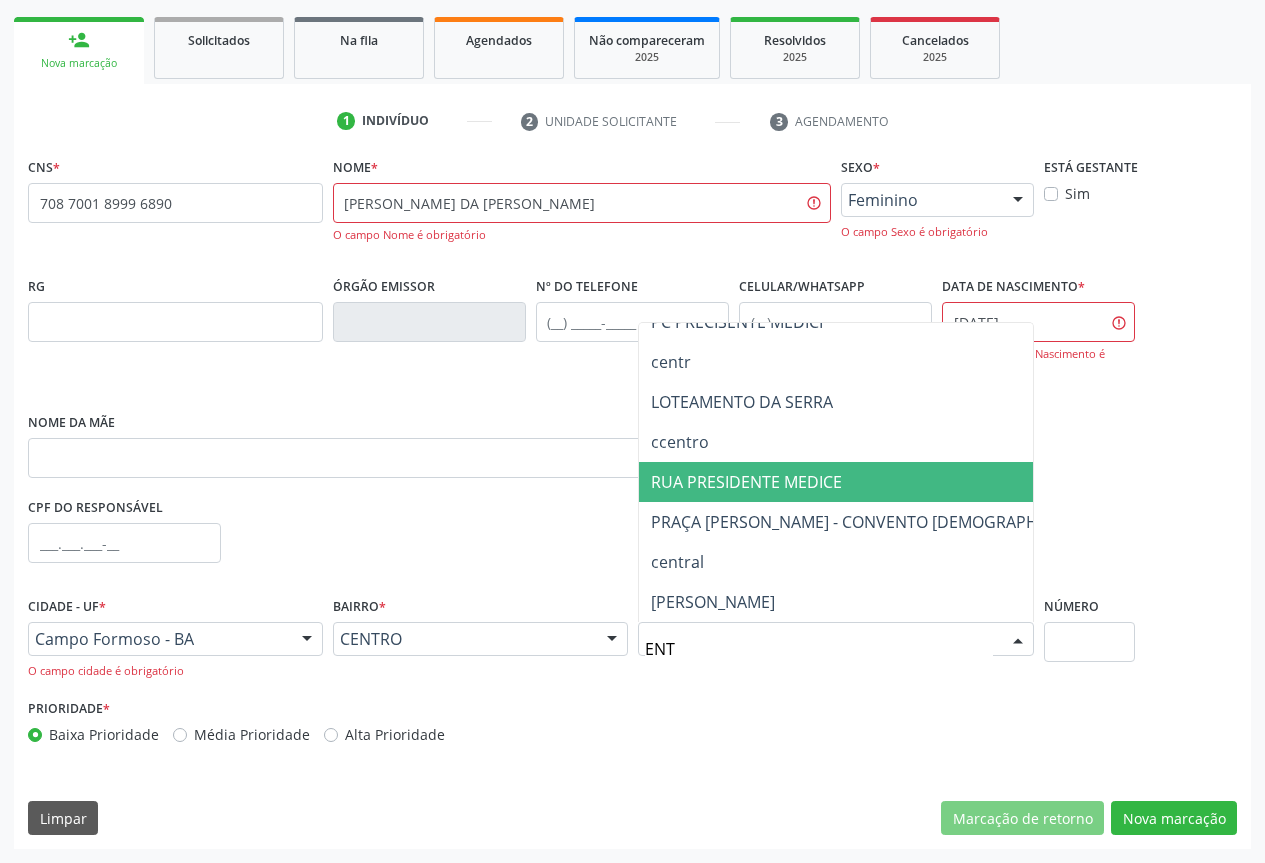 type on "ENTR" 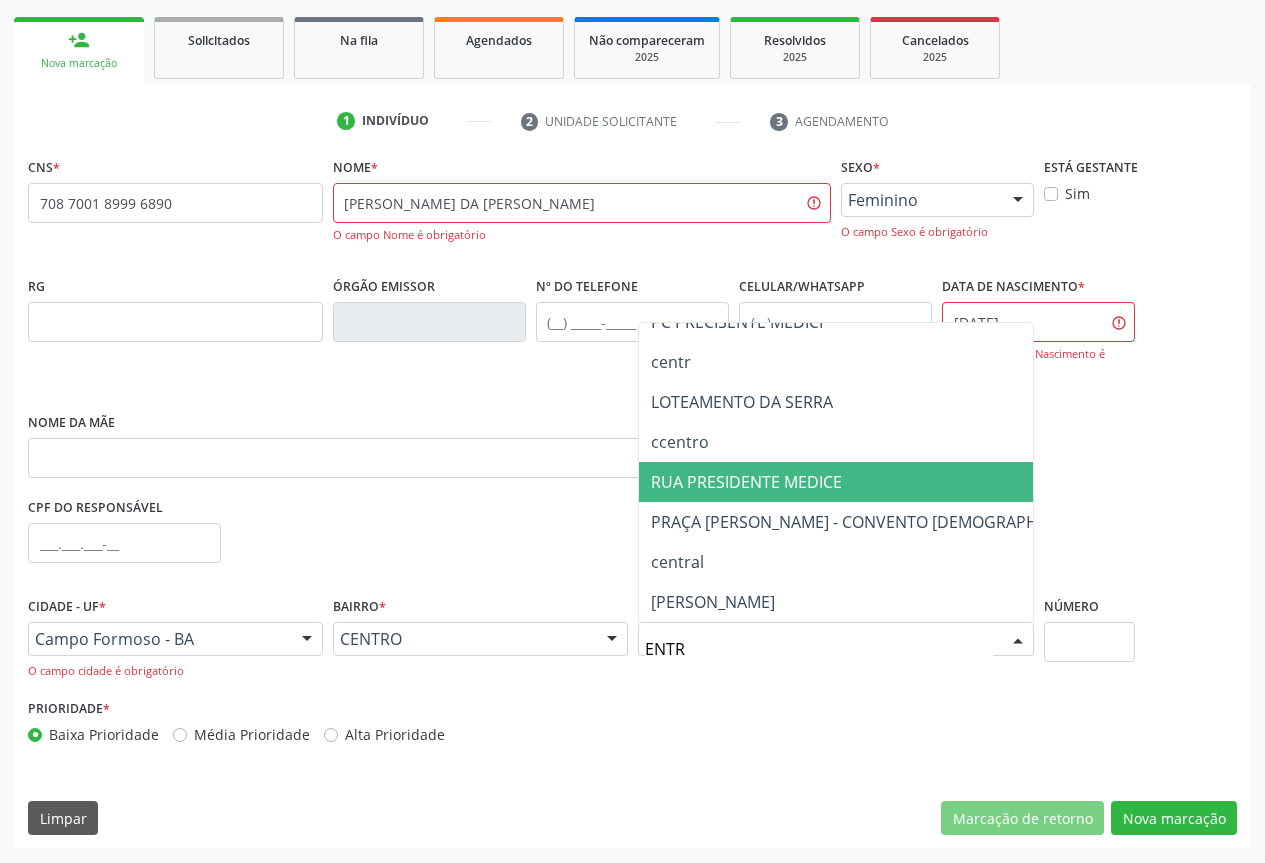 scroll, scrollTop: 0, scrollLeft: 0, axis: both 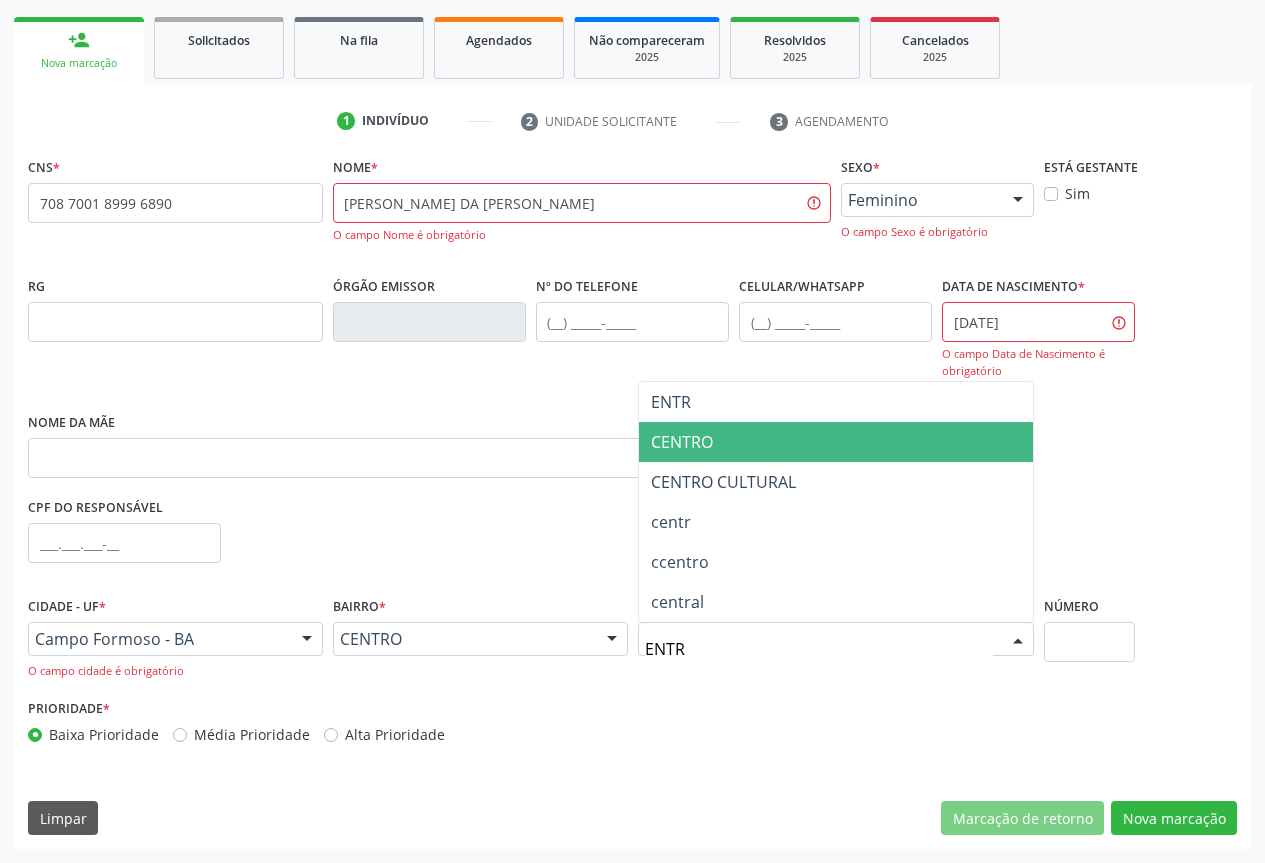 click on "CENTRO" at bounding box center (682, 442) 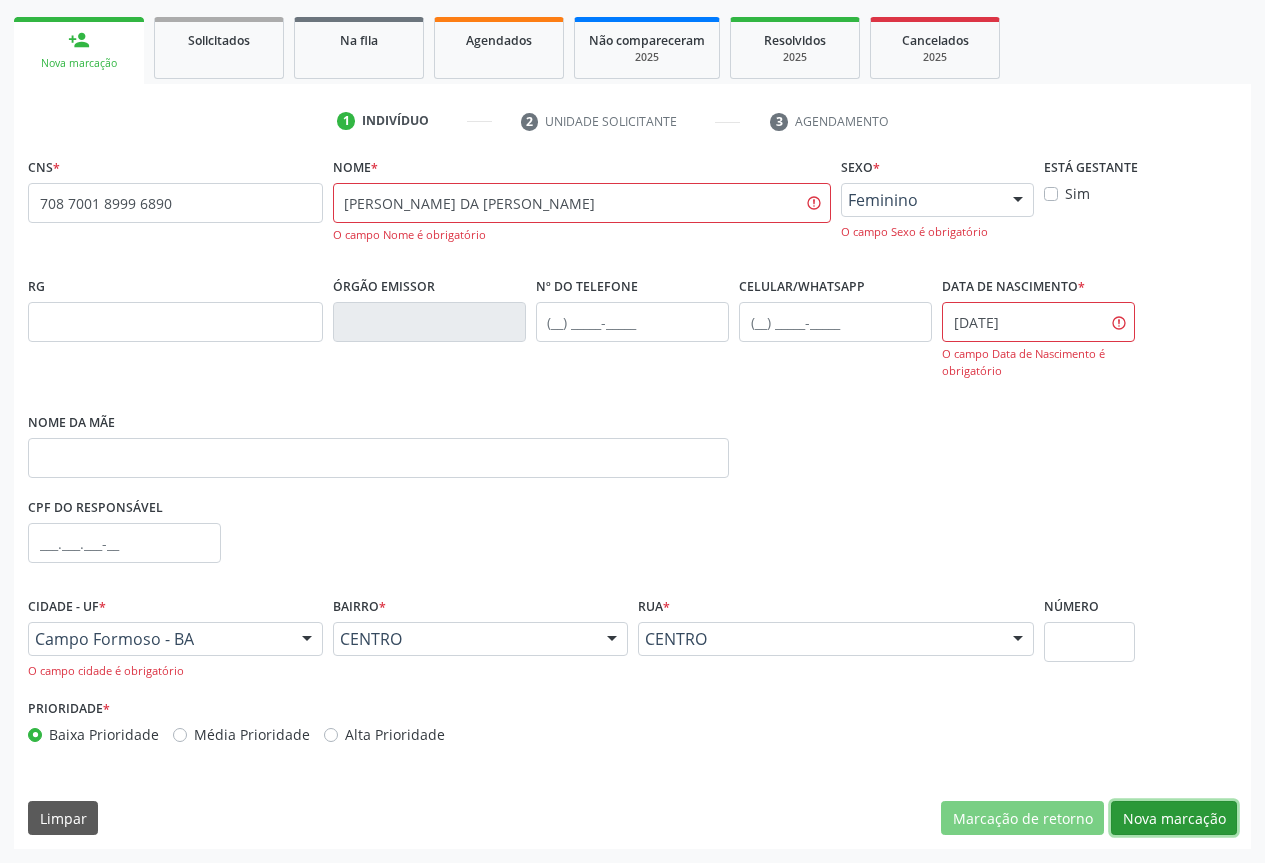 click on "Nova marcação" at bounding box center (1174, 818) 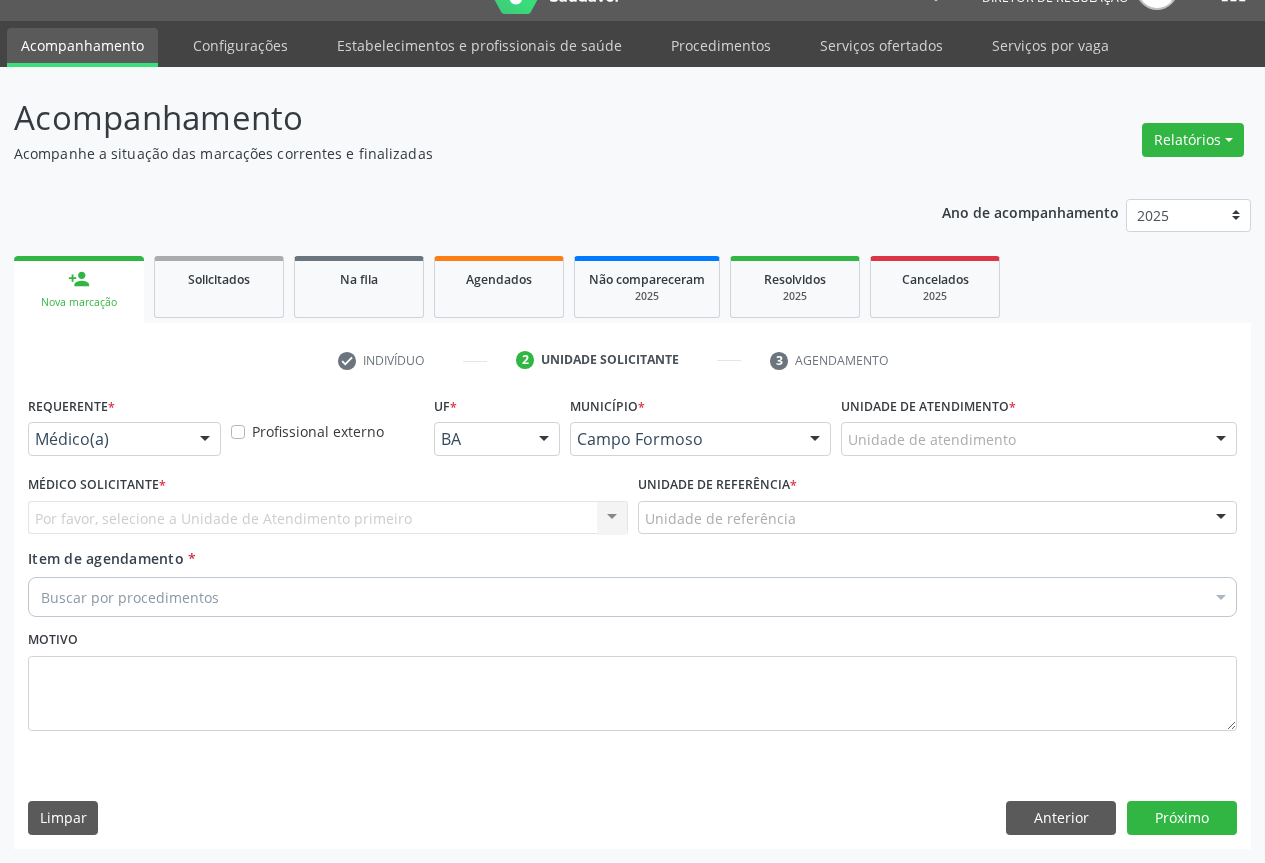 scroll, scrollTop: 43, scrollLeft: 0, axis: vertical 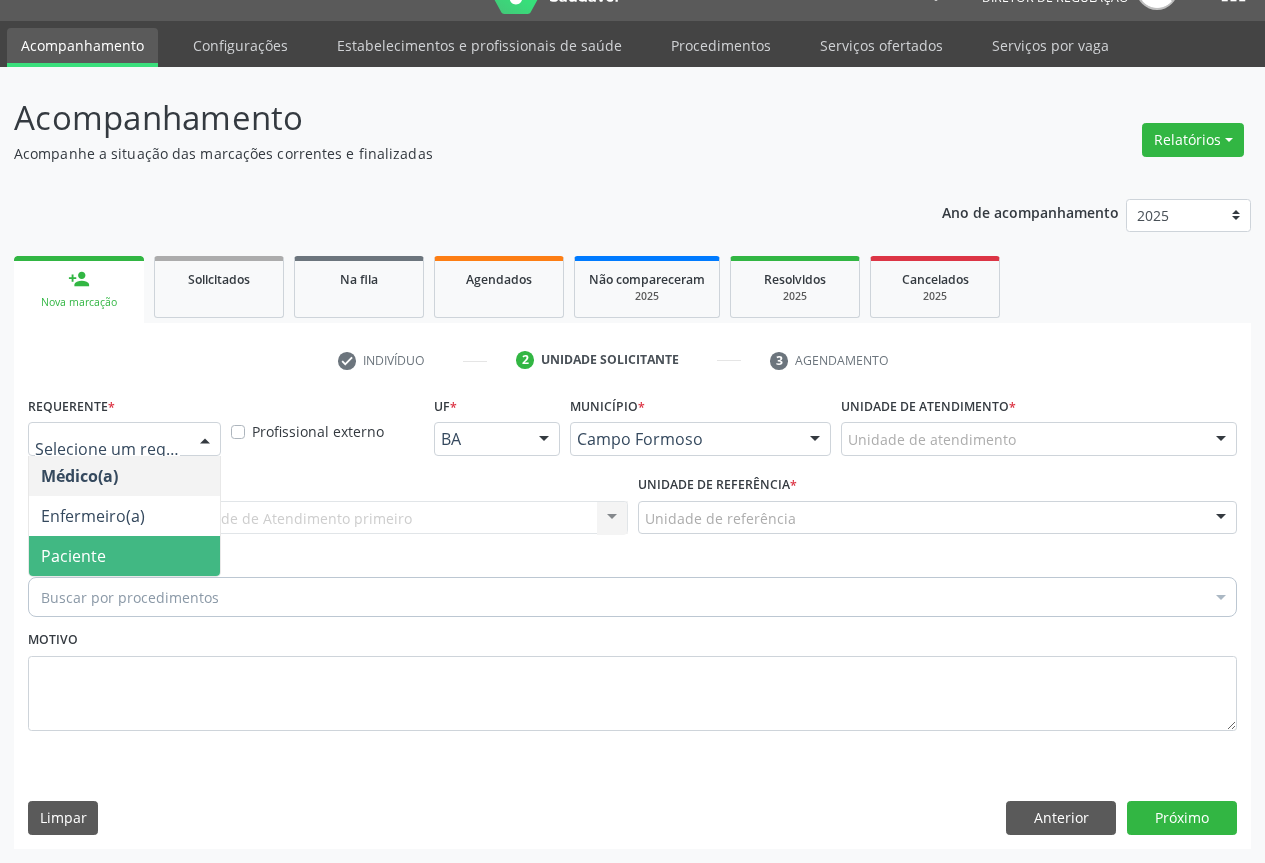 click on "Paciente" at bounding box center [124, 556] 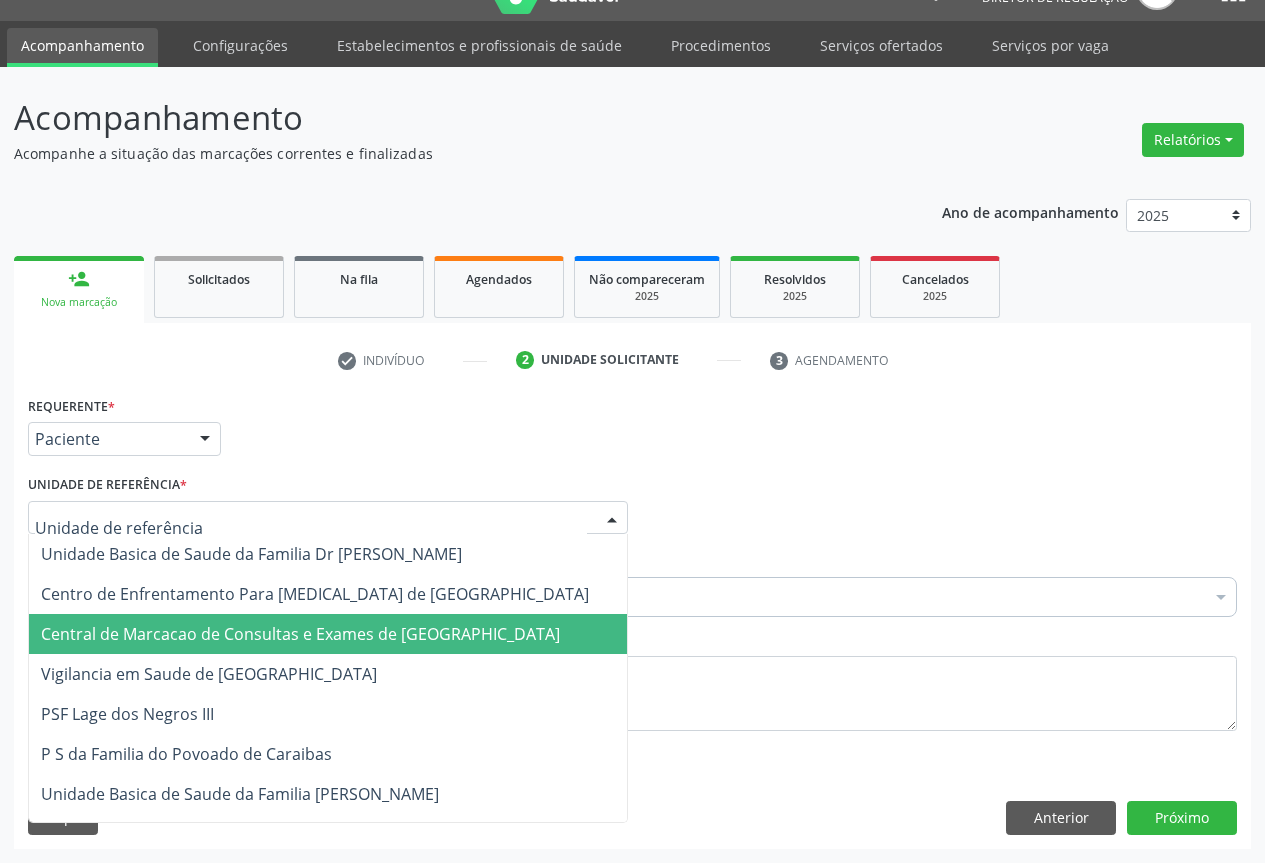 click on "Central de Marcacao de Consultas e Exames de [GEOGRAPHIC_DATA]" at bounding box center [300, 634] 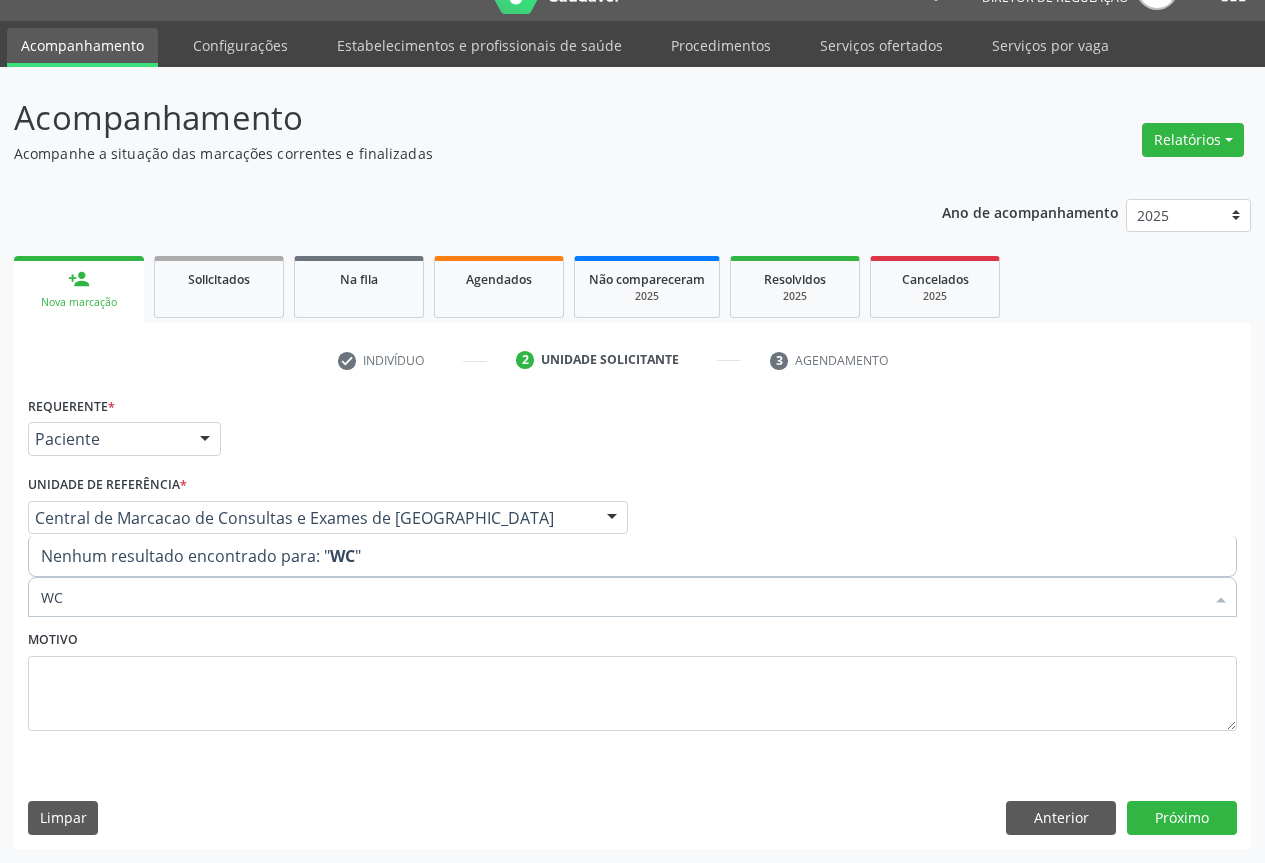 type on "W" 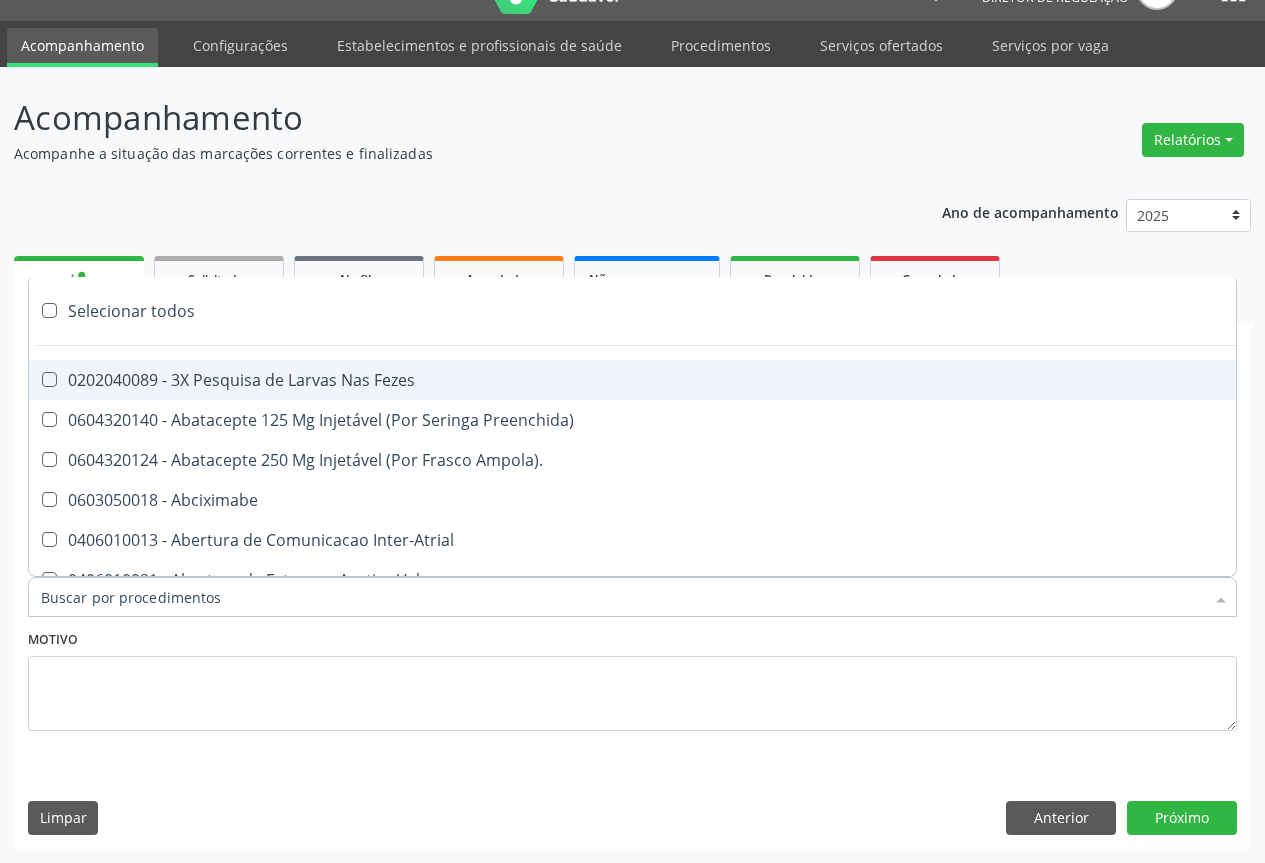 type on "W" 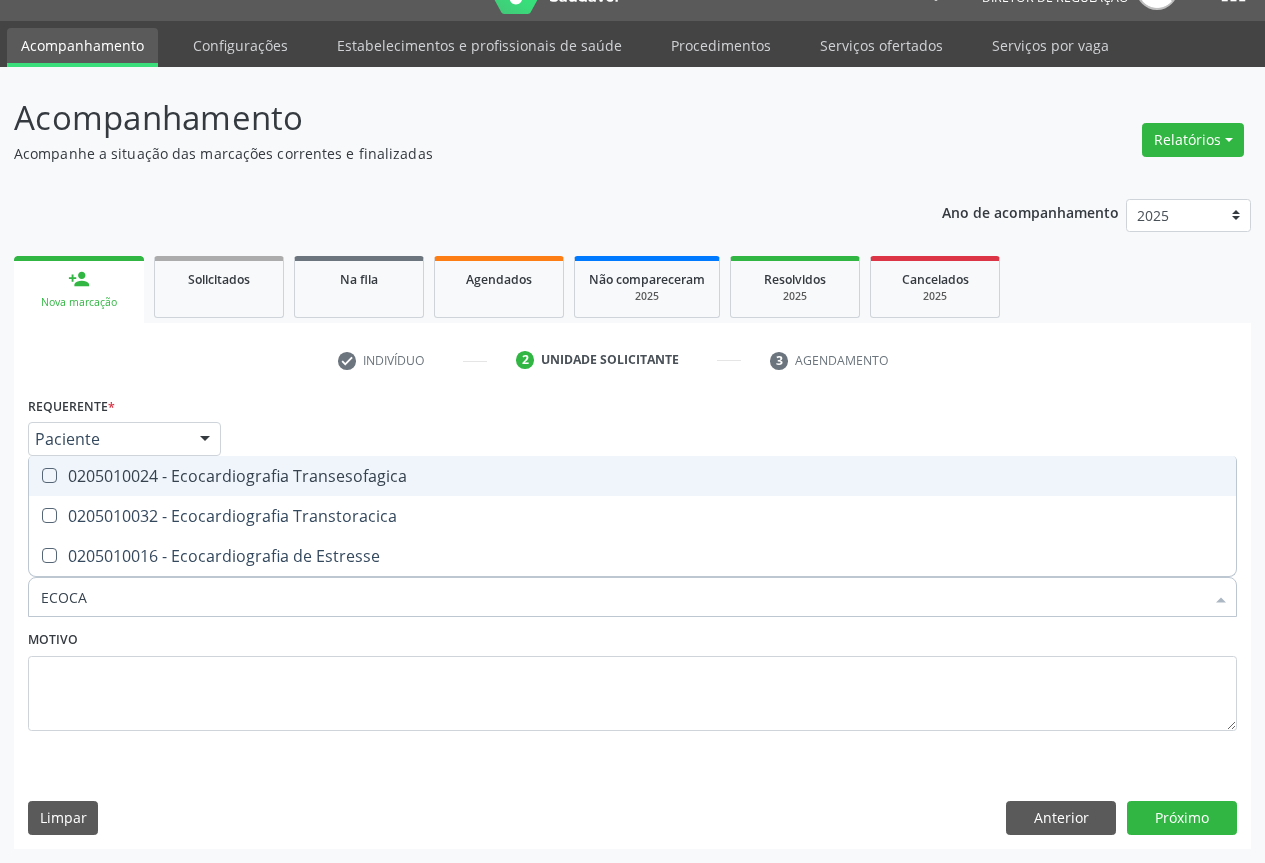type on "ECOCAR" 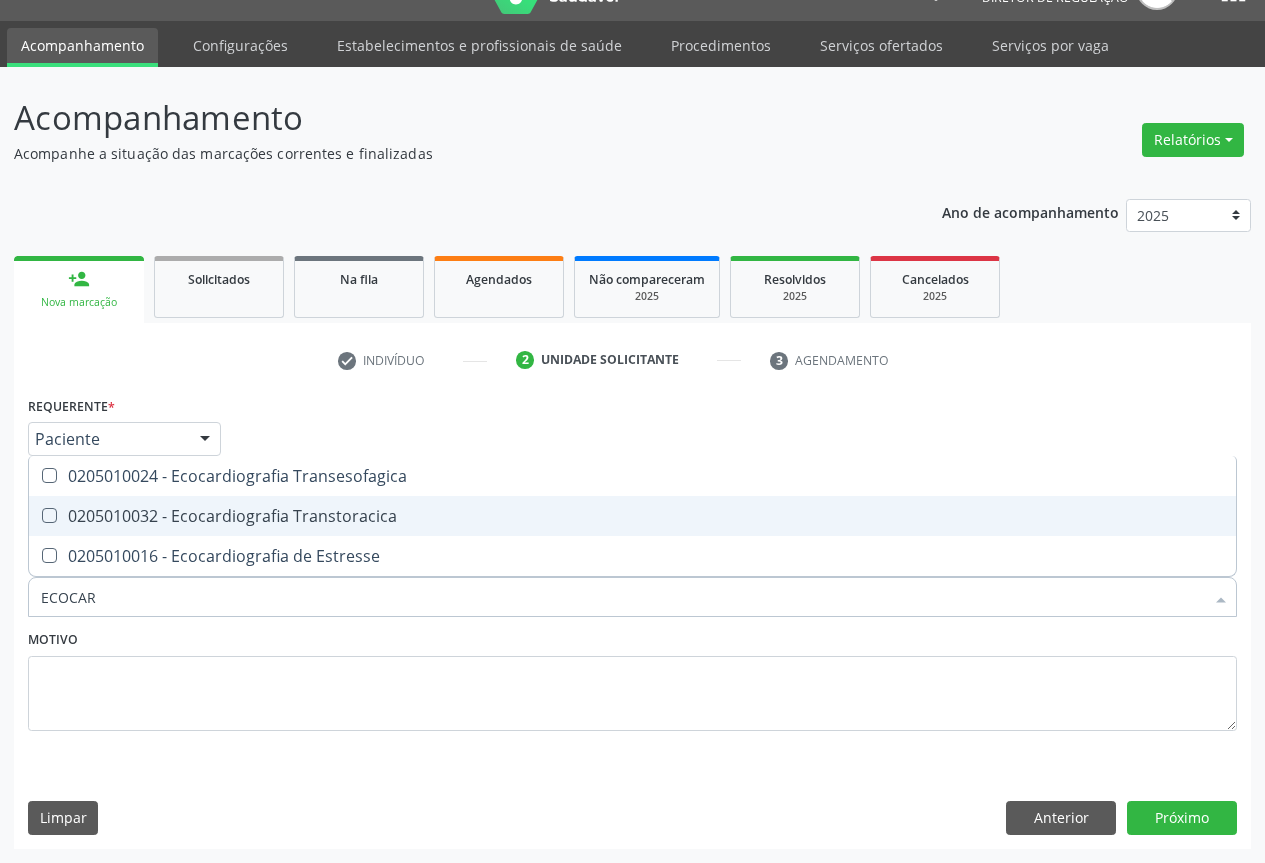 click on "0205010032 - Ecocardiografia Transtoracica" at bounding box center (632, 516) 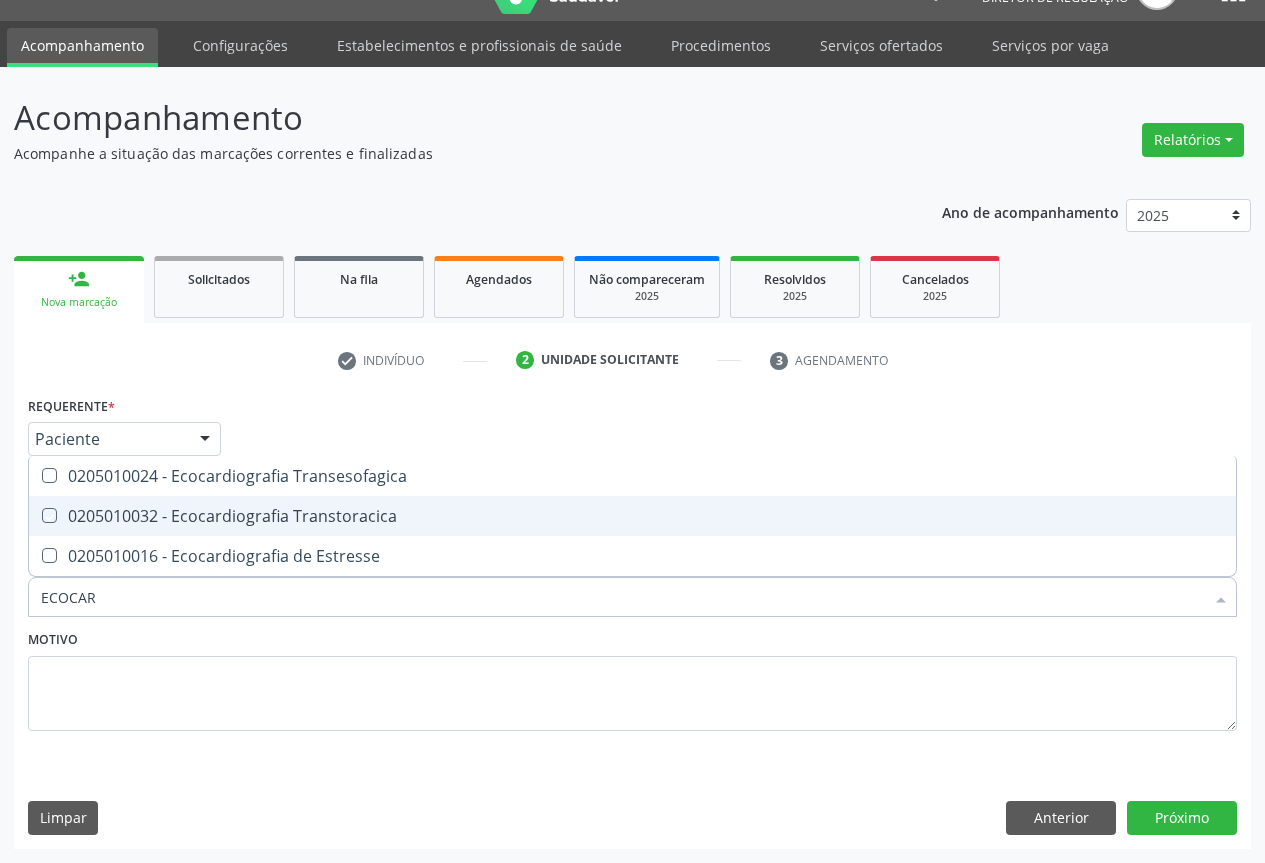 checkbox on "true" 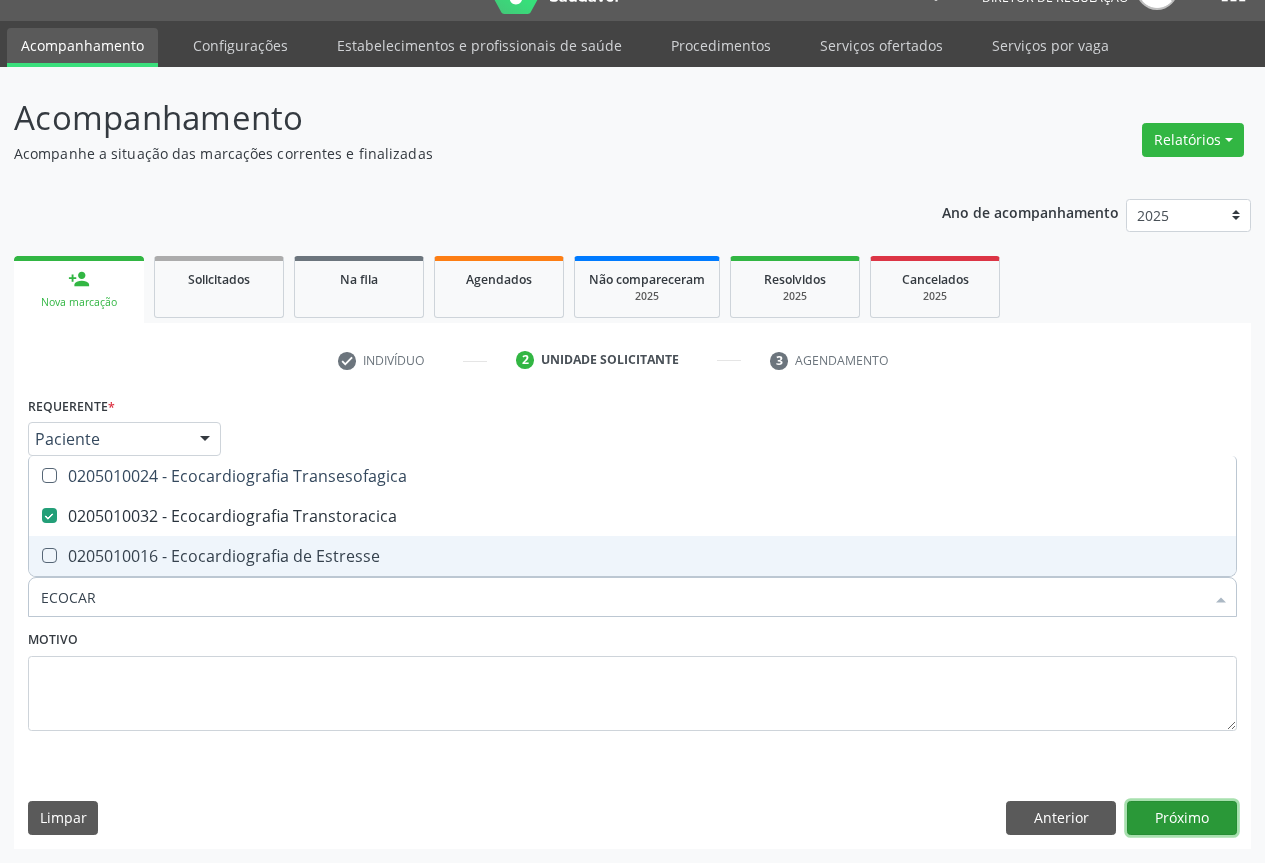 click on "Próximo" at bounding box center (1182, 818) 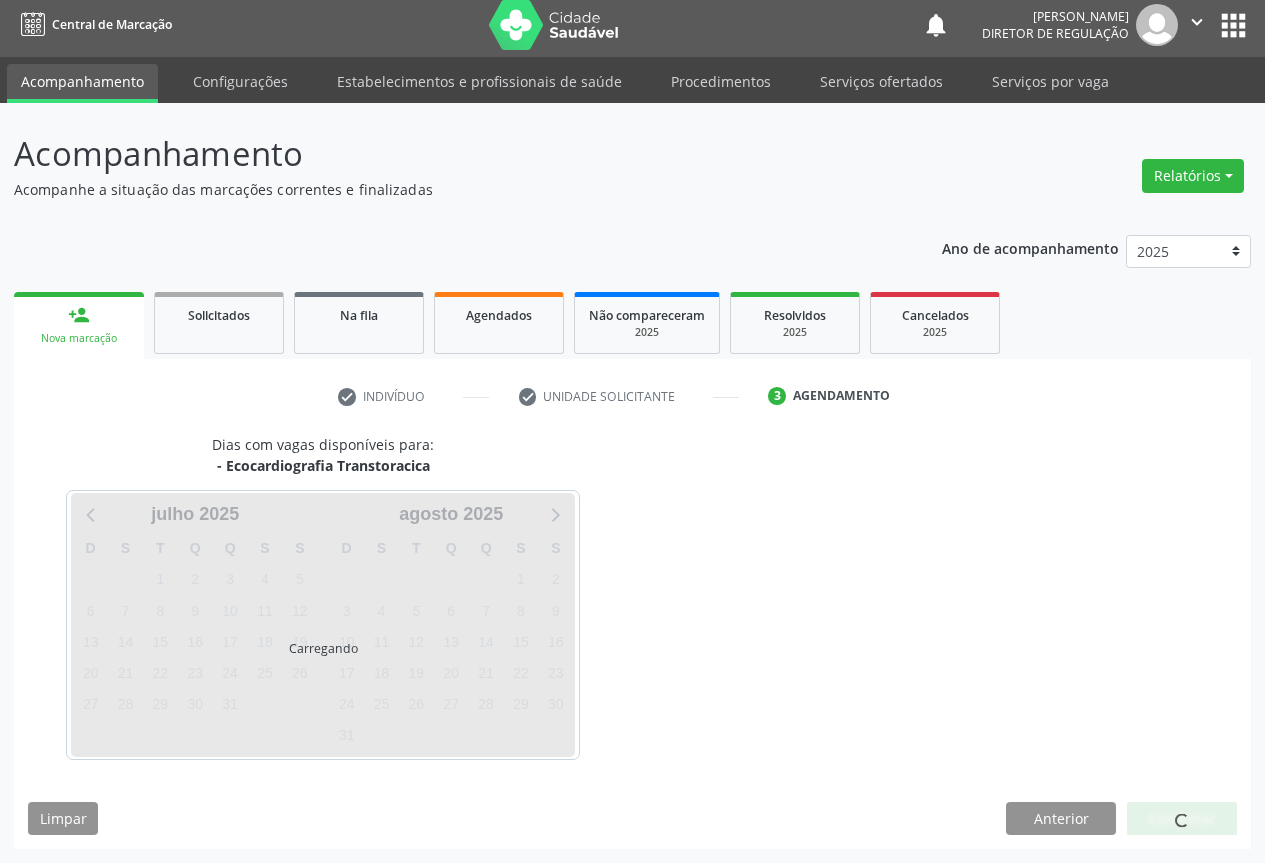 scroll, scrollTop: 7, scrollLeft: 0, axis: vertical 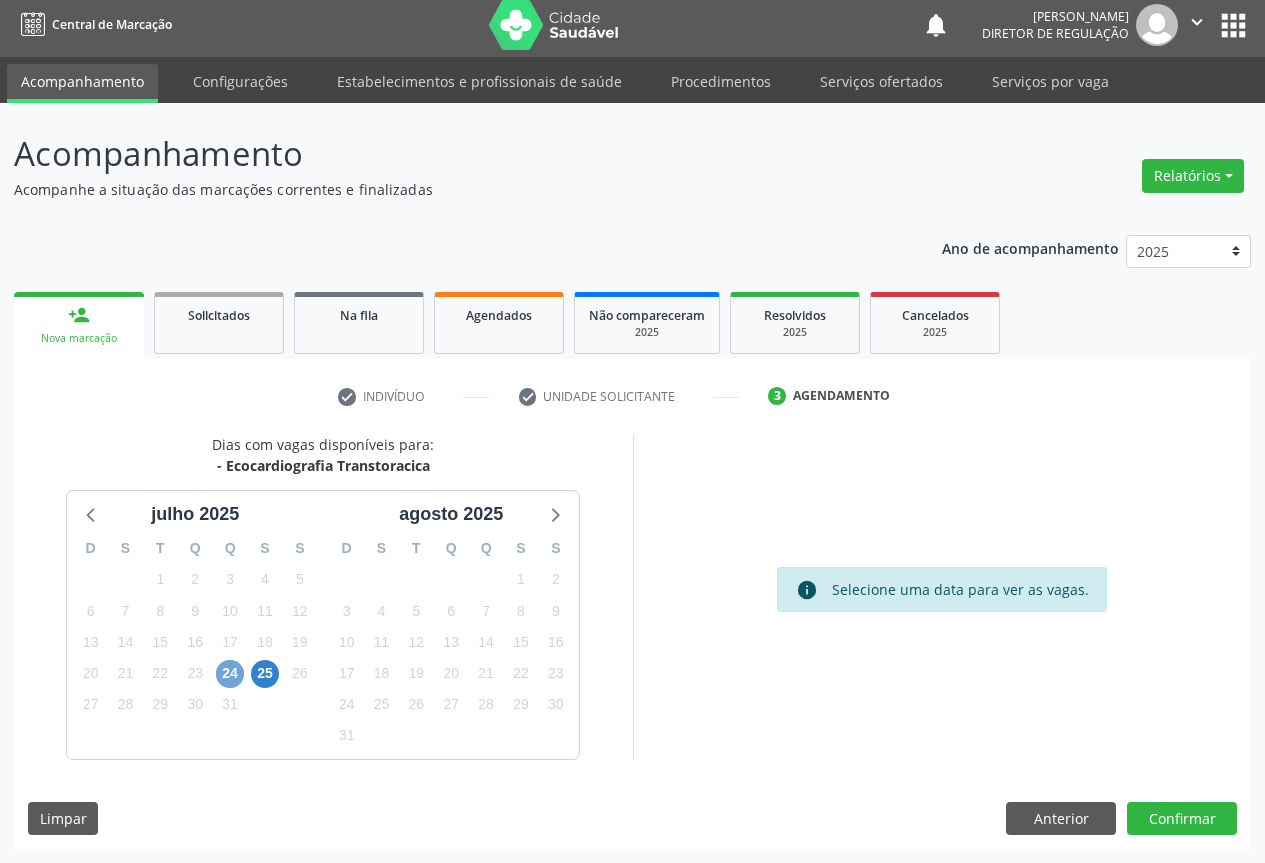 click on "24" at bounding box center [230, 674] 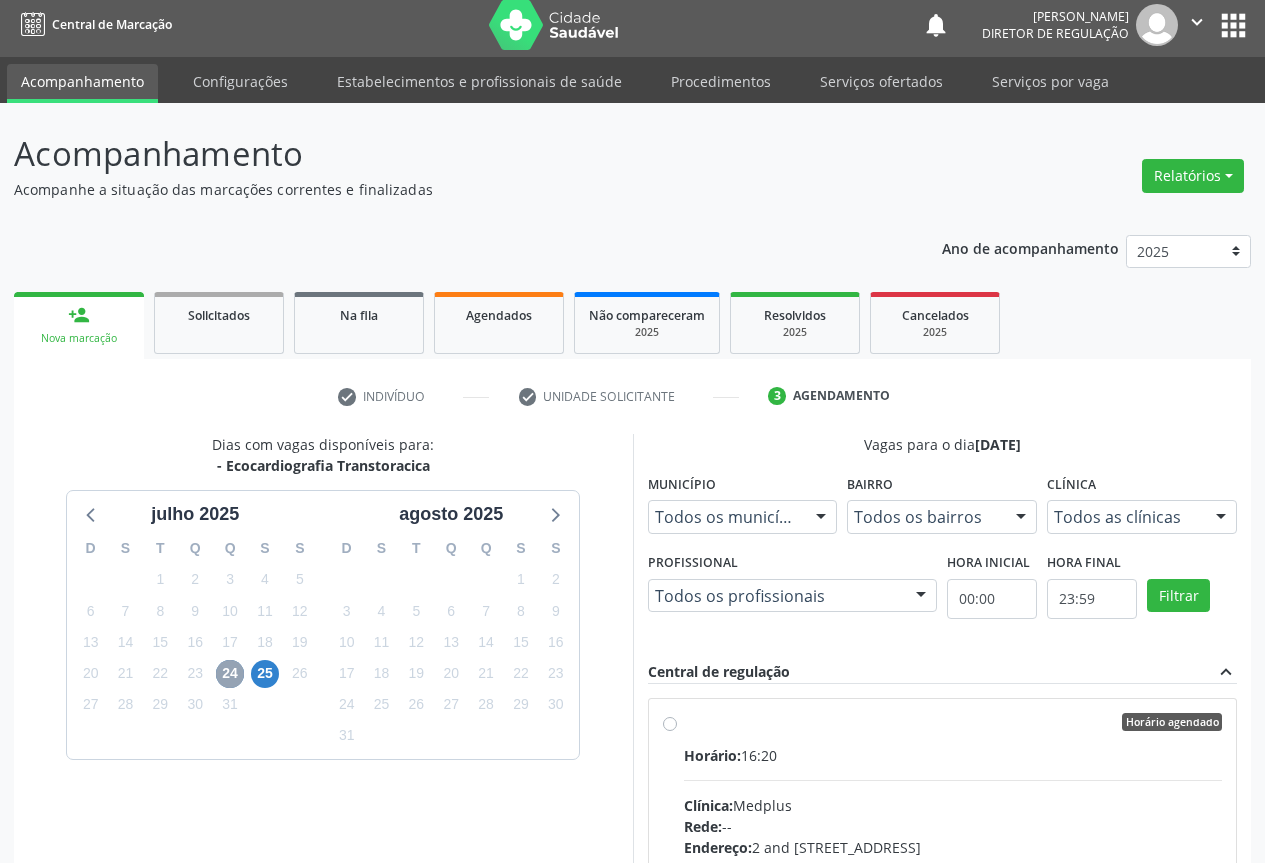 scroll, scrollTop: 207, scrollLeft: 0, axis: vertical 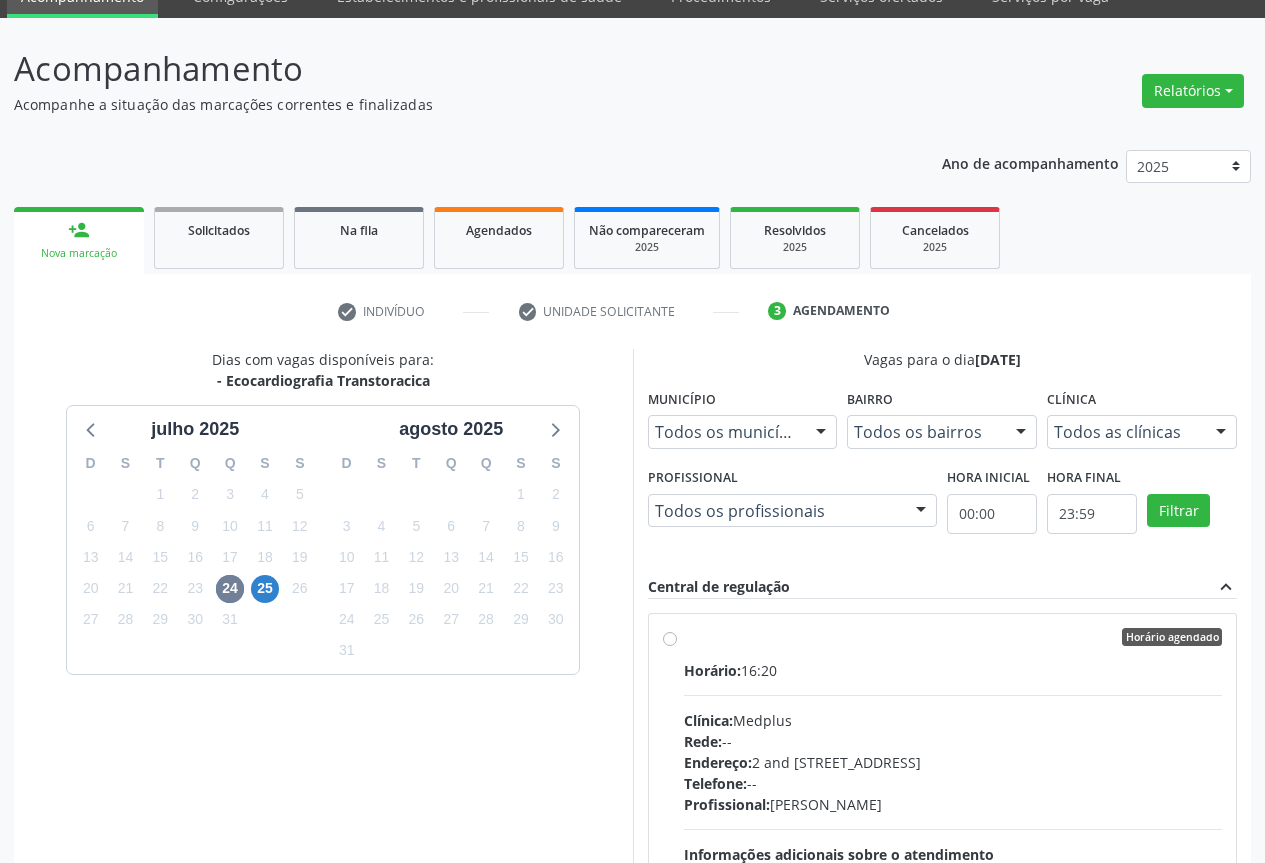 click on "Horário agendado
Horário:   16:20
Clínica:  Medplus
Rede:
--
Endereço:   2 and [STREET_ADDRESS]
Telefone:   --
Profissional:
[PERSON_NAME]
Informações adicionais sobre o atendimento
Idade de atendimento:
de 0 a 120 anos
Gênero(s) atendido(s):
Masculino e Feminino
Informações adicionais:
--" at bounding box center (953, 781) 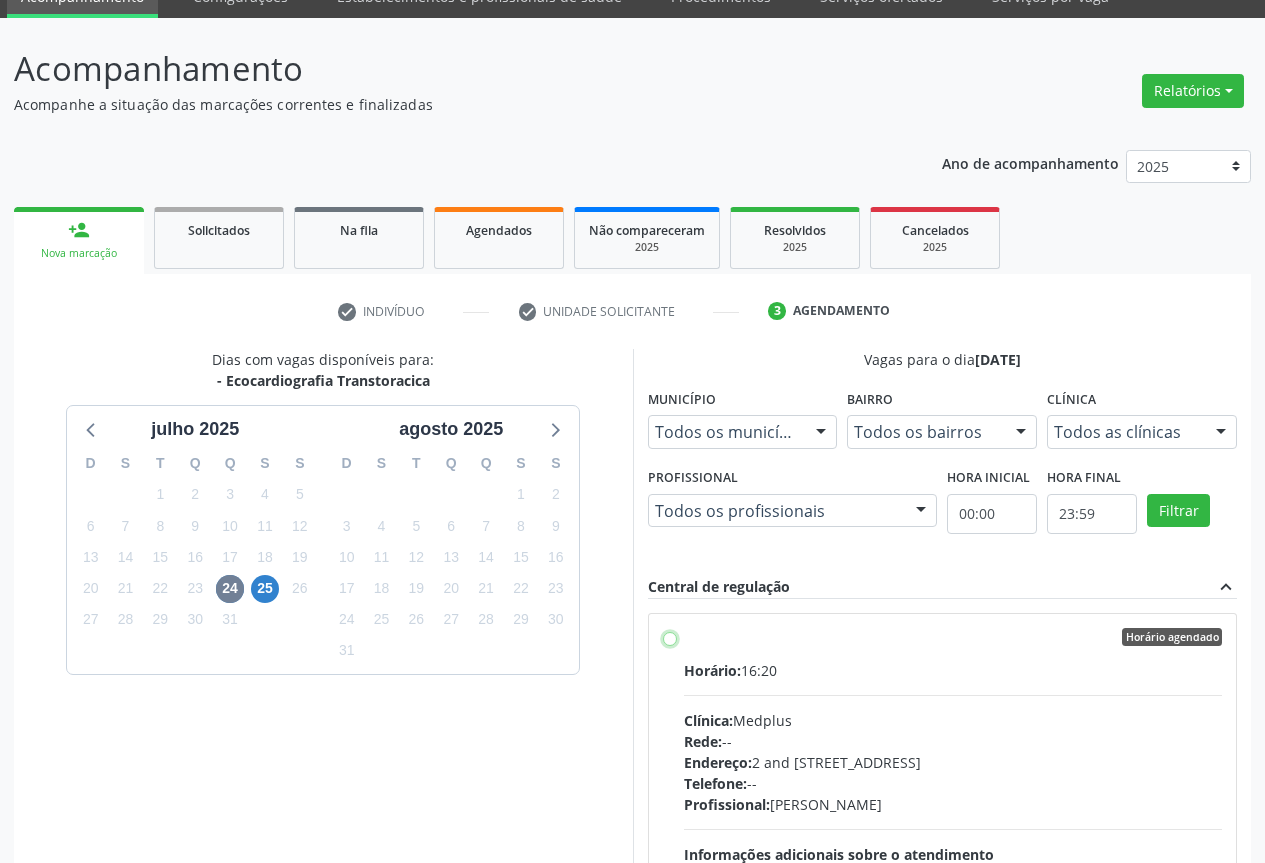 click on "Horário agendado
Horário:   16:20
Clínica:  Medplus
Rede:
--
Endereço:   2 and [STREET_ADDRESS]
Telefone:   --
Profissional:
[PERSON_NAME]
Informações adicionais sobre o atendimento
Idade de atendimento:
de 0 a 120 anos
Gênero(s) atendido(s):
Masculino e Feminino
Informações adicionais:
--" at bounding box center [670, 637] 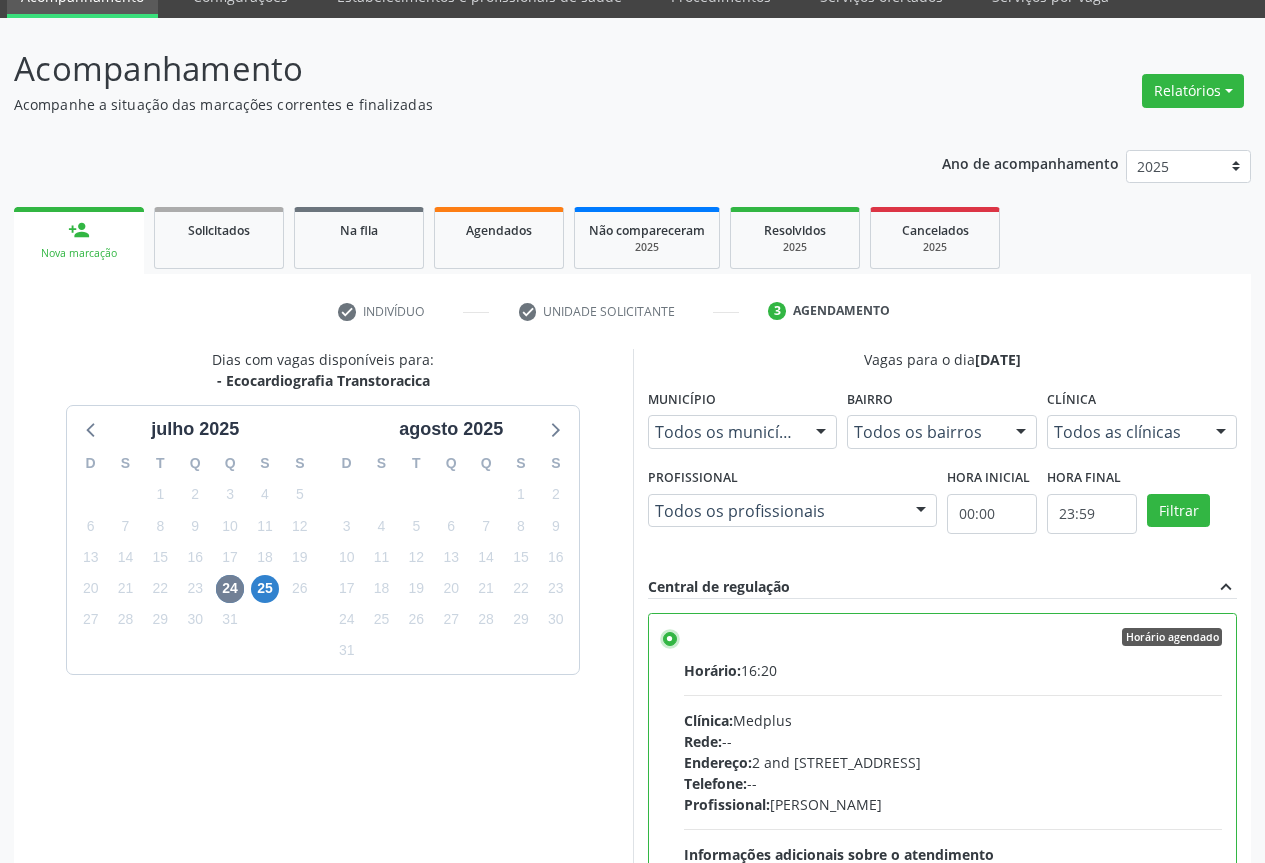 scroll, scrollTop: 332, scrollLeft: 0, axis: vertical 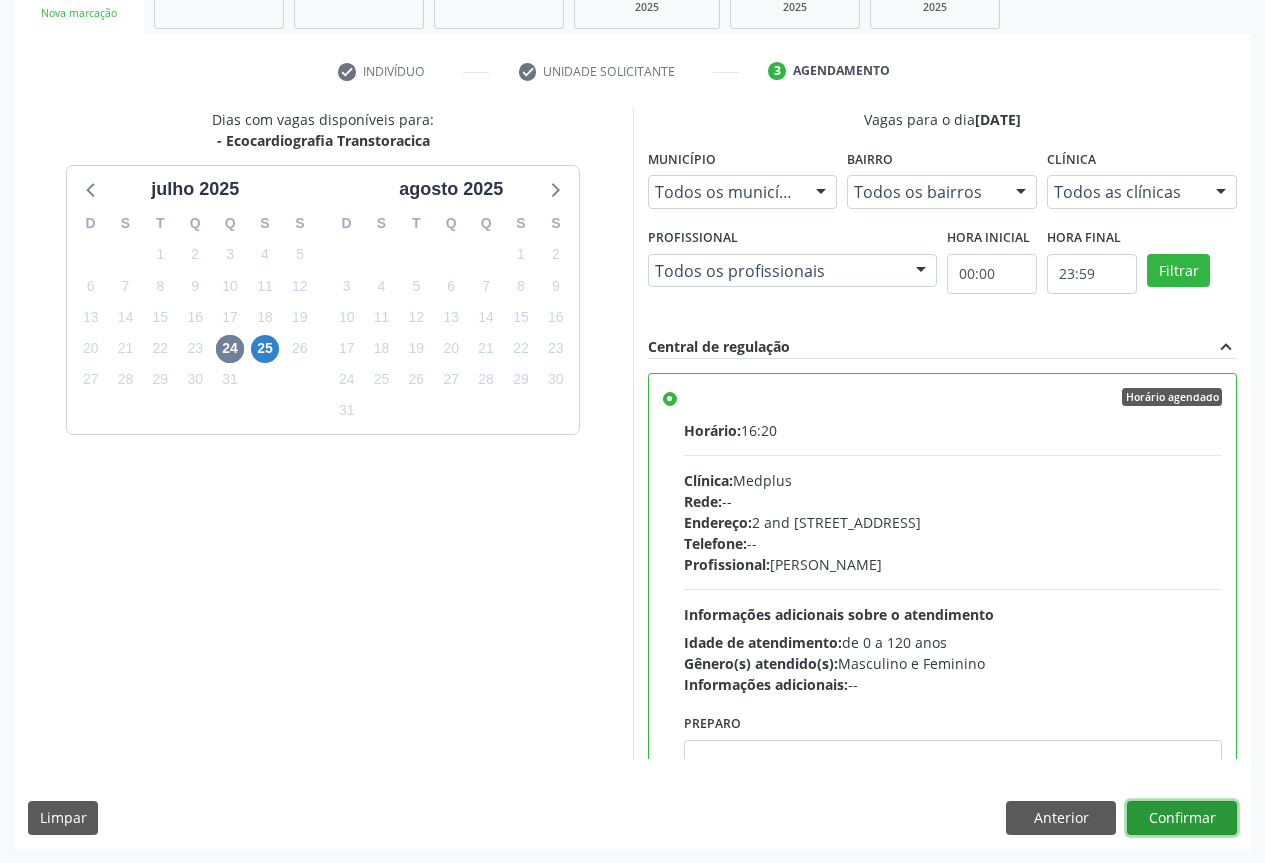 click on "Confirmar" at bounding box center (1182, 818) 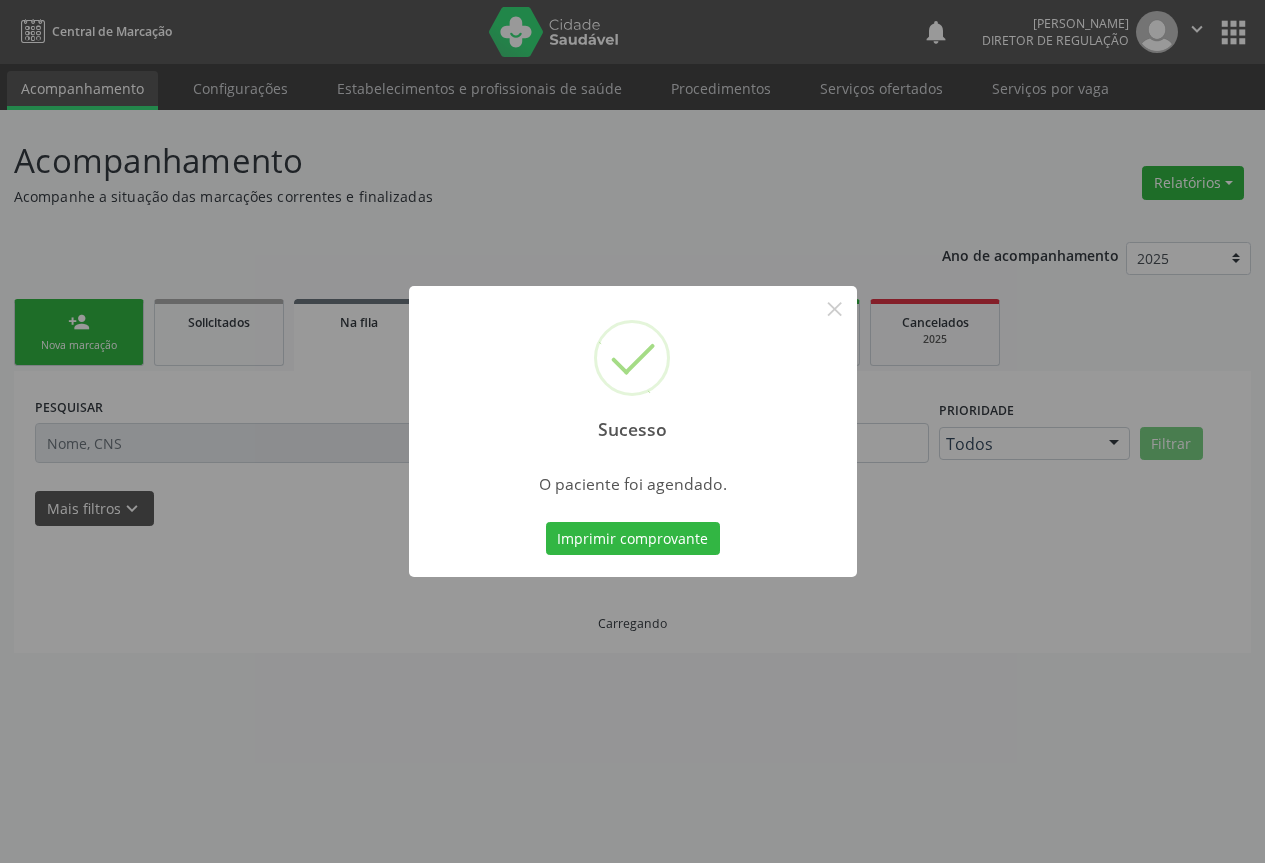 scroll, scrollTop: 0, scrollLeft: 0, axis: both 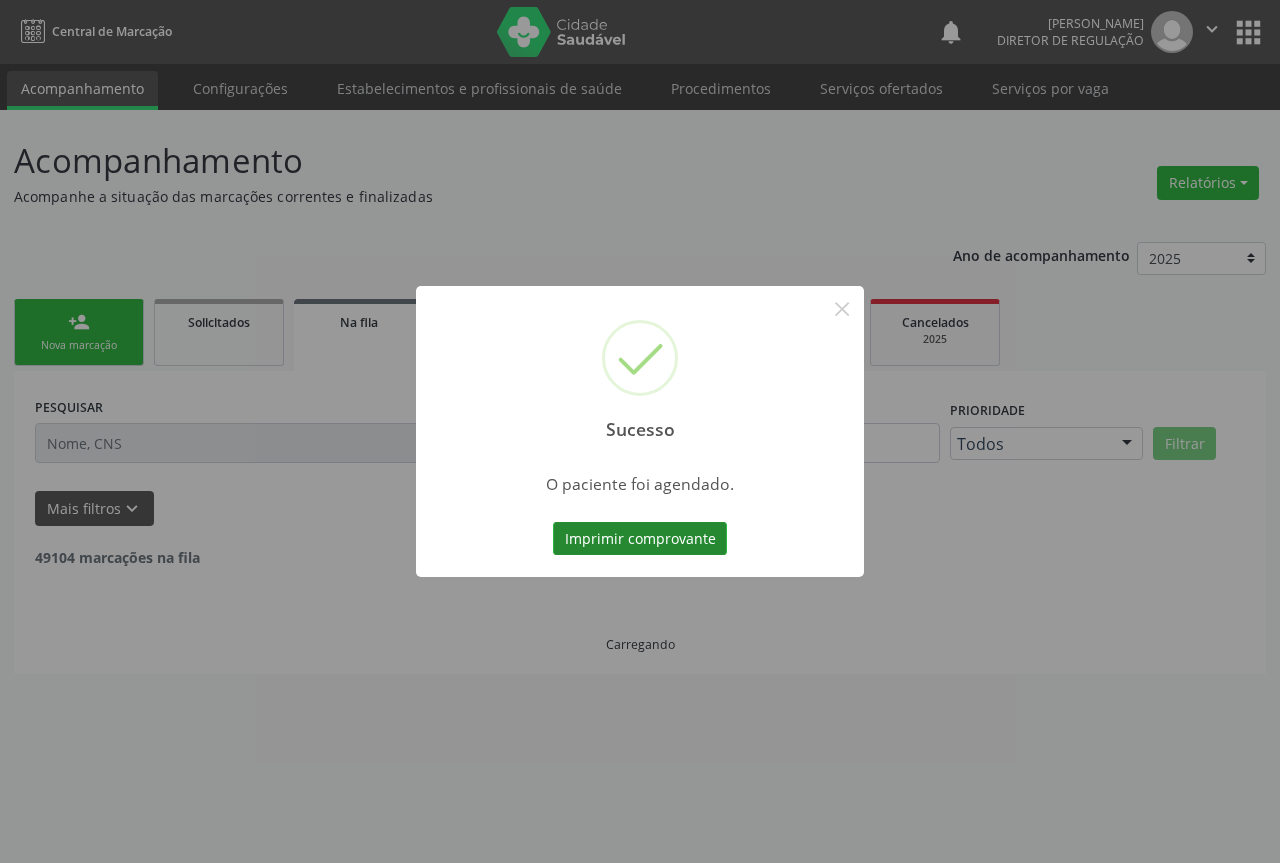 click on "Imprimir comprovante" at bounding box center [640, 539] 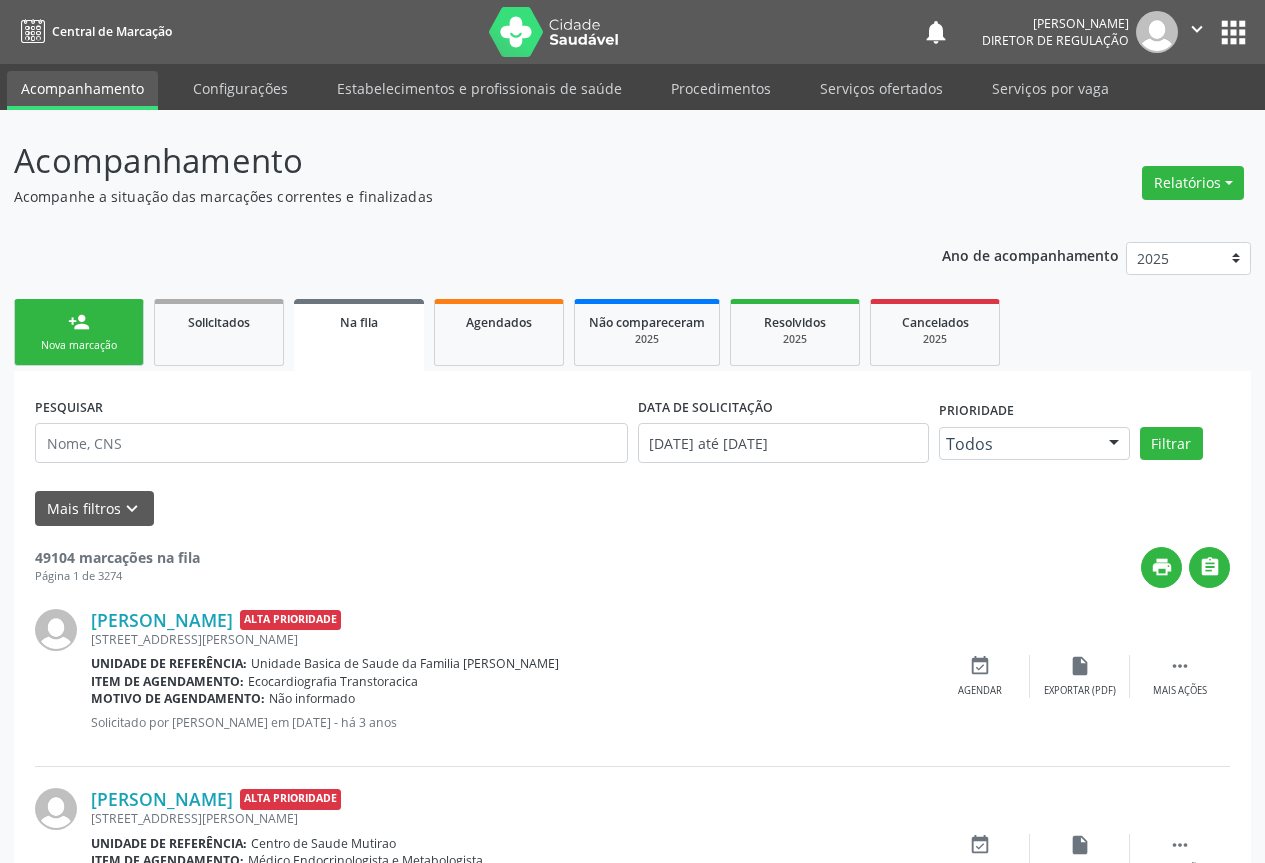 click on "person_add" at bounding box center [79, 322] 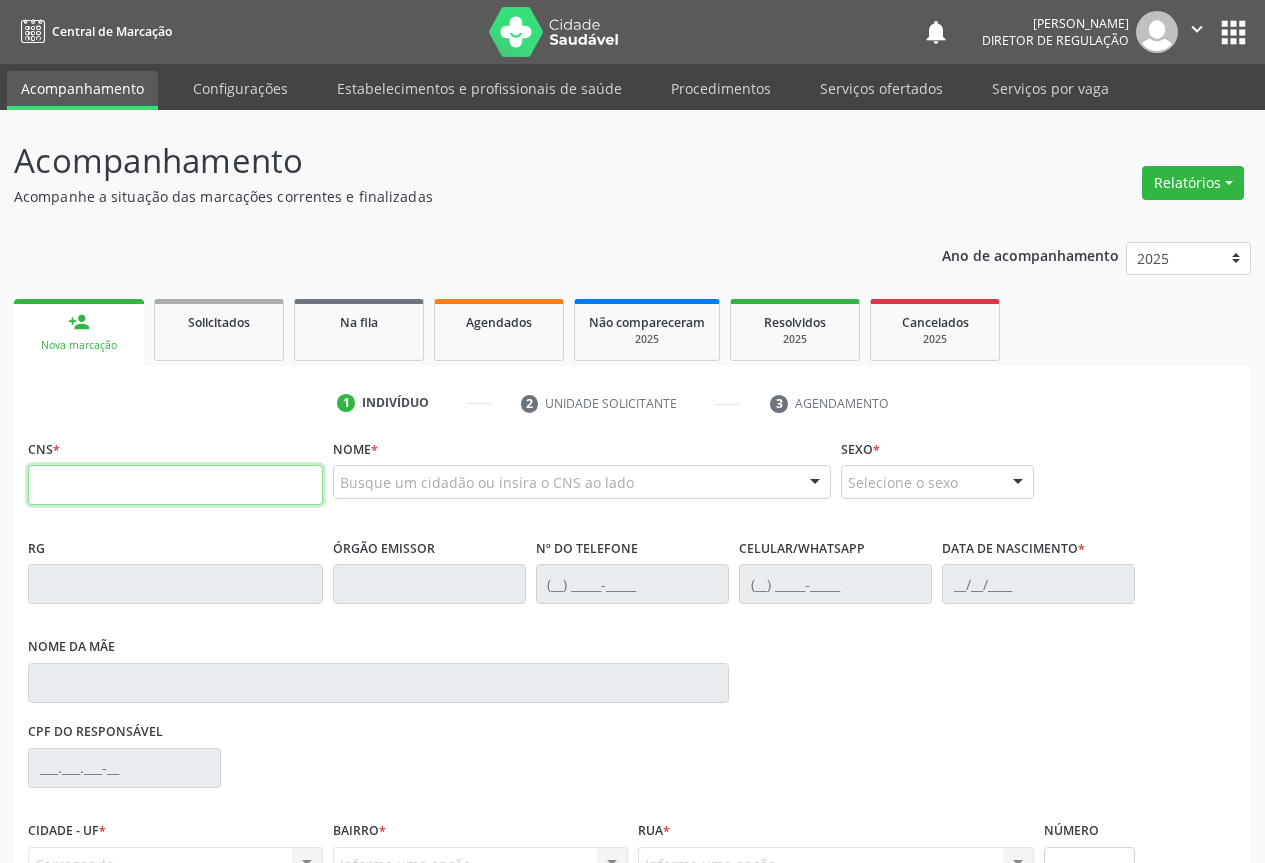 click at bounding box center (175, 485) 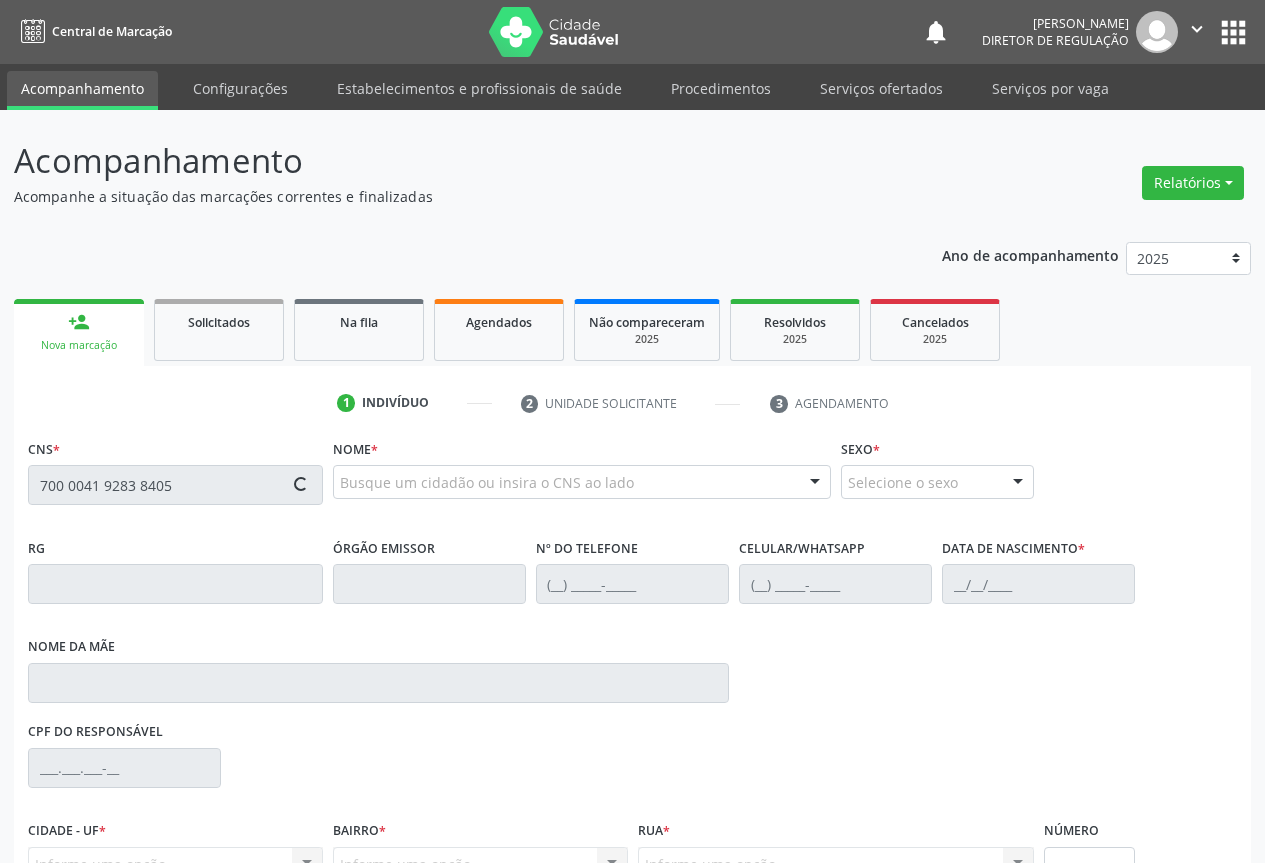 type on "700 0041 9283 8405" 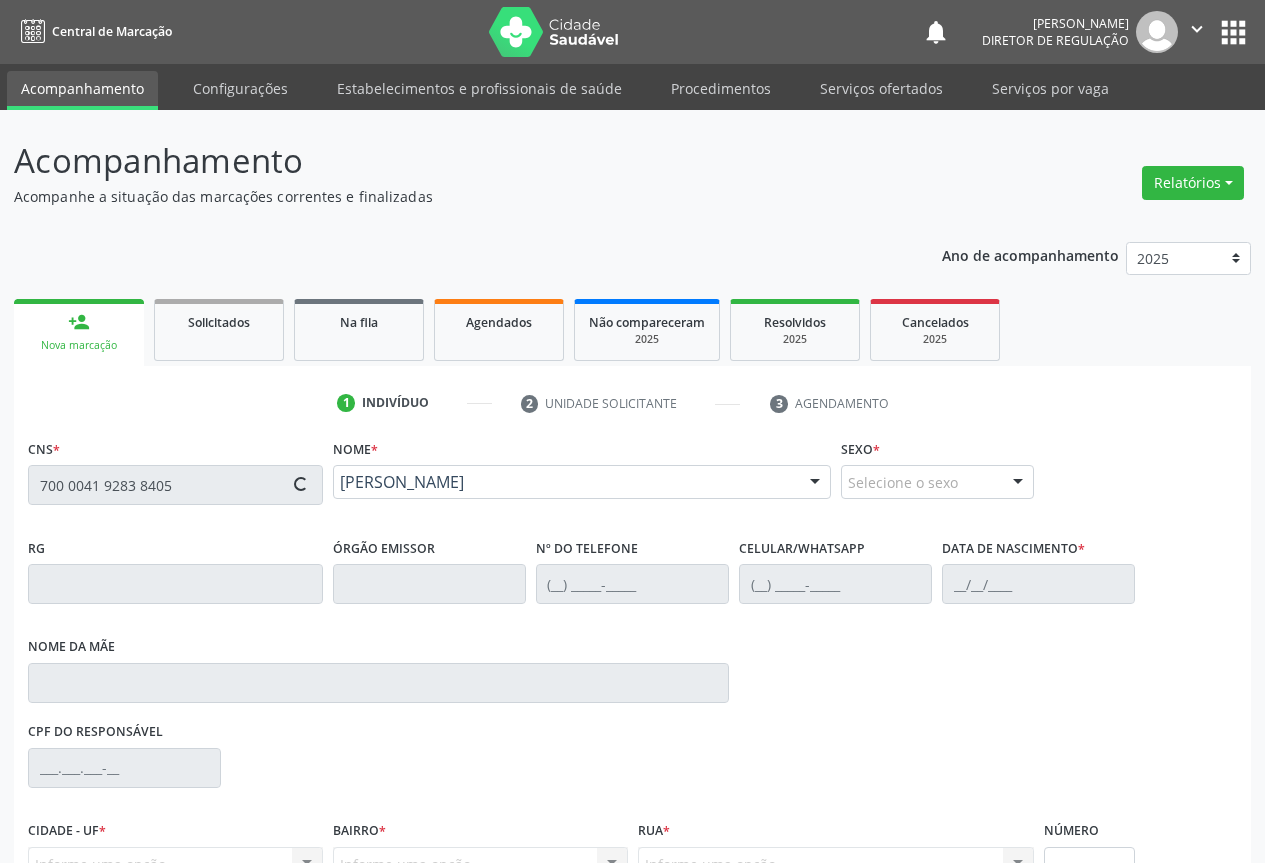 type on "007744305" 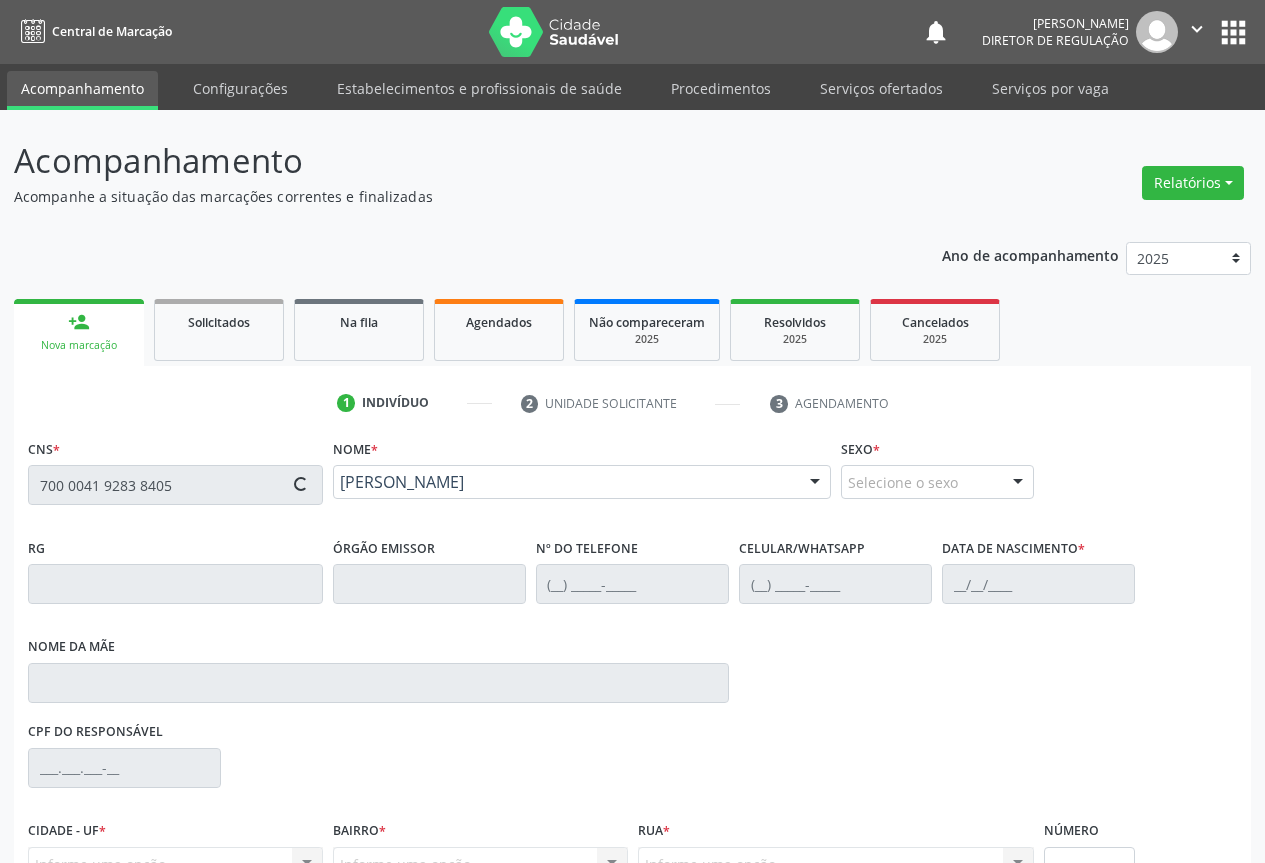 type on "[PHONE_NUMBER]" 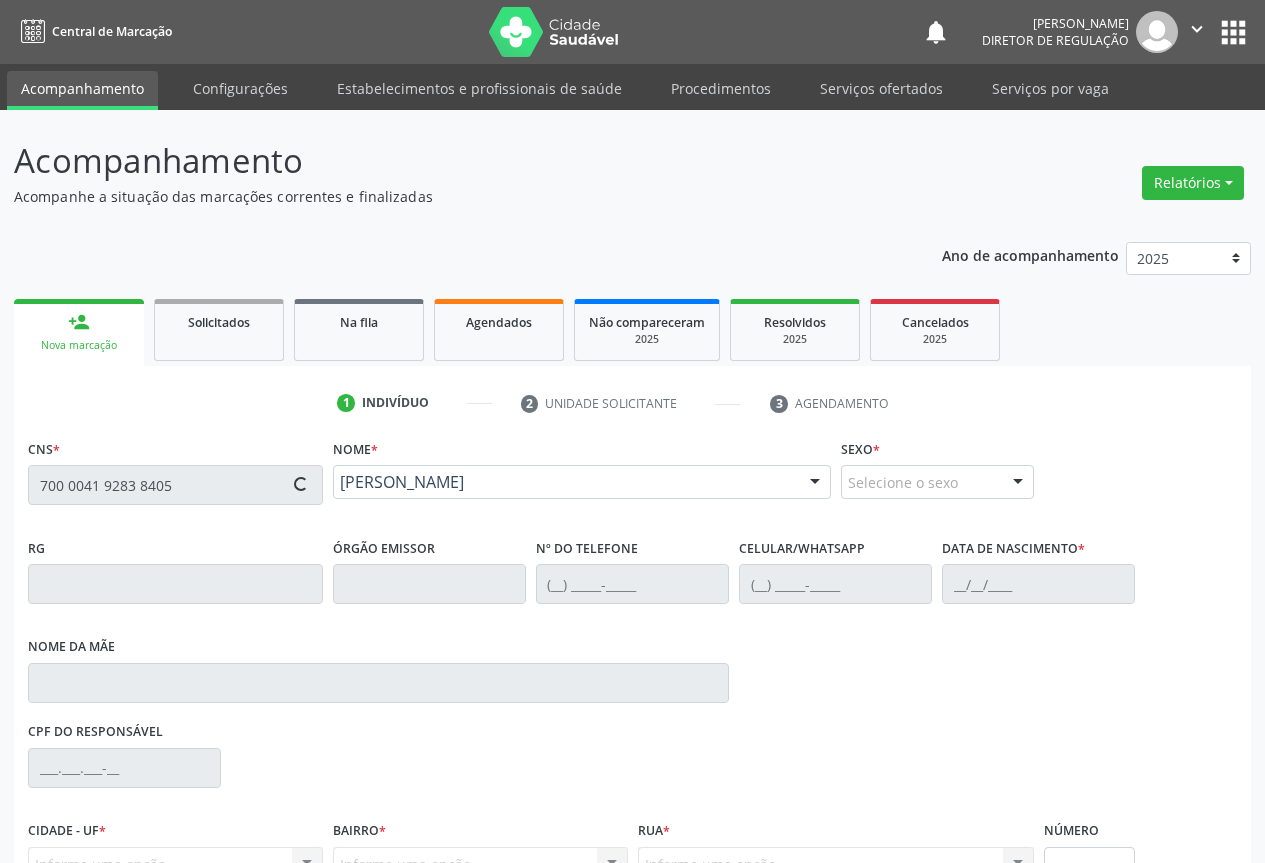 type on "102.427.295-84" 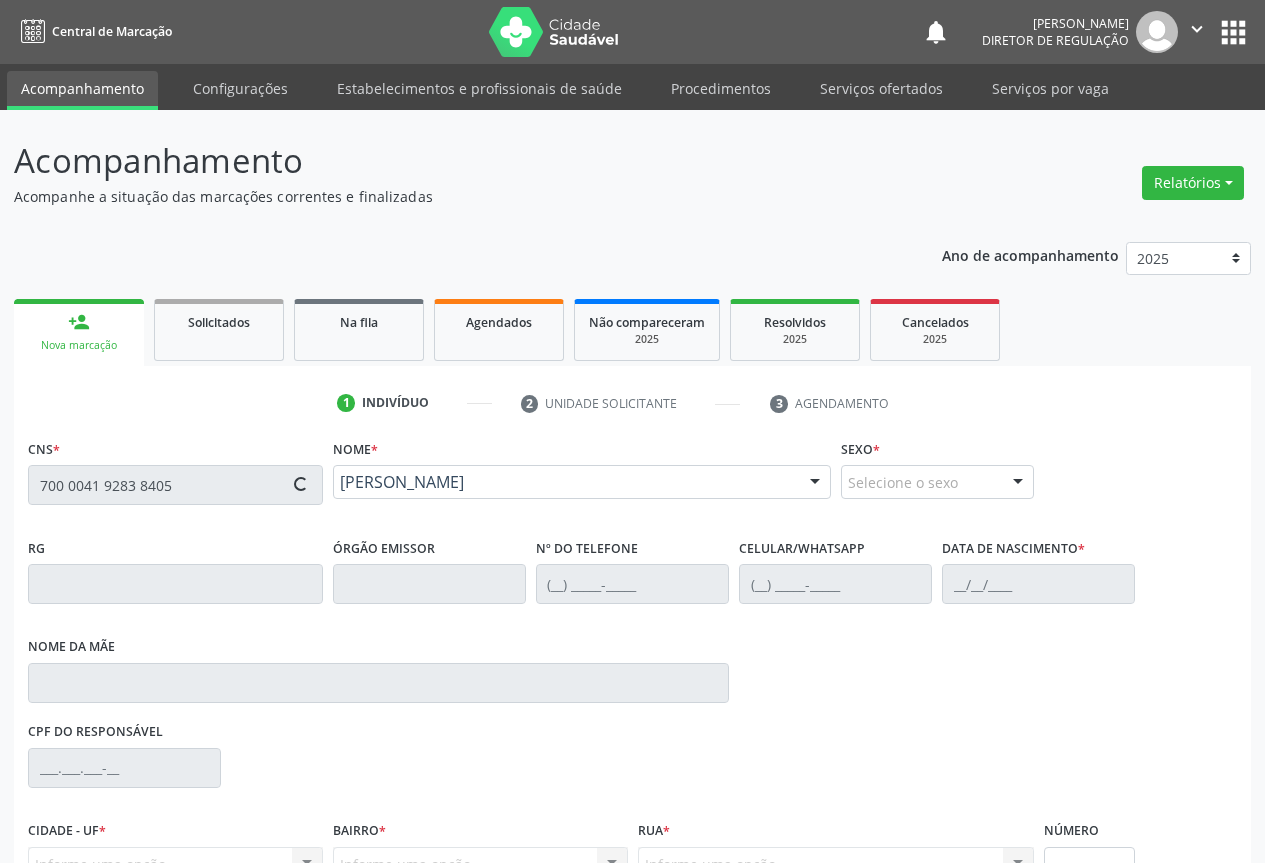 type on "sn" 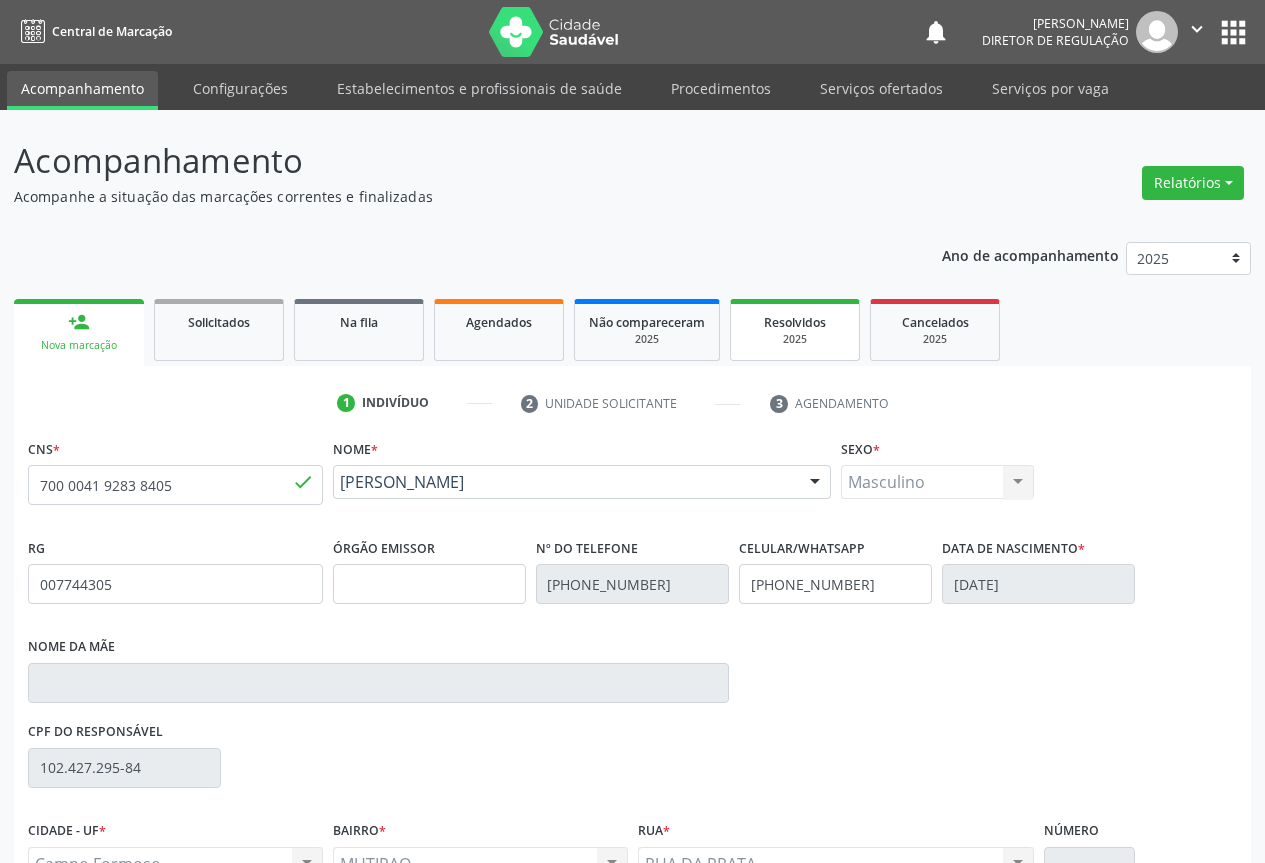 scroll, scrollTop: 207, scrollLeft: 0, axis: vertical 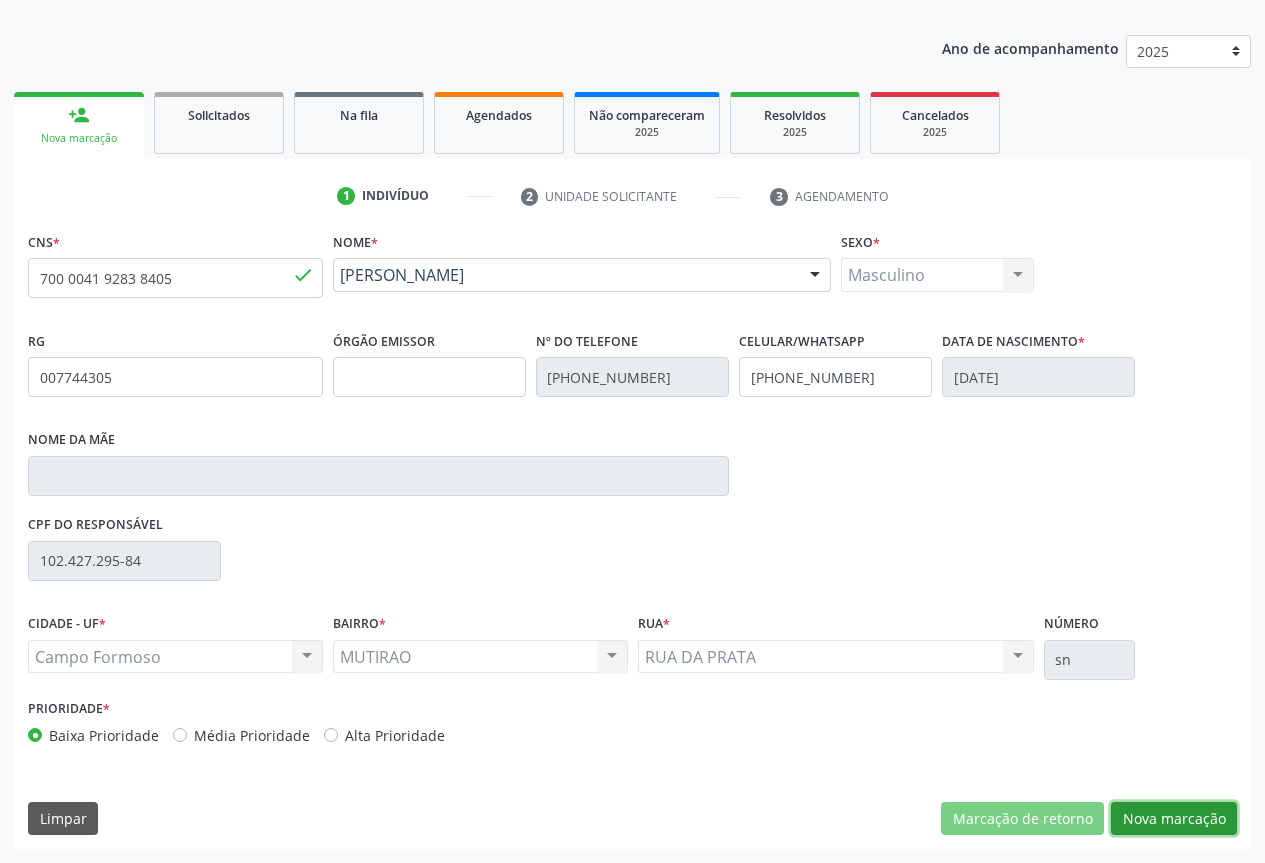 click on "Nova marcação" at bounding box center [1174, 819] 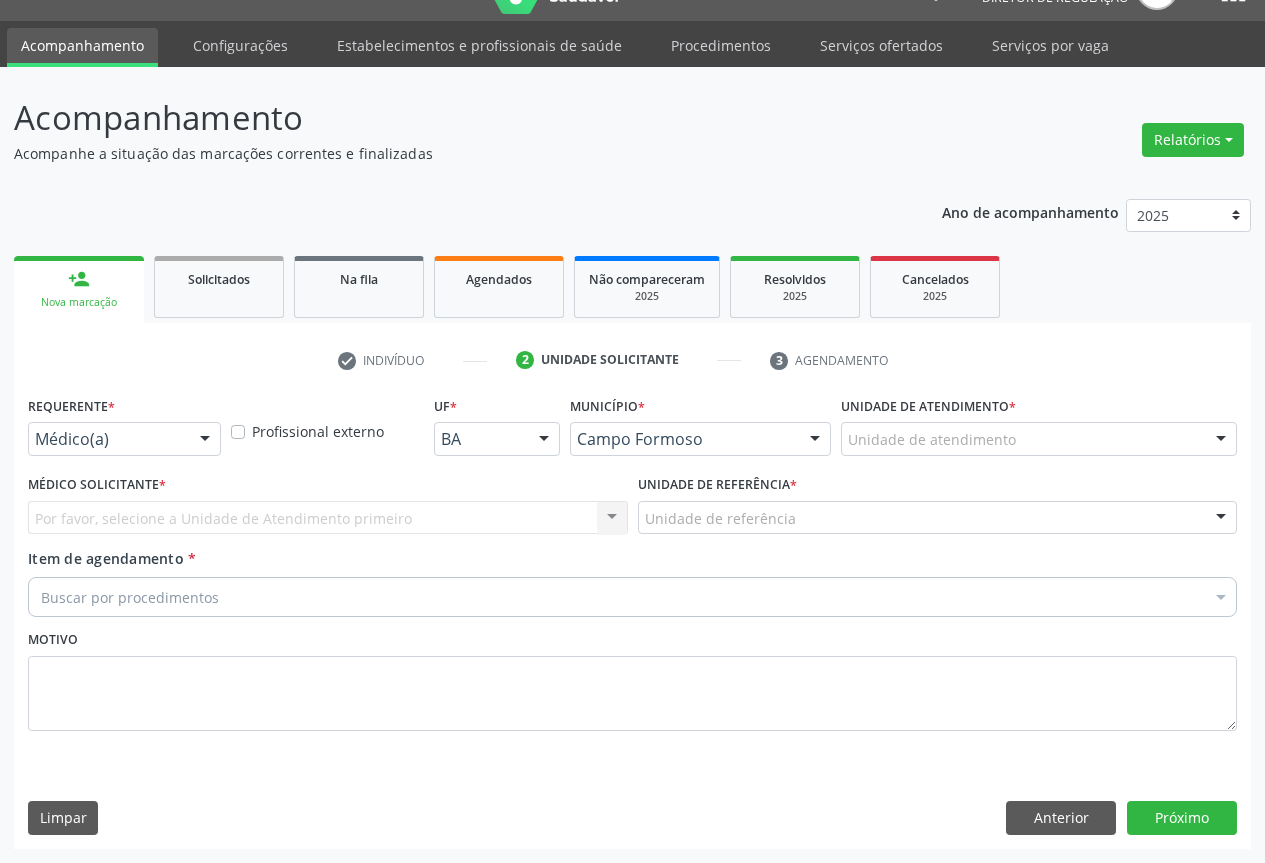 scroll, scrollTop: 43, scrollLeft: 0, axis: vertical 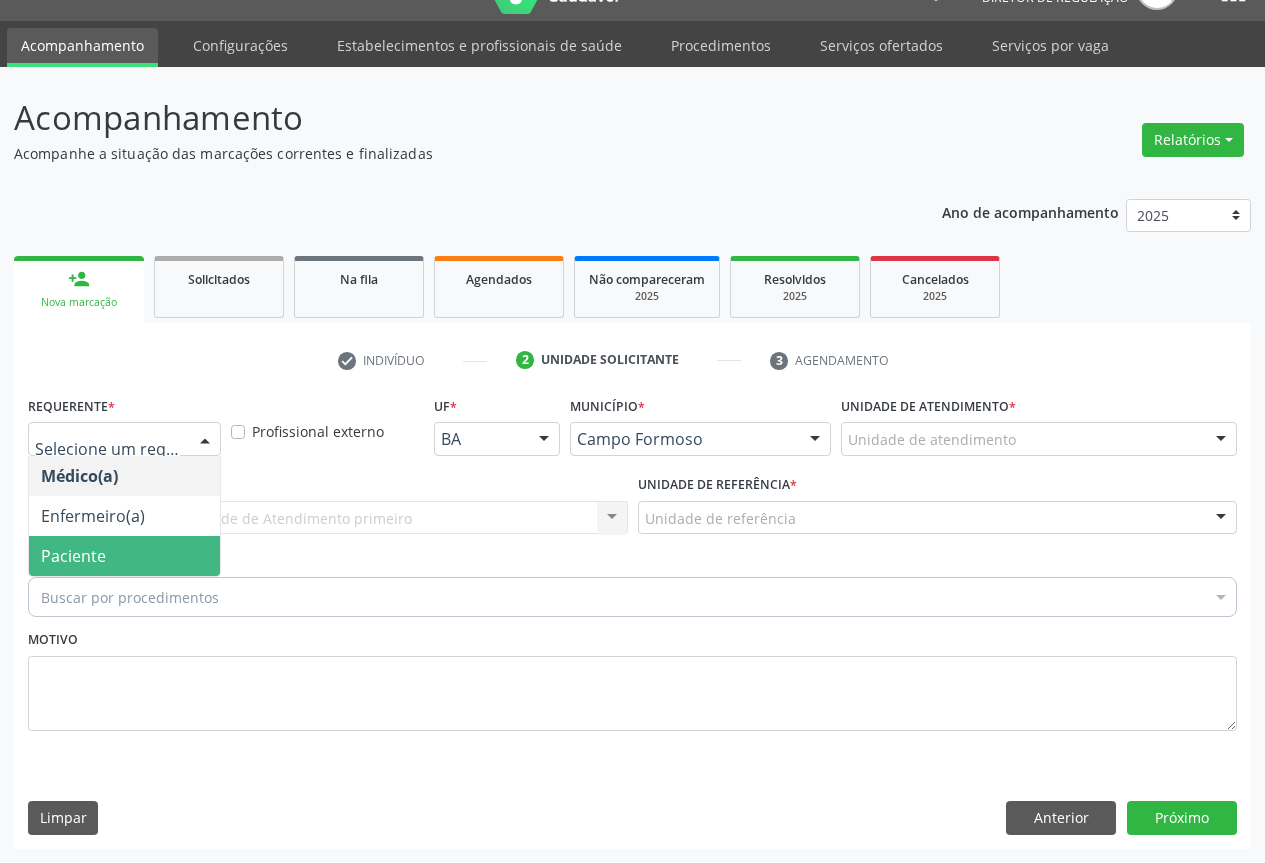 click on "Paciente" at bounding box center (124, 556) 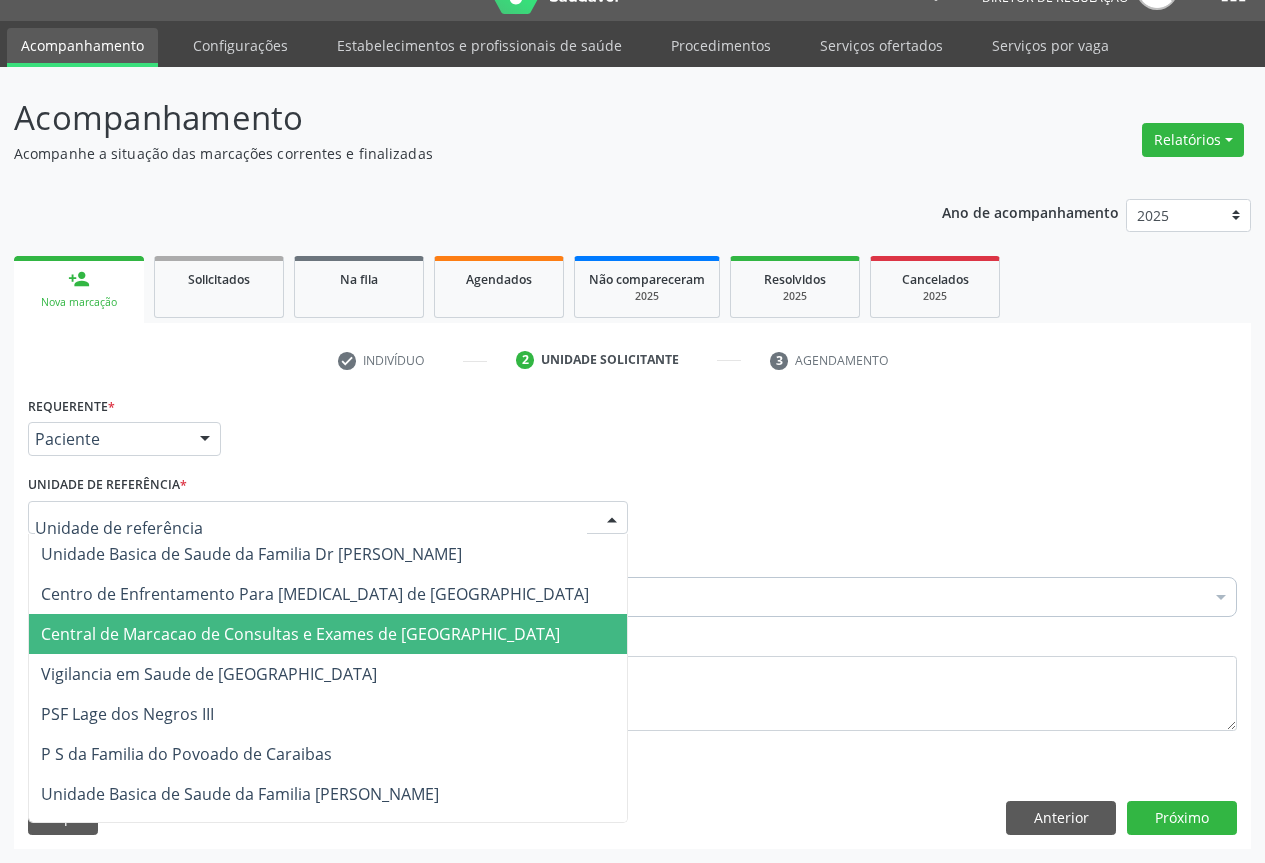 click on "Central de Marcacao de Consultas e Exames de [GEOGRAPHIC_DATA]" at bounding box center [300, 634] 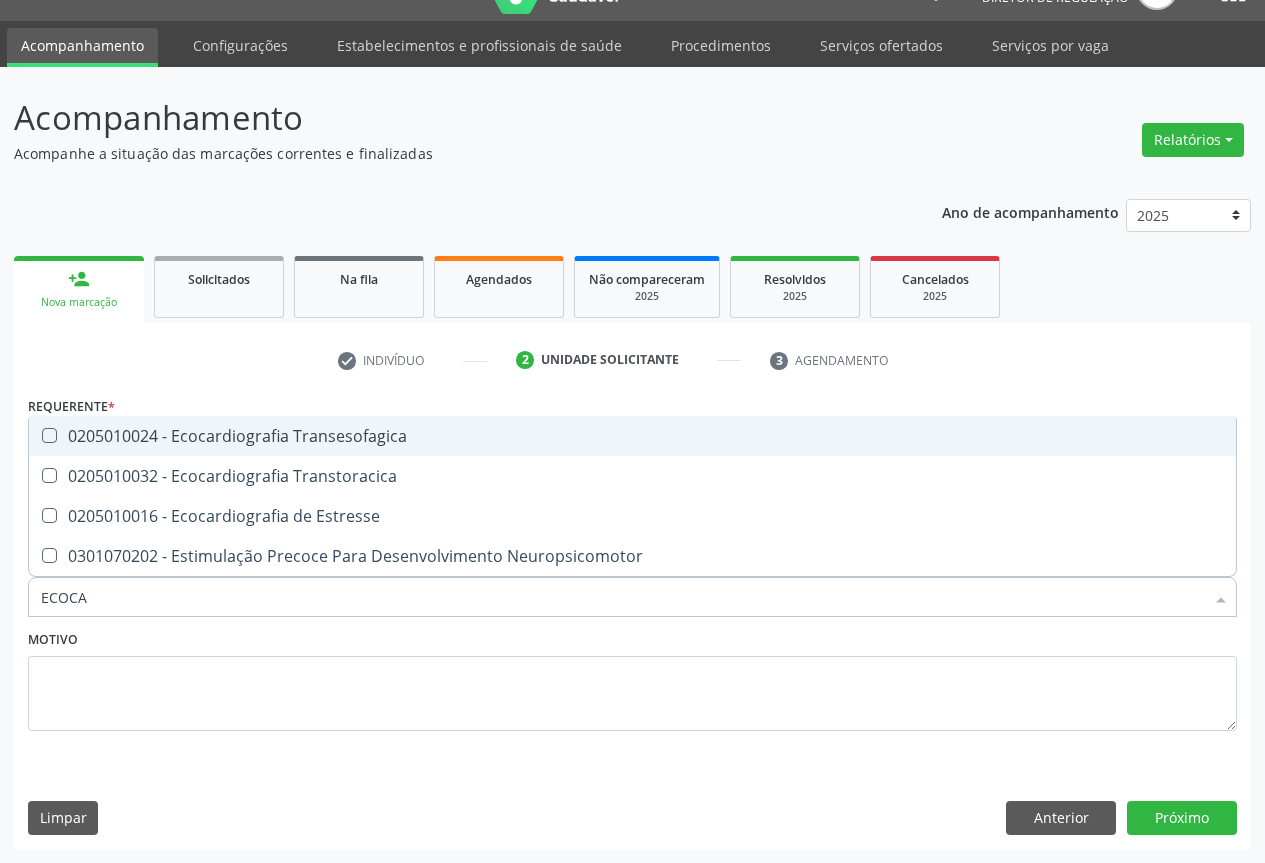 type on "ECOCAR" 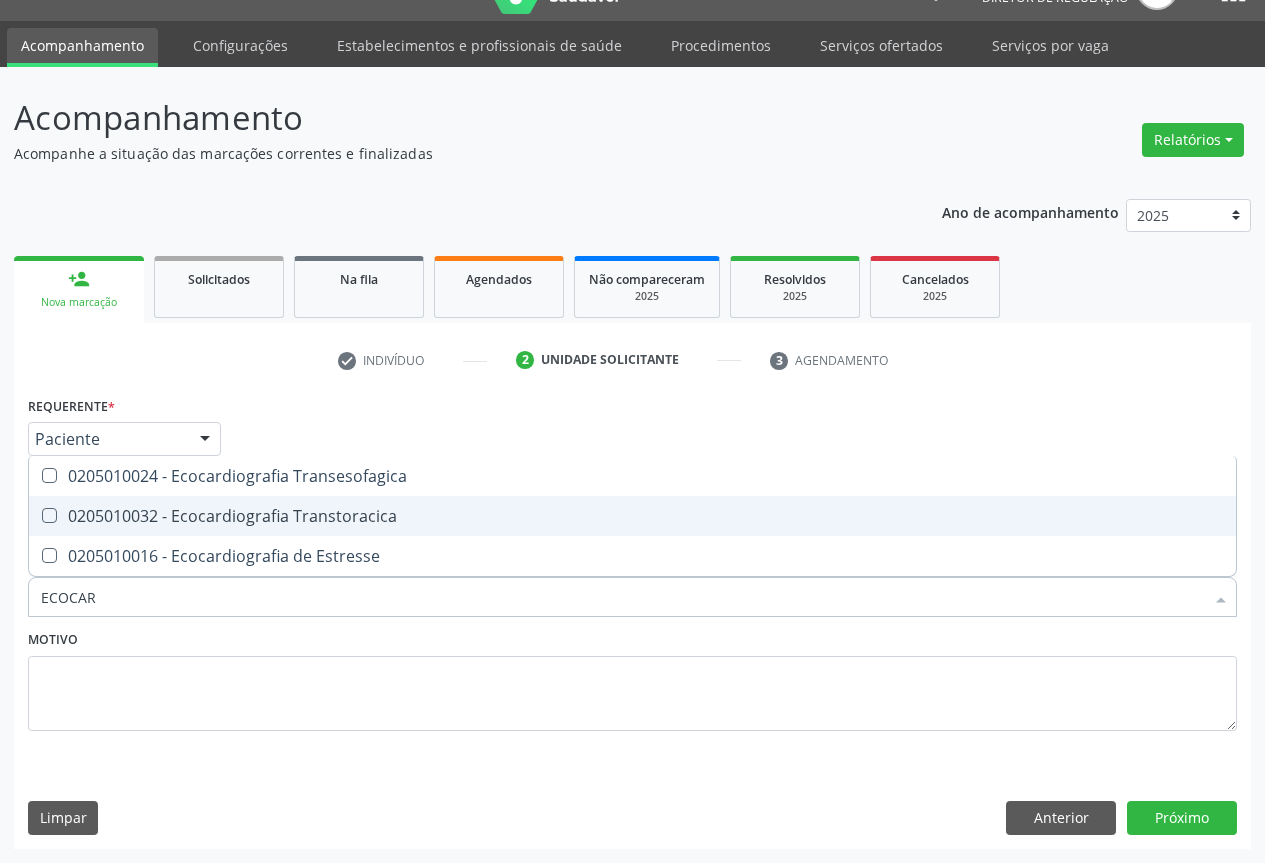 click on "0205010032 - Ecocardiografia Transtoracica" at bounding box center [632, 516] 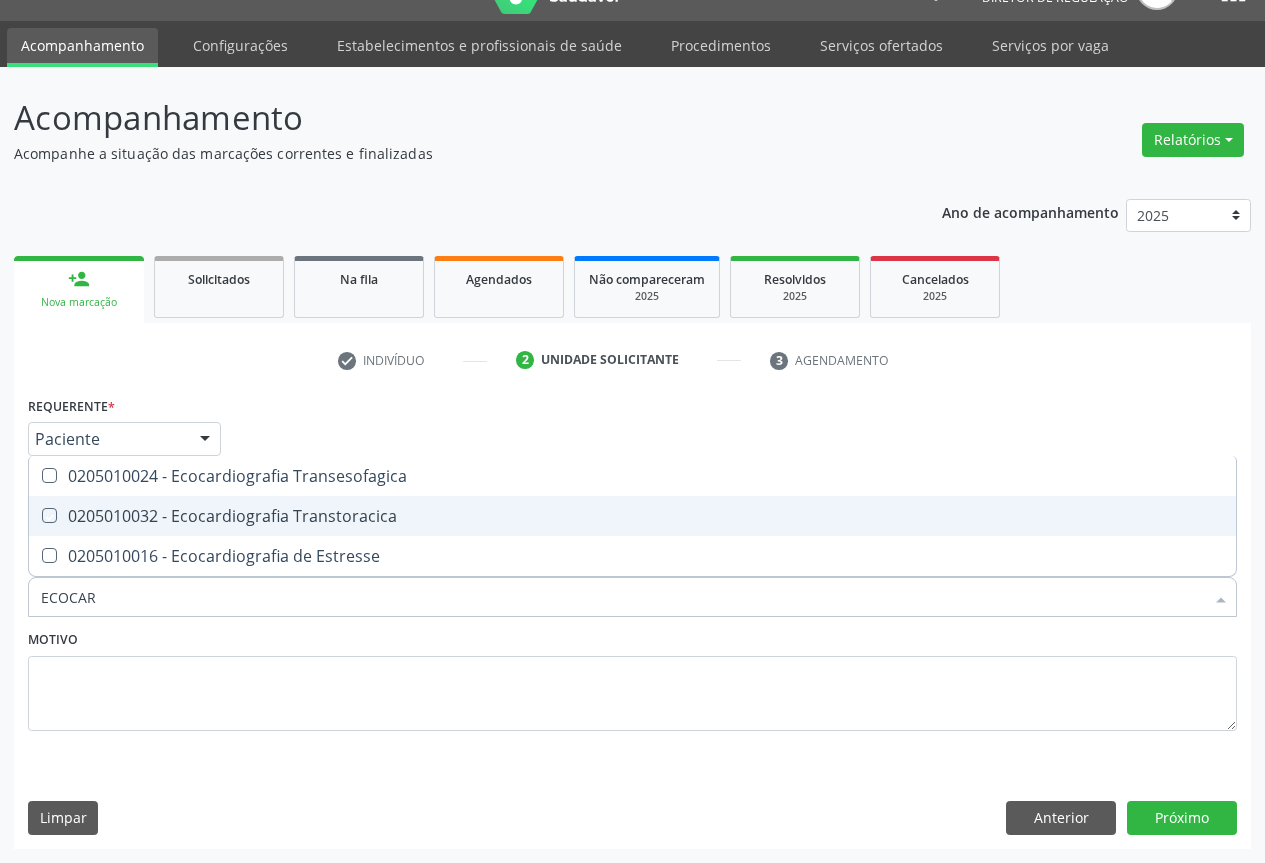 checkbox on "true" 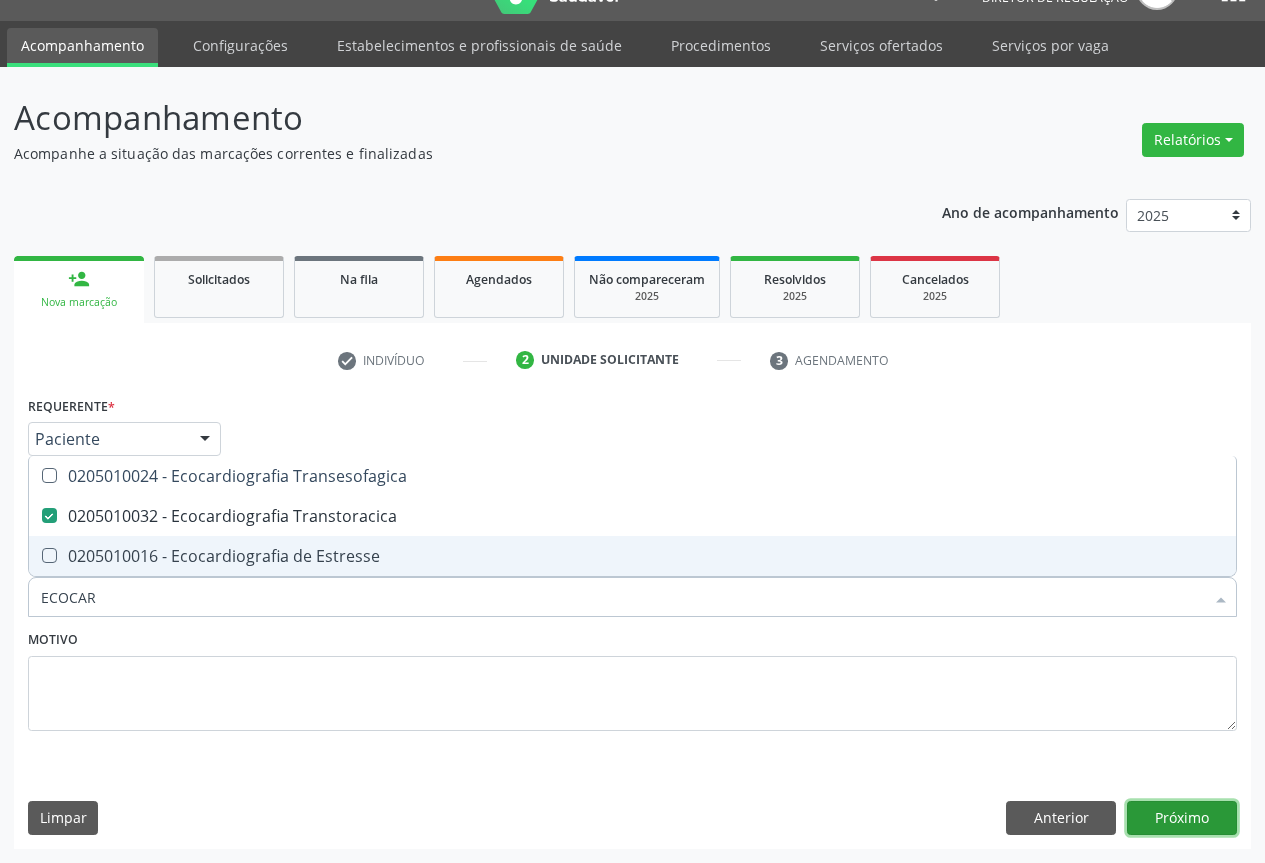 click on "Próximo" at bounding box center [1182, 818] 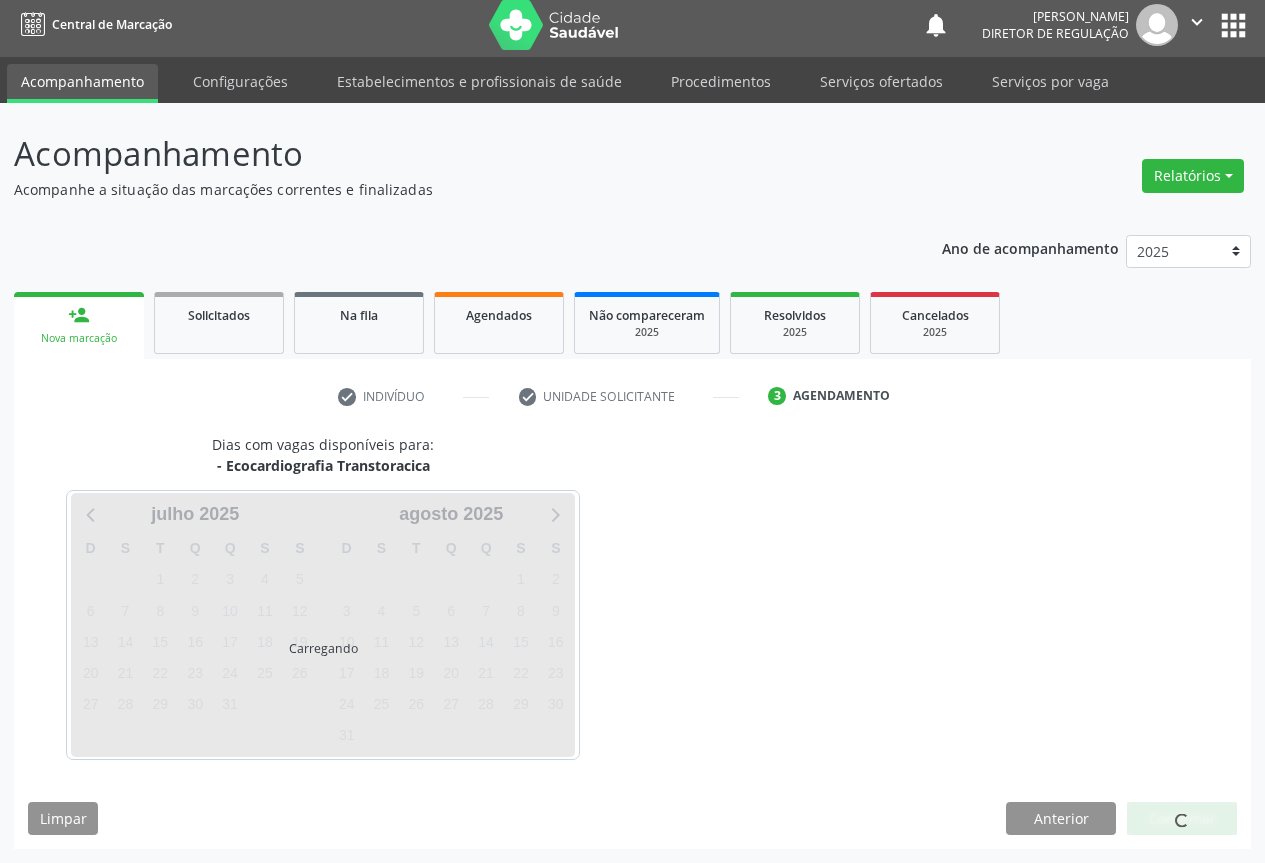 scroll, scrollTop: 7, scrollLeft: 0, axis: vertical 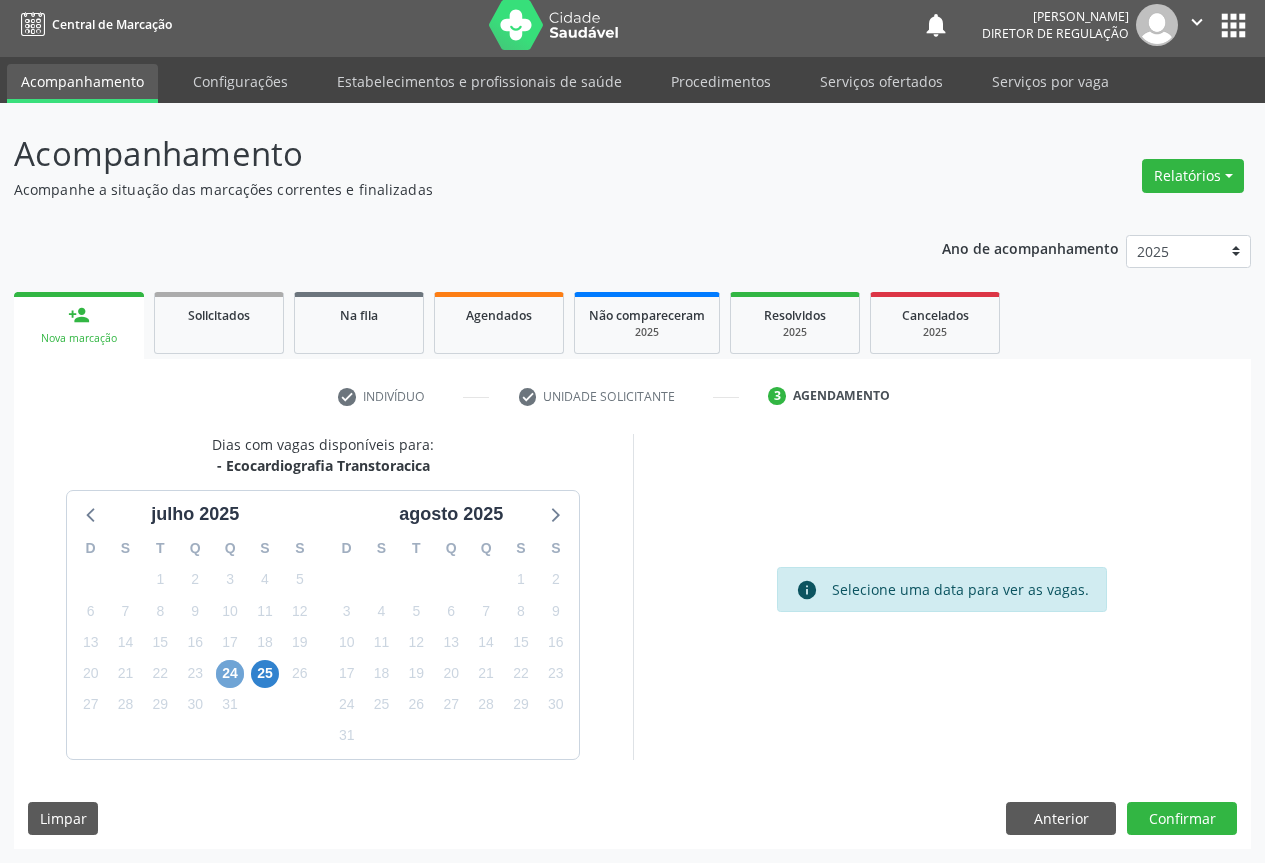 click on "24" at bounding box center (230, 674) 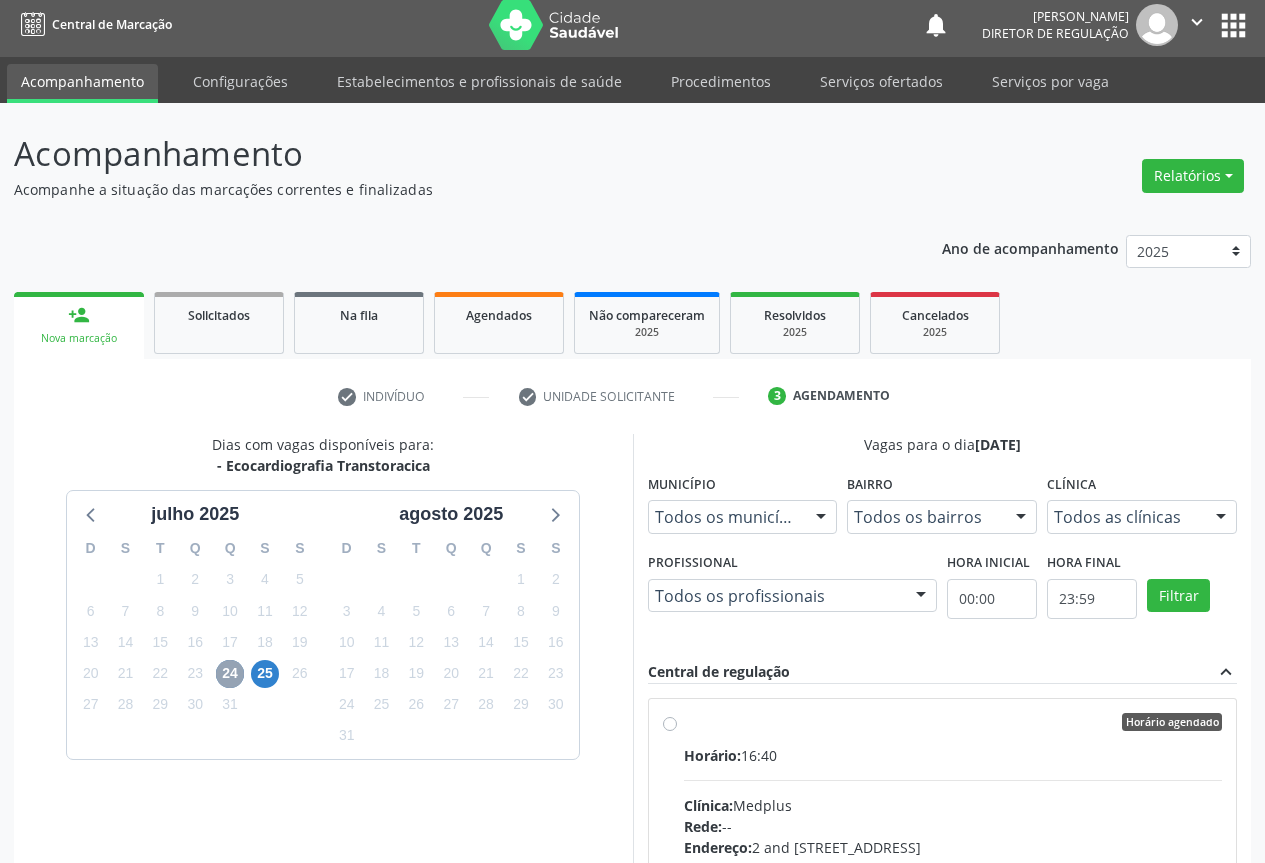 scroll, scrollTop: 207, scrollLeft: 0, axis: vertical 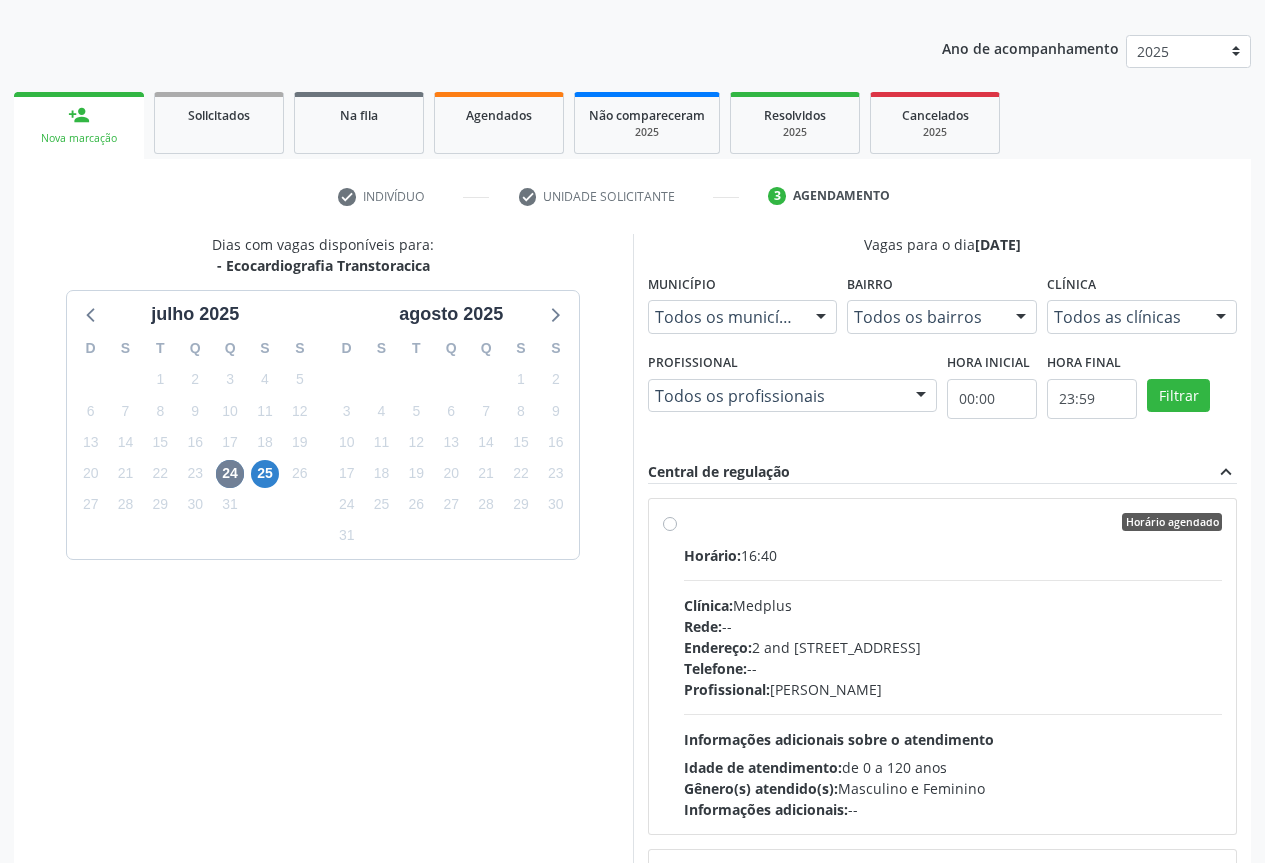click on "Horário agendado
Horário:   16:40
Clínica:  Medplus
Rede:
--
Endereço:   2 and [STREET_ADDRESS]
Telefone:   --
Profissional:
[PERSON_NAME]
Informações adicionais sobre o atendimento
Idade de atendimento:
de 0 a 120 anos
Gênero(s) atendido(s):
Masculino e Feminino
Informações adicionais:
--" at bounding box center (953, 666) 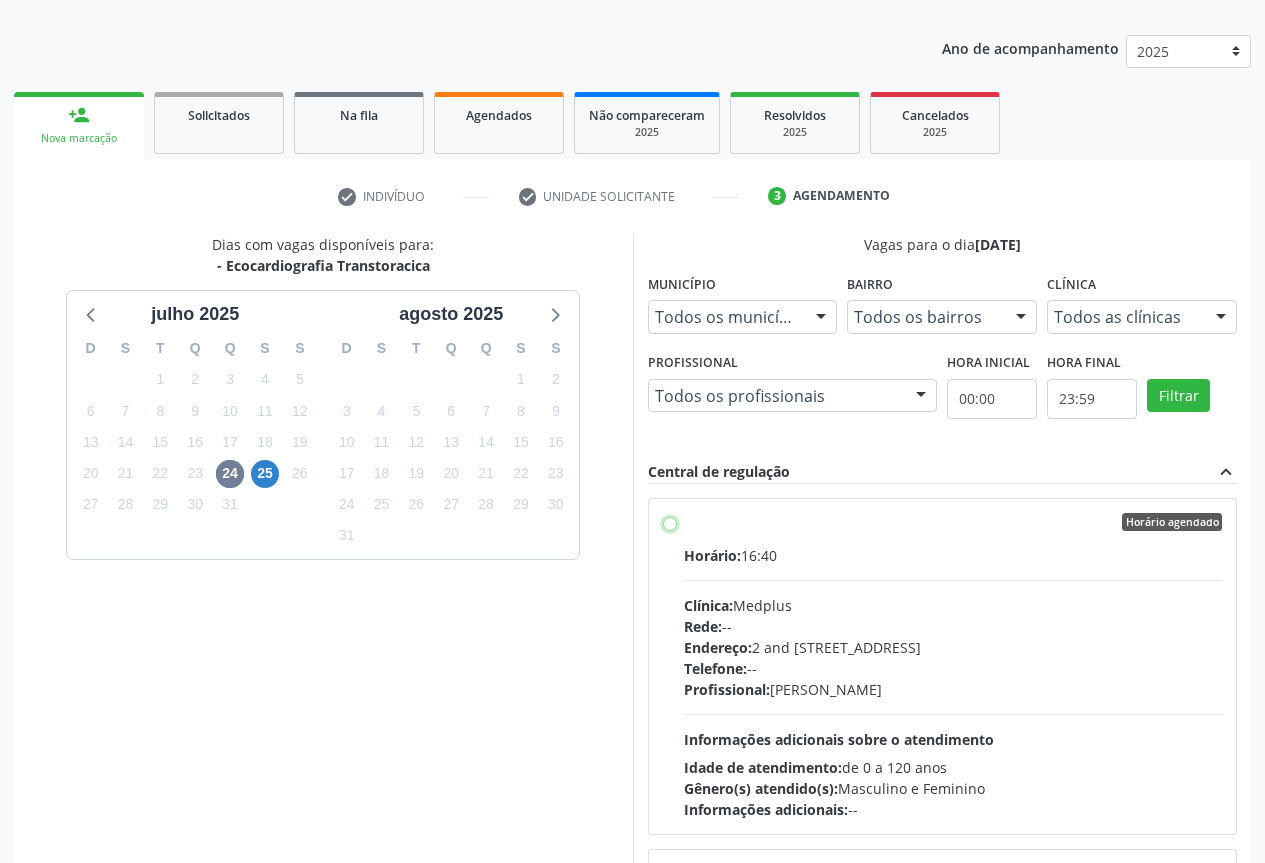 click on "Horário agendado
Horário:   16:40
Clínica:  Medplus
Rede:
--
Endereço:   2 and [STREET_ADDRESS]
Telefone:   --
Profissional:
[PERSON_NAME]
Informações adicionais sobre o atendimento
Idade de atendimento:
de 0 a 120 anos
Gênero(s) atendido(s):
Masculino e Feminino
Informações adicionais:
--" at bounding box center [670, 522] 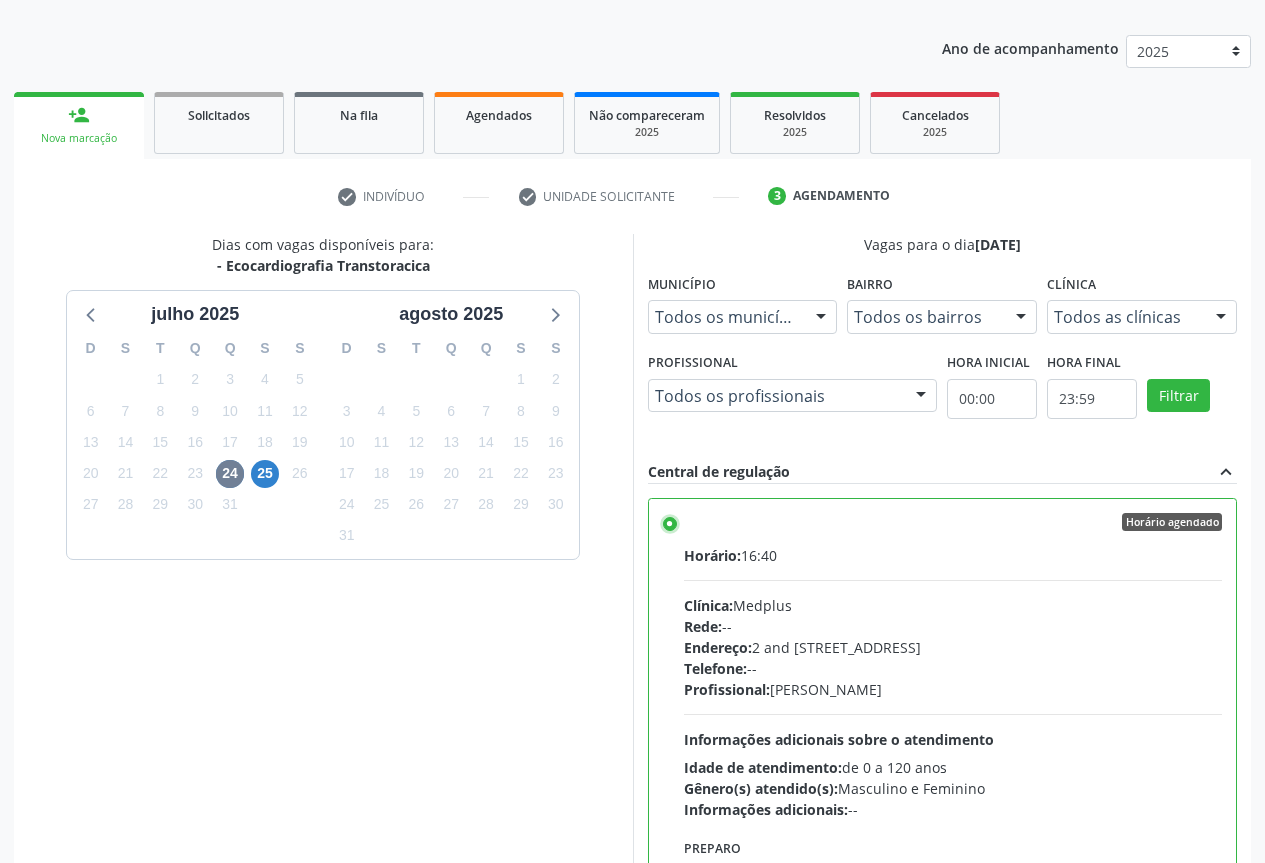 scroll, scrollTop: 450, scrollLeft: 0, axis: vertical 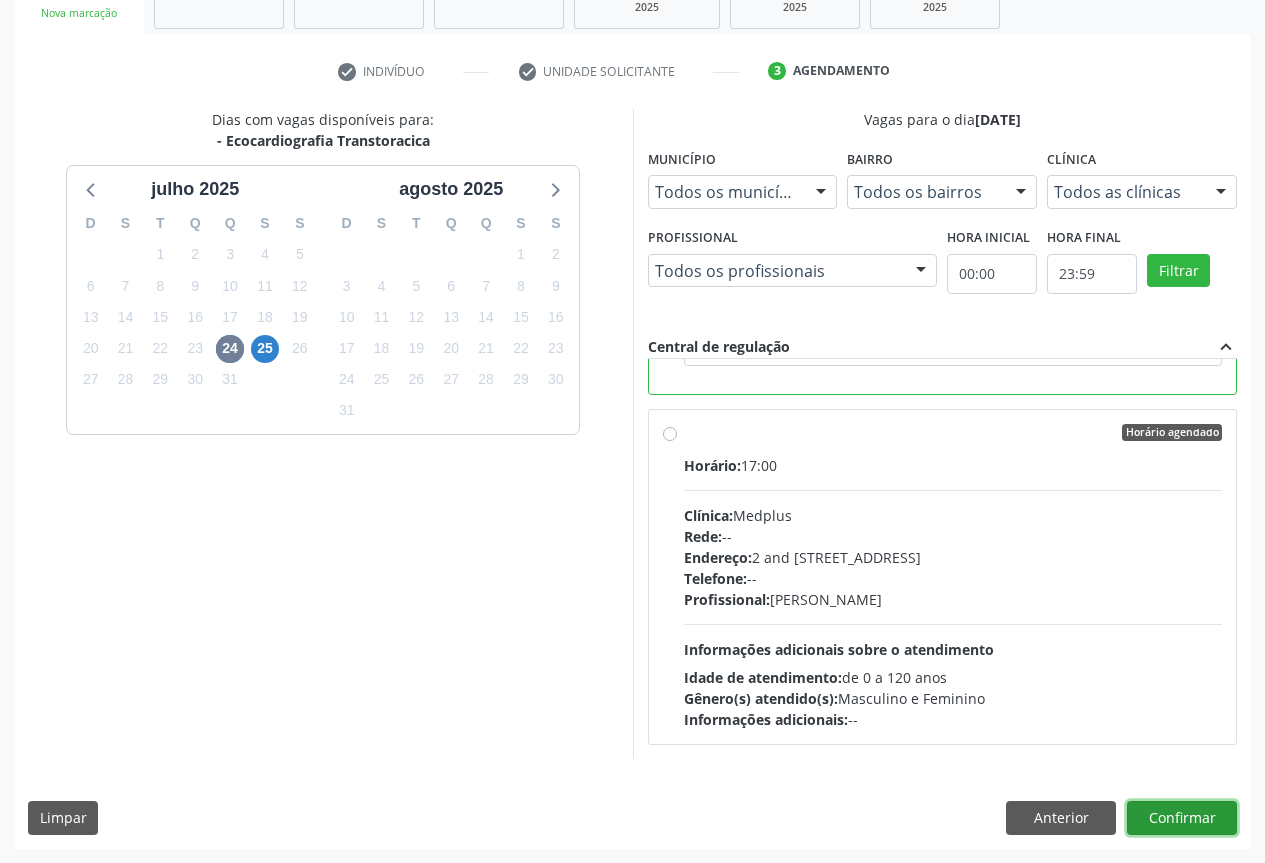 click on "Confirmar" at bounding box center [1182, 818] 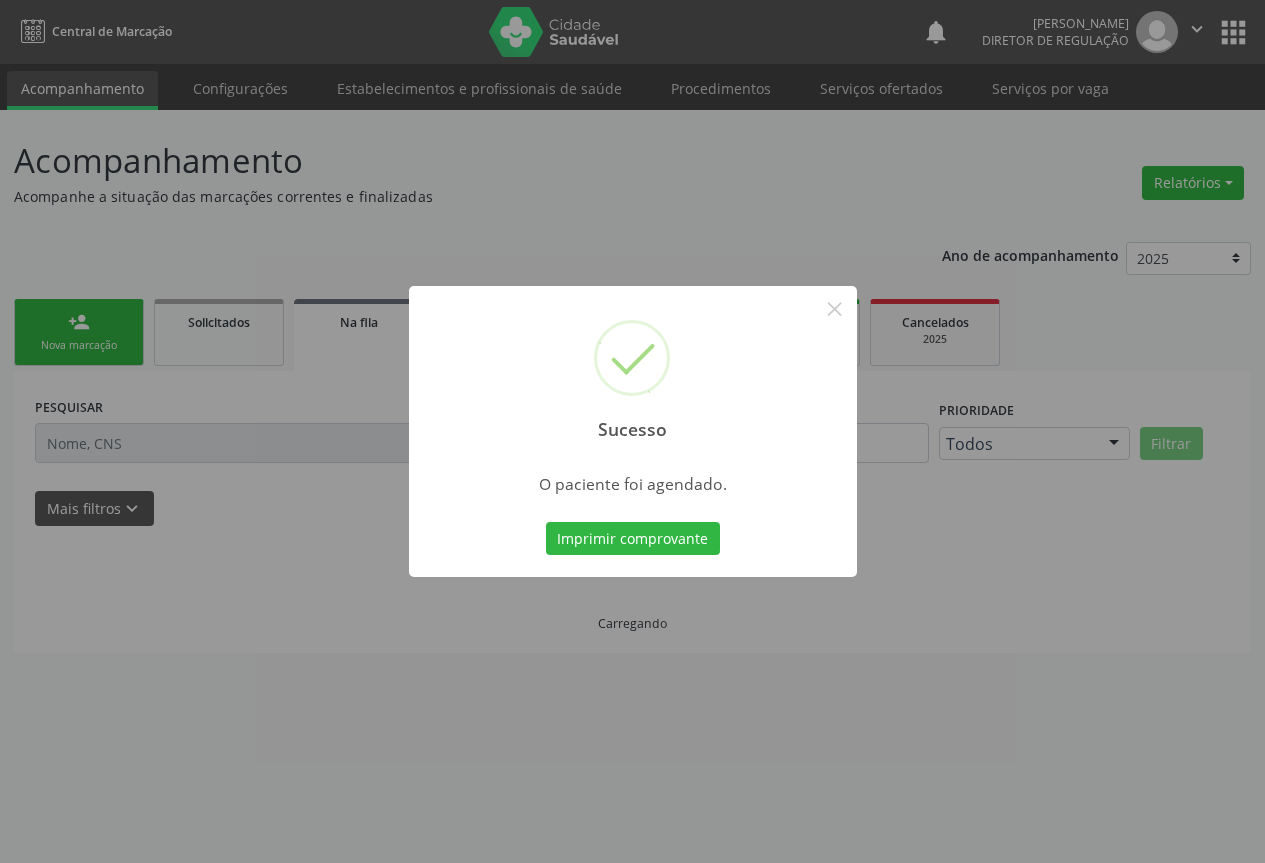 scroll, scrollTop: 0, scrollLeft: 0, axis: both 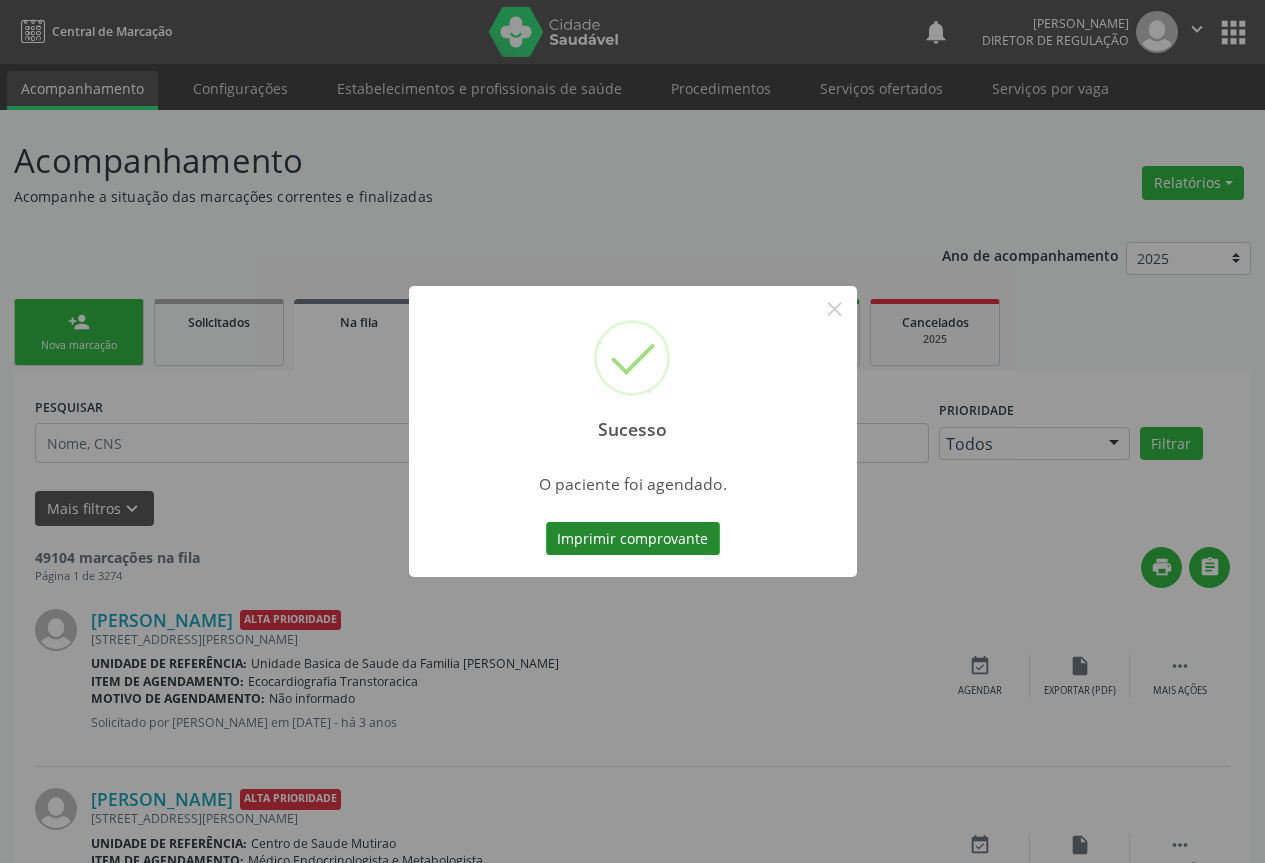 click on "Imprimir comprovante" at bounding box center (633, 539) 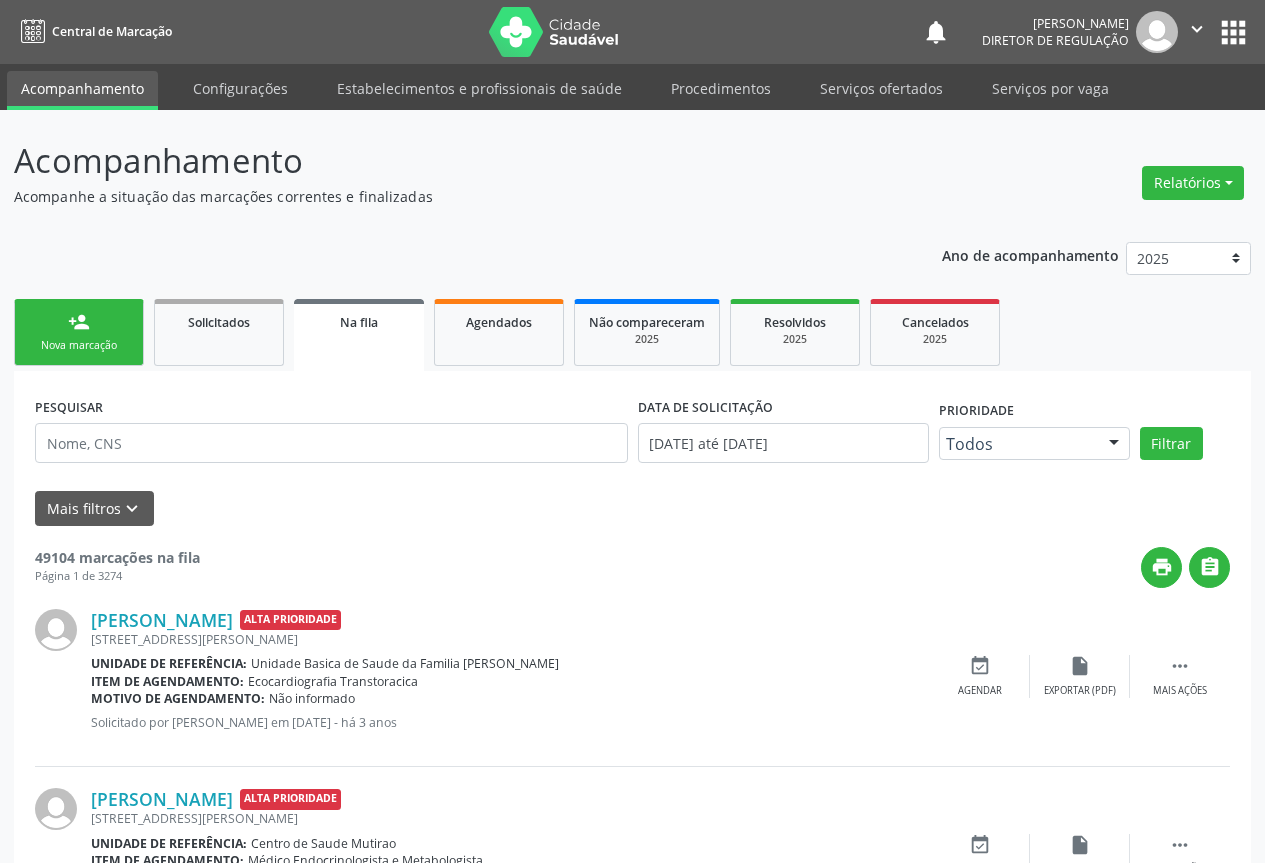 click on "person_add" at bounding box center (79, 322) 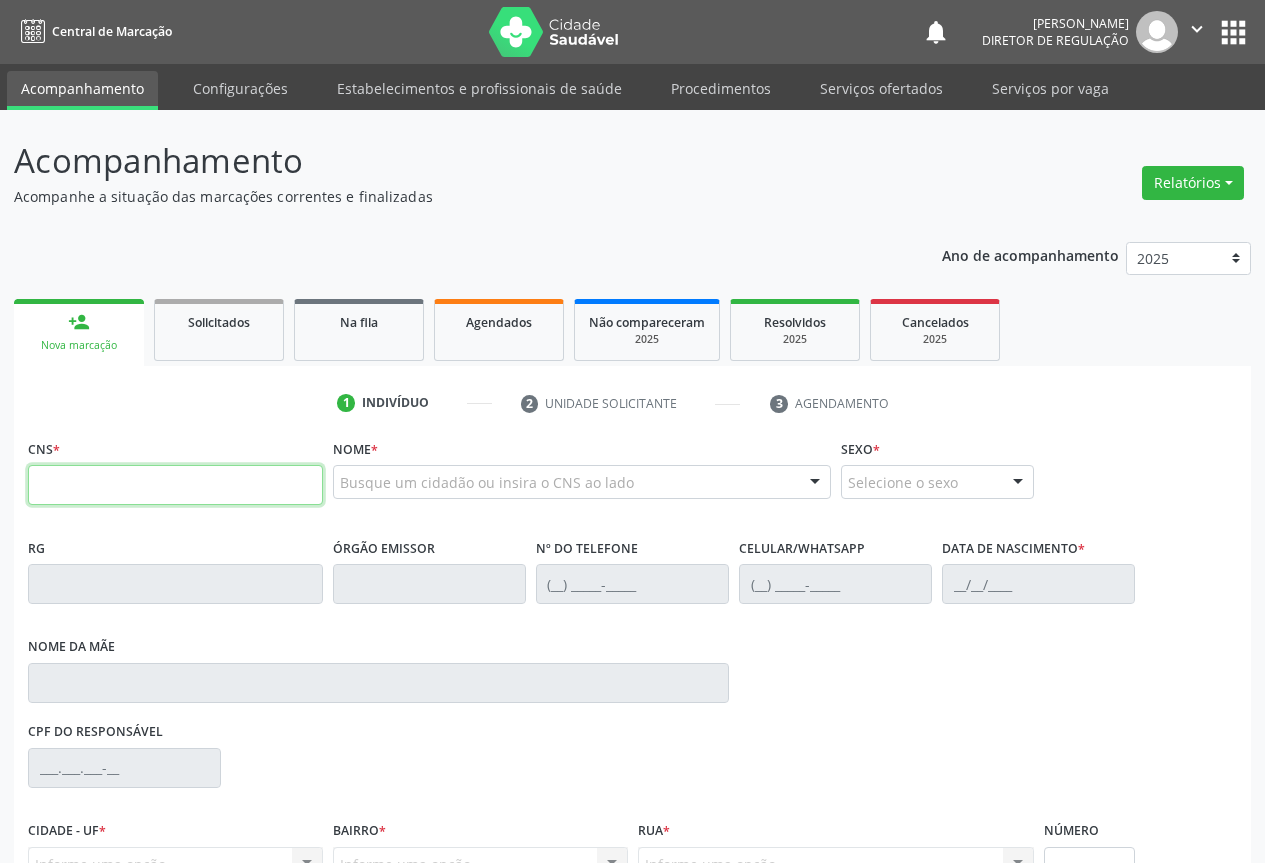 drag, startPoint x: 130, startPoint y: 483, endPoint x: 130, endPoint y: 471, distance: 12 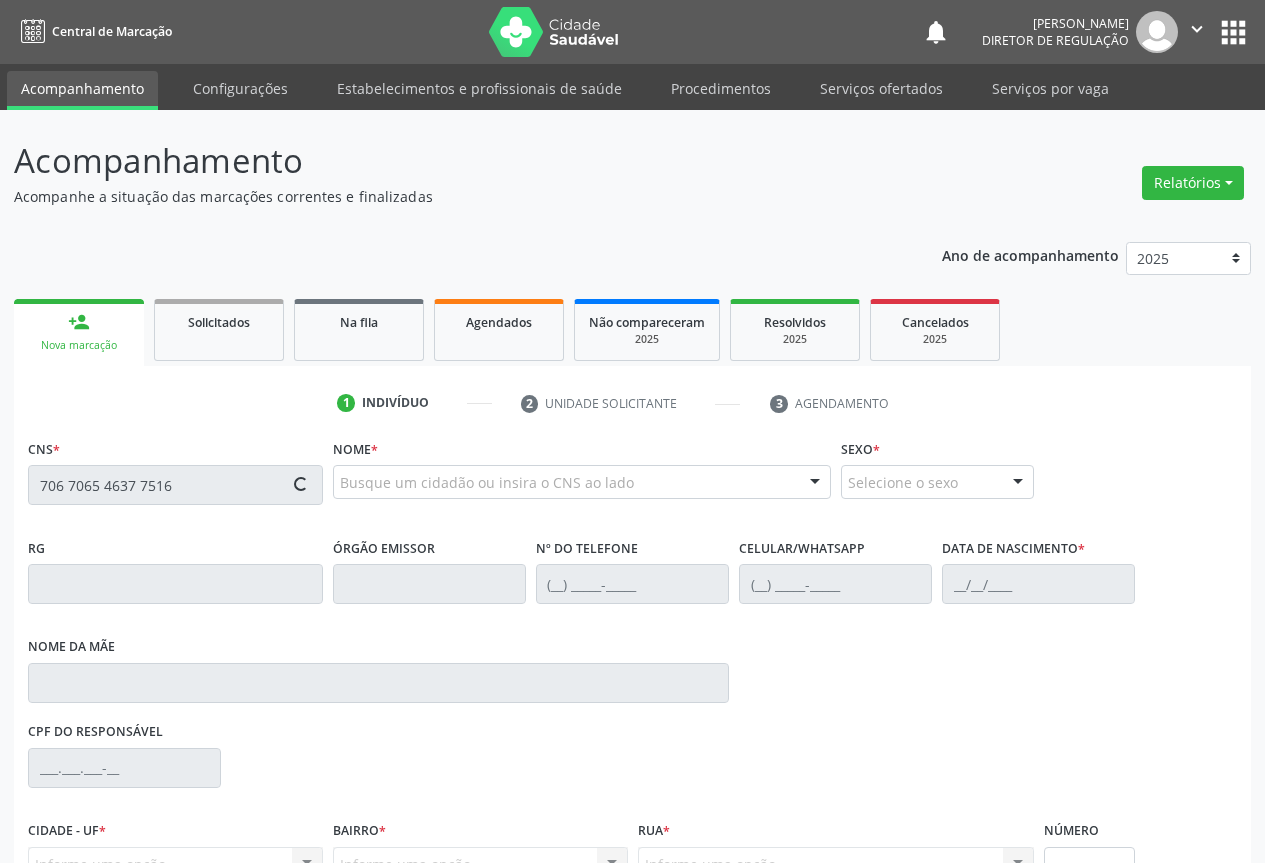 type on "706 7065 4637 7516" 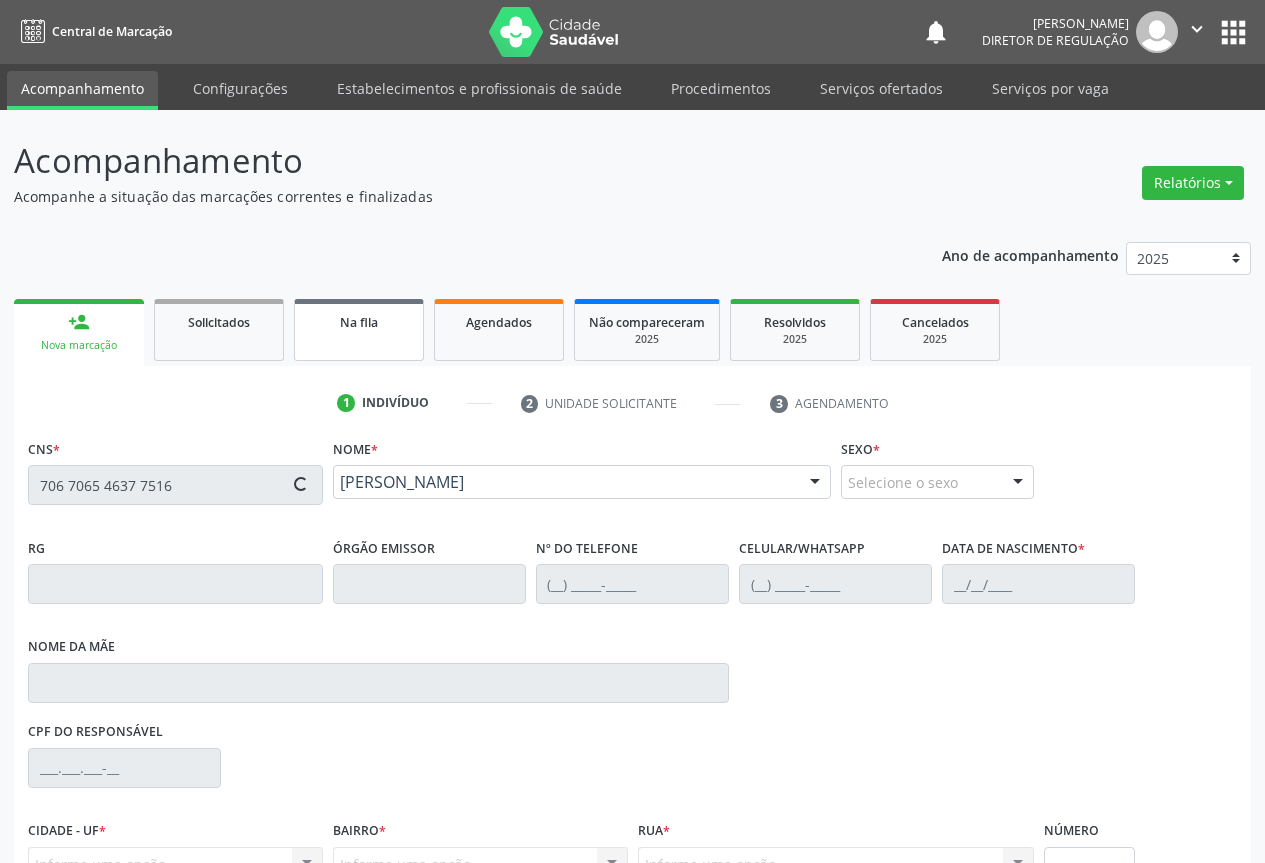 type on "0597812624" 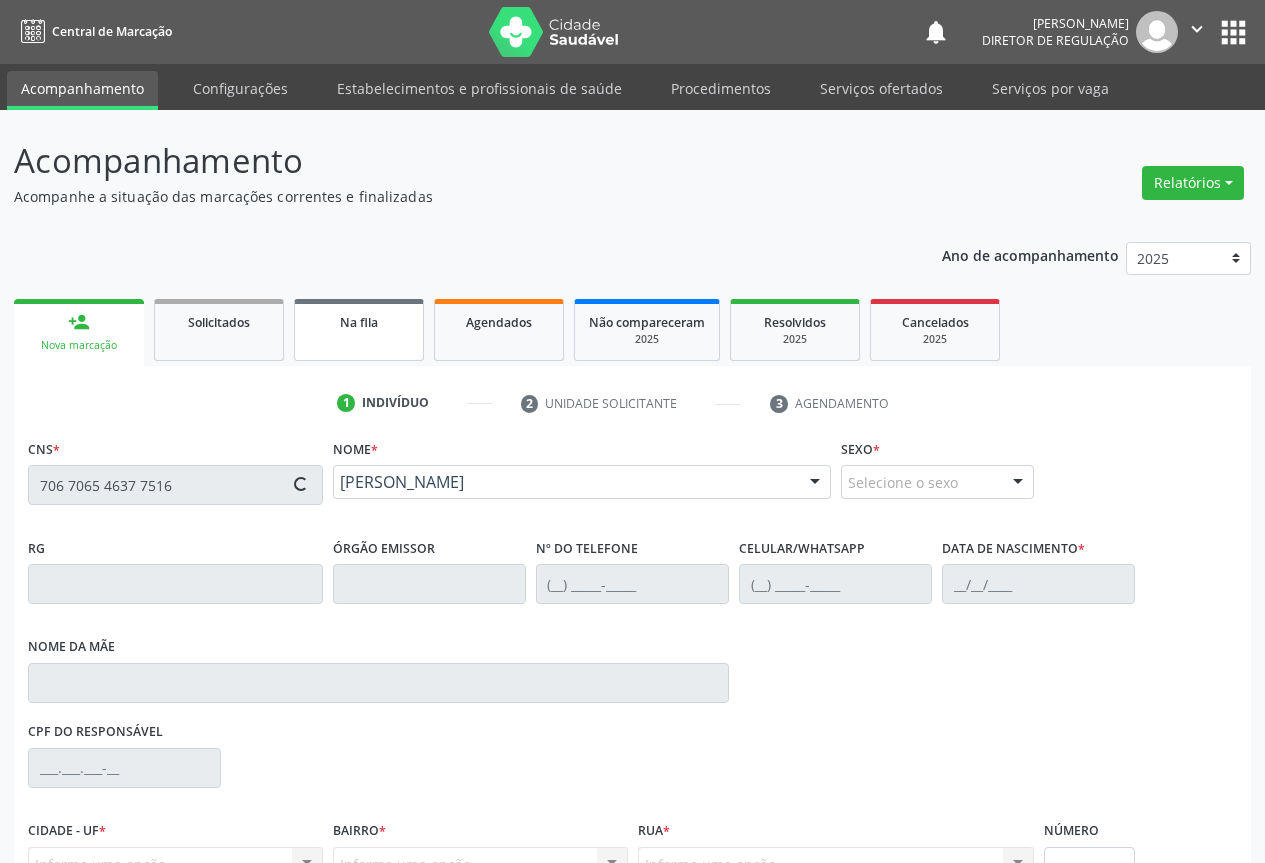 type on "[PHONE_NUMBER]" 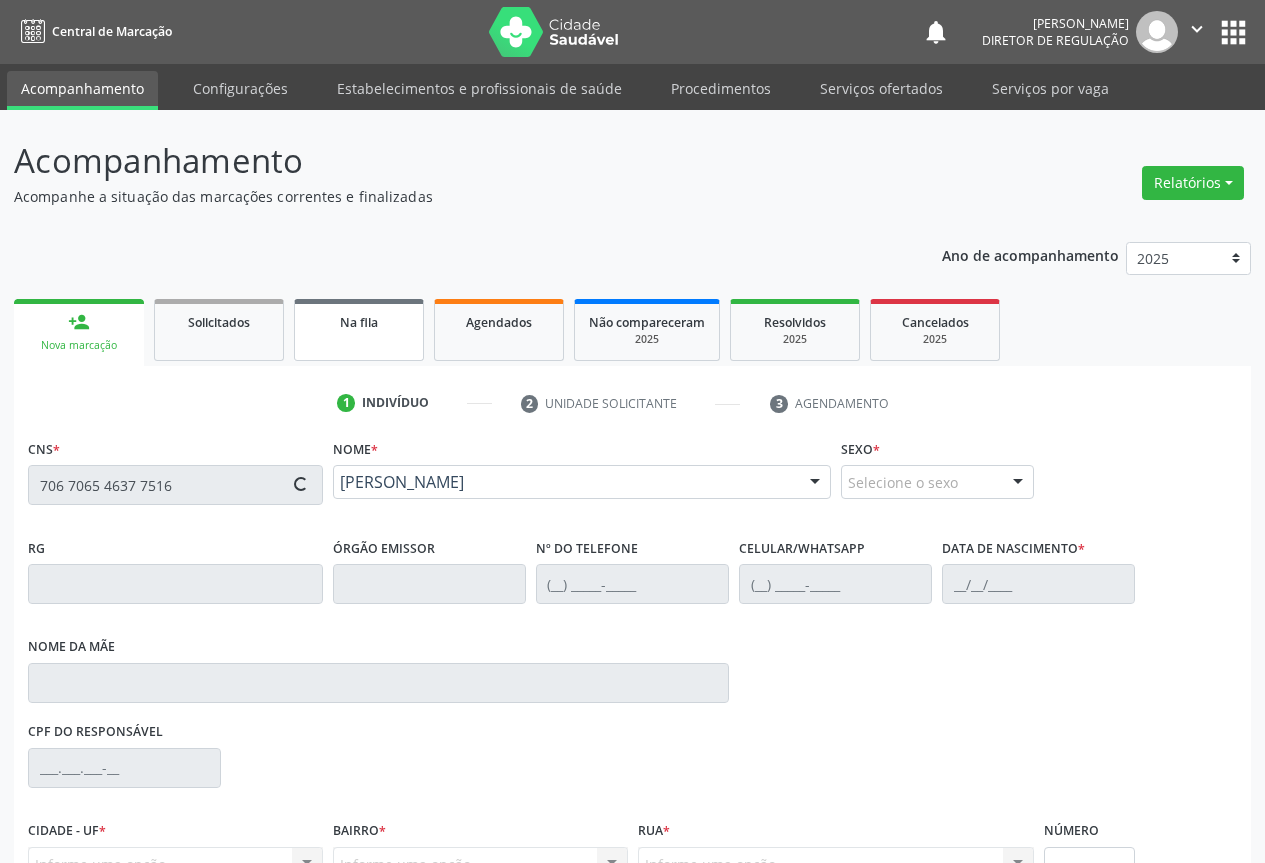 type on "[PHONE_NUMBER]" 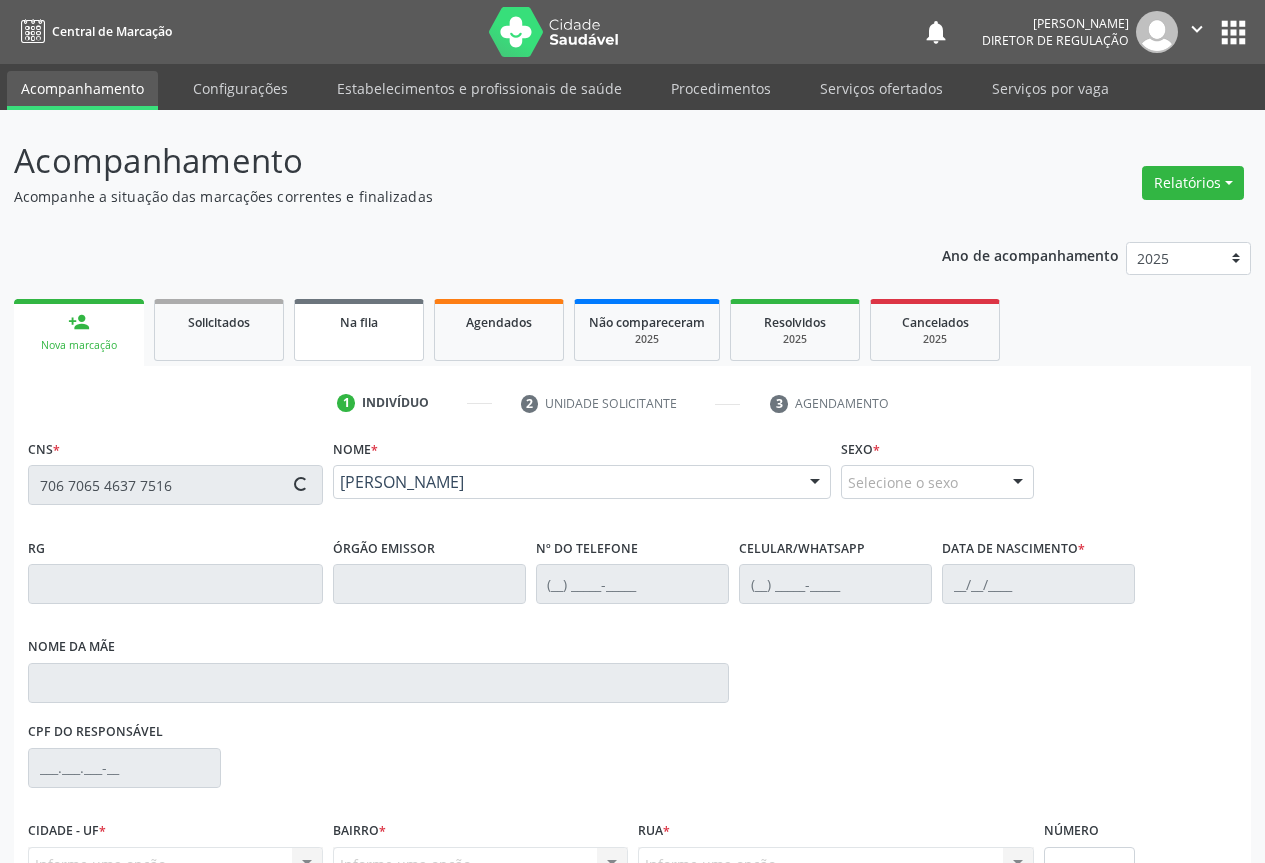 type on "S/N" 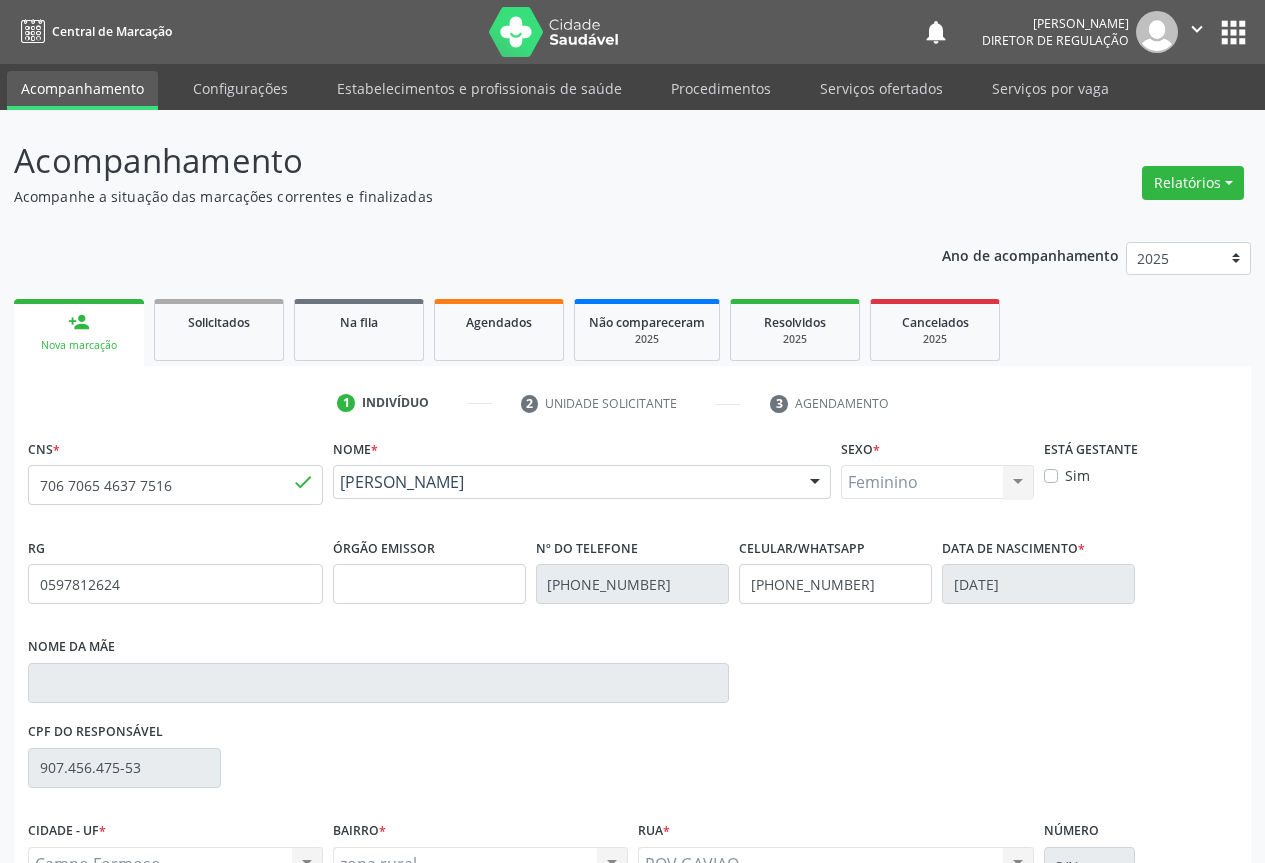 scroll, scrollTop: 207, scrollLeft: 0, axis: vertical 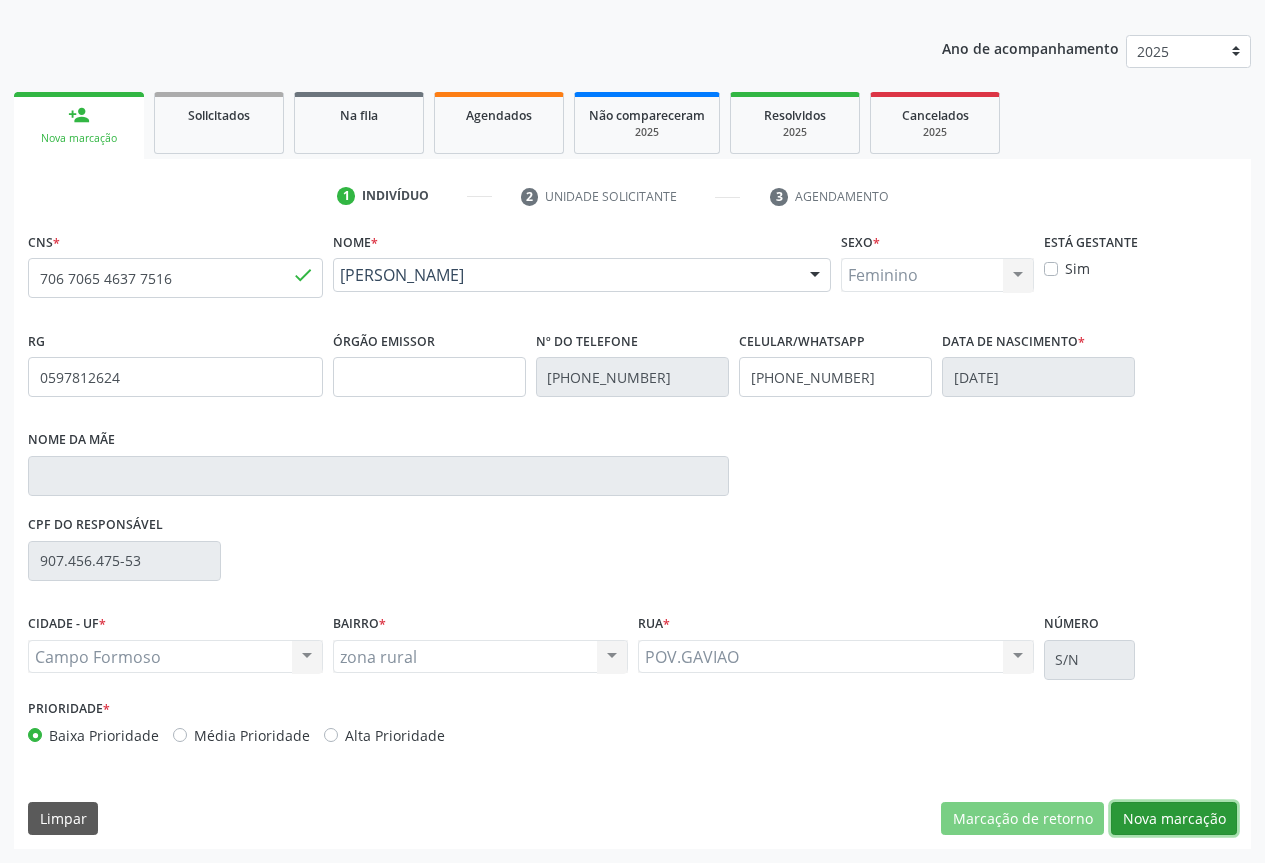 click on "Nova marcação" at bounding box center (1174, 819) 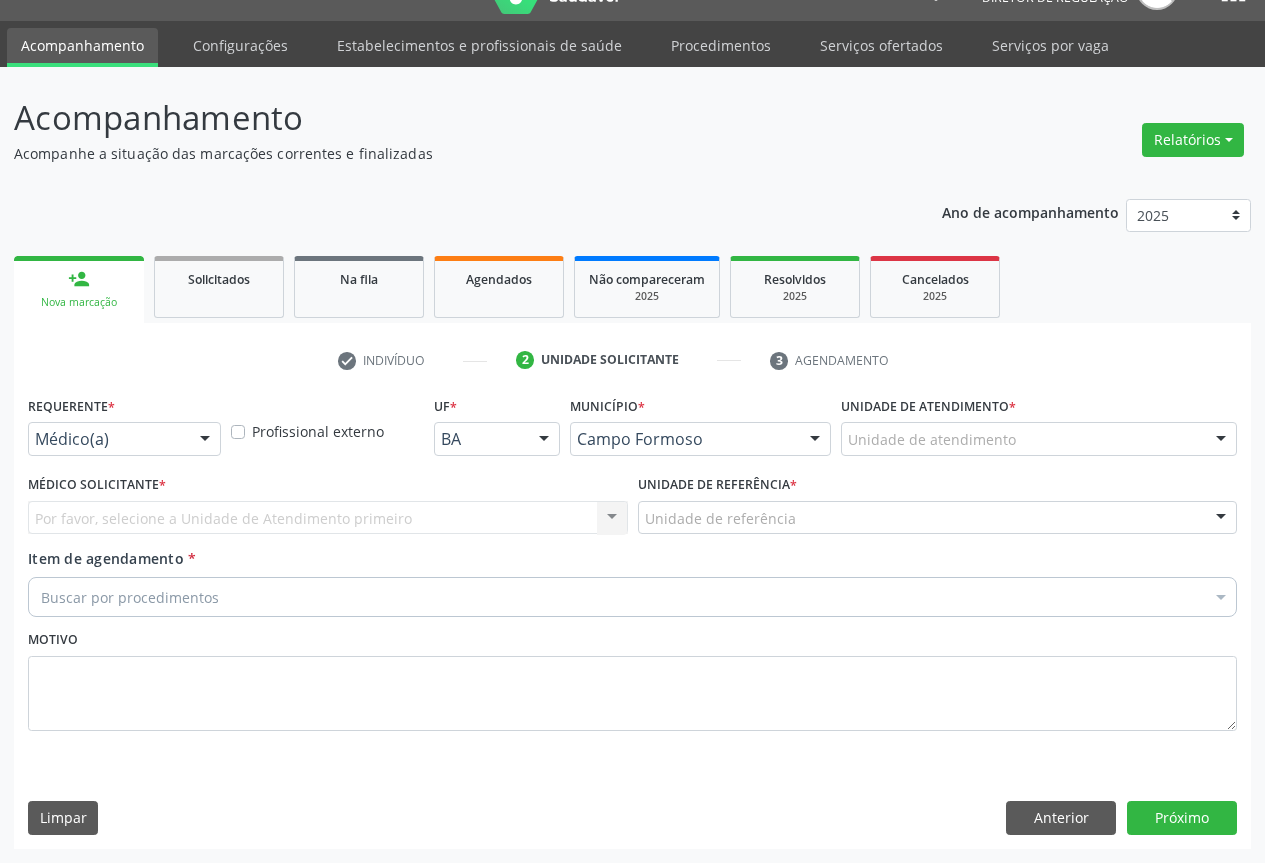 scroll, scrollTop: 43, scrollLeft: 0, axis: vertical 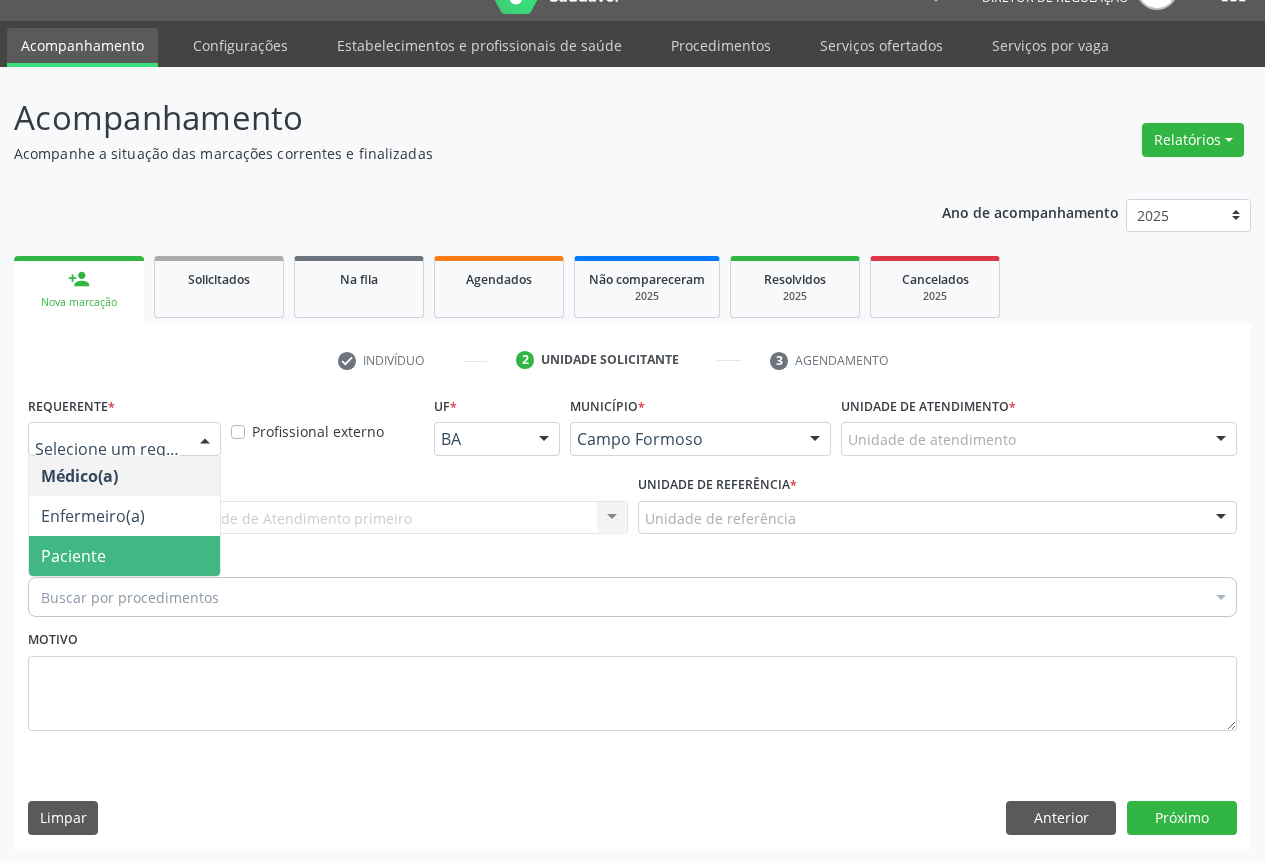 click on "Paciente" at bounding box center [124, 556] 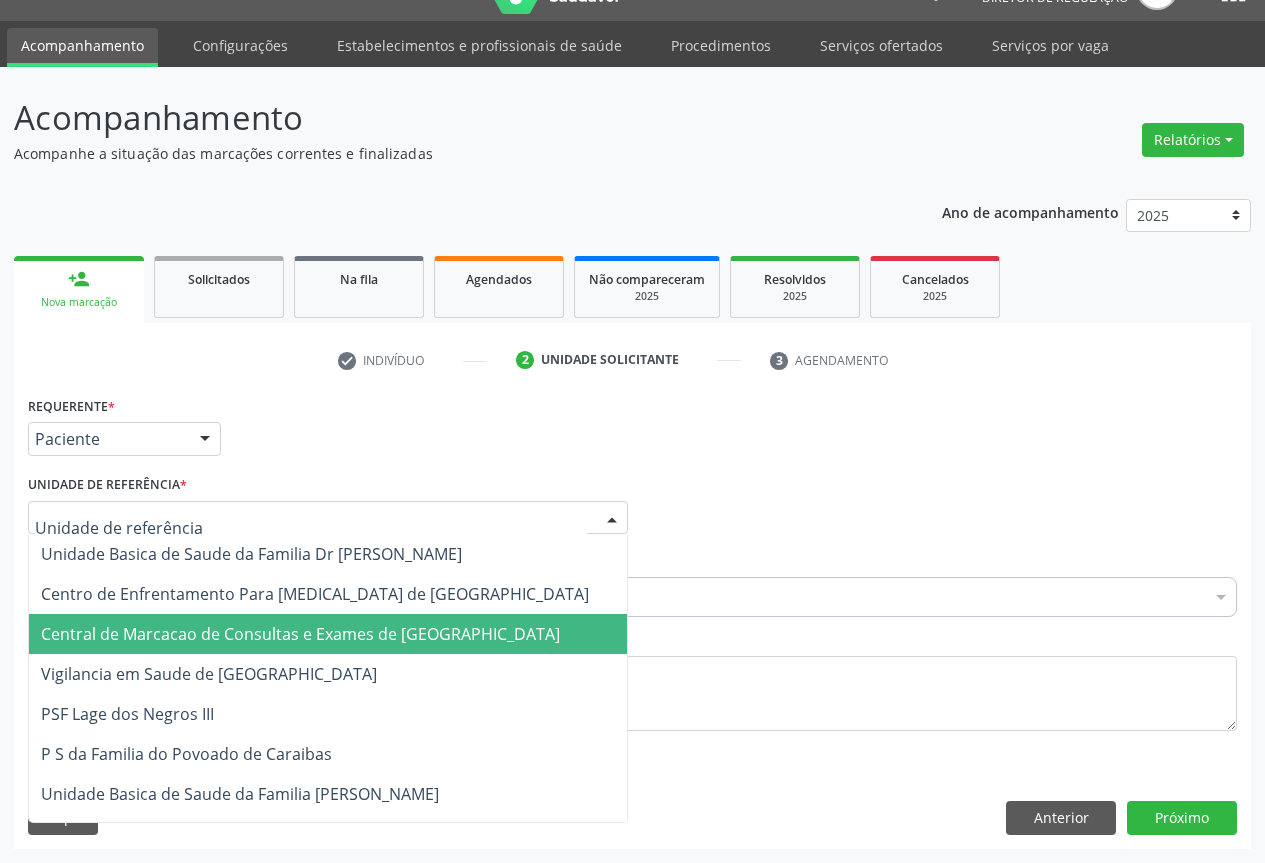 click on "Central de Marcacao de Consultas e Exames de [GEOGRAPHIC_DATA]" at bounding box center (300, 634) 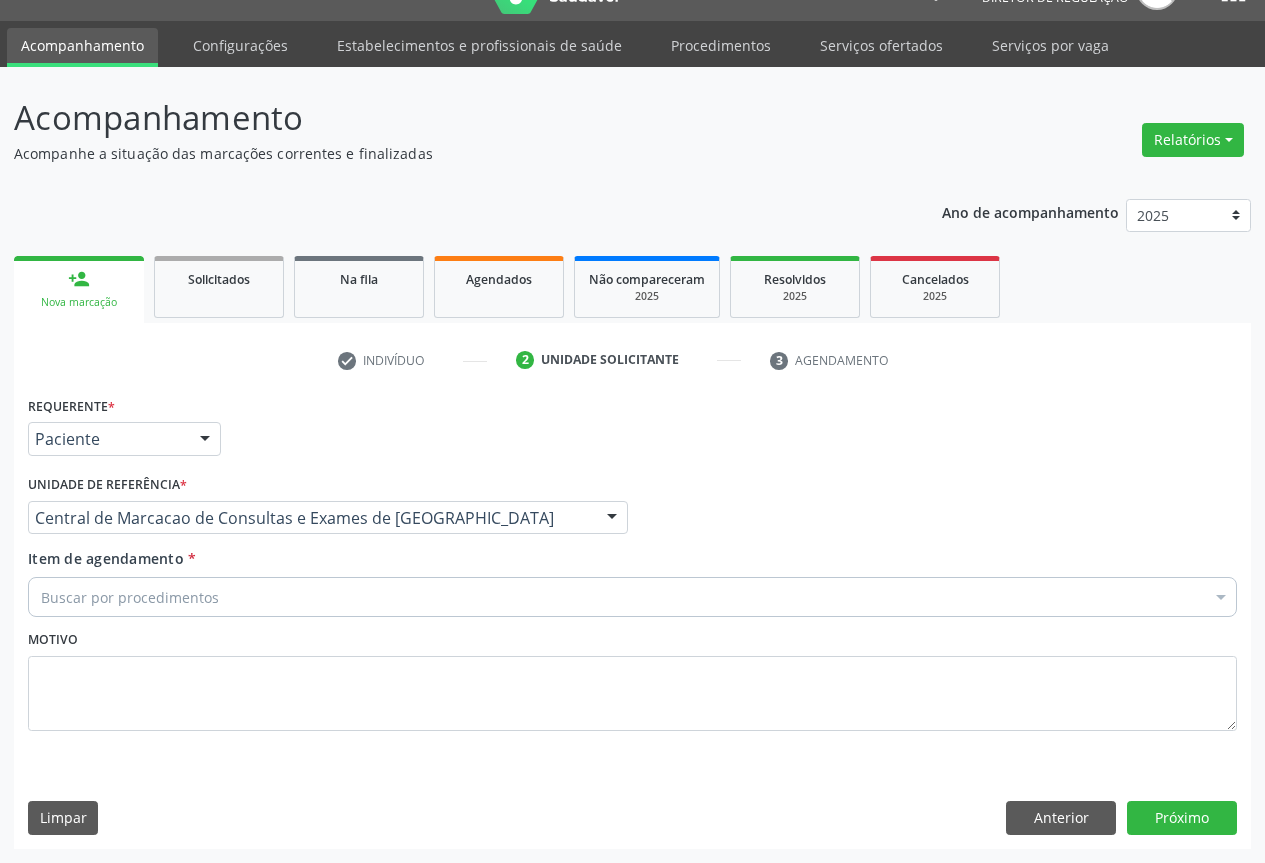 click on "Item de agendamento
*
Buscar por procedimentos
Selecionar todos
0202040089 - 3X Pesquisa de Larvas Nas Fezes
0604320140 - Abatacepte 125 Mg Injetável (Por Seringa Preenchida)
0604320124 - Abatacepte 250 Mg Injetável (Por Frasco Ampola).
0603050018 - Abciximabe
0406010013 - Abertura de Comunicacao Inter-Atrial
0406010021 - Abertura de Estenose Aortica Valvar
0406011265 - Abertura de Estenose Aortica Valvar (Criança e Adolescente)
0406010030 - Abertura de Estenose Pulmonar Valvar
0406011273 - Abertura de Estenose Pulmonar Valvar (Criança e Adolescente)
0301080011 - Abordagem Cognitiva Comportamental do Fumante (Por Atendimento / Paciente)
0307020010 - Acesso A Polpa Dentaria e Medicacao (Por Dente)
0604660030 - Acetazolamida 250 Mg (Por Comprimido)" at bounding box center (632, 579) 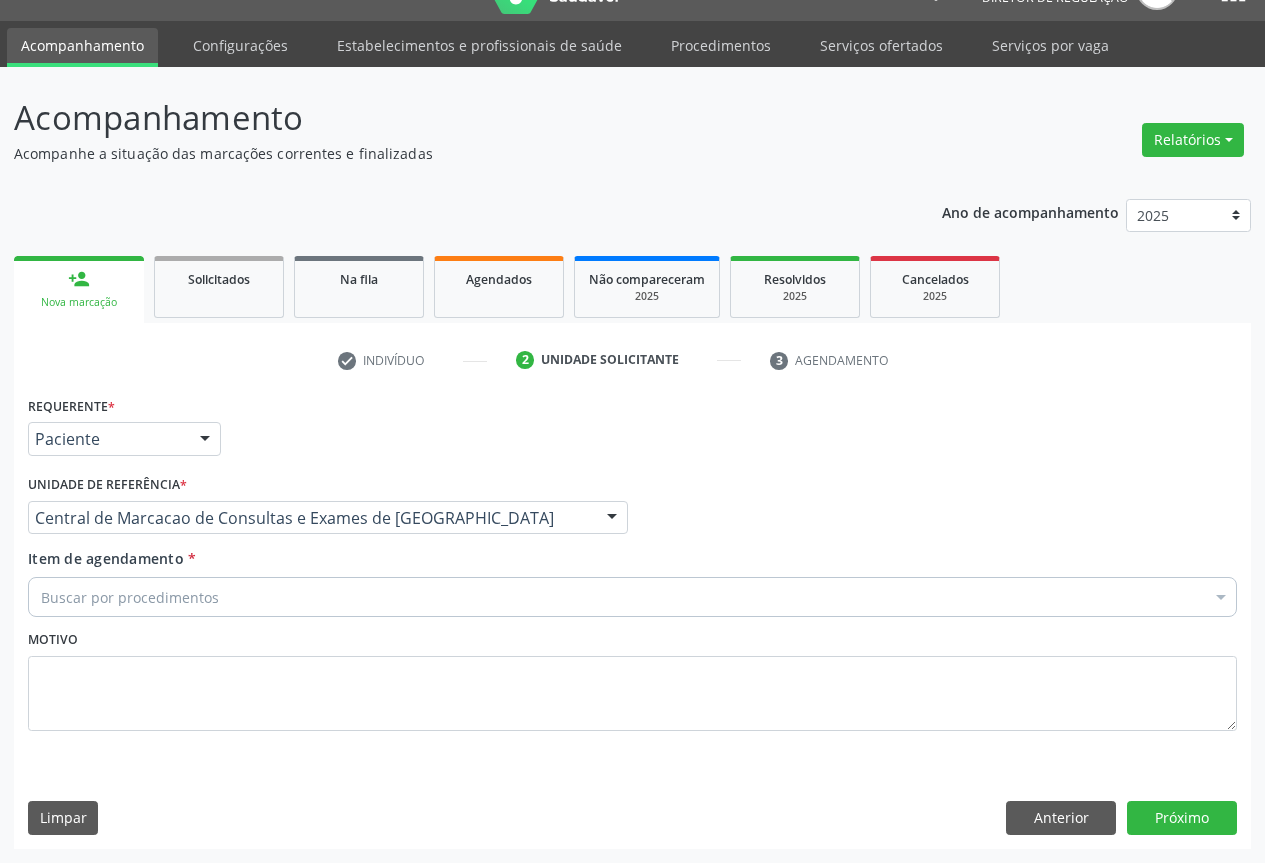 click on "Buscar por procedimentos" at bounding box center (632, 597) 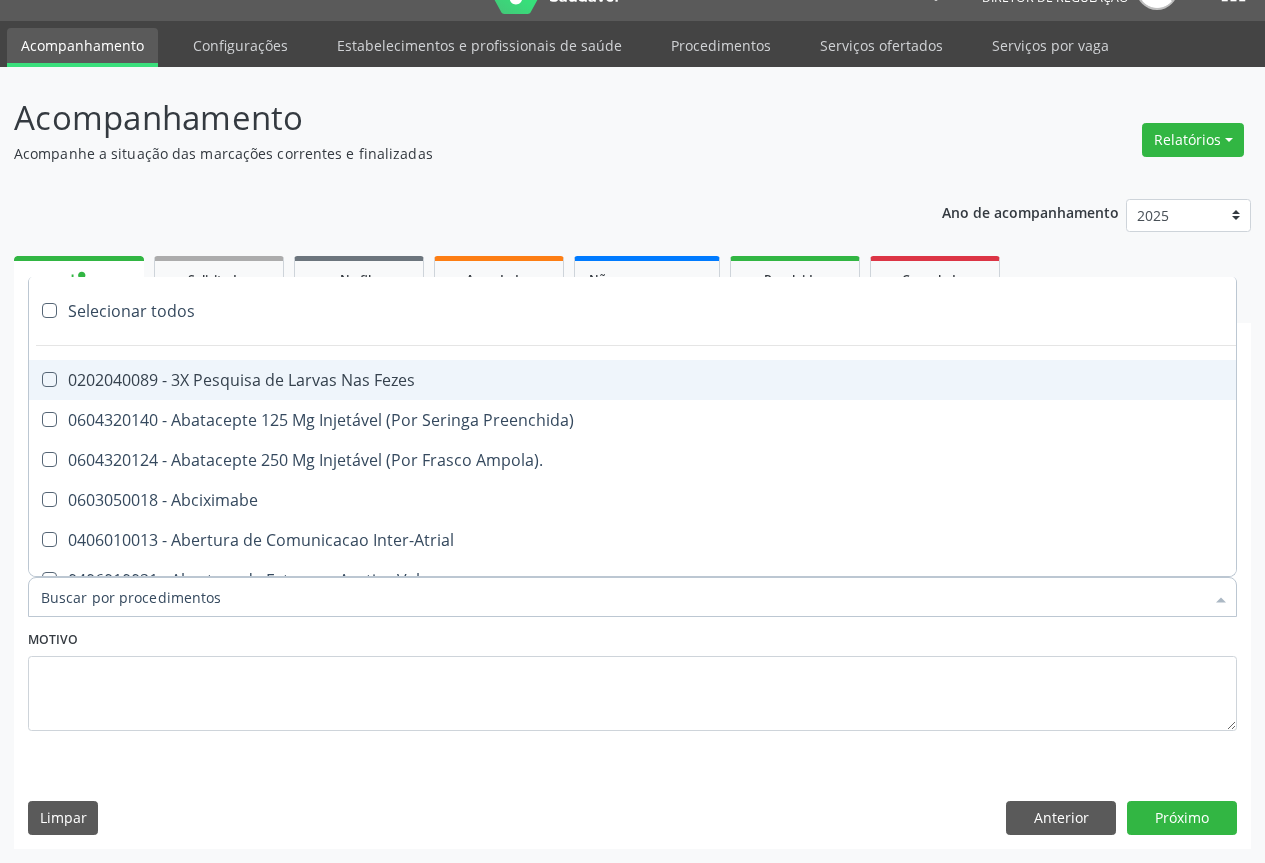click on "Item de agendamento
*" at bounding box center [622, 597] 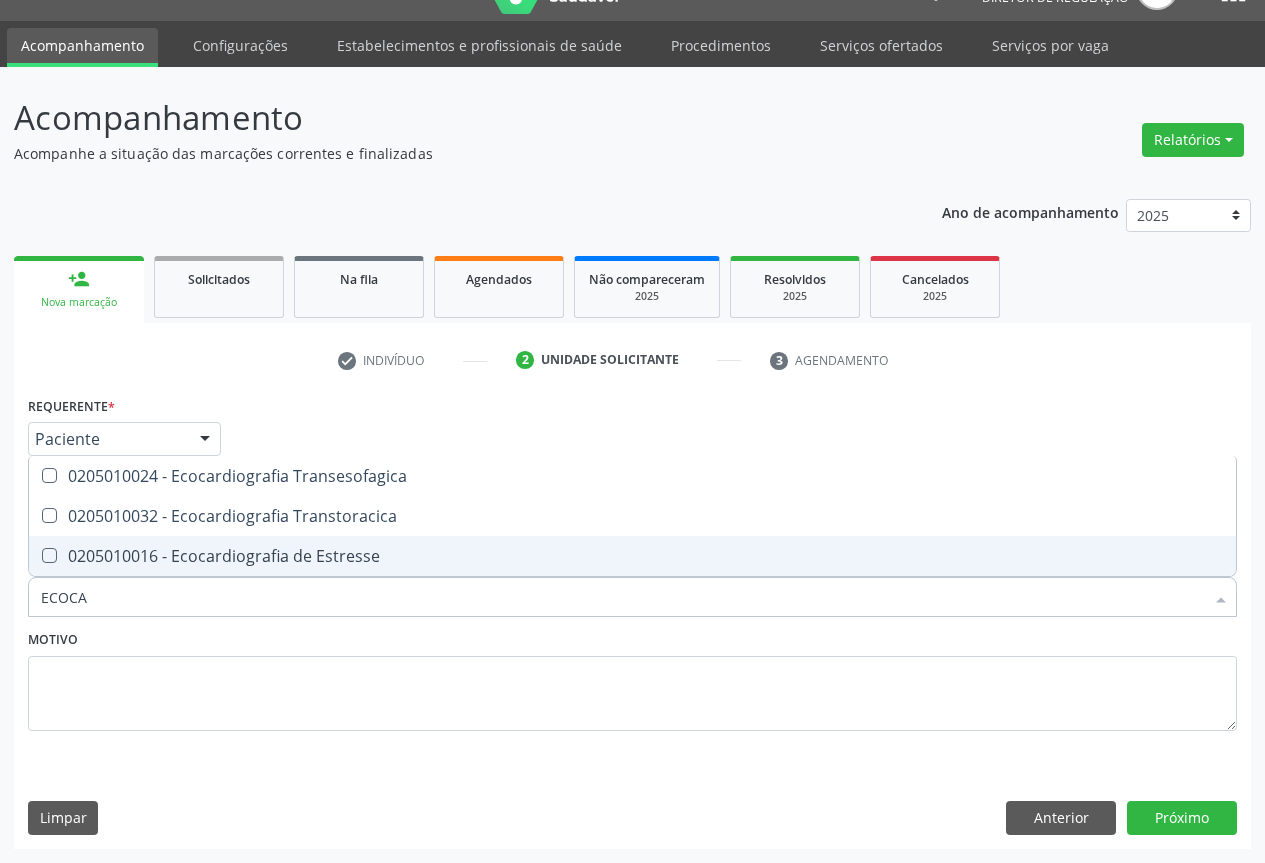 type on "ECOCAR" 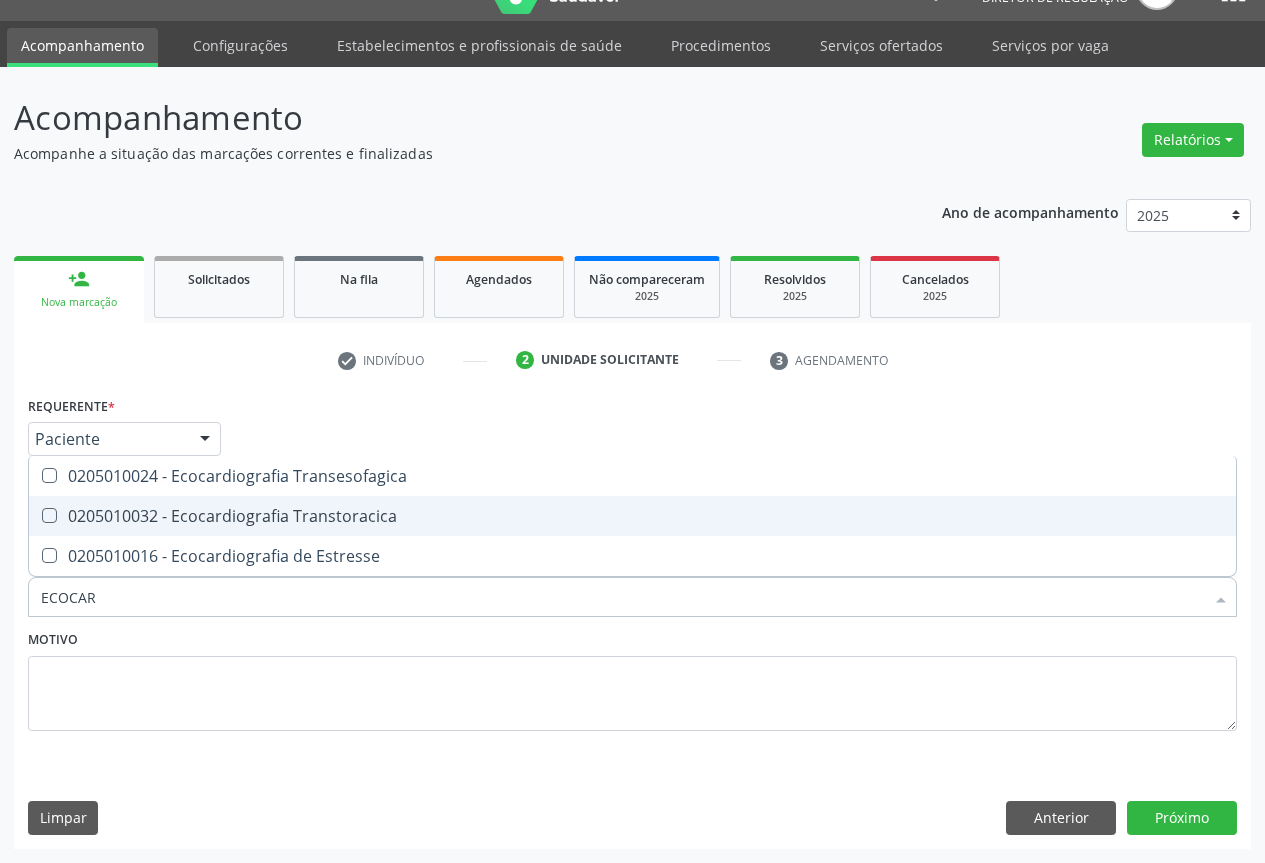 click on "0205010032 - Ecocardiografia Transtoracica" at bounding box center [632, 516] 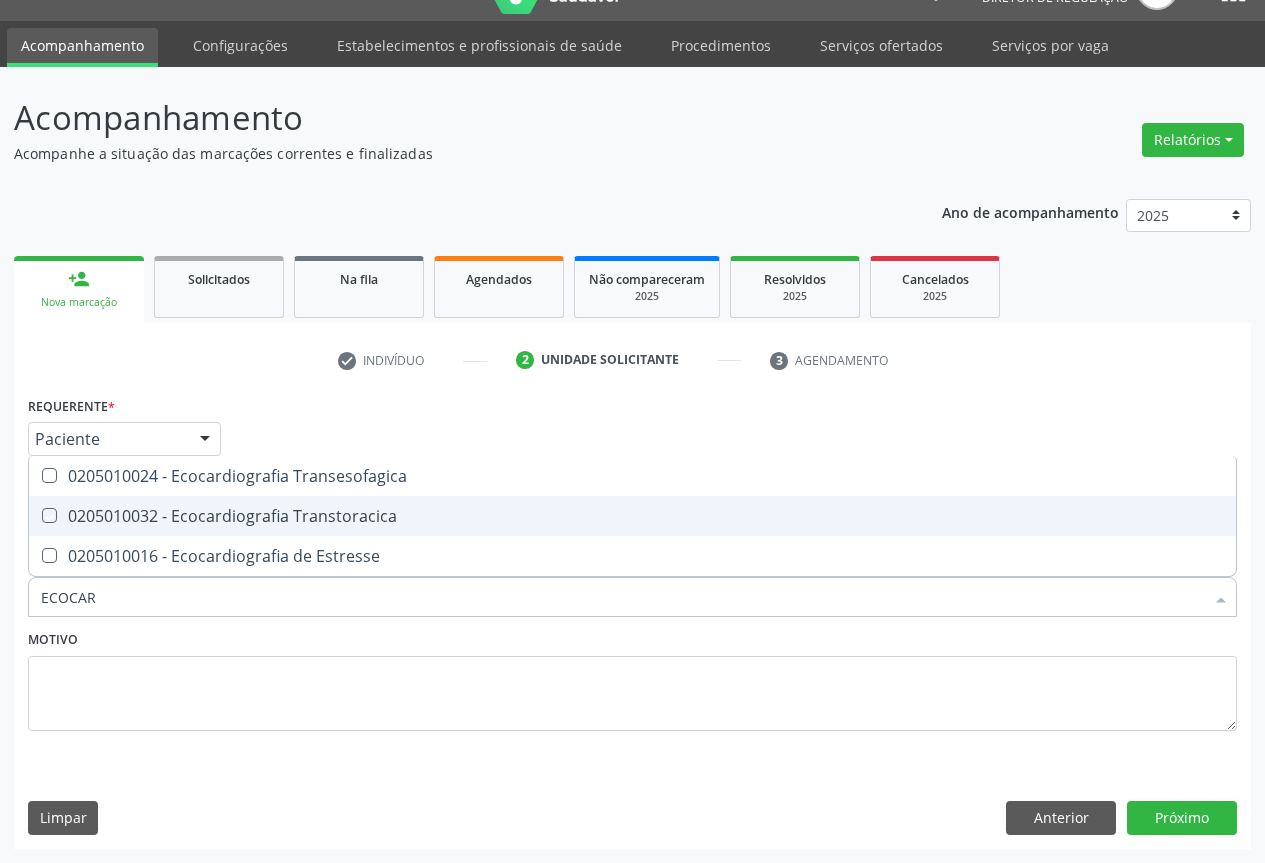 checkbox on "true" 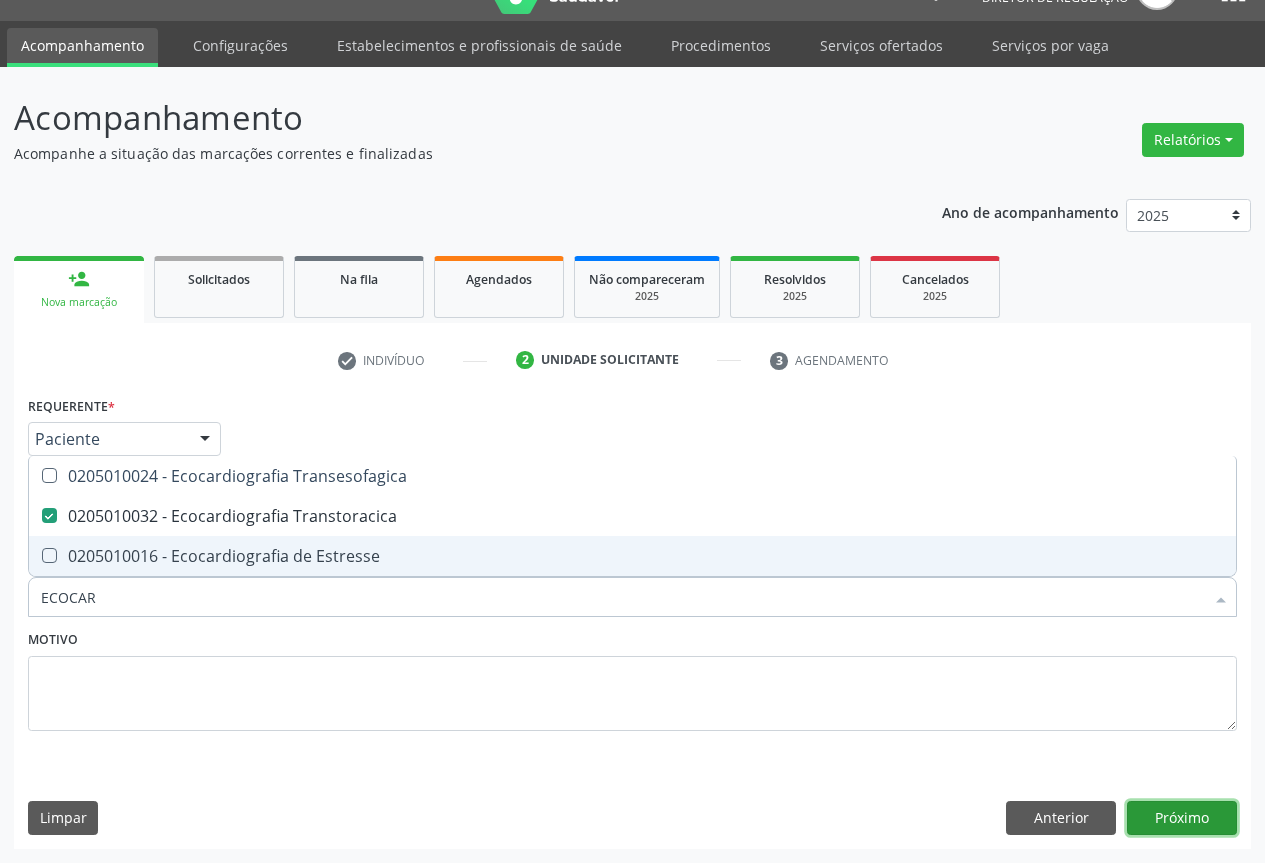 click on "Próximo" at bounding box center [1182, 818] 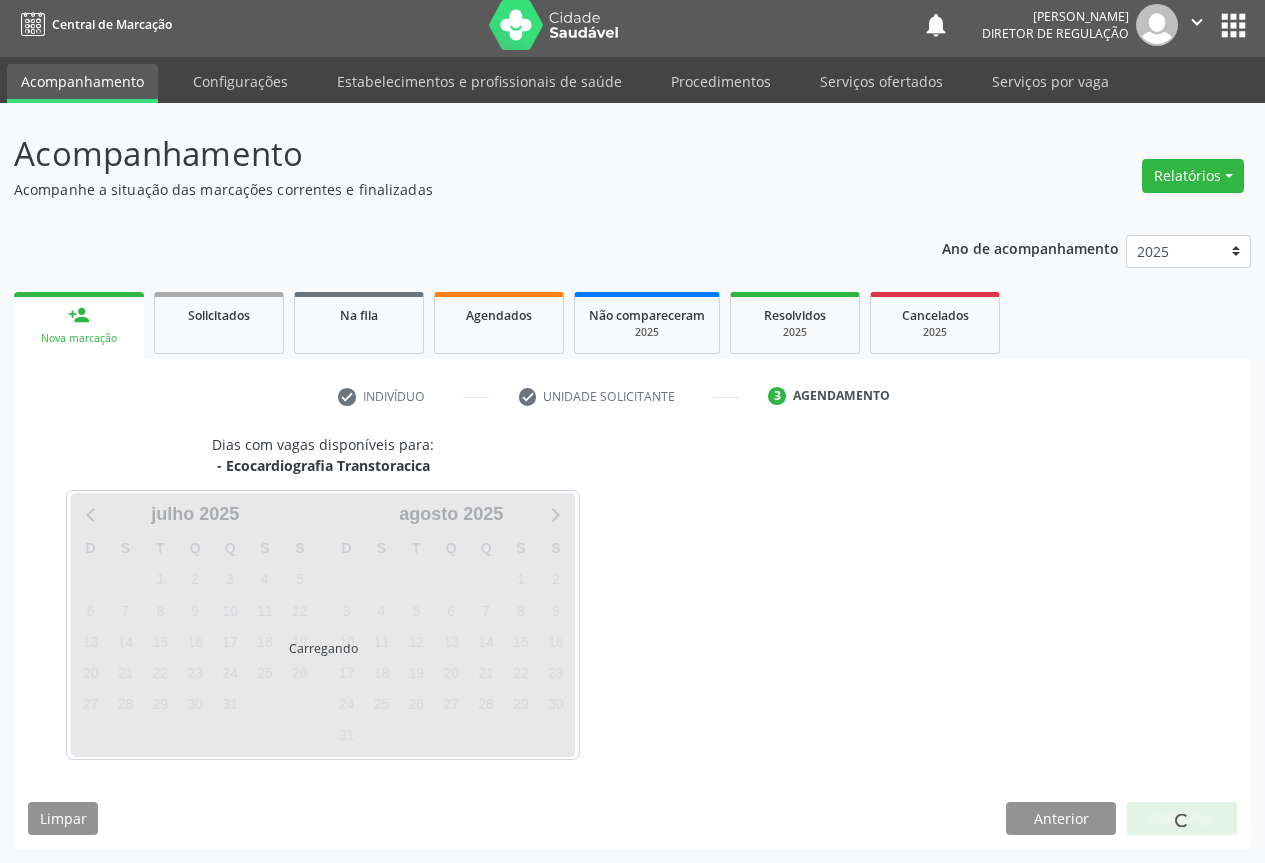 scroll, scrollTop: 7, scrollLeft: 0, axis: vertical 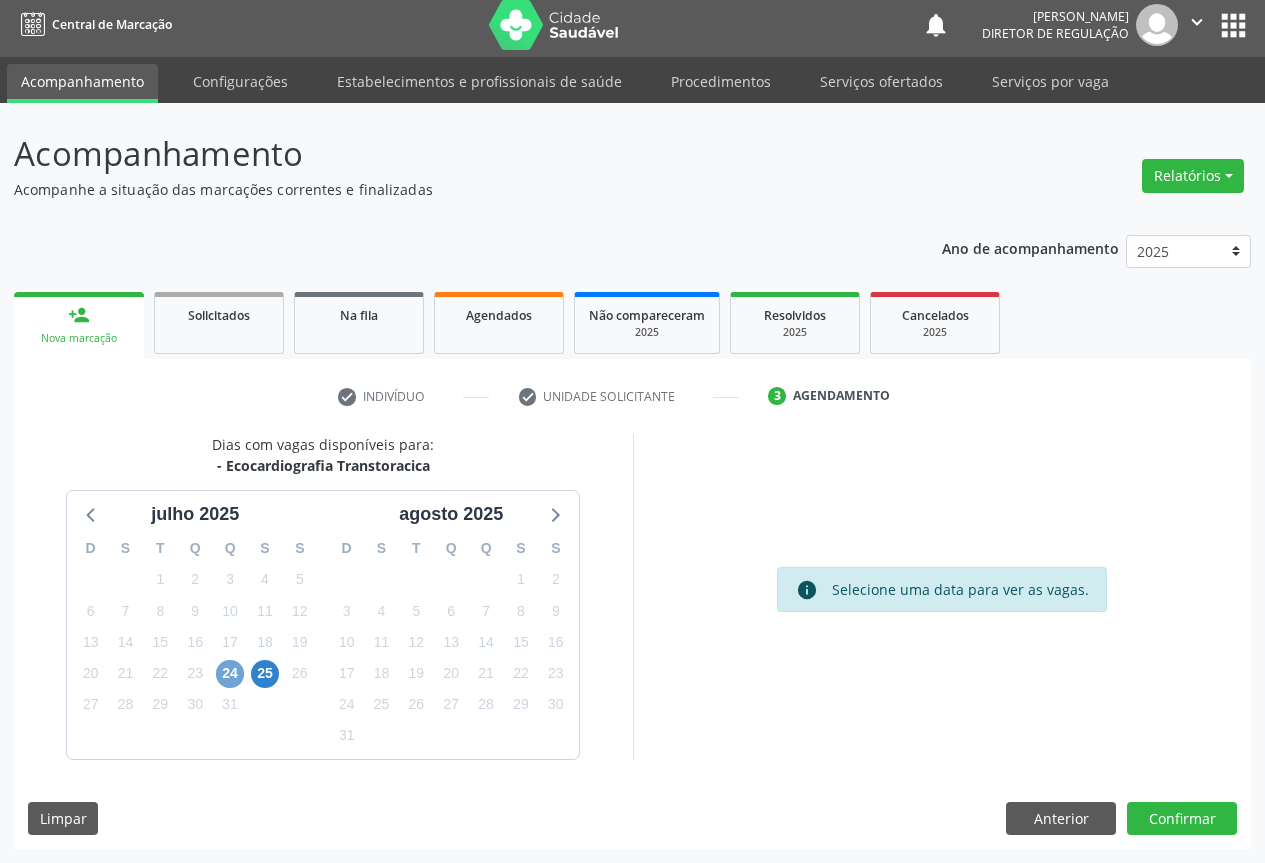 click on "24" at bounding box center [230, 674] 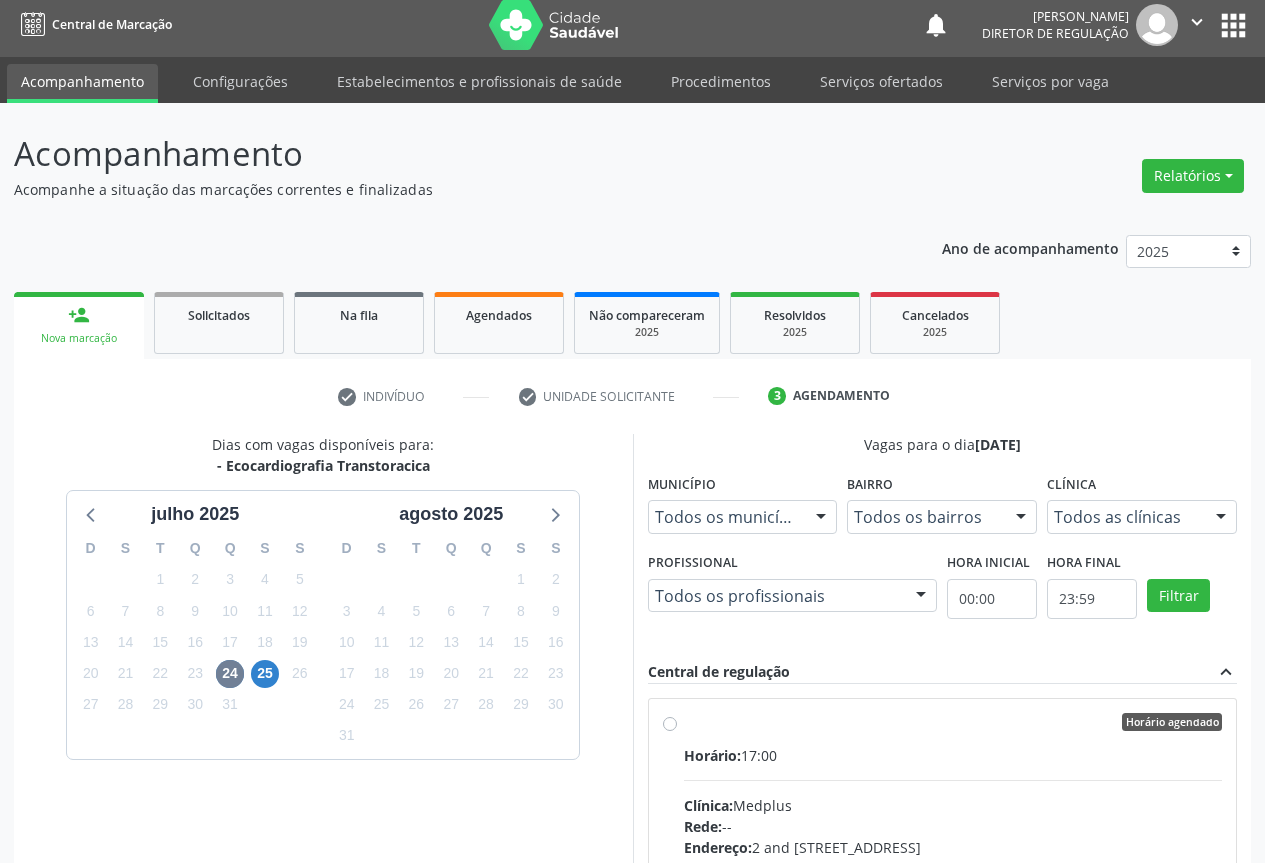click on "Horário agendado
Horário:   17:00
Clínica:  Medplus
Rede:
--
Endereço:   2 and [STREET_ADDRESS]
Telefone:   --
Profissional:
[PERSON_NAME]
Informações adicionais sobre o atendimento
Idade de atendimento:
de 0 a 120 anos
Gênero(s) atendido(s):
Masculino e Feminino
Informações adicionais:
--" at bounding box center (953, 866) 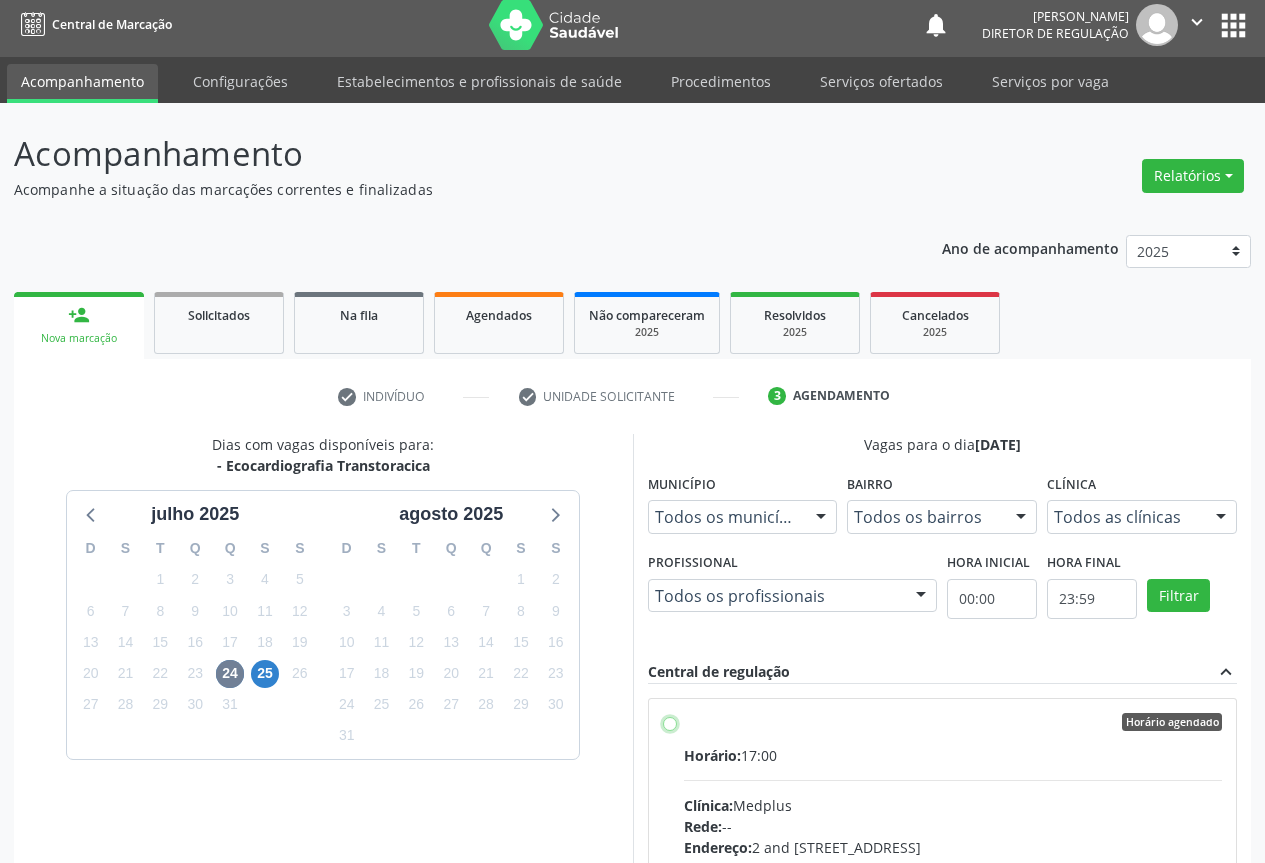 click on "Horário agendado
Horário:   17:00
Clínica:  Medplus
Rede:
--
Endereço:   2 and [STREET_ADDRESS]
Telefone:   --
Profissional:
[PERSON_NAME]
Informações adicionais sobre o atendimento
Idade de atendimento:
de 0 a 120 anos
Gênero(s) atendido(s):
Masculino e Feminino
Informações adicionais:
--" at bounding box center [670, 722] 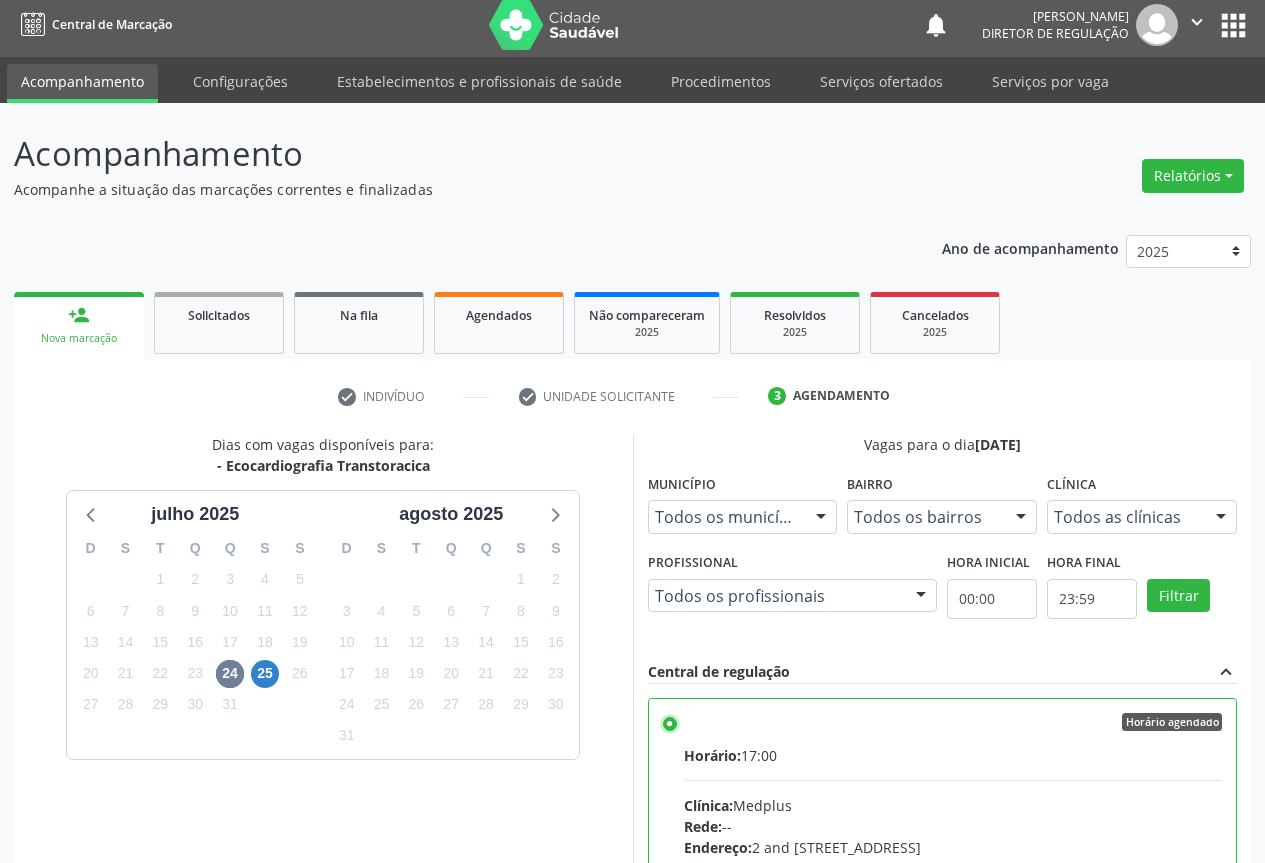scroll, scrollTop: 99, scrollLeft: 0, axis: vertical 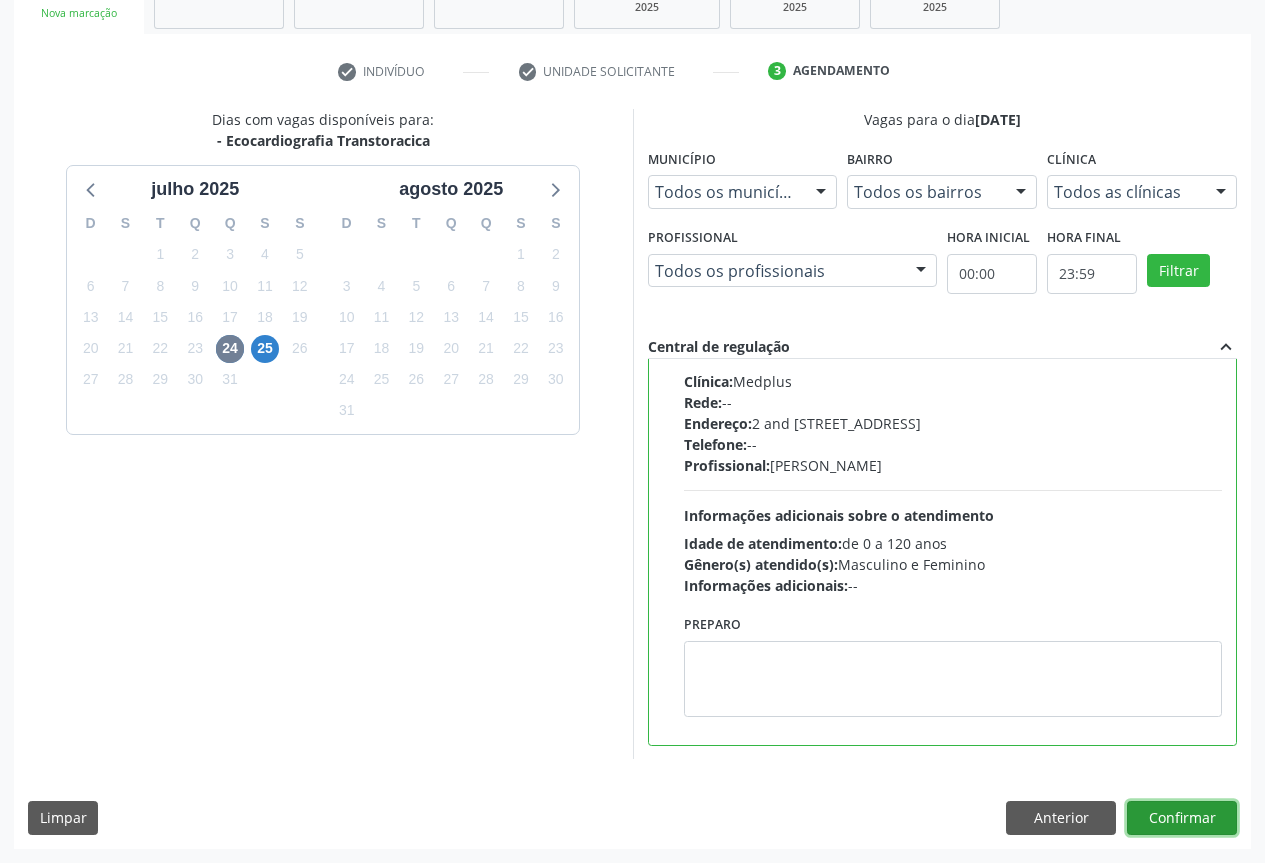 click on "Confirmar" at bounding box center [1182, 818] 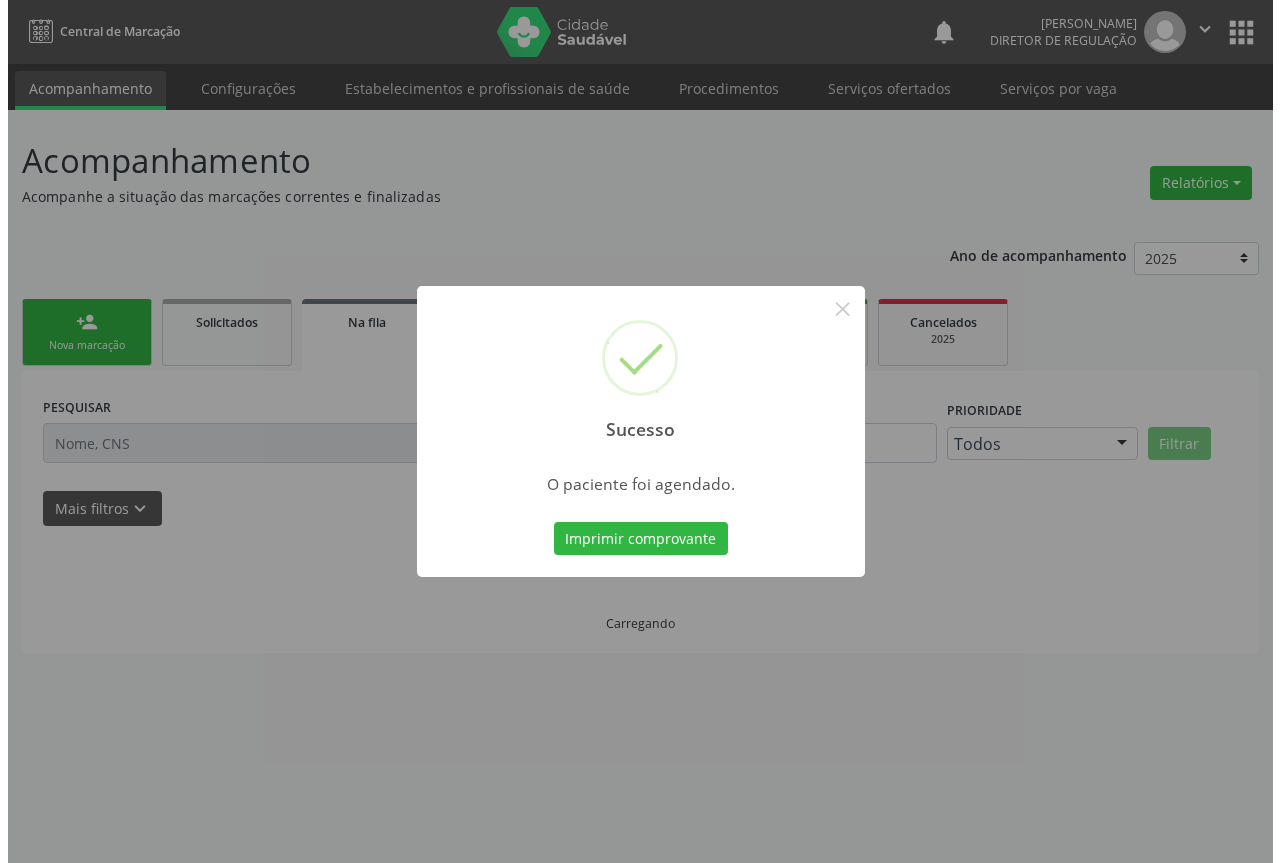 scroll, scrollTop: 0, scrollLeft: 0, axis: both 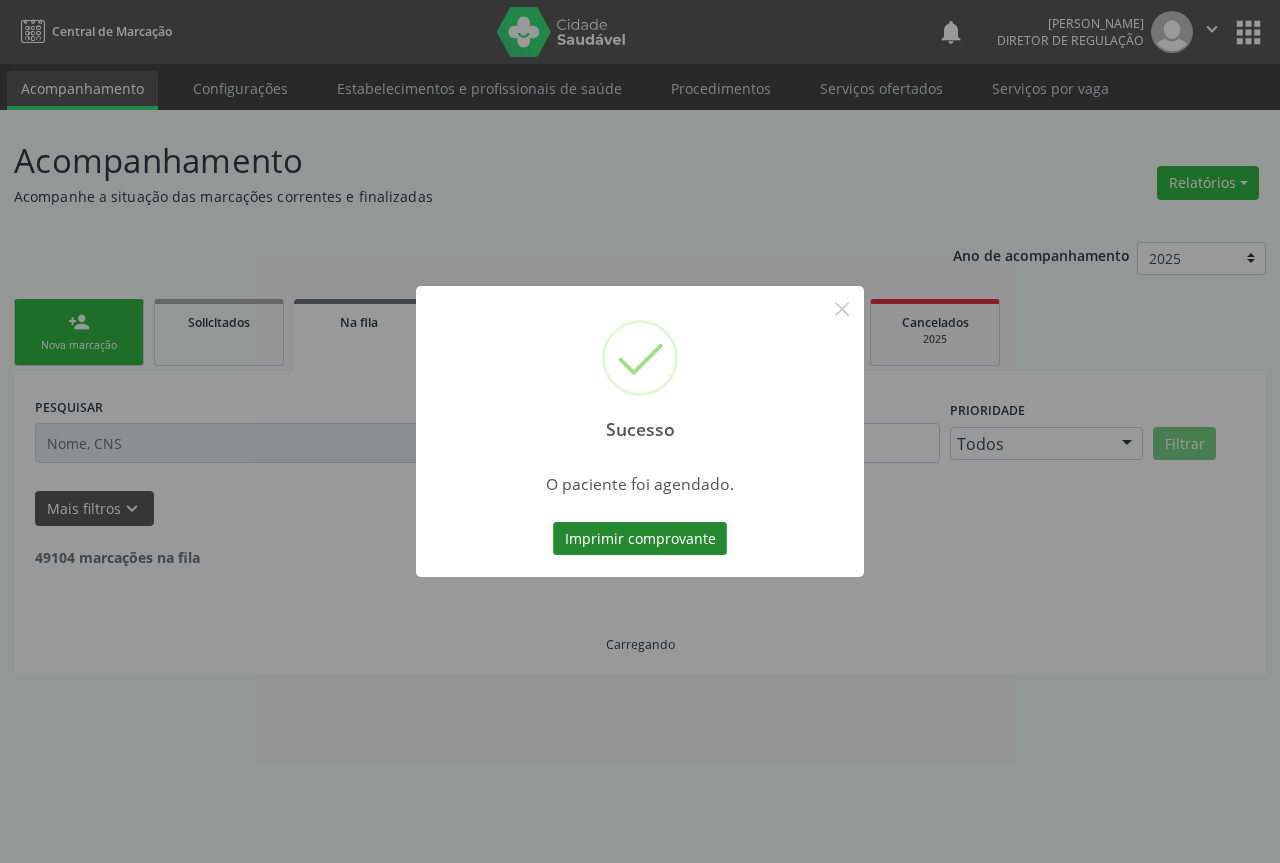 click on "Imprimir comprovante" at bounding box center (640, 539) 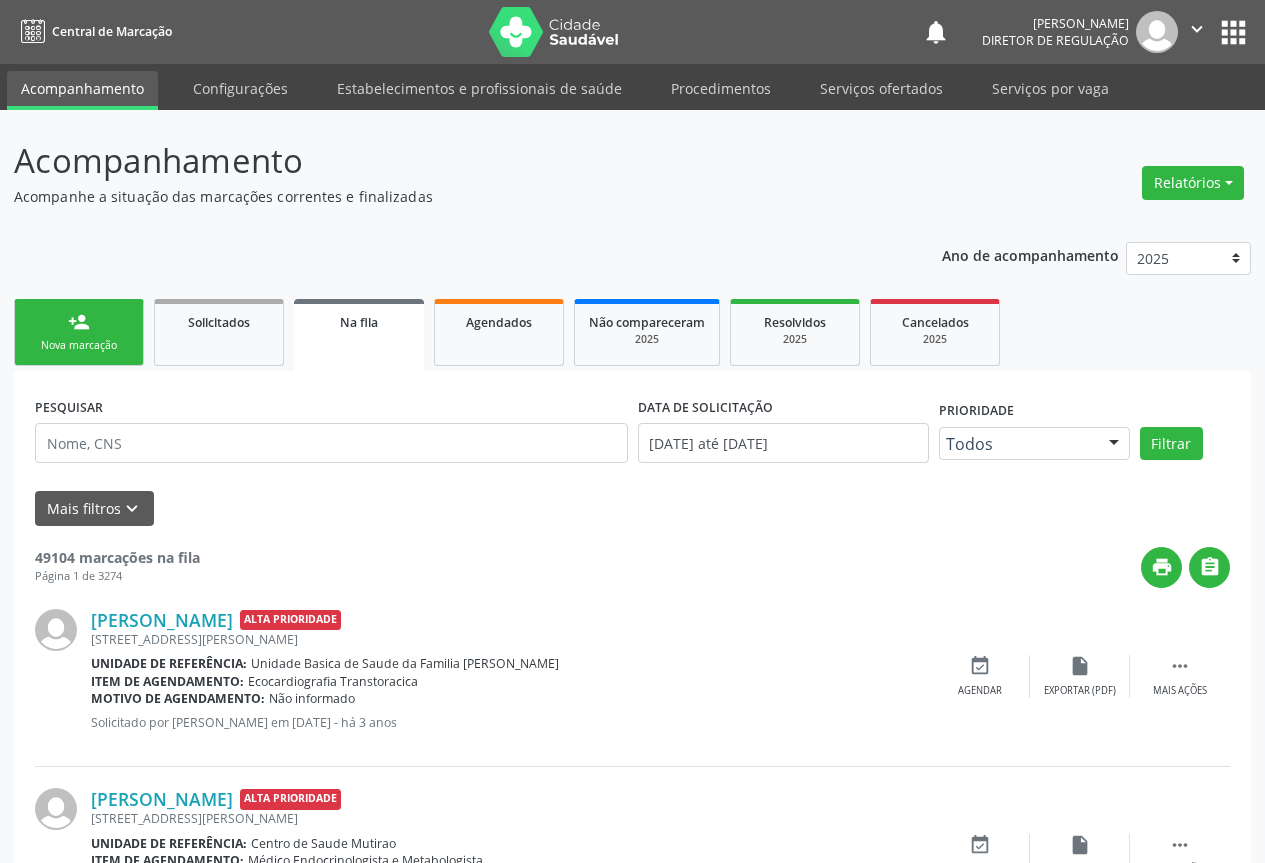 scroll, scrollTop: 0, scrollLeft: 0, axis: both 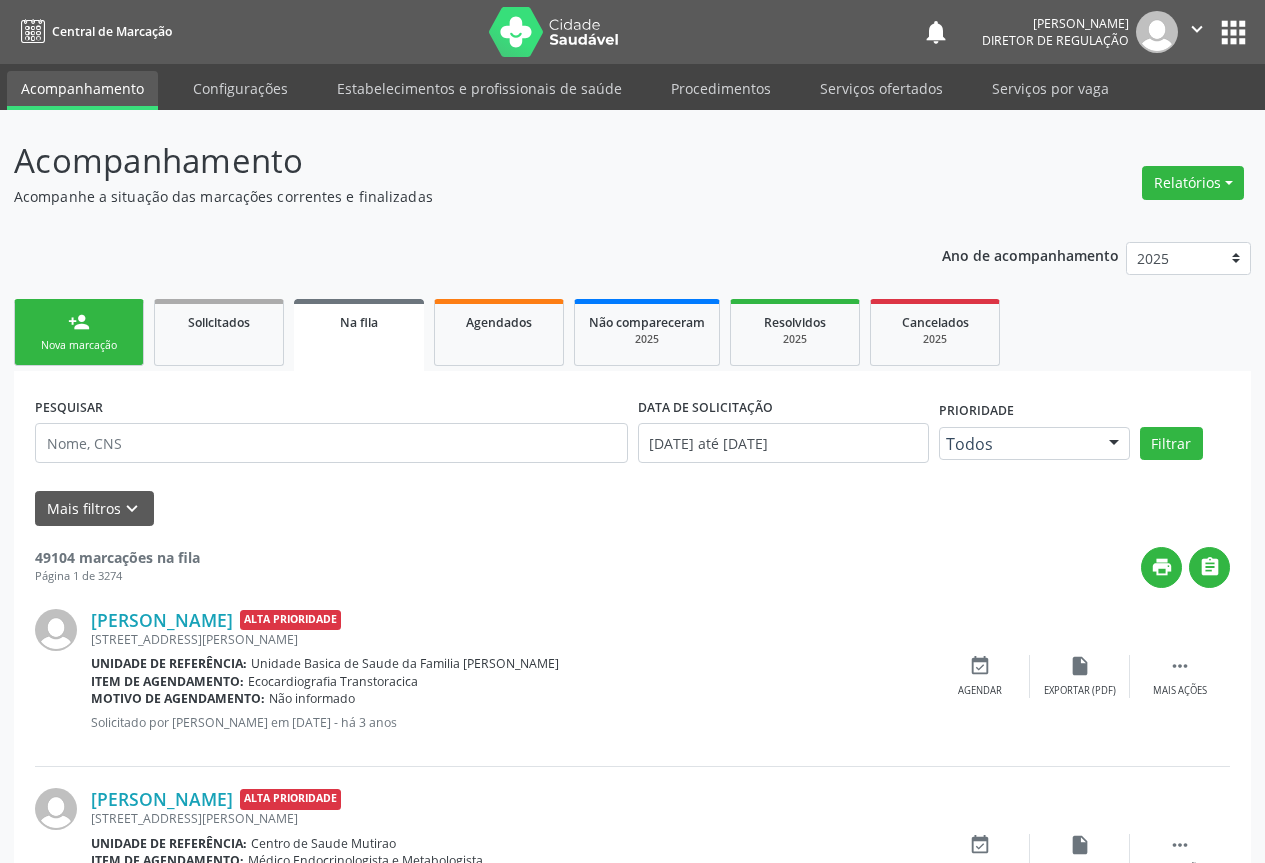 click on "person_add" at bounding box center [79, 322] 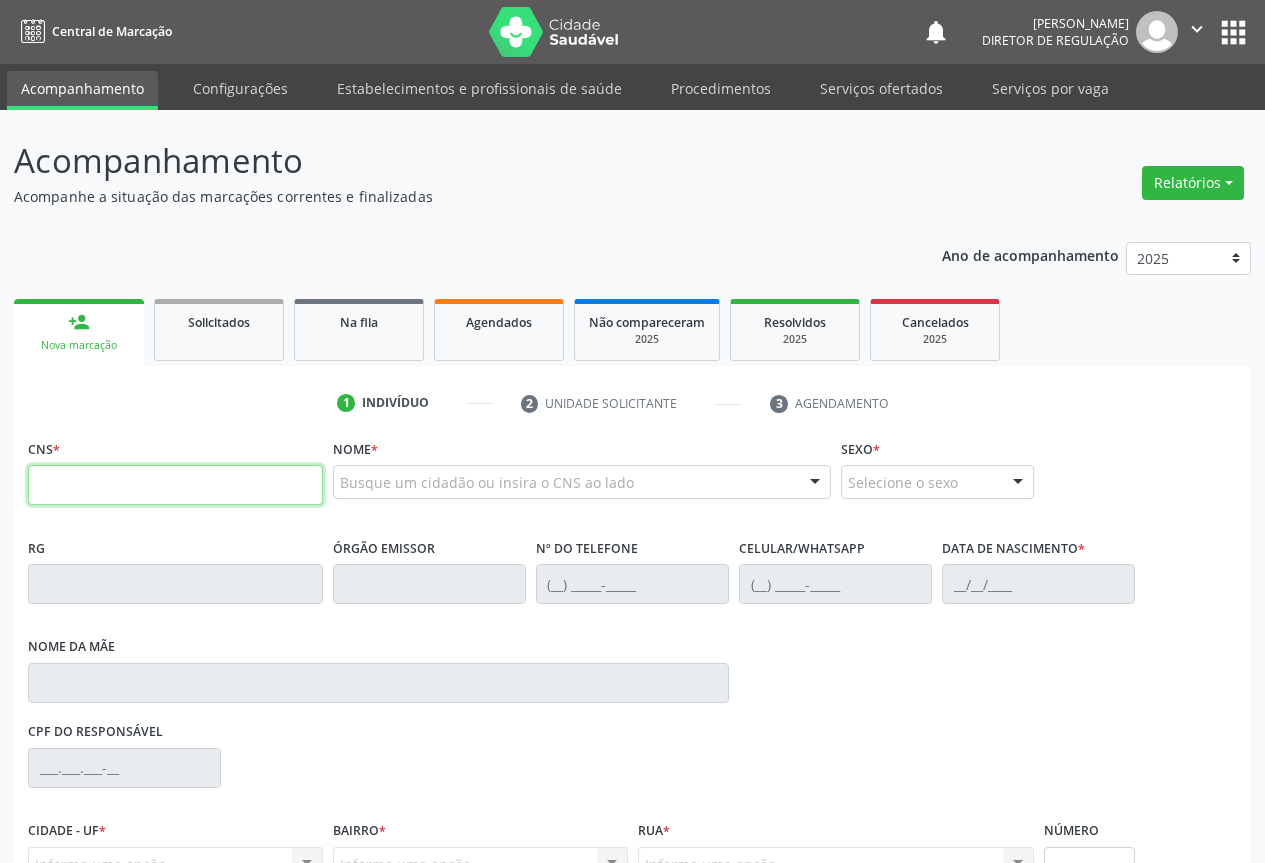 click at bounding box center (175, 485) 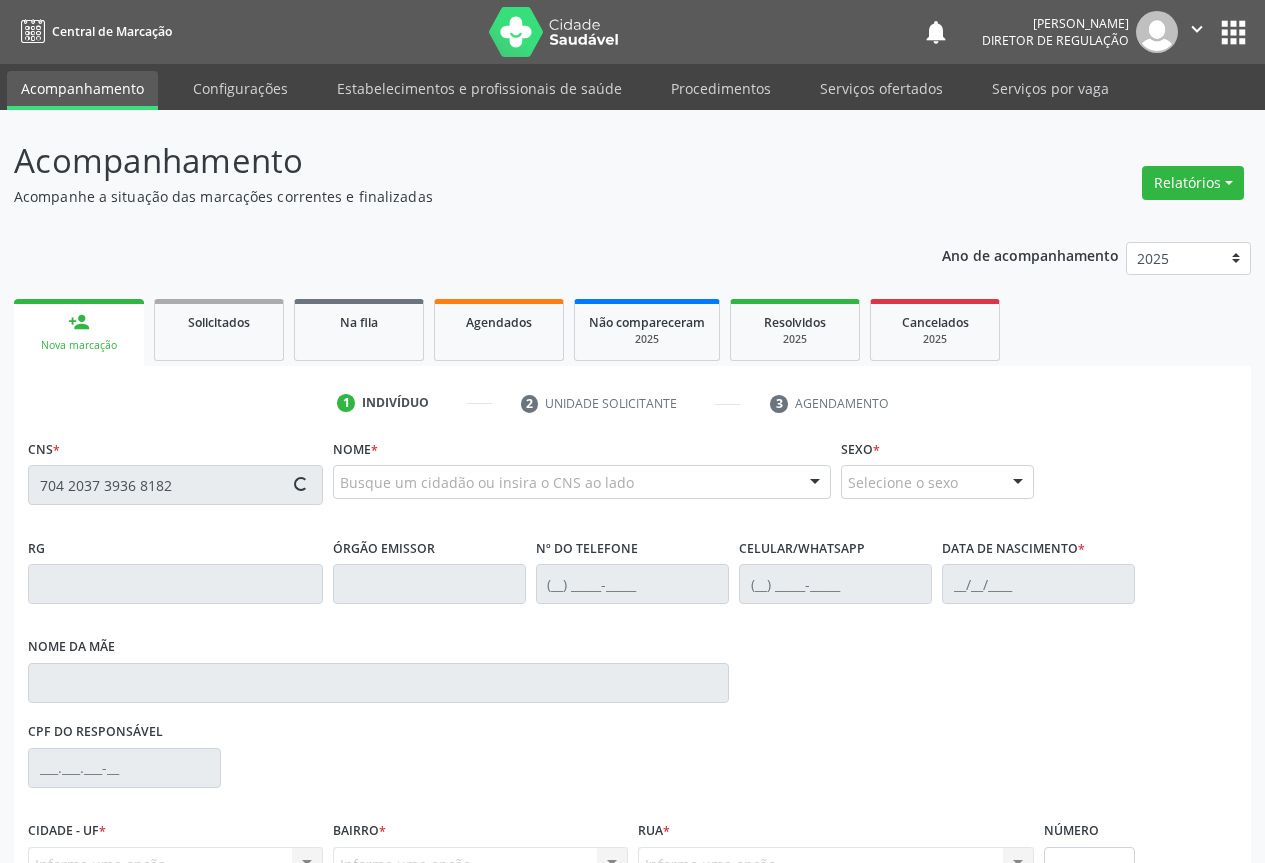 type on "704 2037 3936 8182" 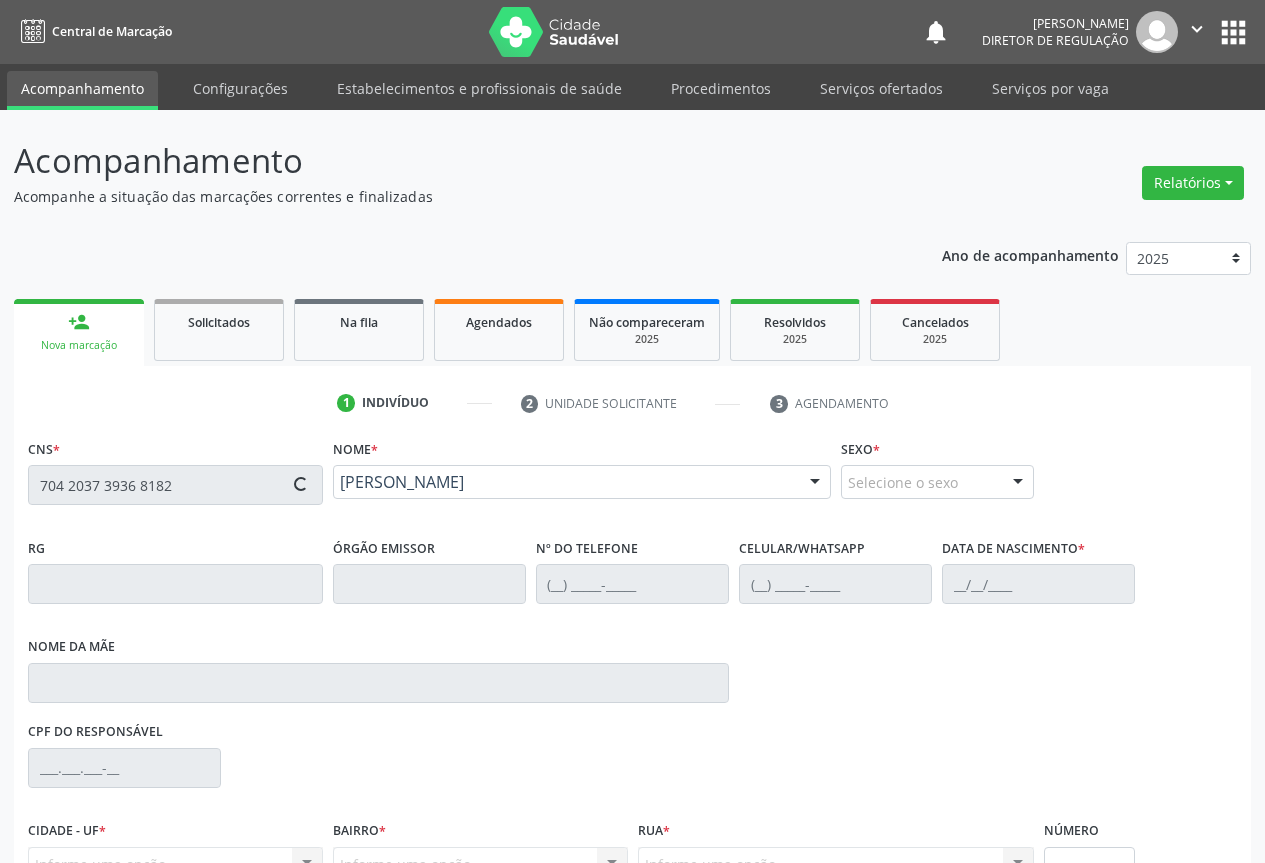 type on "0824358554" 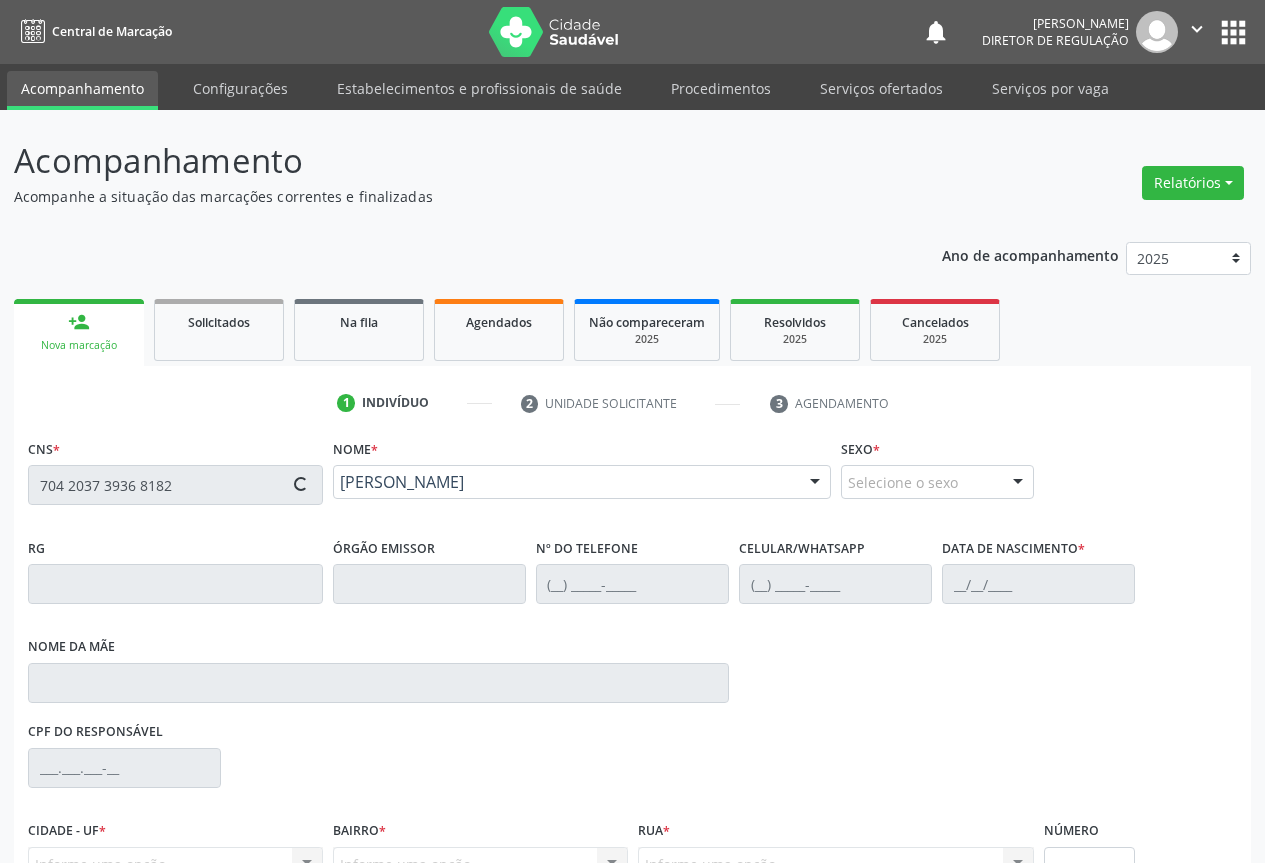 type on "28/12/1975" 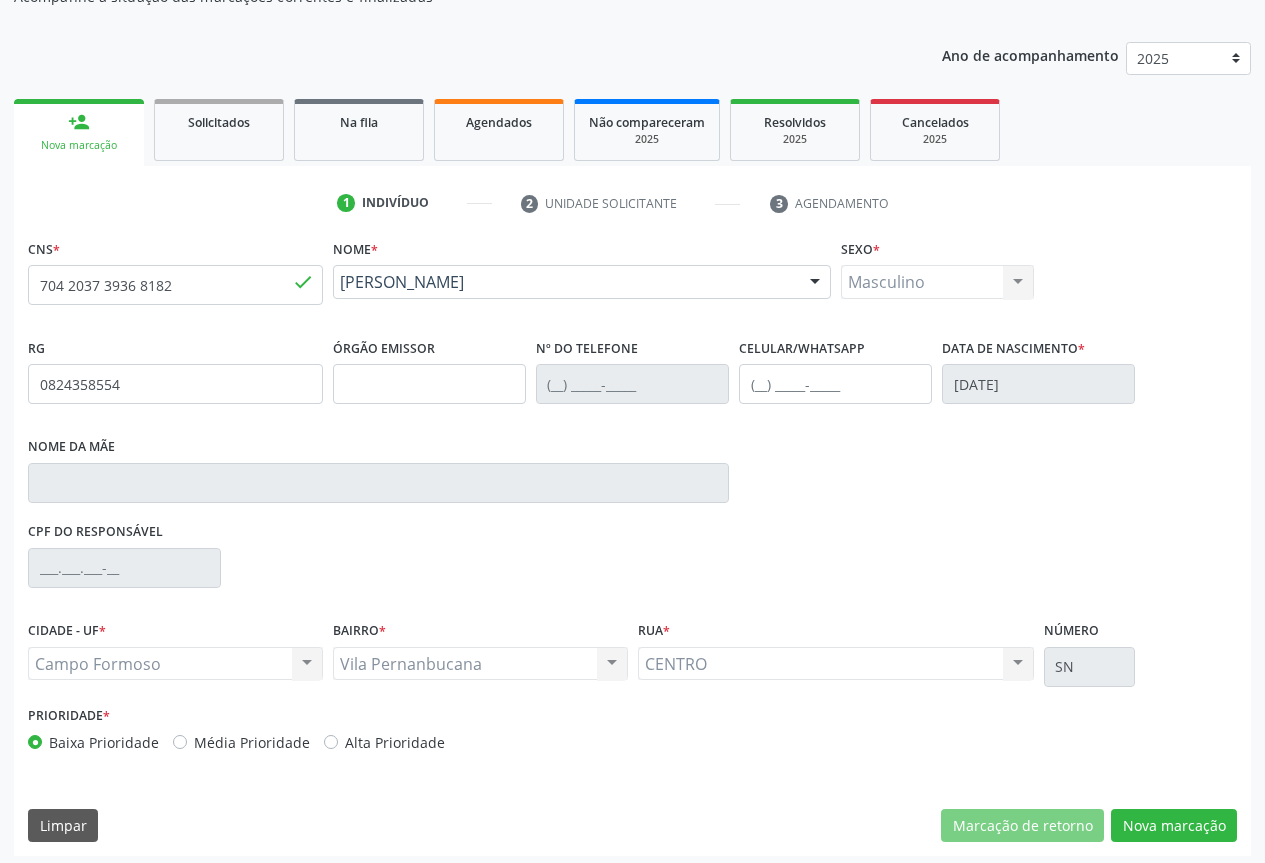 scroll, scrollTop: 207, scrollLeft: 0, axis: vertical 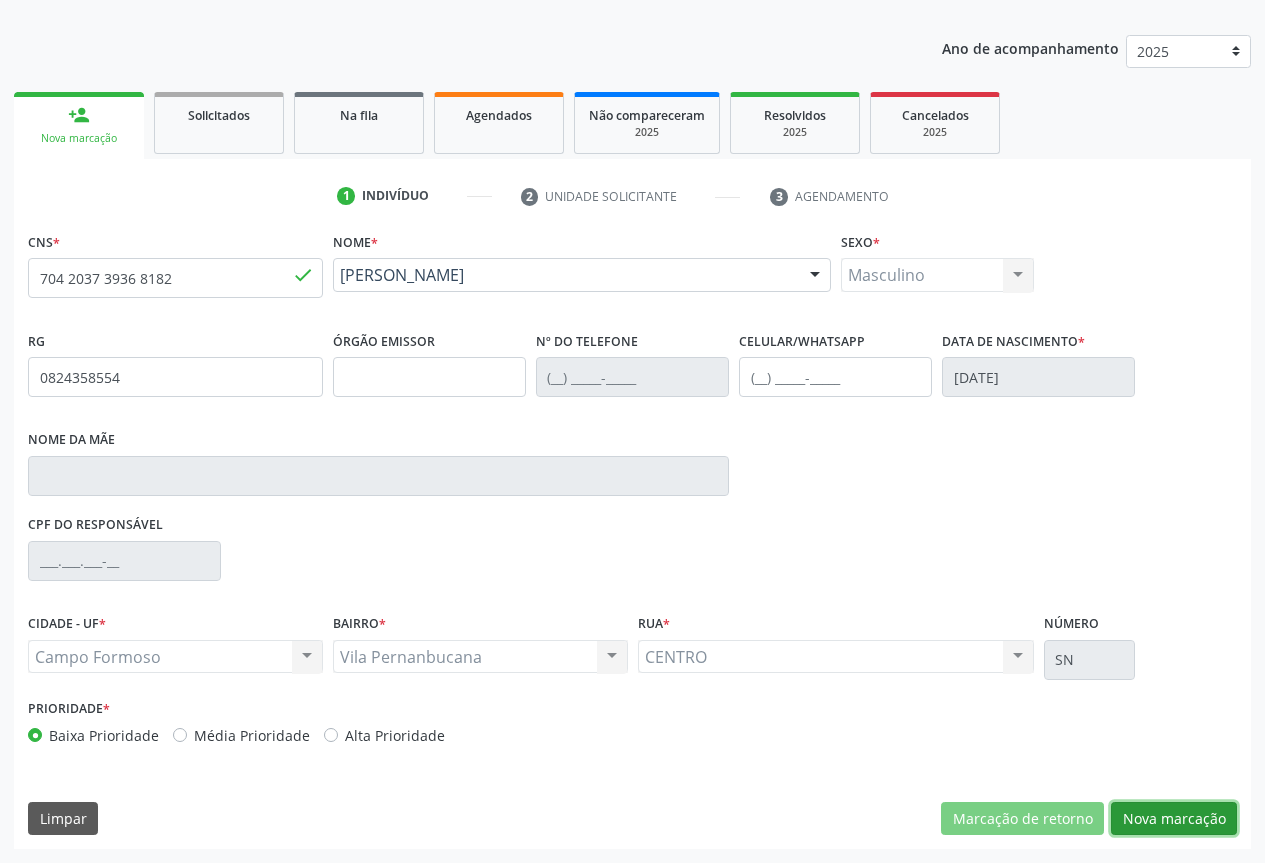 click on "Nova marcação" at bounding box center [1174, 819] 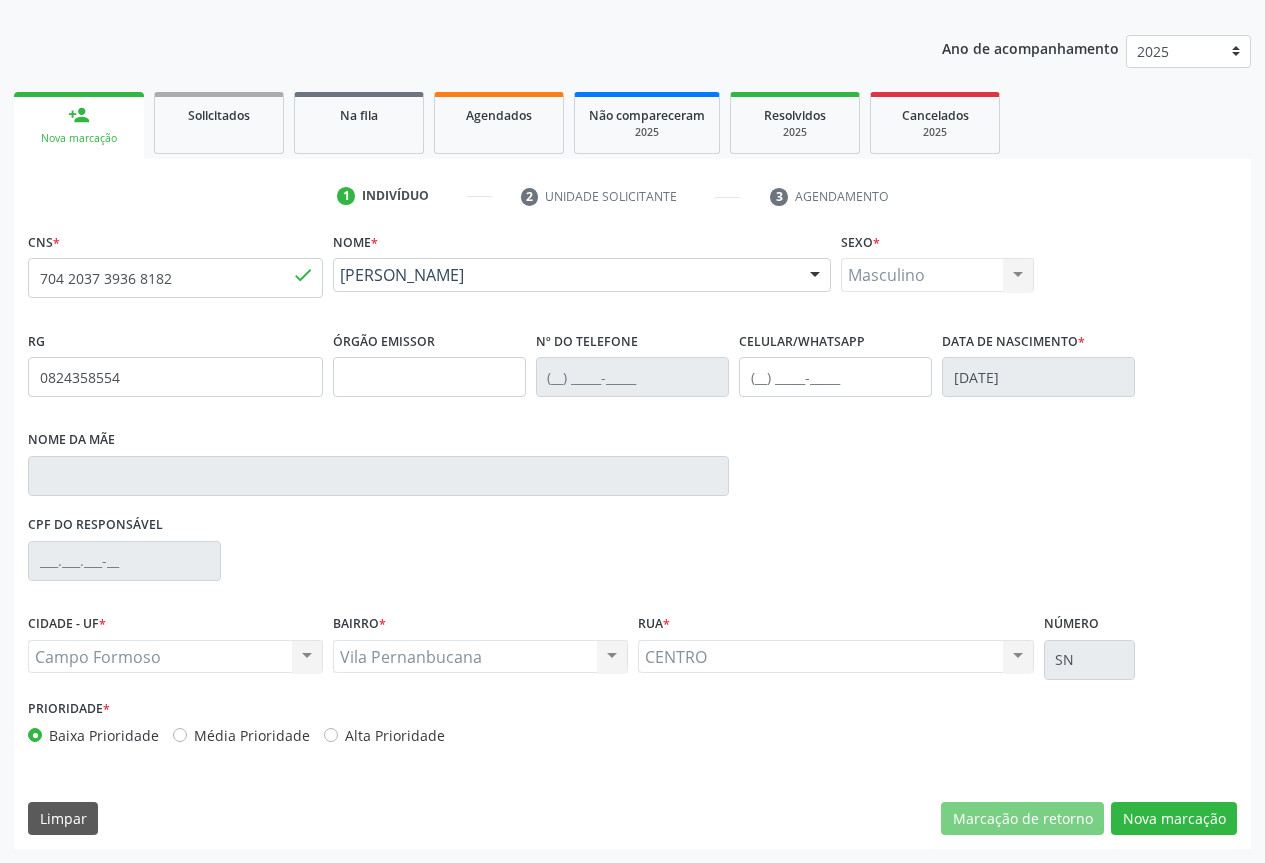 scroll, scrollTop: 43, scrollLeft: 0, axis: vertical 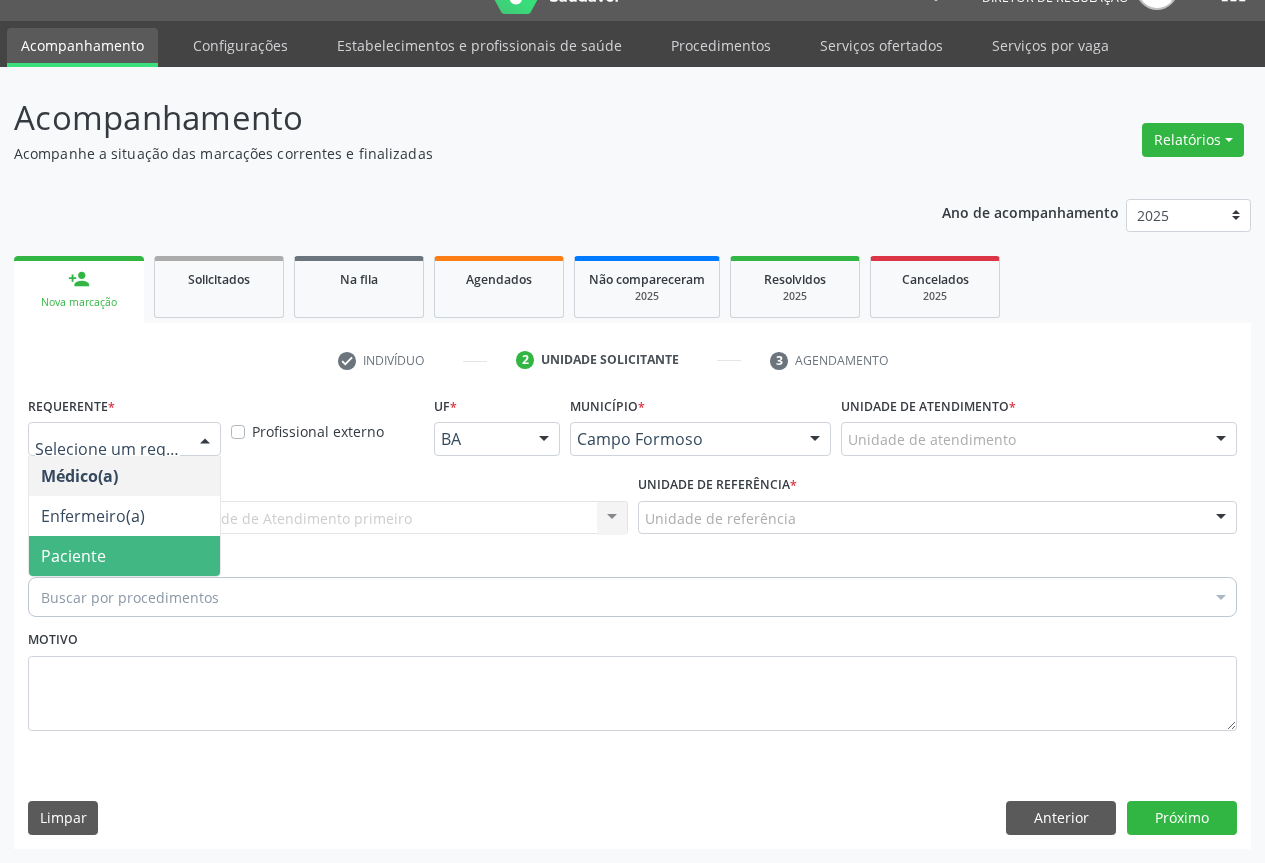 click on "Paciente" at bounding box center (124, 556) 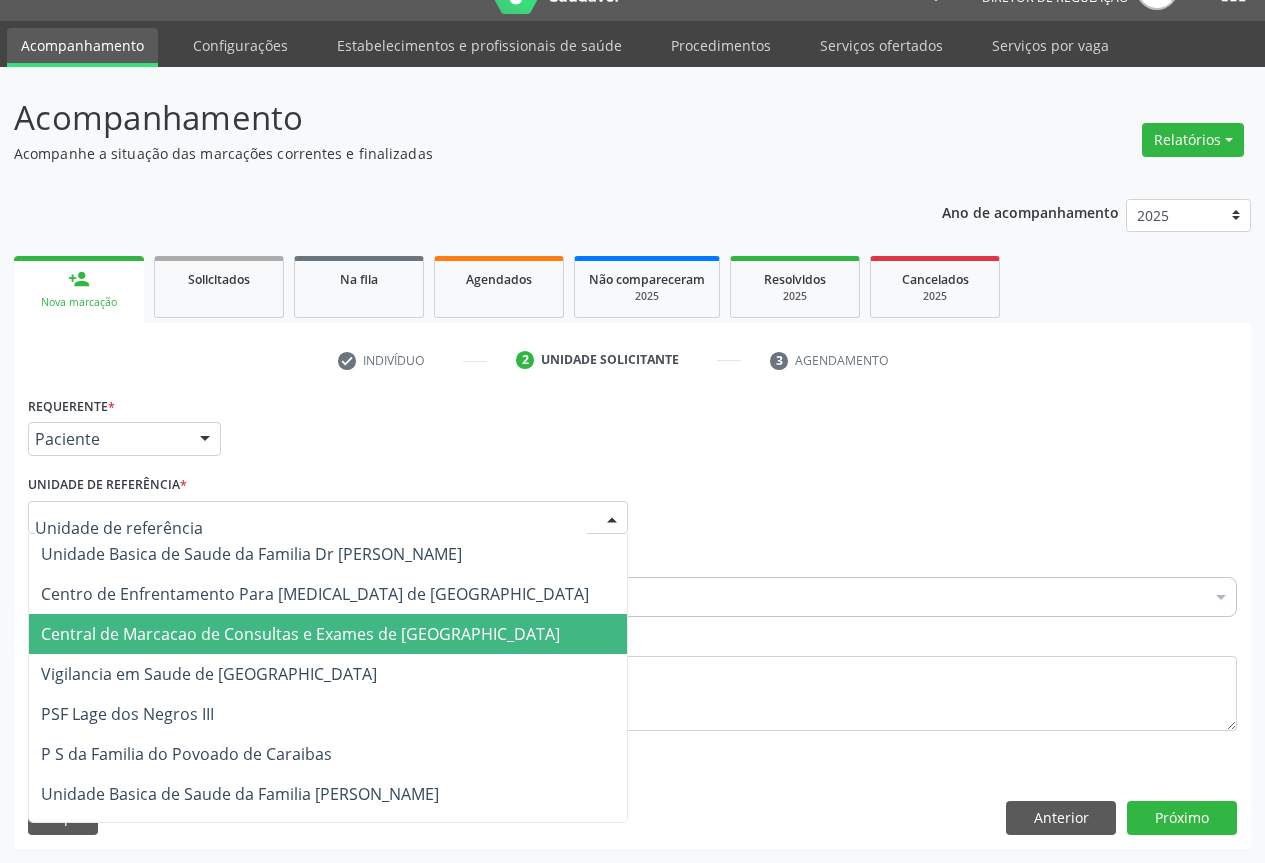 click on "Central de Marcacao de Consultas e Exames de [GEOGRAPHIC_DATA]" at bounding box center (300, 634) 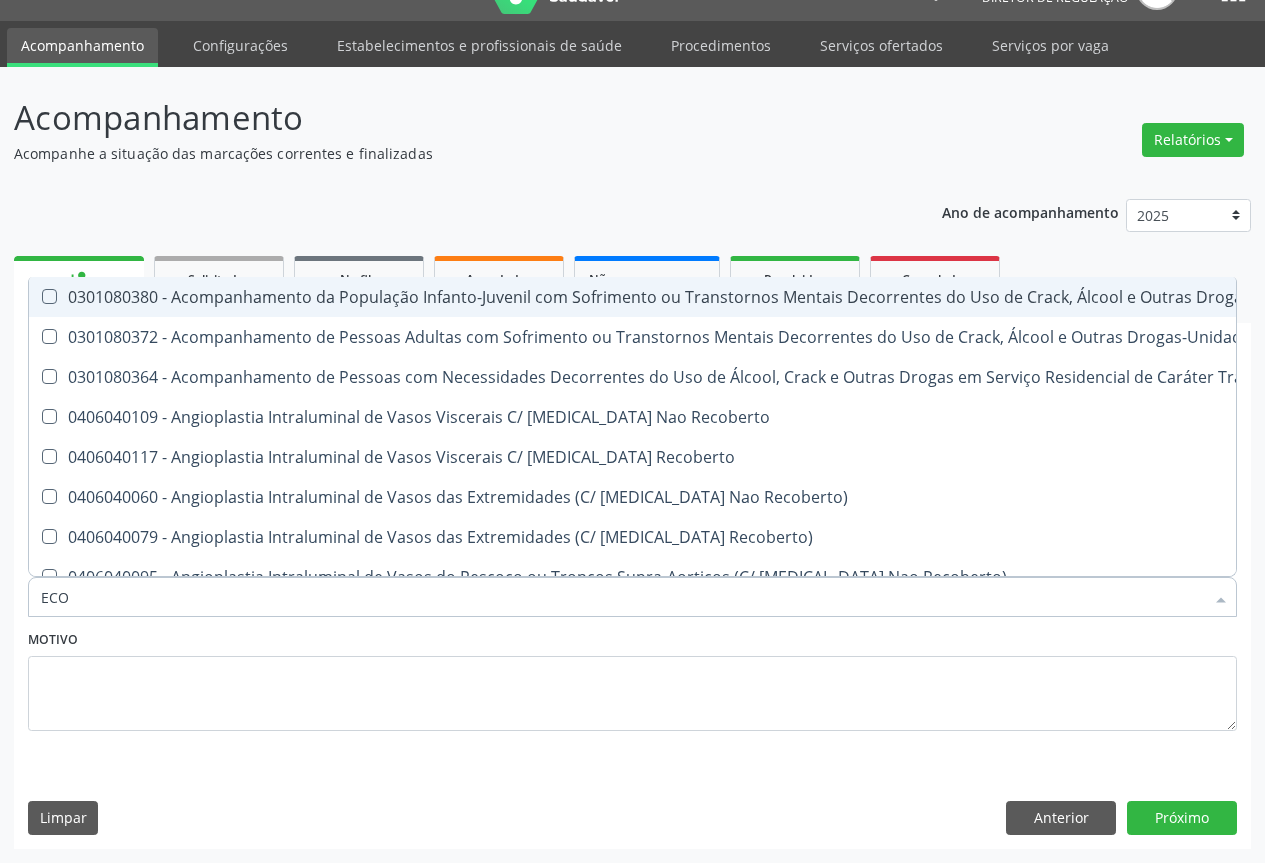 type on "ECOC" 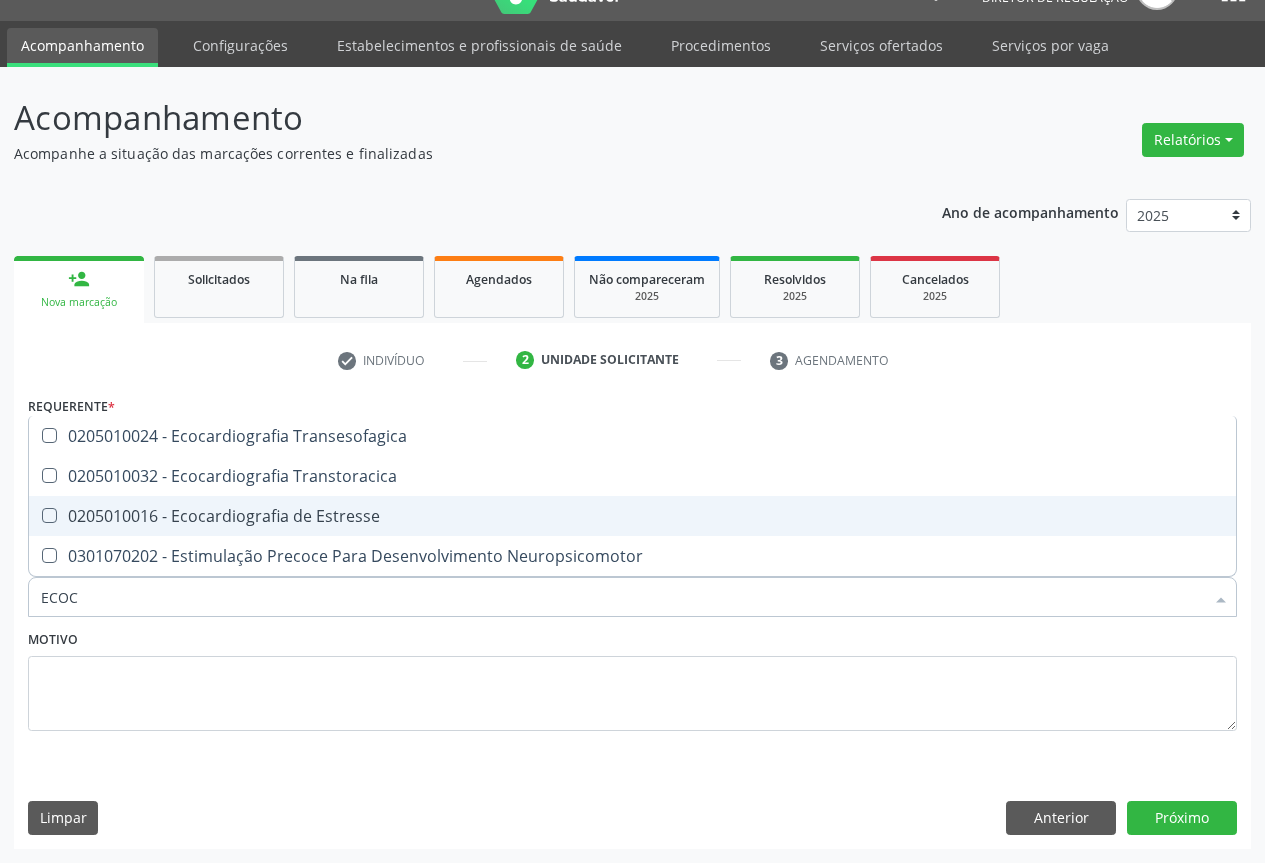 click on "0205010016 - Ecocardiografia de Estresse" at bounding box center [632, 516] 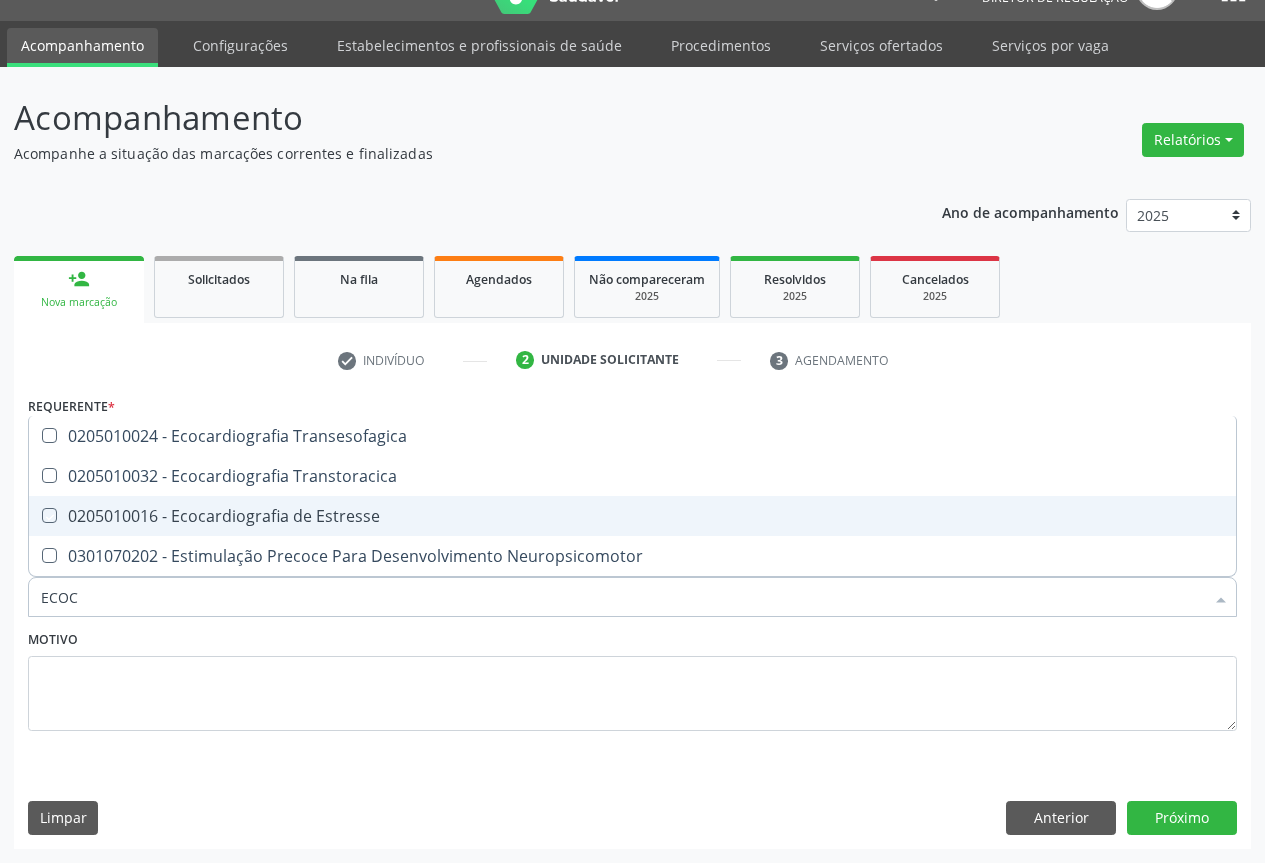 checkbox on "true" 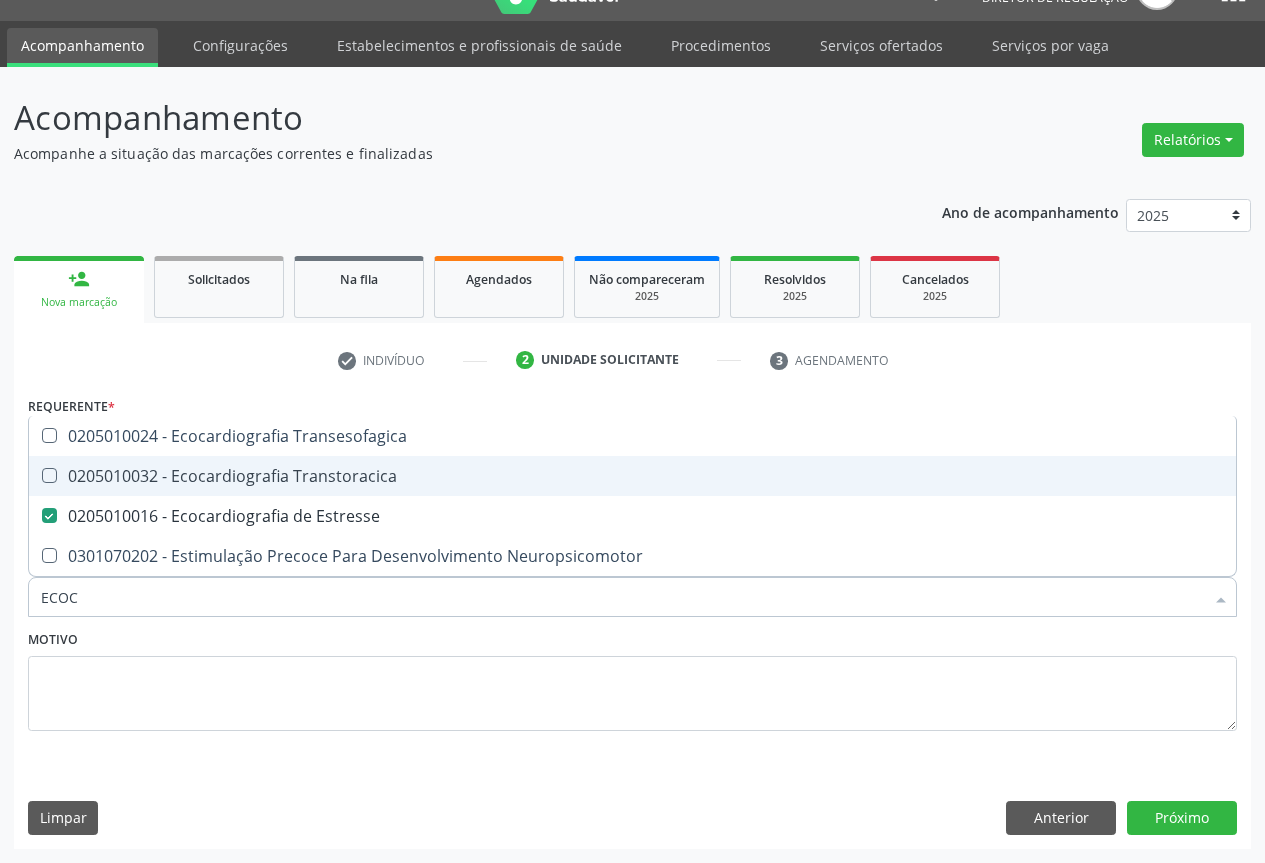 click on "0205010032 - Ecocardiografia Transtoracica" at bounding box center (632, 476) 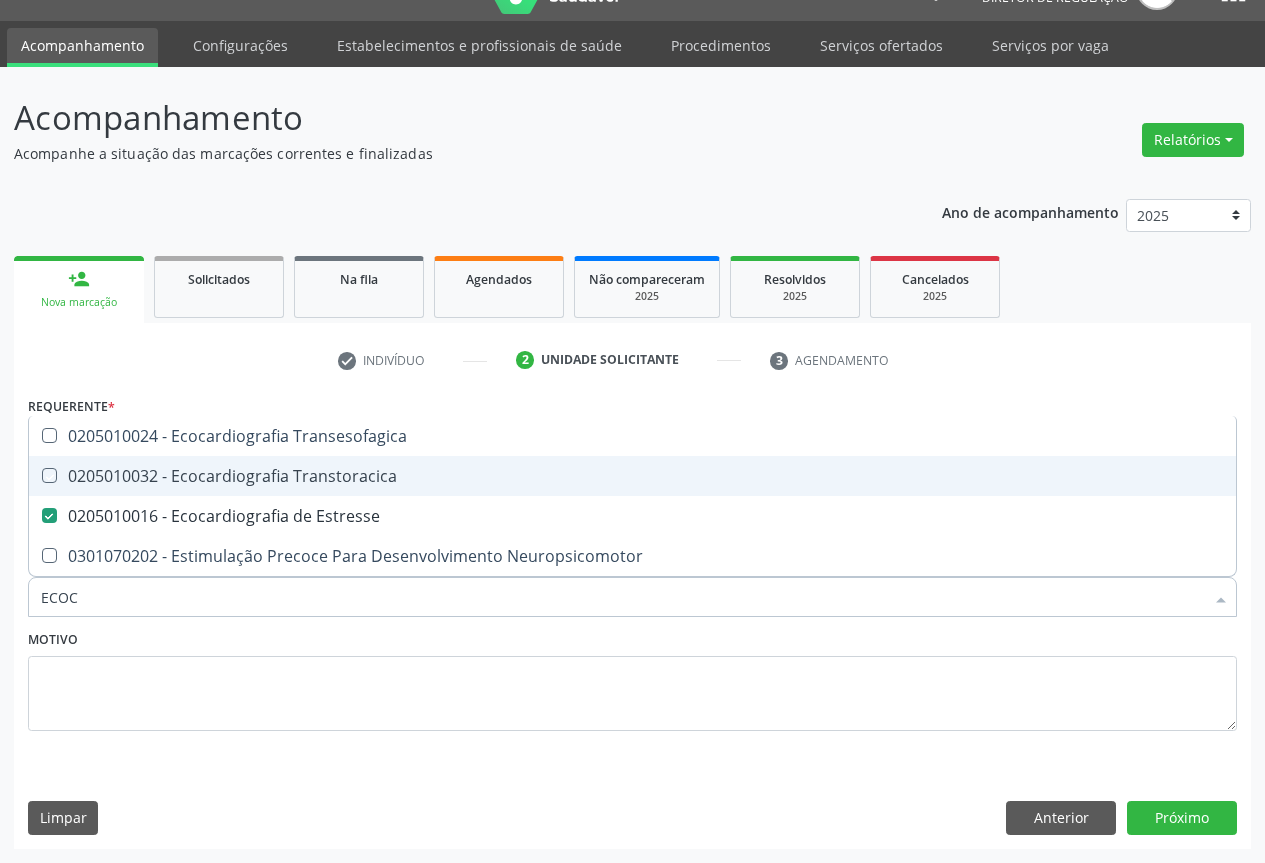 checkbox on "true" 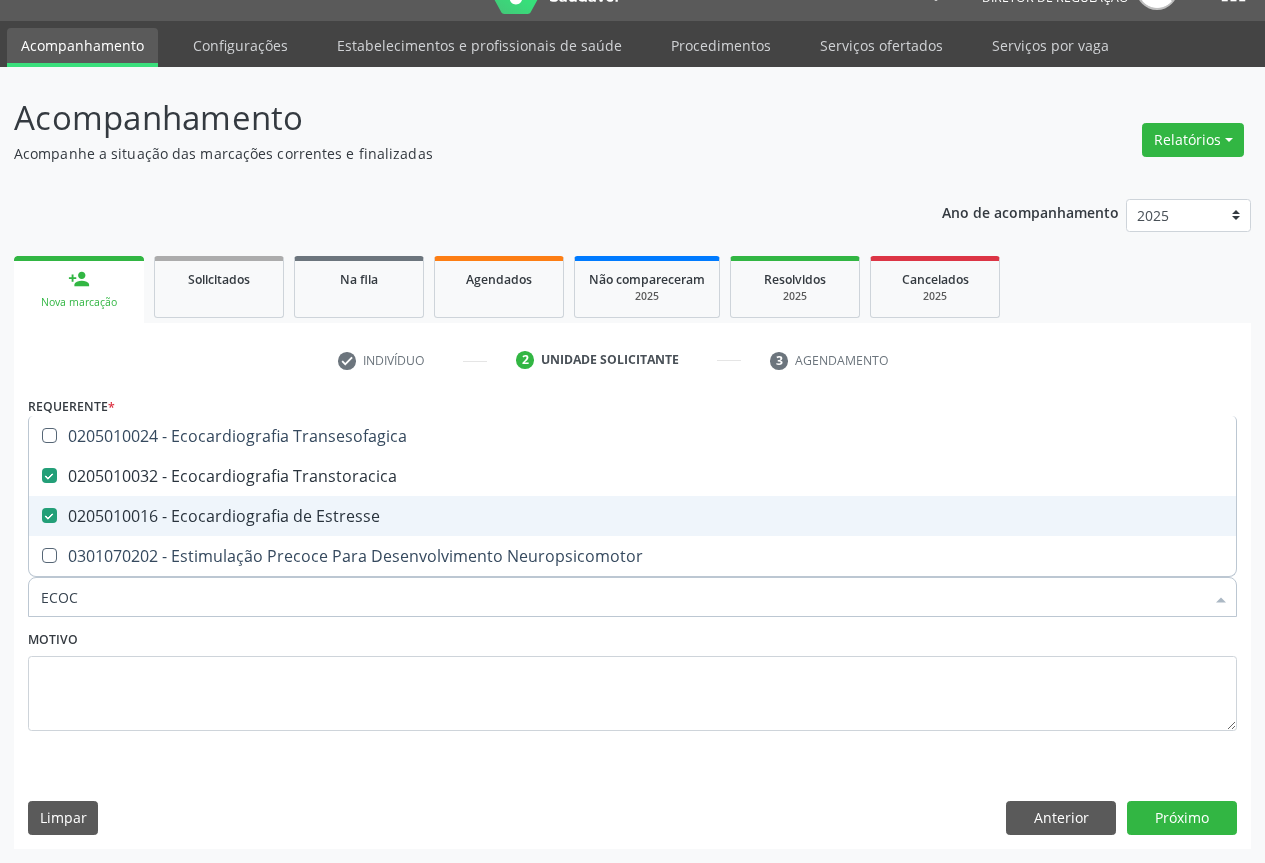 click at bounding box center [49, 515] 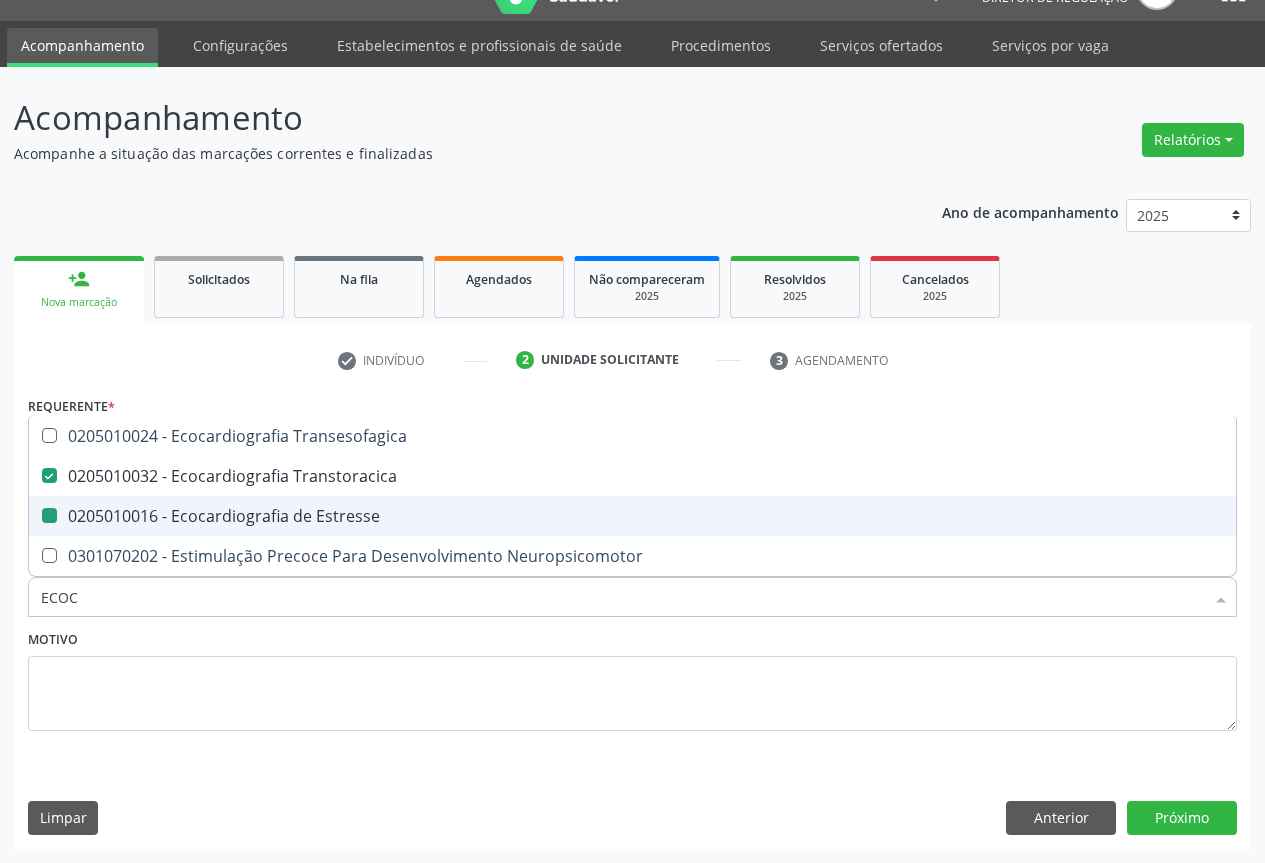 click at bounding box center [35, 515] 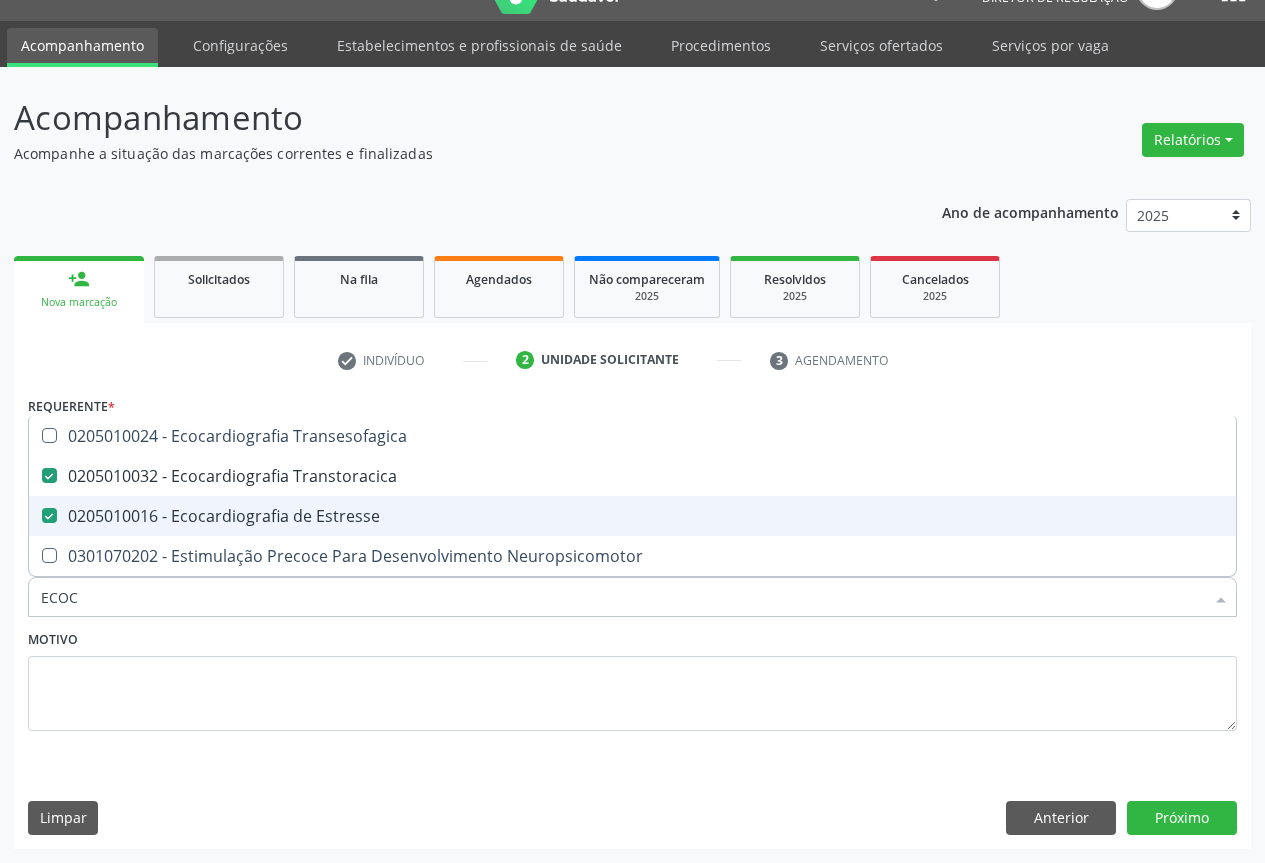 checkbox on "false" 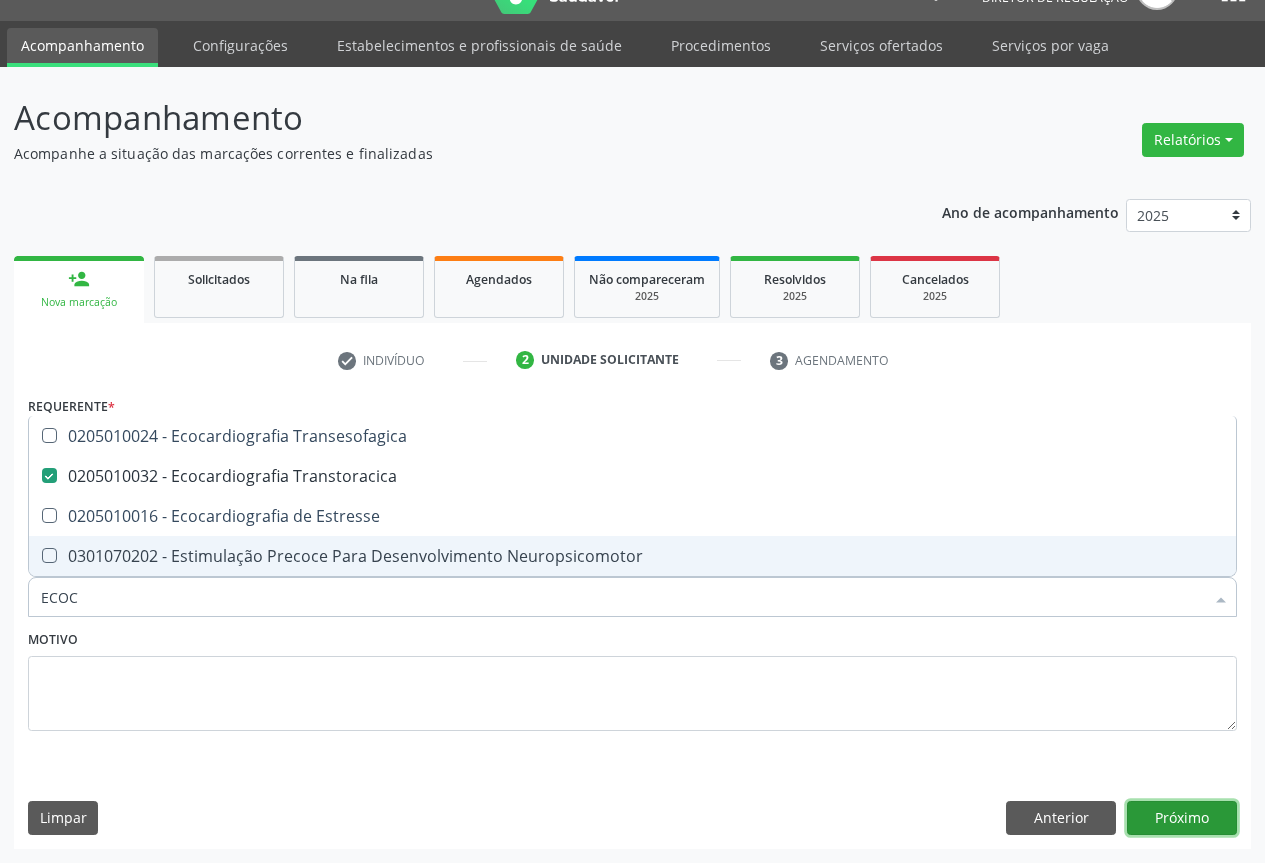 click on "Próximo" at bounding box center (1182, 818) 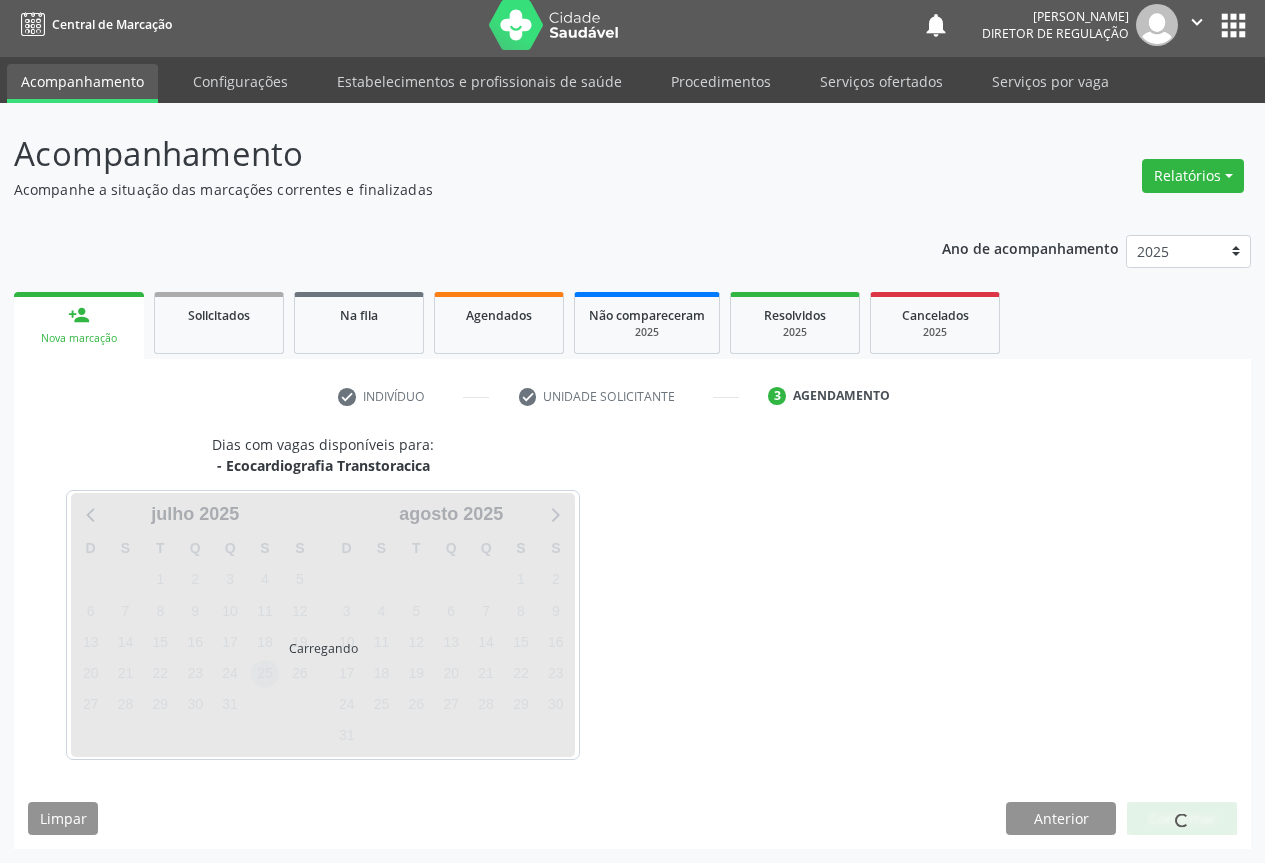 scroll, scrollTop: 7, scrollLeft: 0, axis: vertical 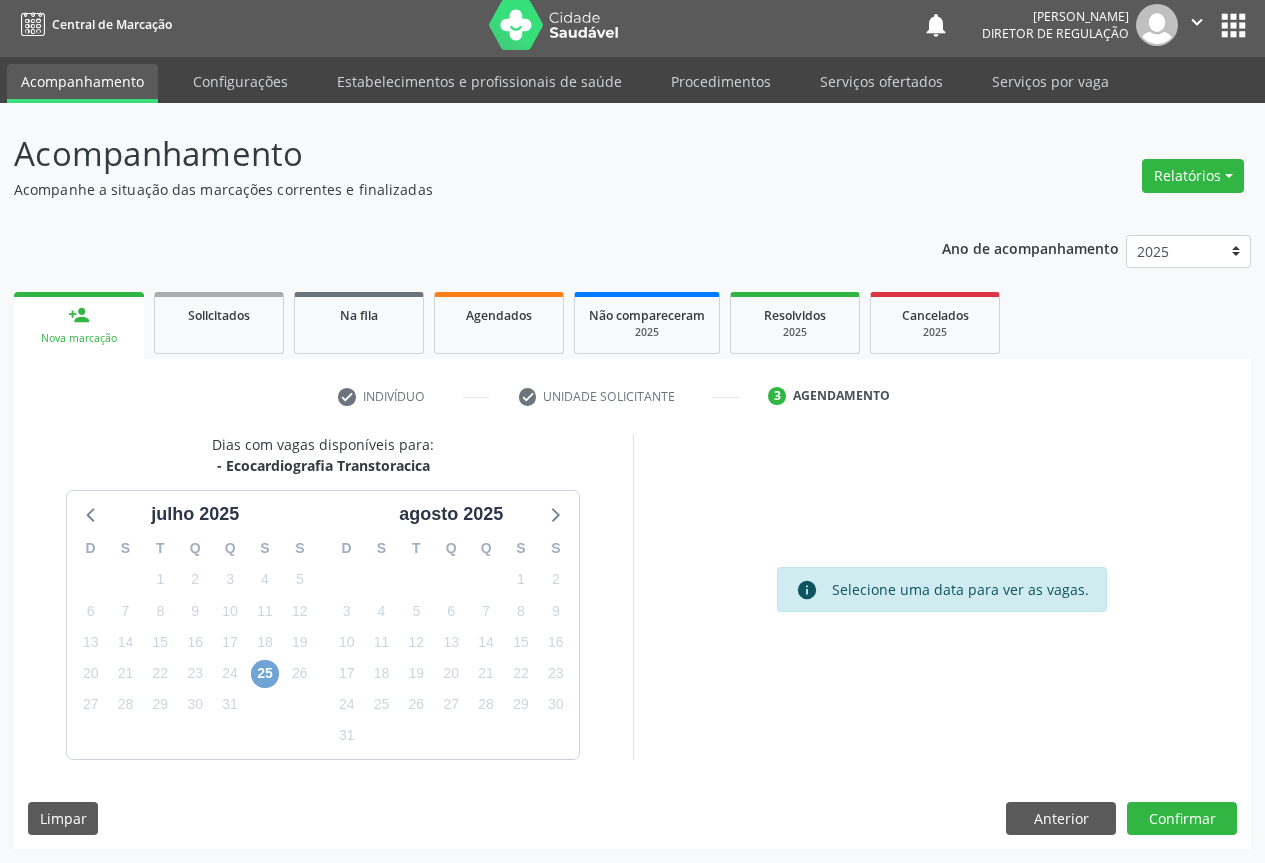 click on "25" at bounding box center [265, 674] 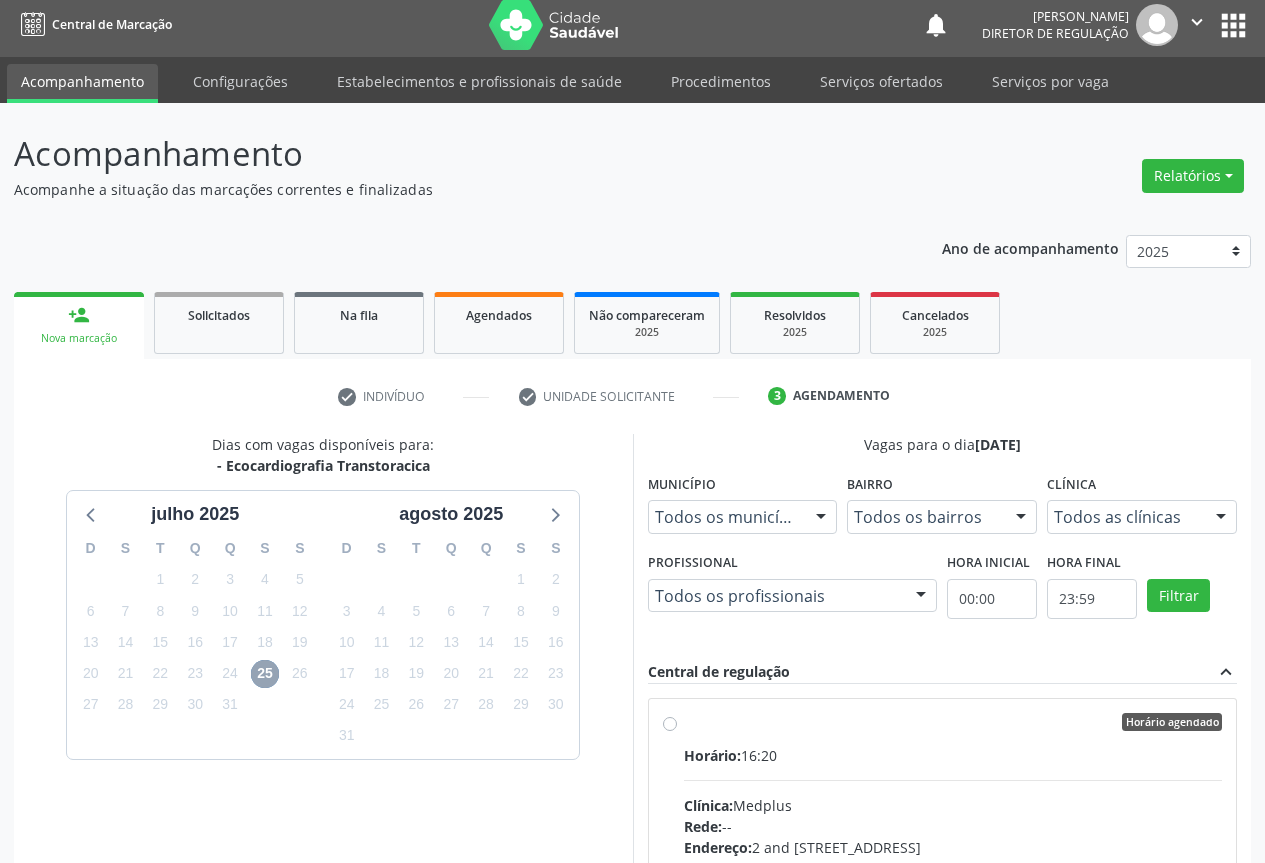 scroll, scrollTop: 207, scrollLeft: 0, axis: vertical 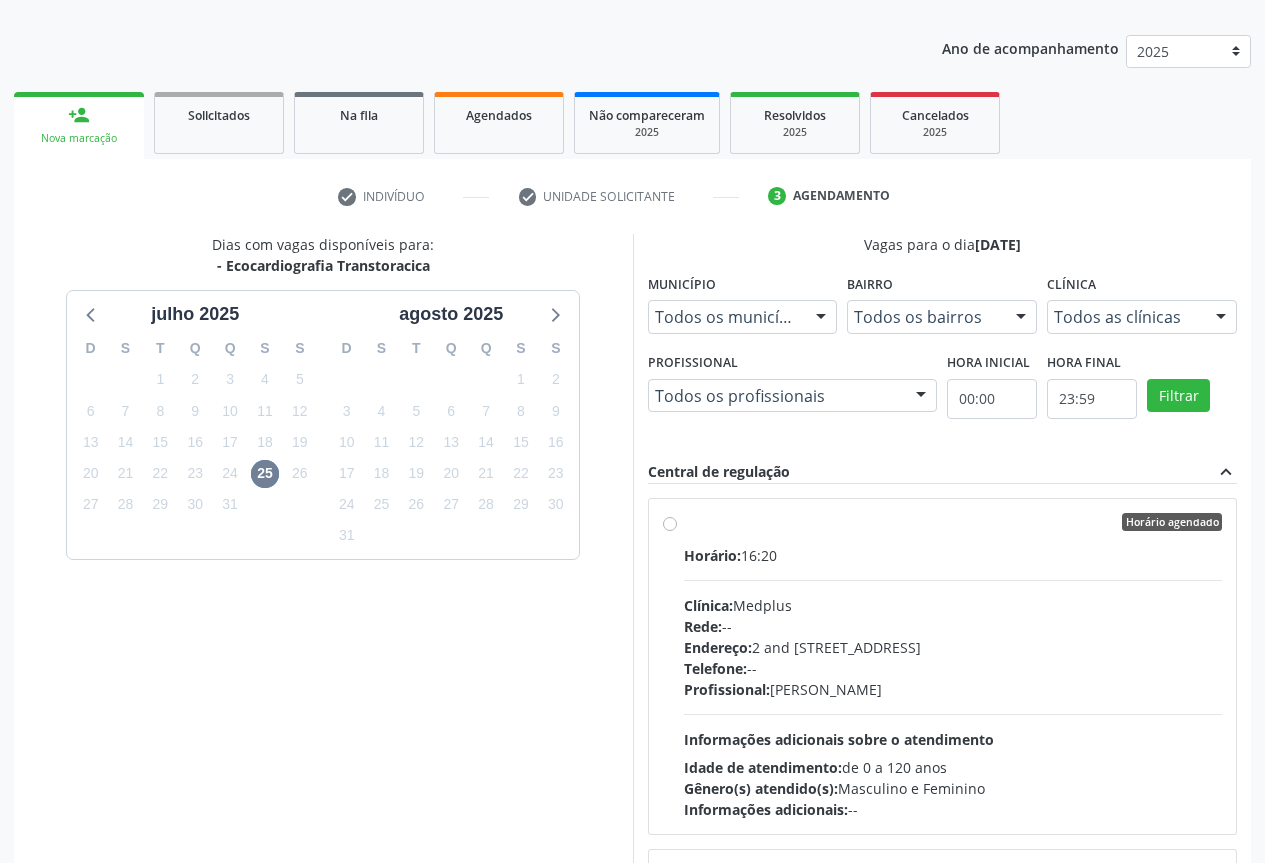 click on "Horário agendado
Horário:   16:20
Clínica:  Medplus
Rede:
--
Endereço:   2 and [STREET_ADDRESS]
Telefone:   --
Profissional:
[PERSON_NAME]
Informações adicionais sobre o atendimento
Idade de atendimento:
de 0 a 120 anos
Gênero(s) atendido(s):
Masculino e Feminino
Informações adicionais:
--" at bounding box center (953, 666) 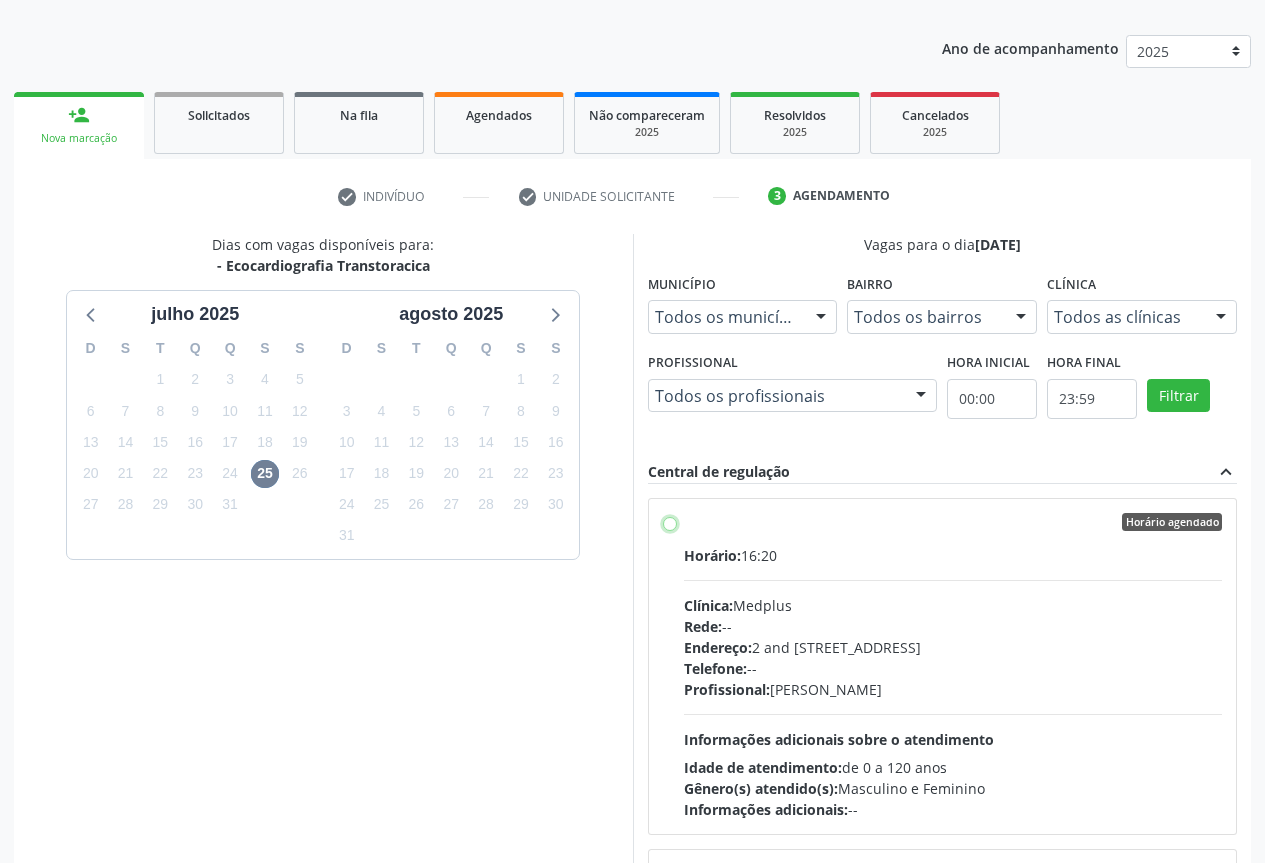 click on "Horário agendado
Horário:   16:20
Clínica:  Medplus
Rede:
--
Endereço:   2 and [STREET_ADDRESS]
Telefone:   --
Profissional:
[PERSON_NAME]
Informações adicionais sobre o atendimento
Idade de atendimento:
de 0 a 120 anos
Gênero(s) atendido(s):
Masculino e Feminino
Informações adicionais:
--" at bounding box center (670, 522) 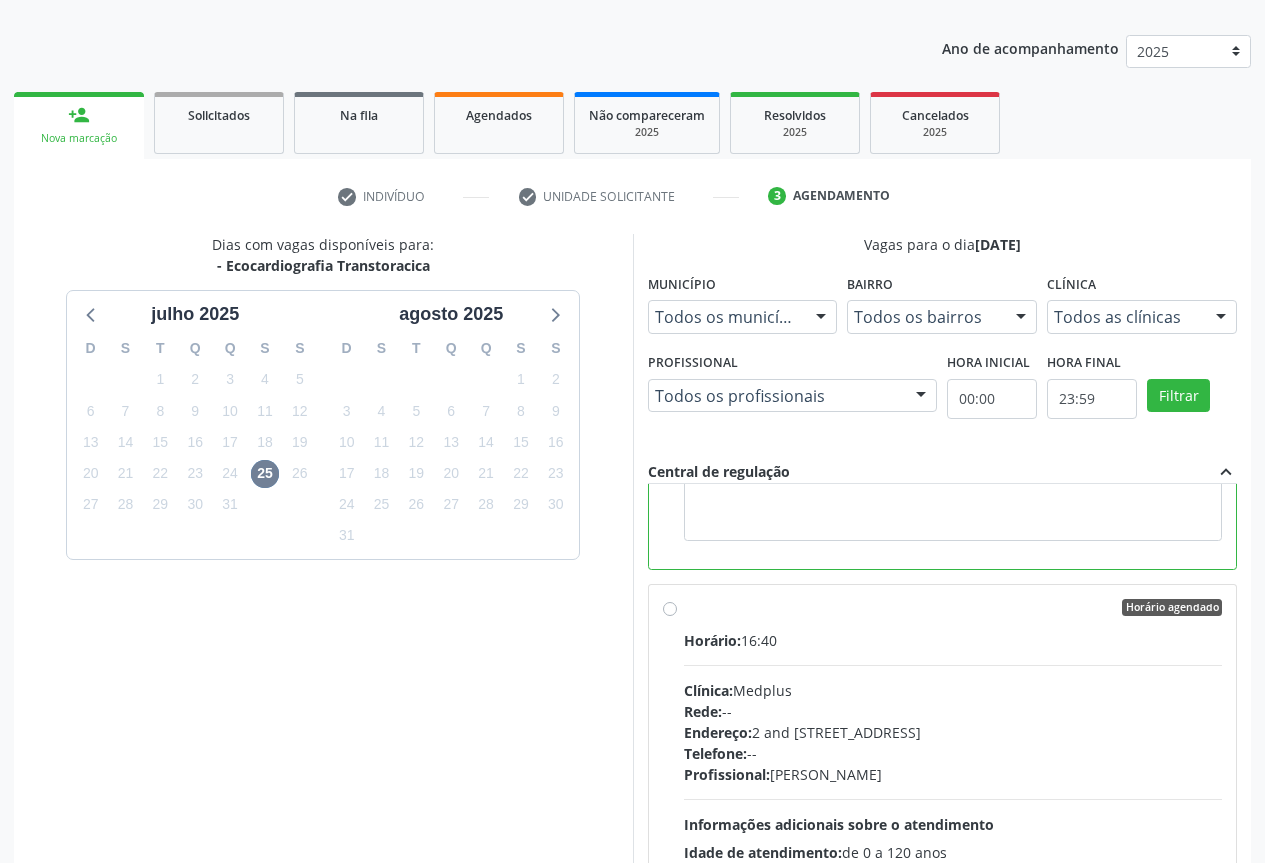 scroll, scrollTop: 800, scrollLeft: 0, axis: vertical 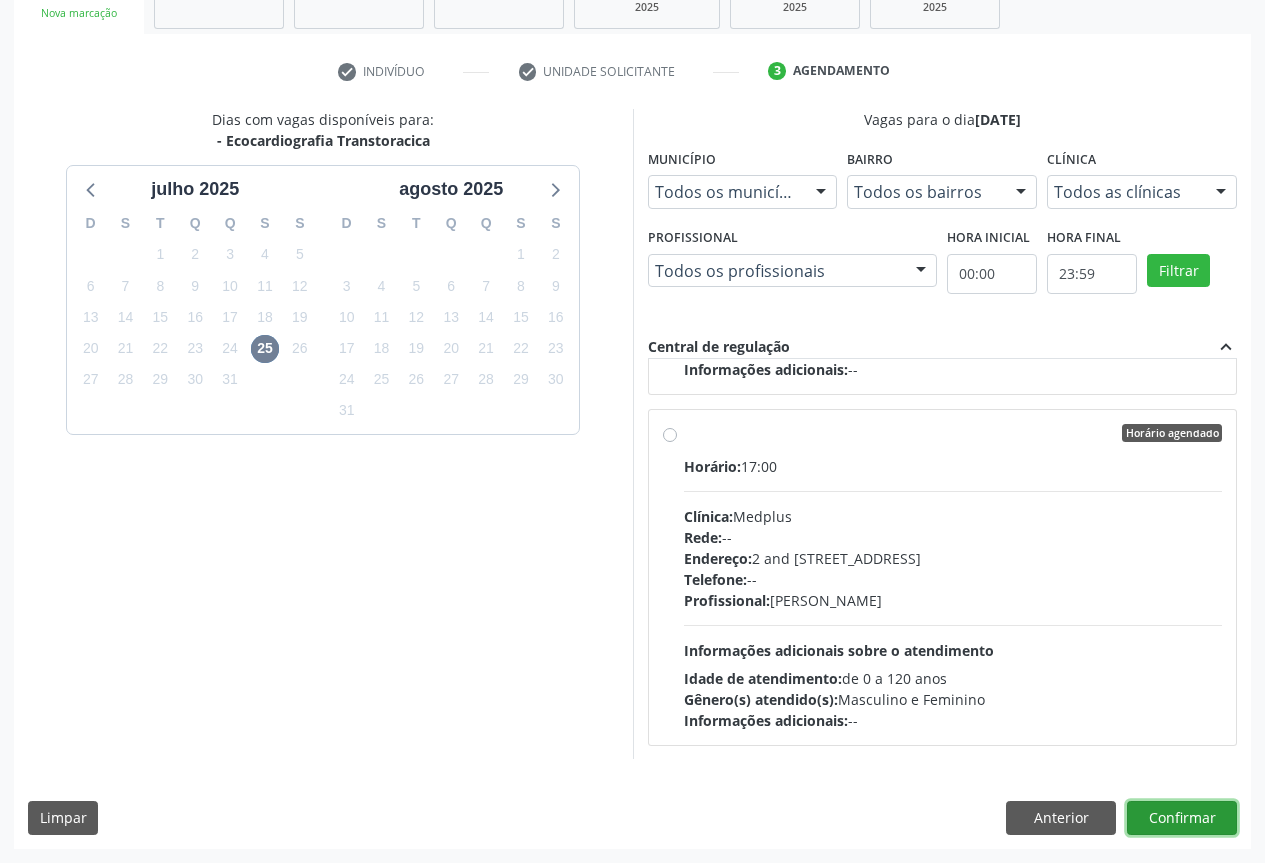 click on "Confirmar" at bounding box center [1182, 818] 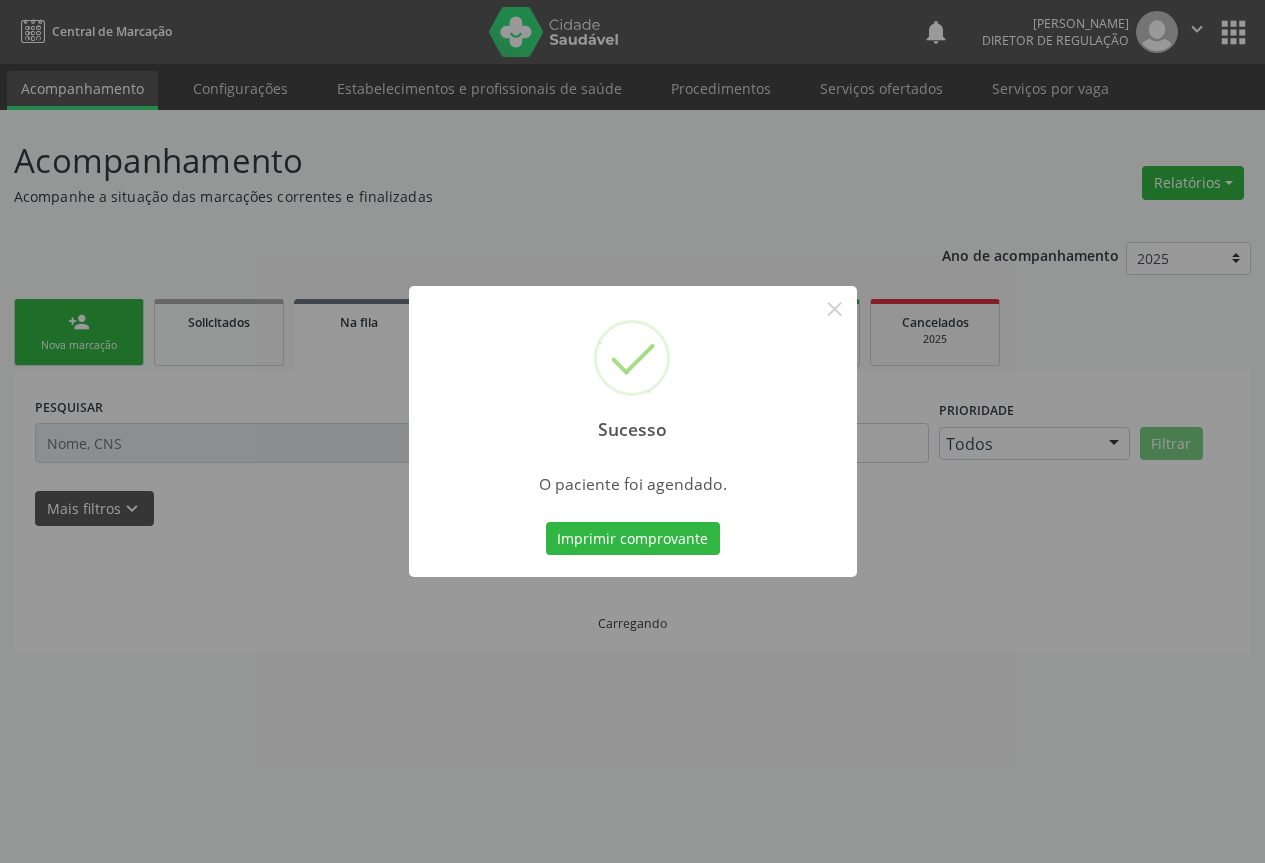 scroll, scrollTop: 0, scrollLeft: 0, axis: both 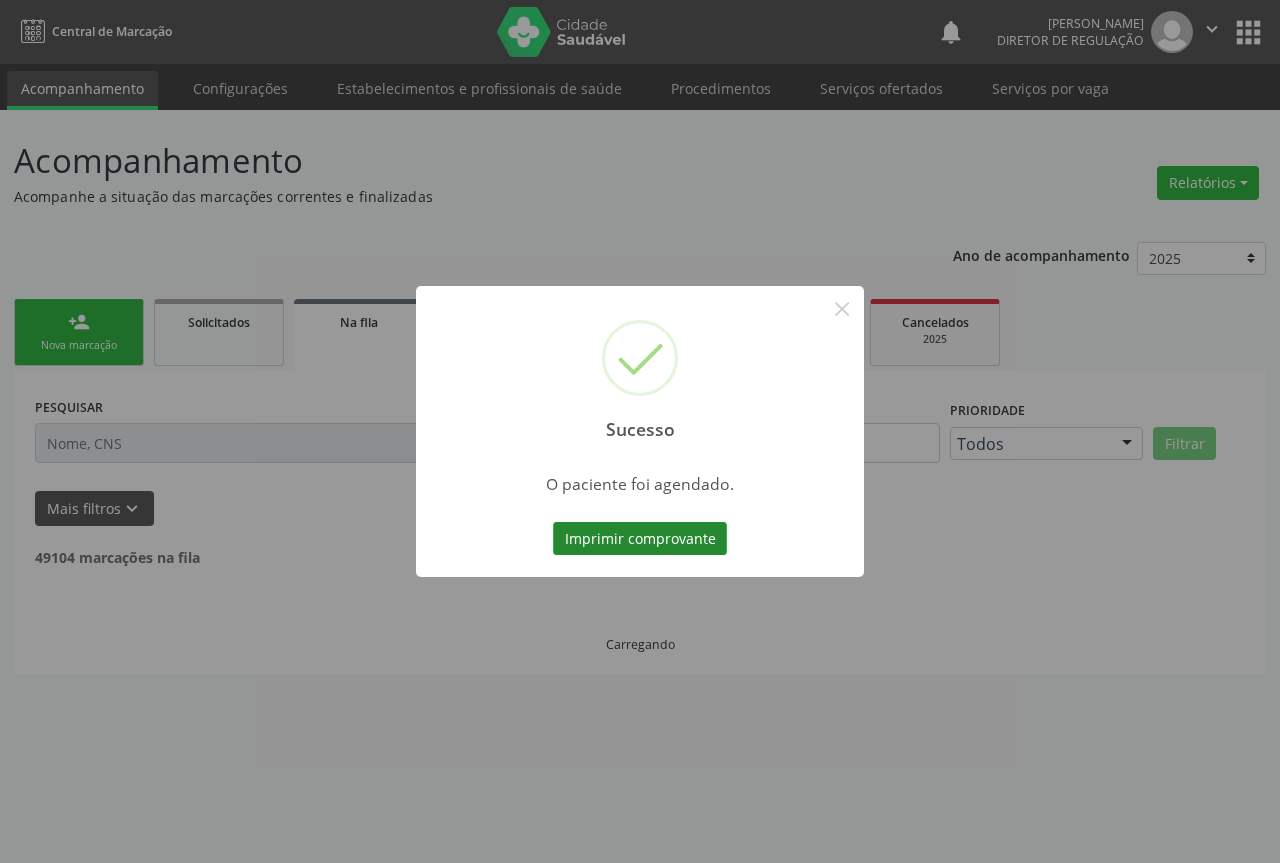 click on "Imprimir comprovante" at bounding box center (640, 539) 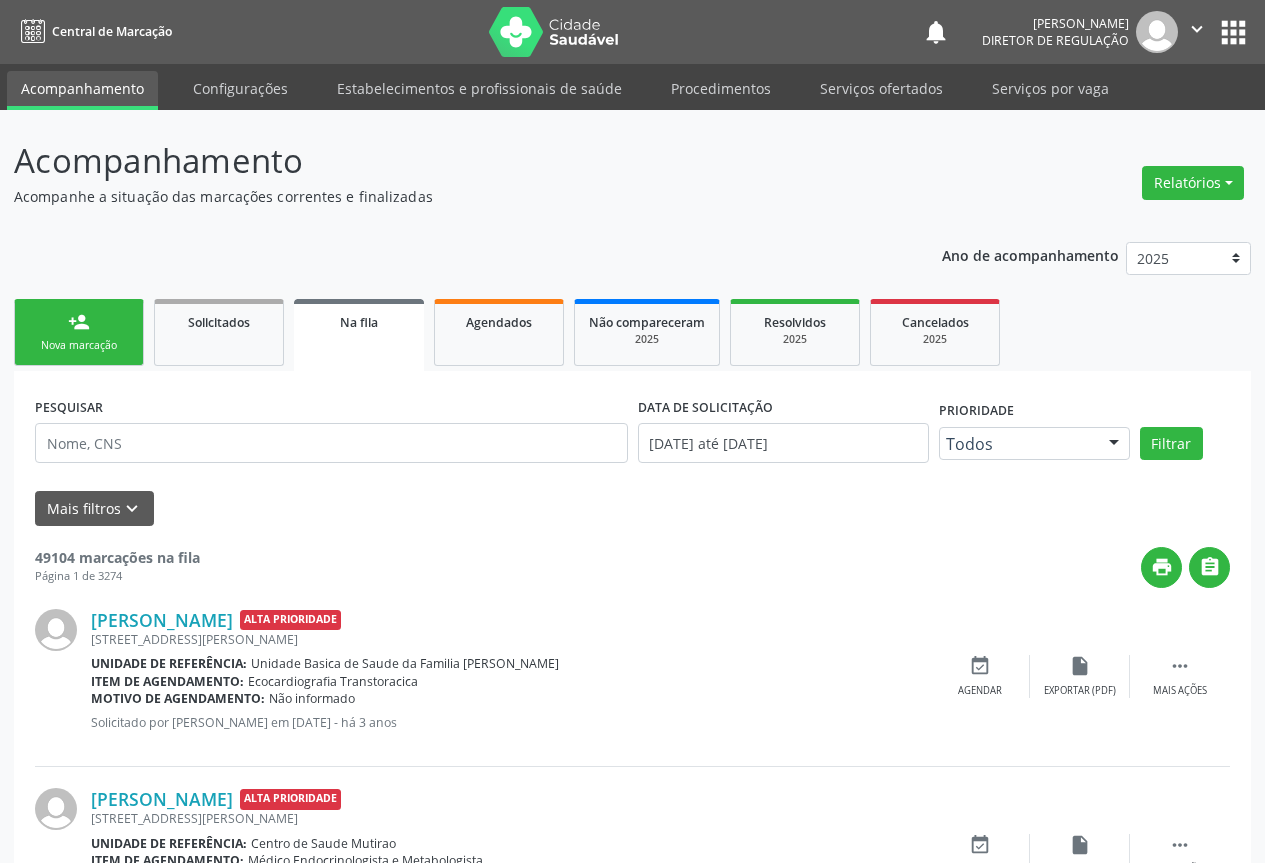 drag, startPoint x: 83, startPoint y: 322, endPoint x: 110, endPoint y: 272, distance: 56.82429 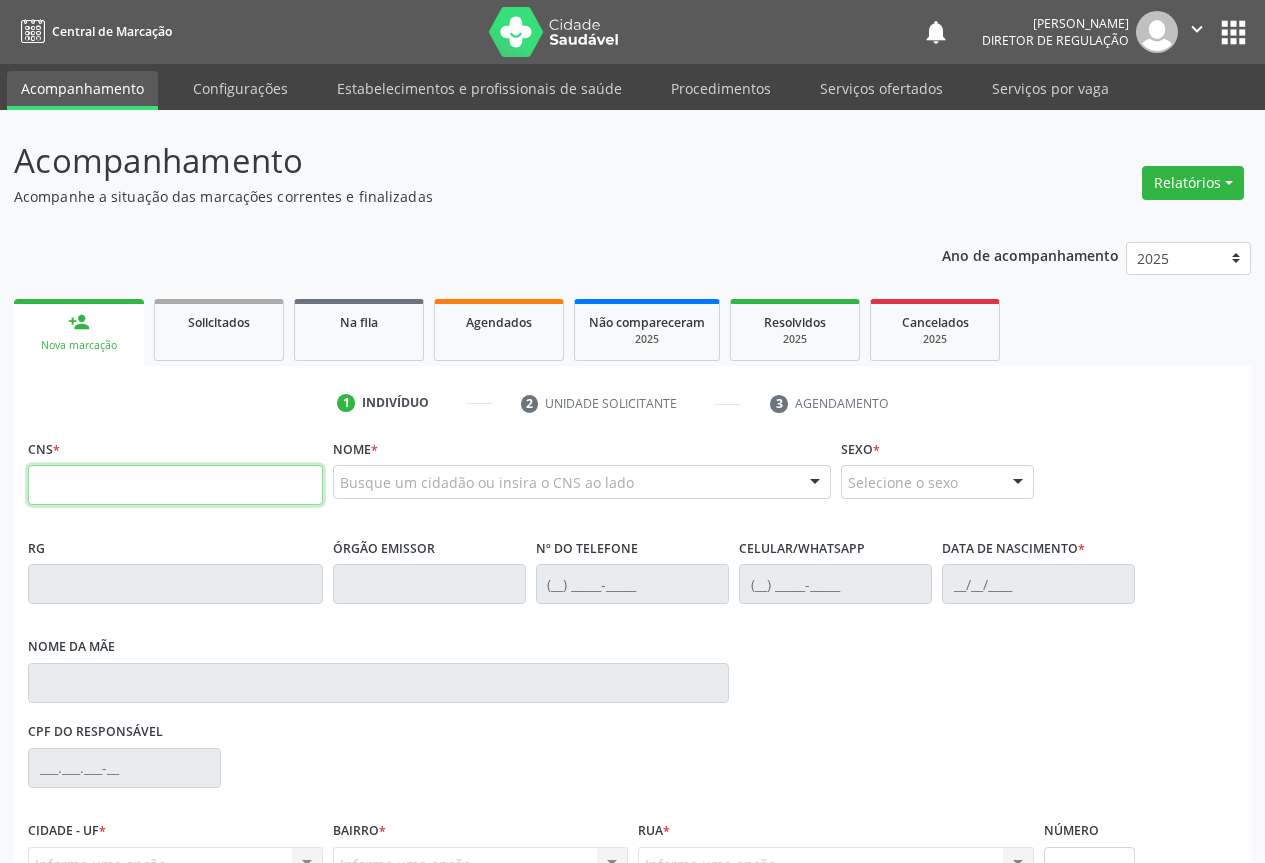click at bounding box center (175, 485) 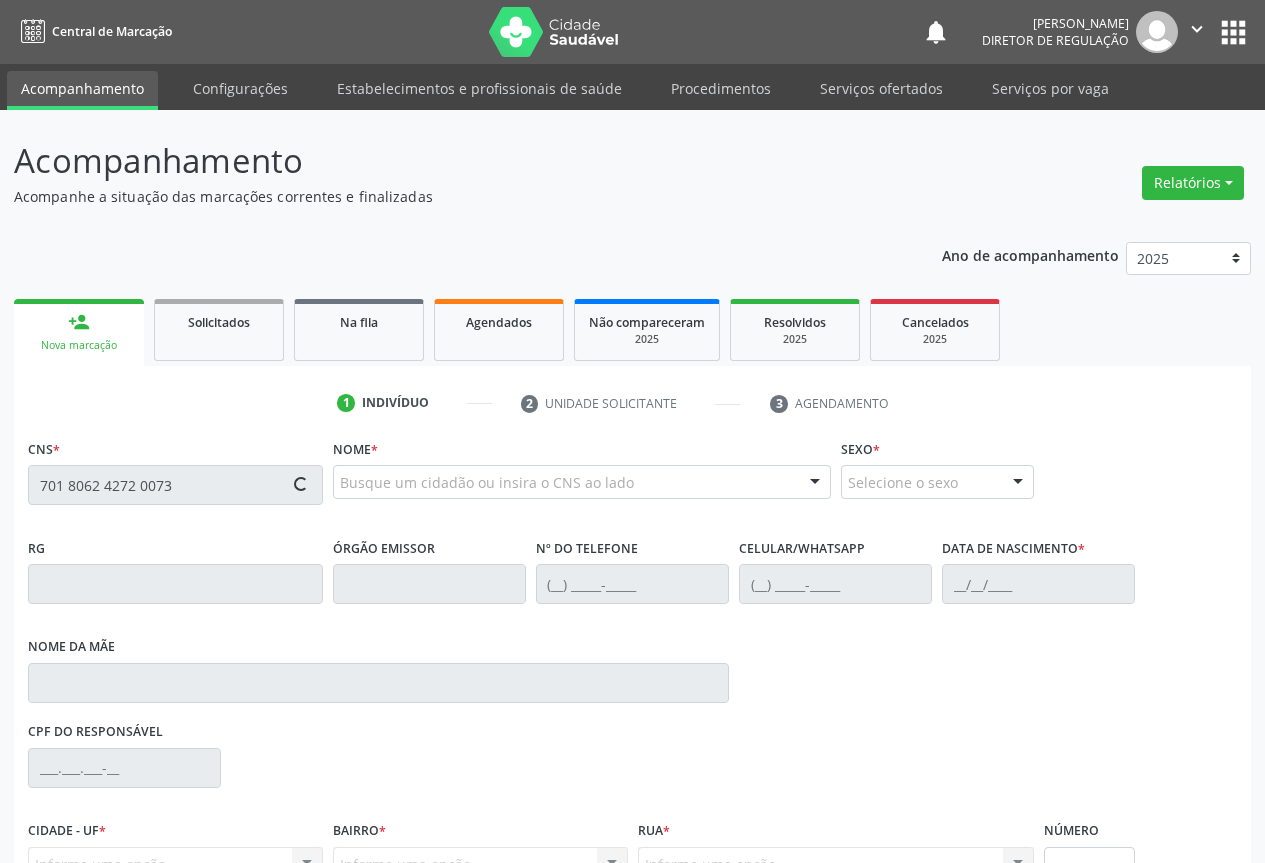 type on "701 8062 4272 0073" 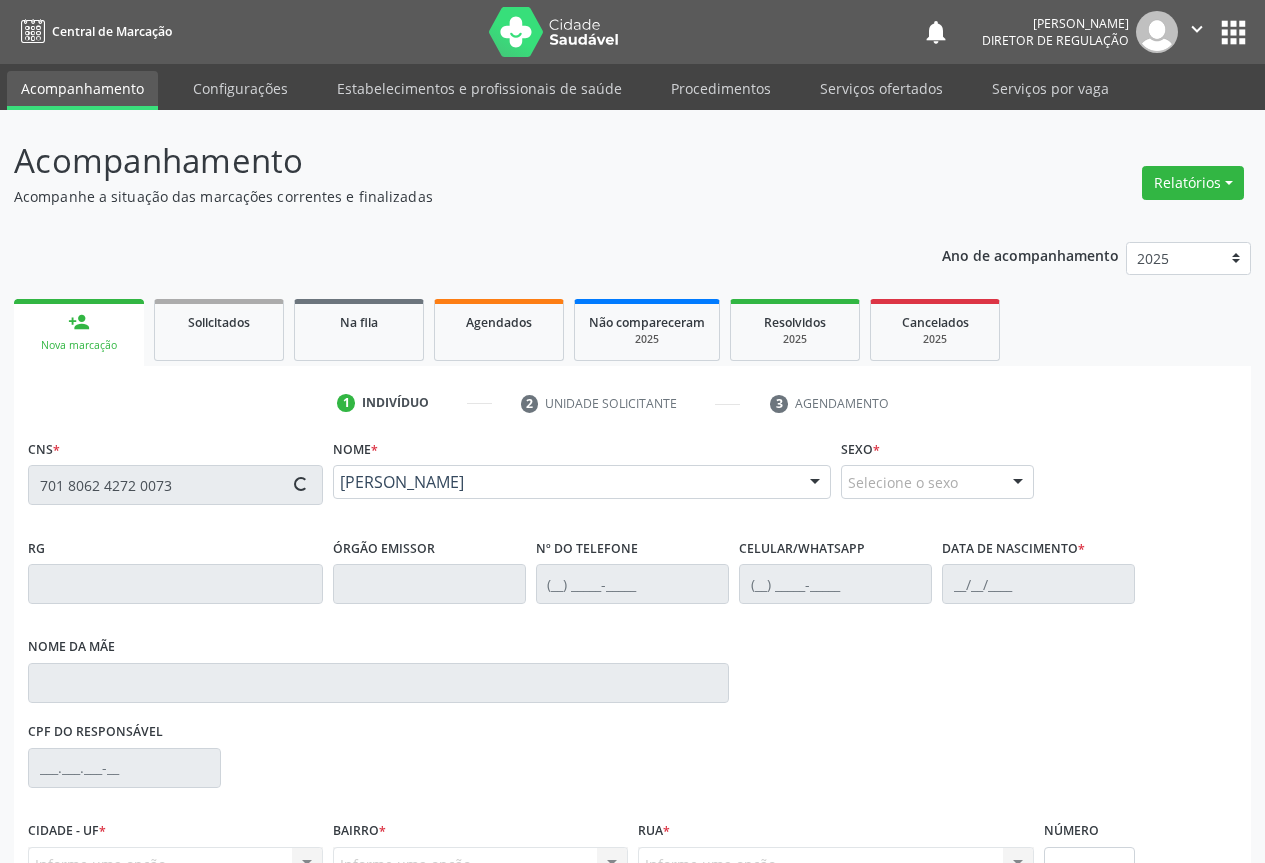 type on "(74) 99118-4905" 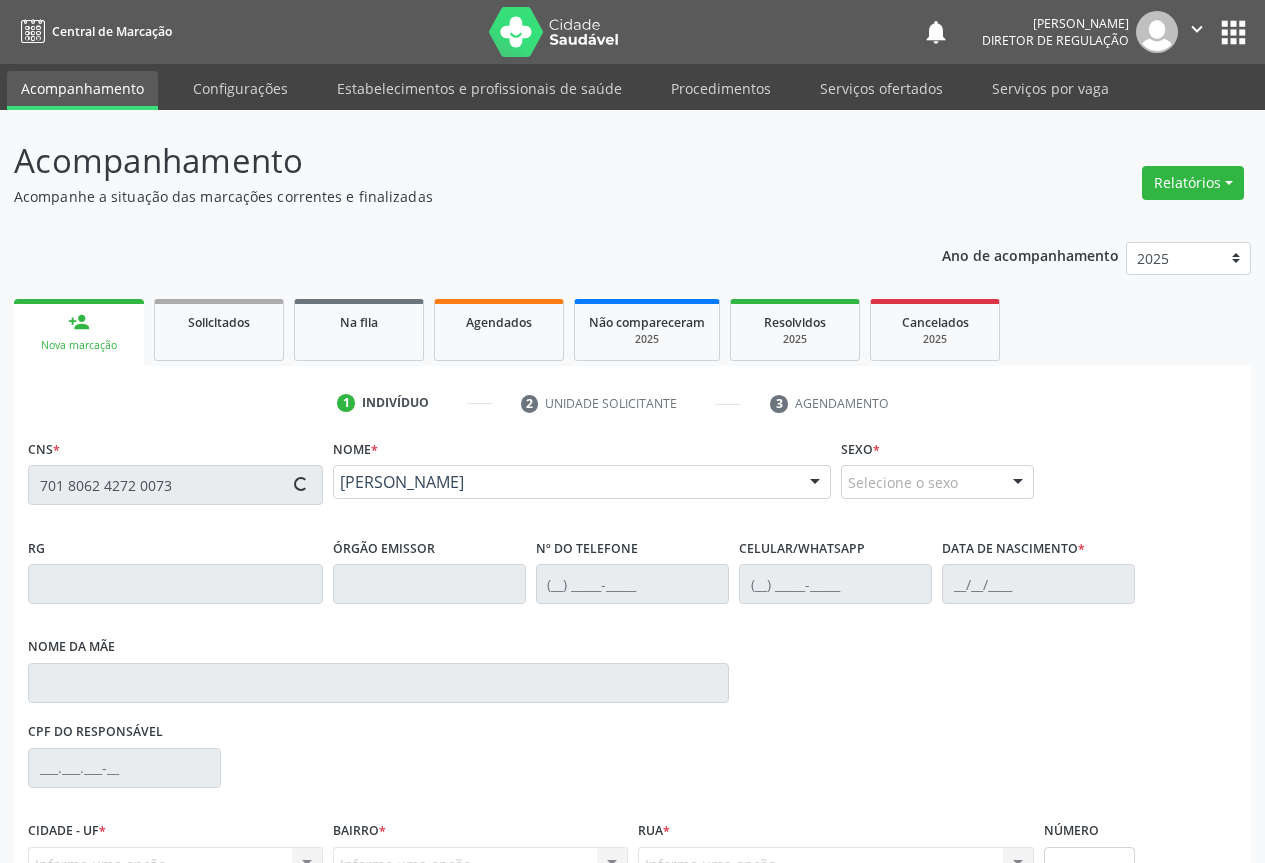 type on "(74) 99118-4905" 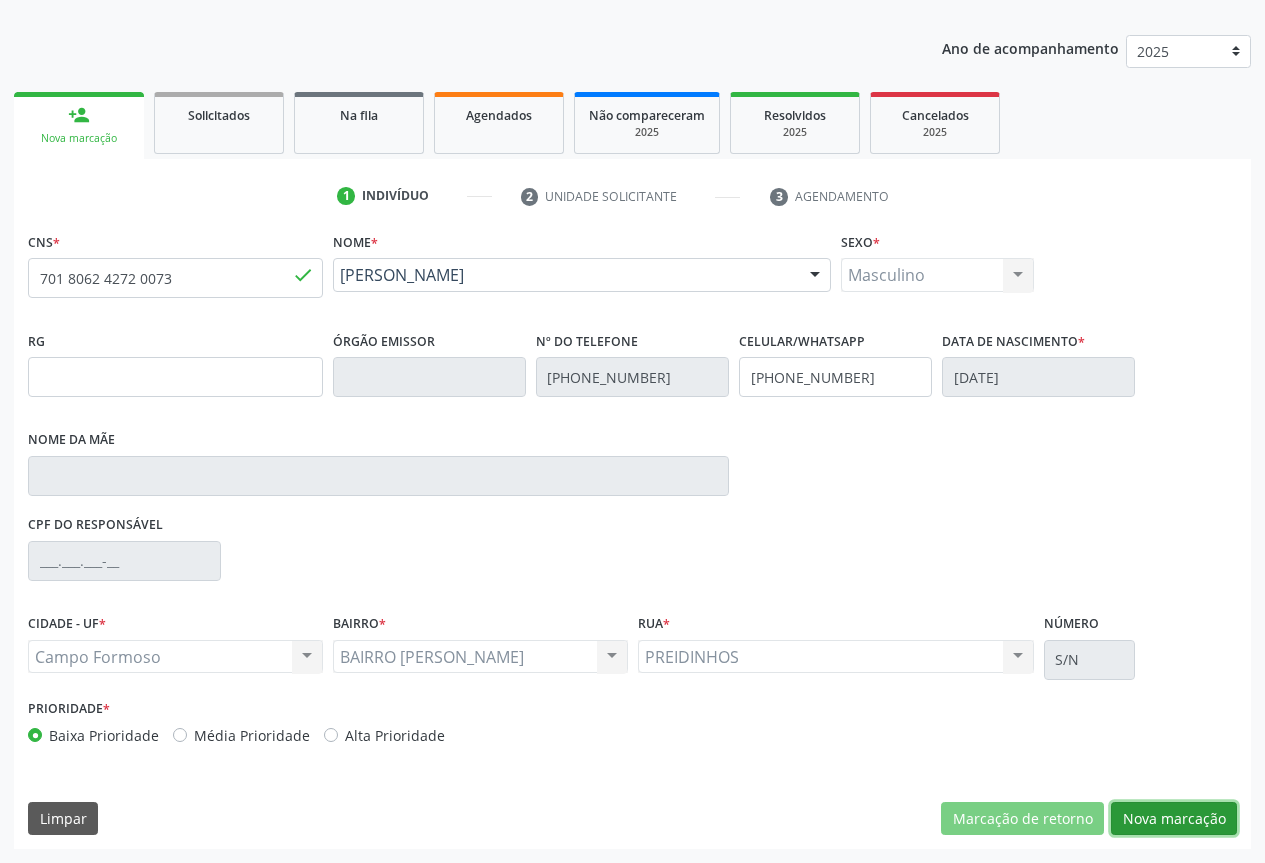 click on "Nova marcação" at bounding box center [1174, 819] 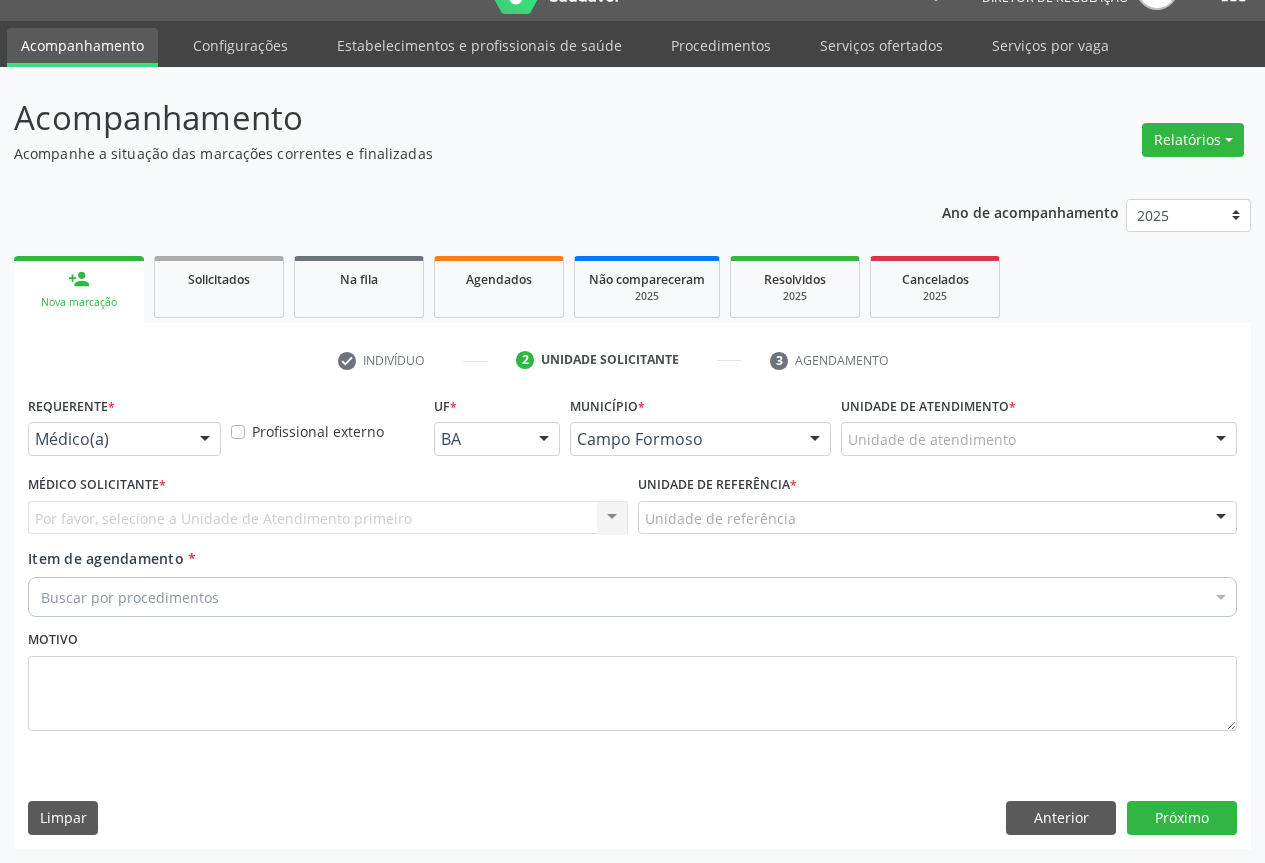 scroll, scrollTop: 43, scrollLeft: 0, axis: vertical 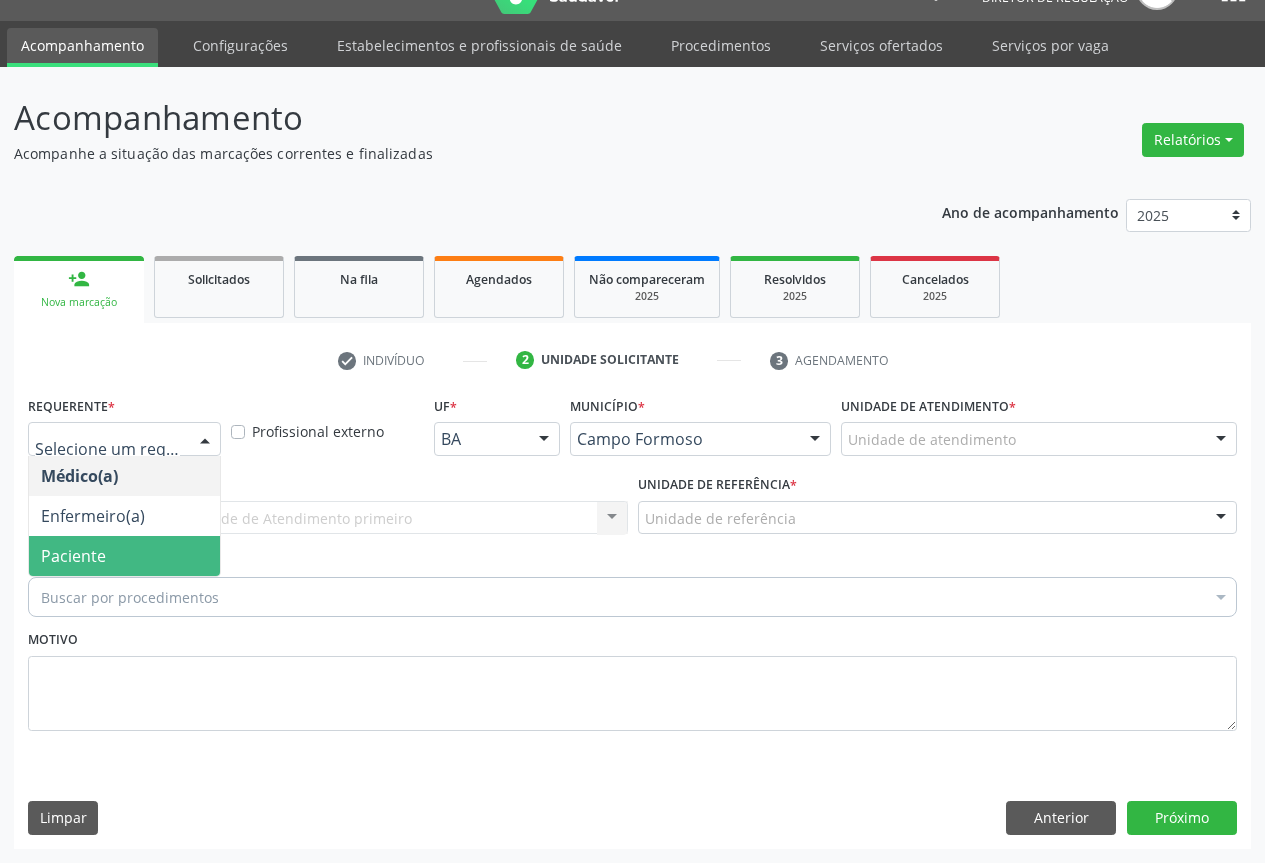 click on "Paciente" at bounding box center (124, 556) 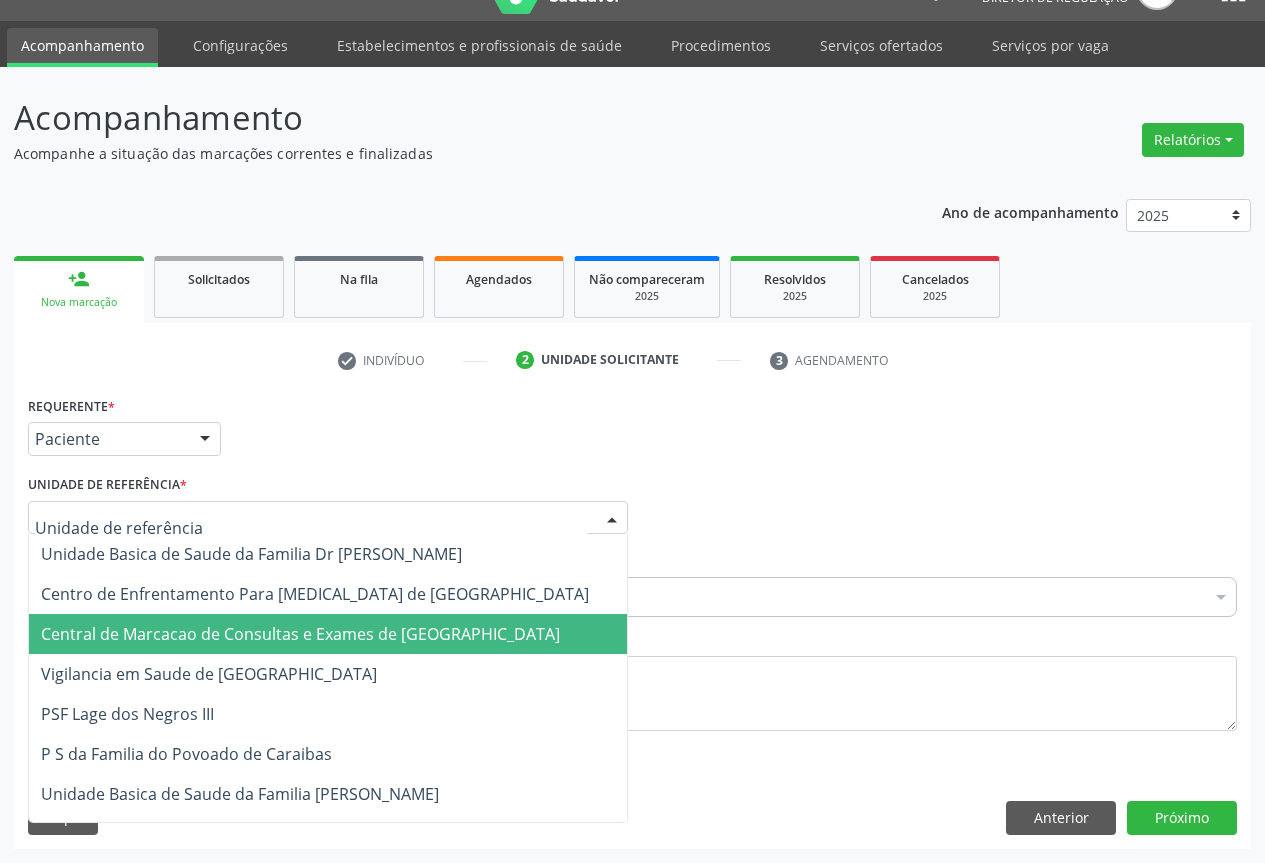 click on "Central de Marcacao de Consultas e Exames de [GEOGRAPHIC_DATA]" at bounding box center (300, 634) 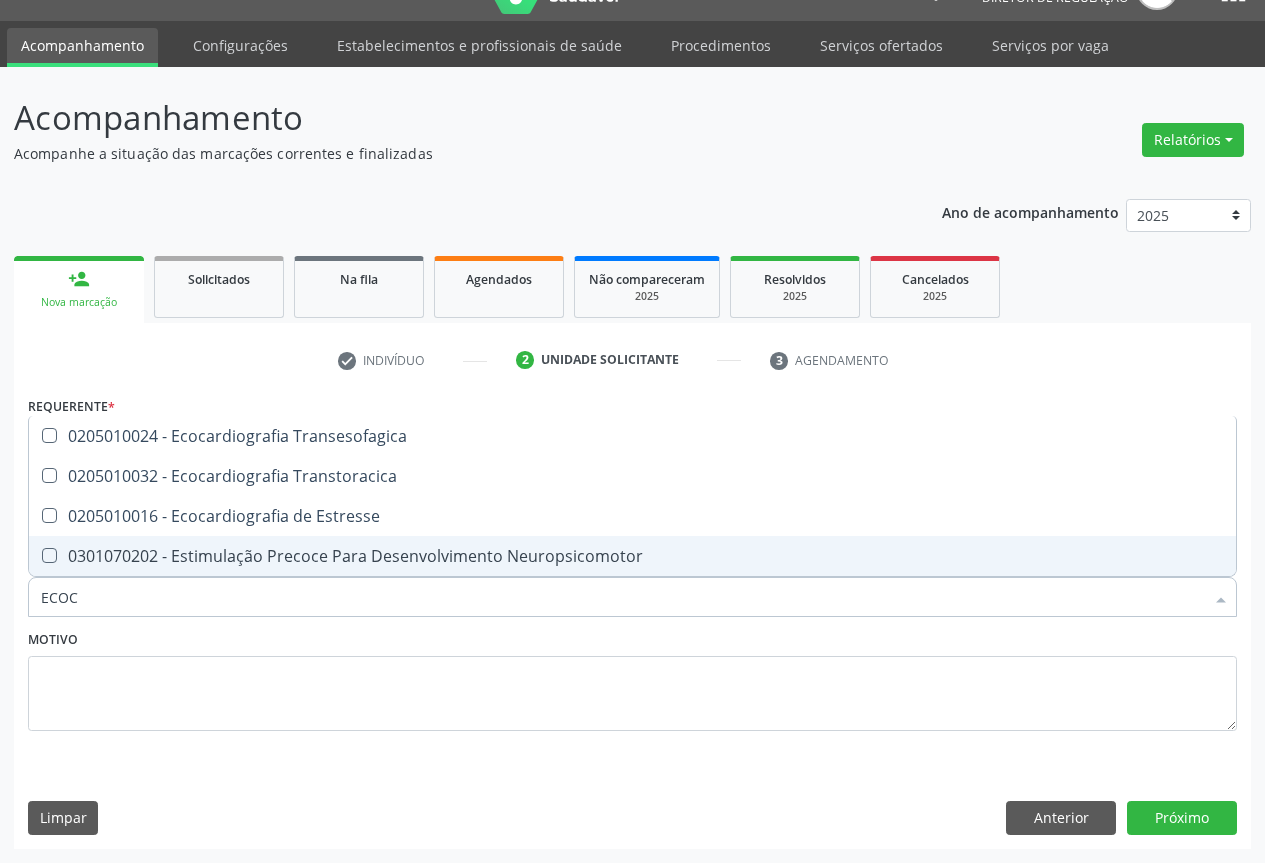 type on "ECOCA" 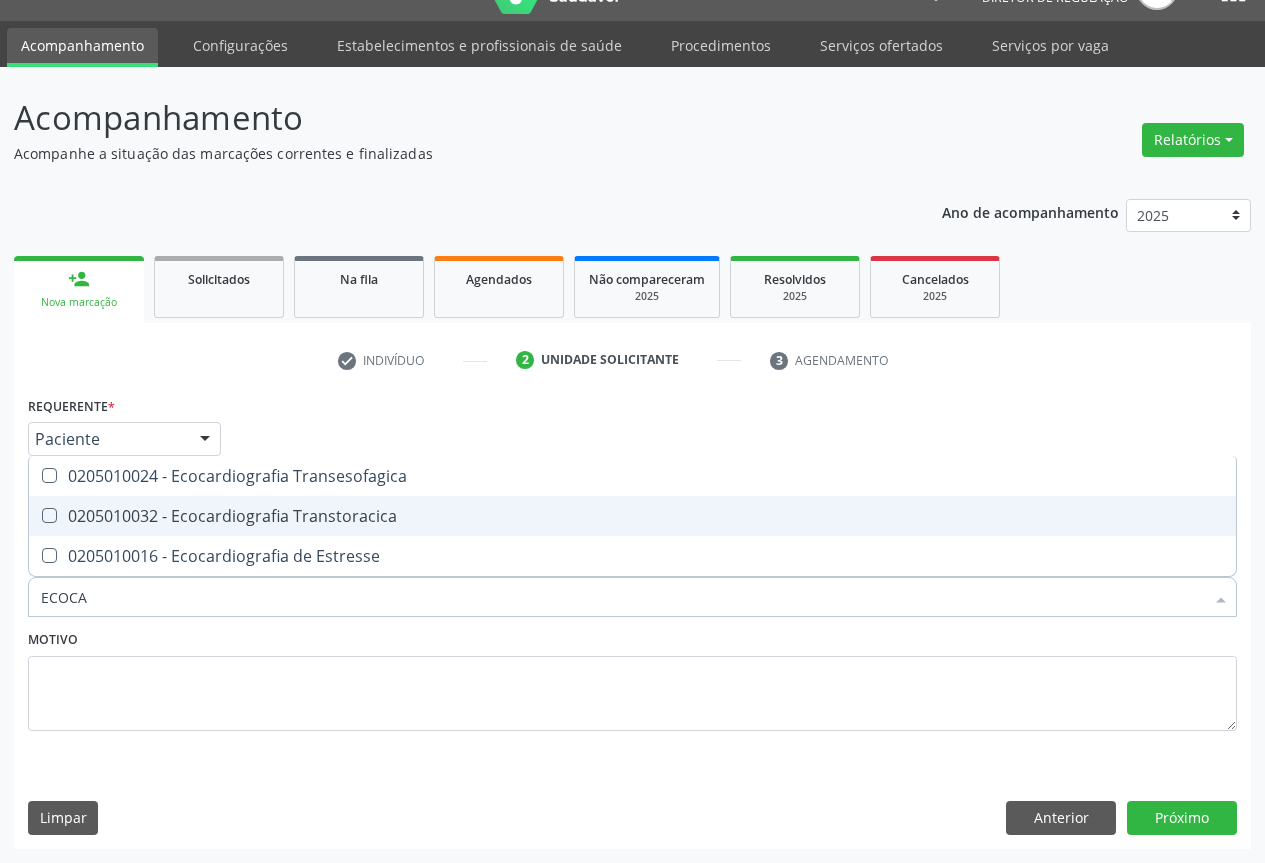 click on "0205010032 - Ecocardiografia Transtoracica" at bounding box center (632, 516) 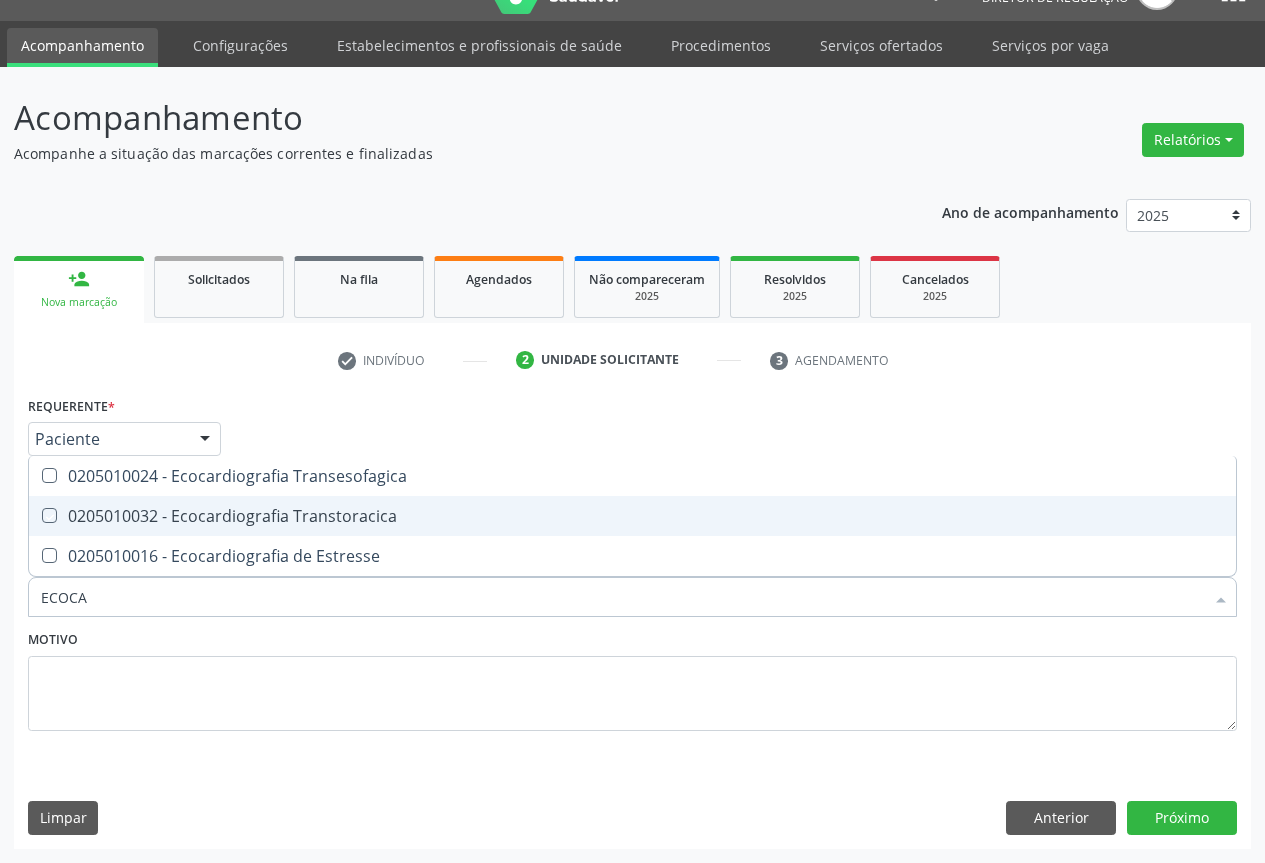 checkbox on "true" 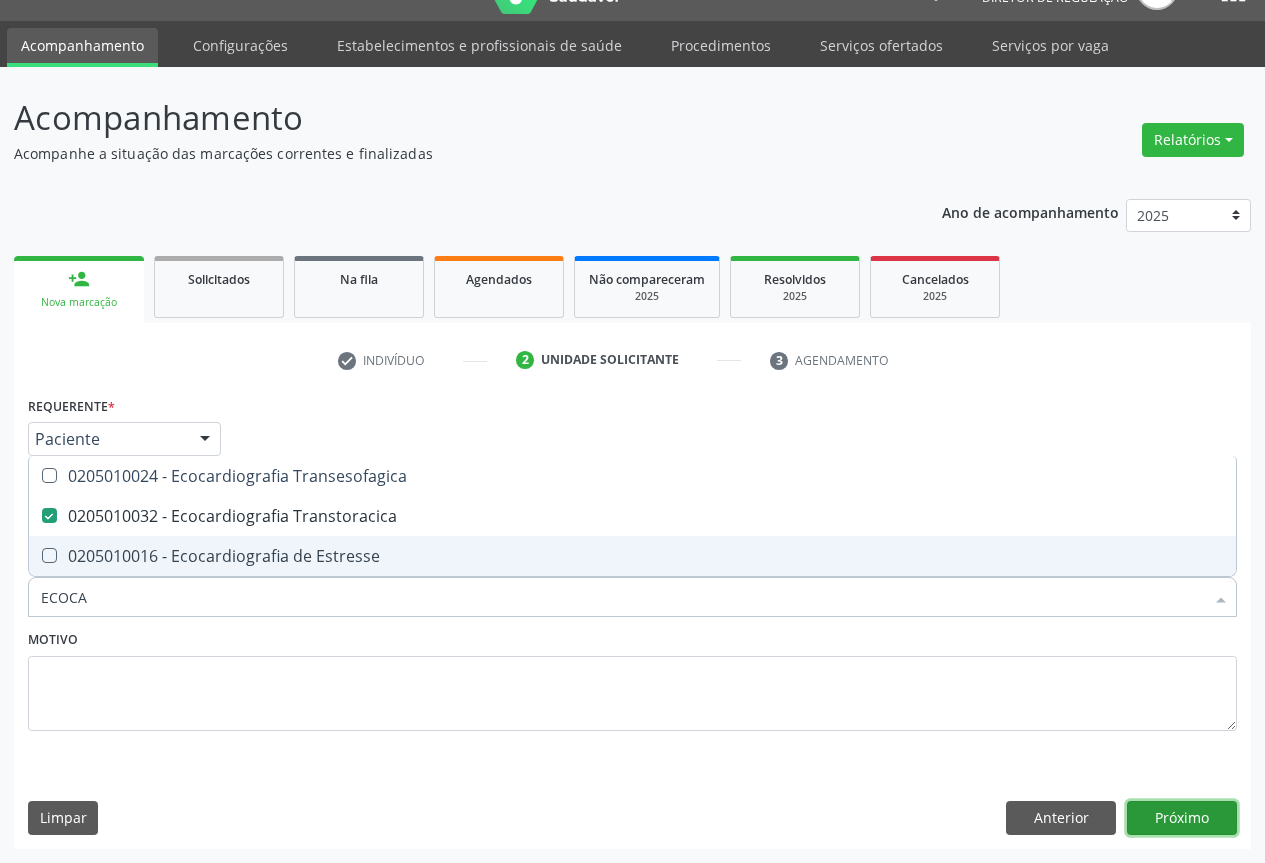 click on "Próximo" at bounding box center (1182, 818) 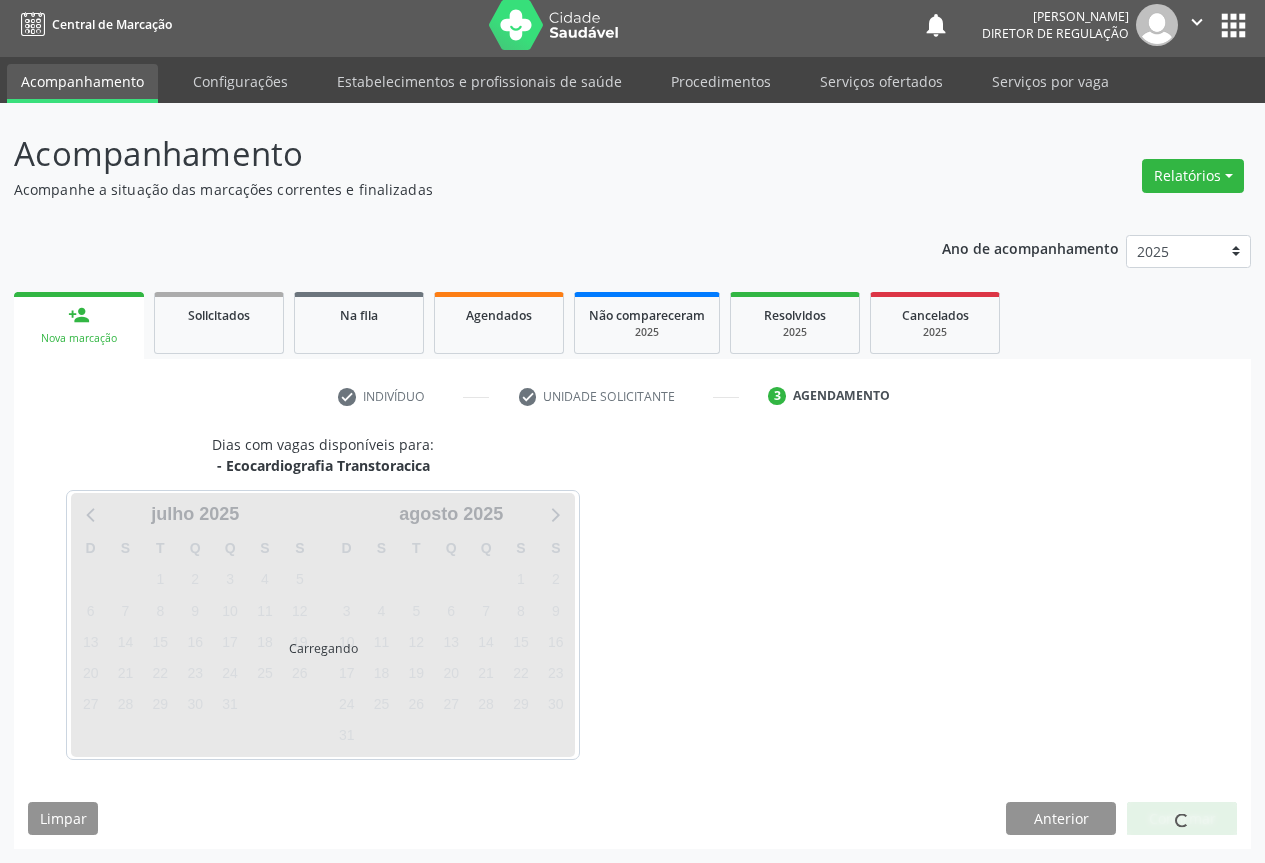 scroll, scrollTop: 7, scrollLeft: 0, axis: vertical 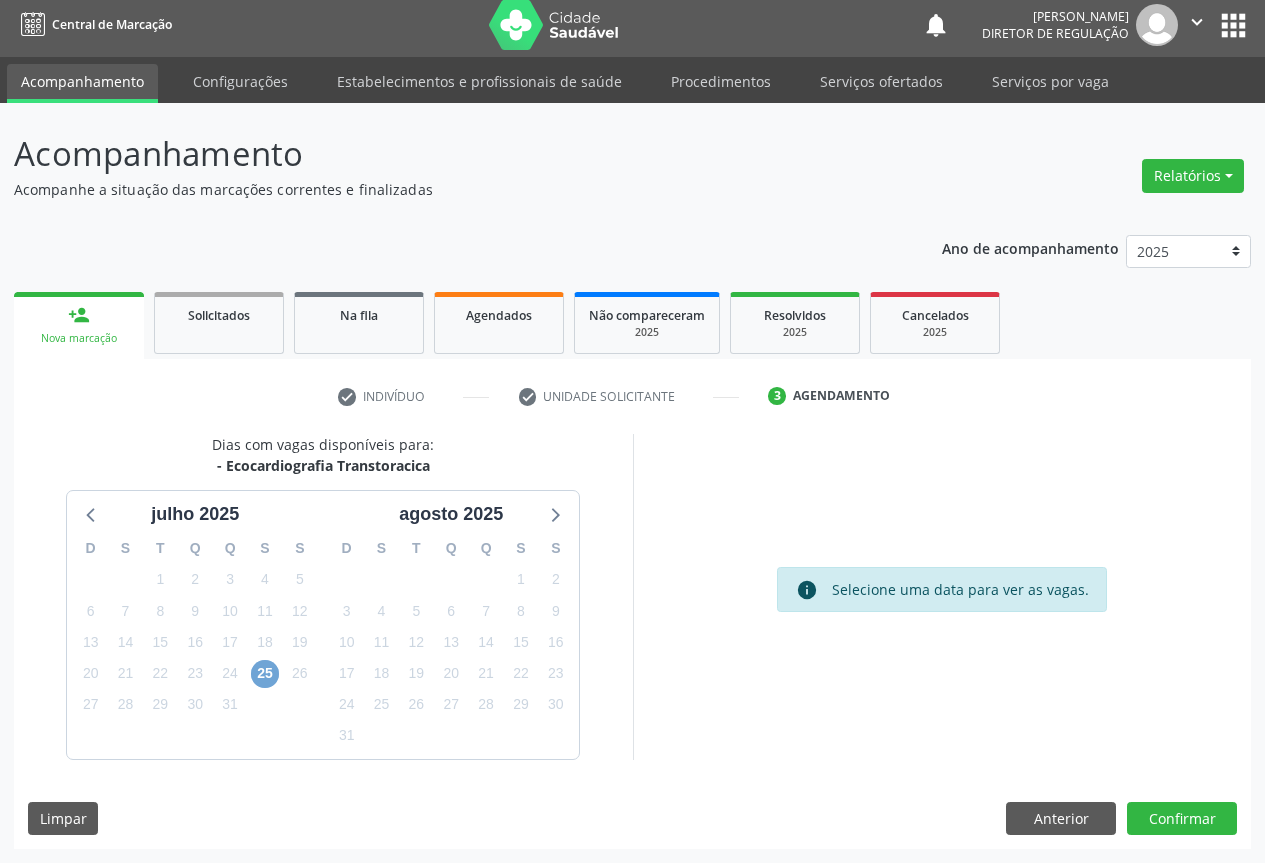 drag, startPoint x: 273, startPoint y: 673, endPoint x: 281, endPoint y: 666, distance: 10.630146 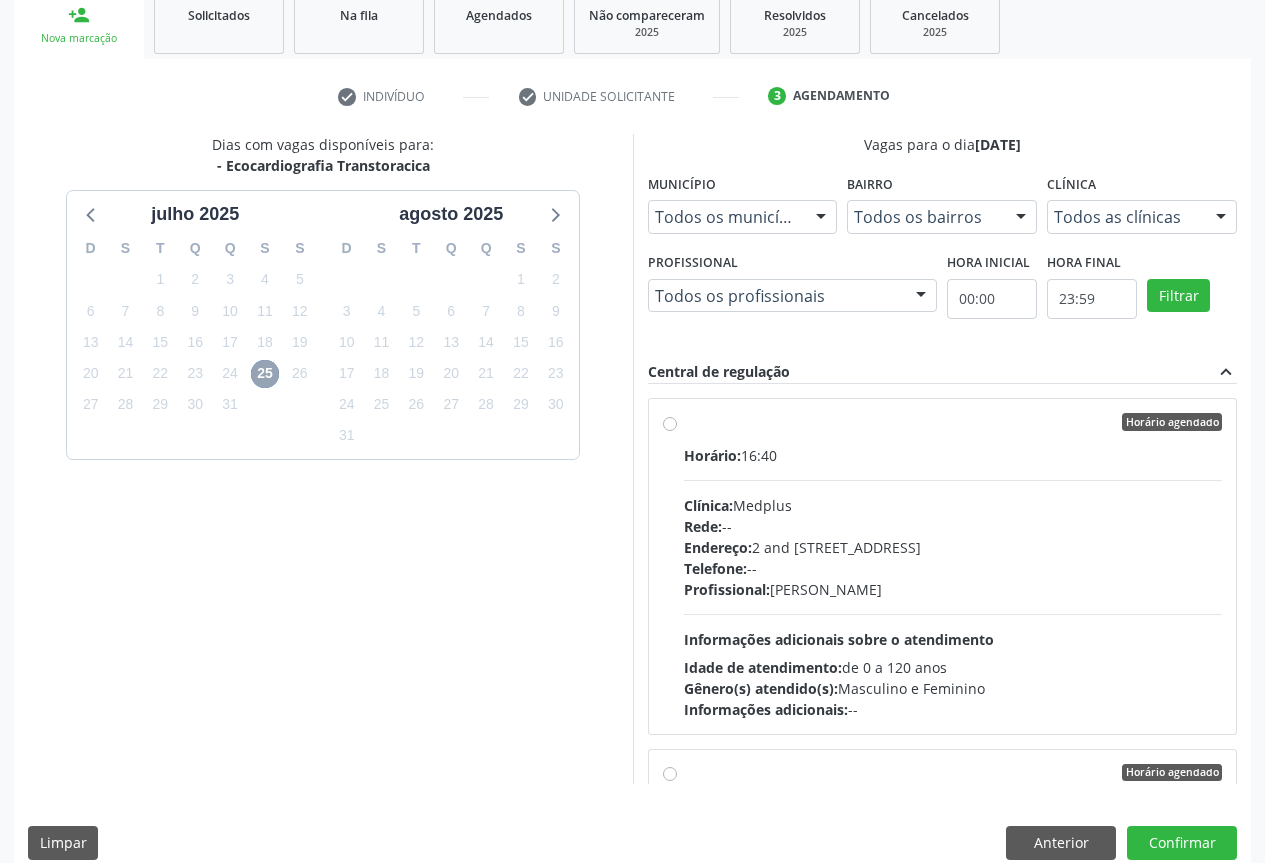 scroll, scrollTop: 332, scrollLeft: 0, axis: vertical 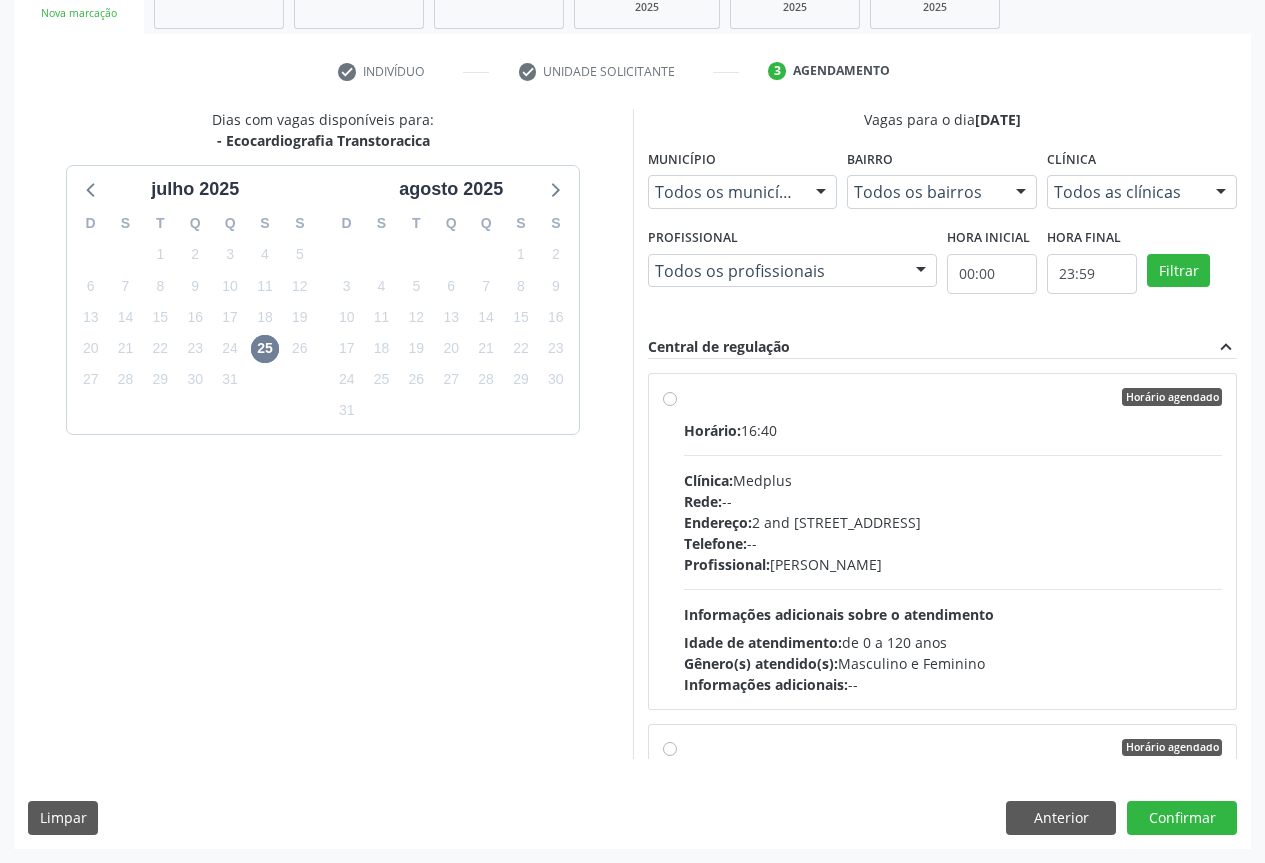 drag, startPoint x: 668, startPoint y: 396, endPoint x: 730, endPoint y: 495, distance: 116.81181 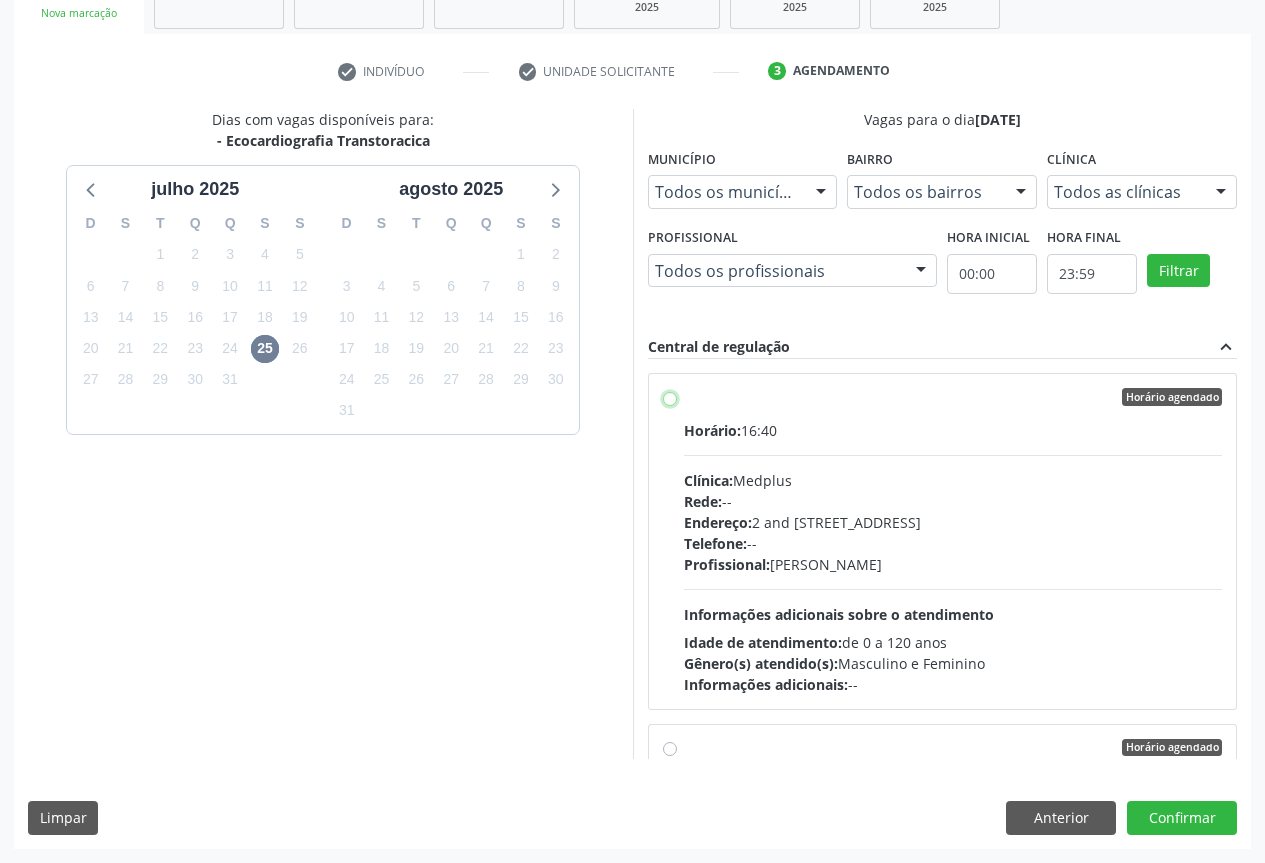 click on "Horário agendado
Horário:   16:40
Clínica:  Medplus
Rede:
--
Endereço:   2 and [STREET_ADDRESS]
Telefone:   --
Profissional:
[PERSON_NAME]
Informações adicionais sobre o atendimento
Idade de atendimento:
de 0 a 120 anos
Gênero(s) atendido(s):
Masculino e Feminino
Informações adicionais:
--" at bounding box center [670, 397] 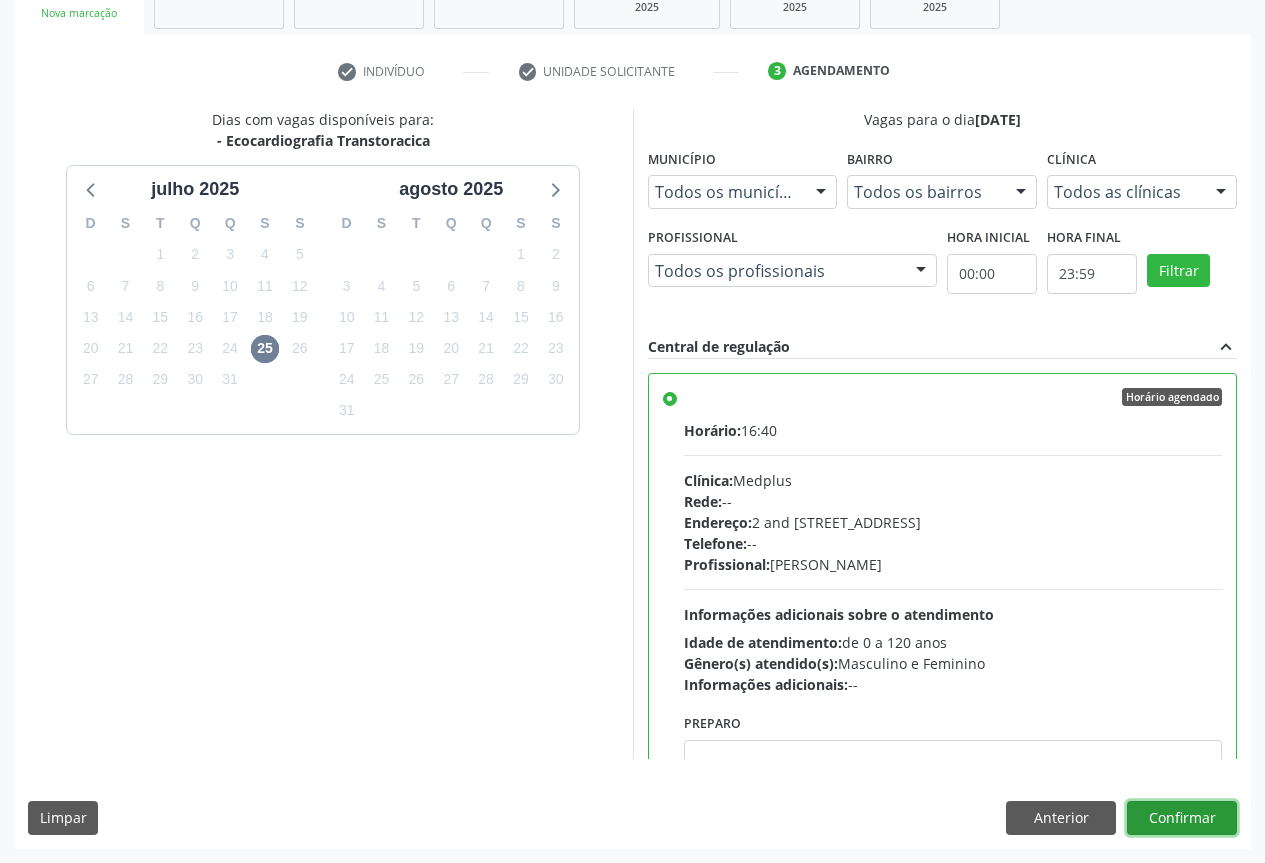 click on "Confirmar" at bounding box center [1182, 818] 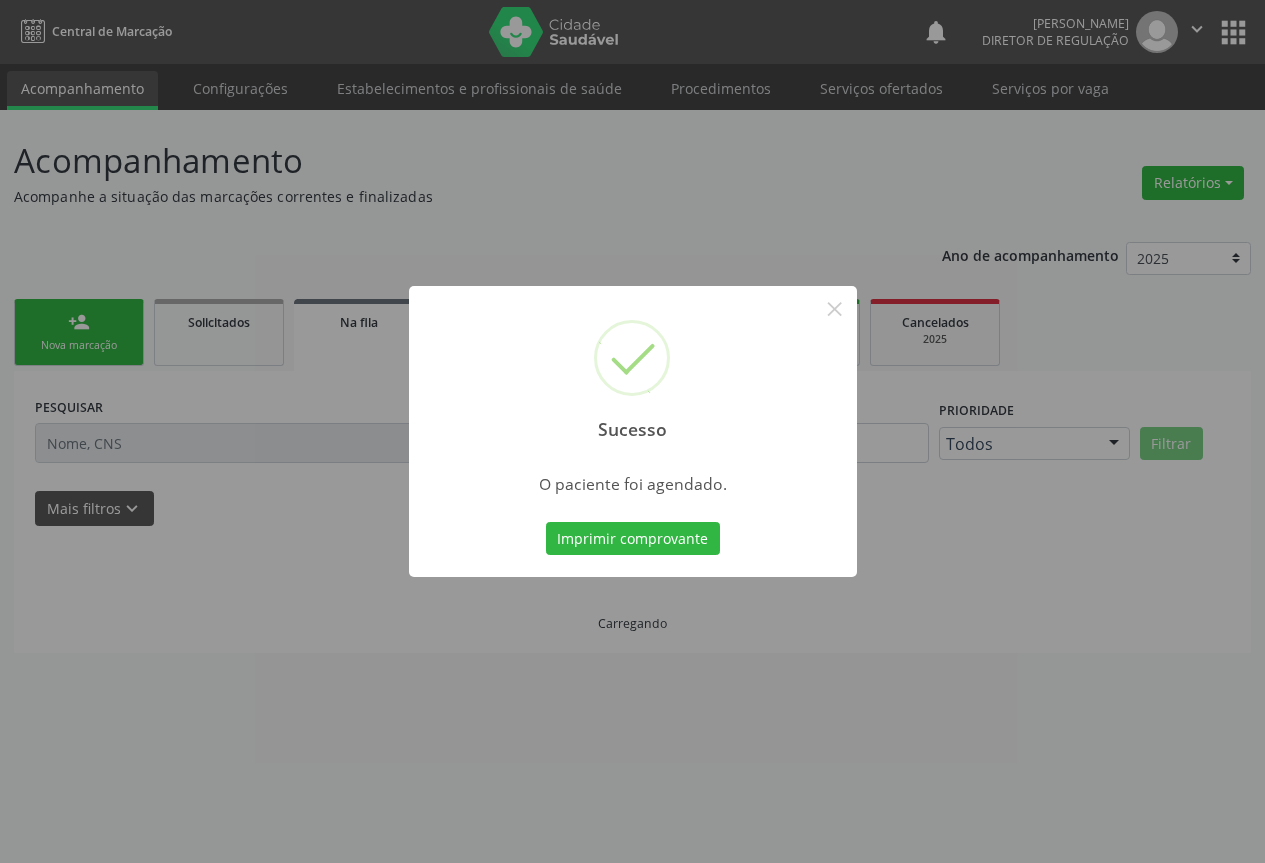 scroll, scrollTop: 0, scrollLeft: 0, axis: both 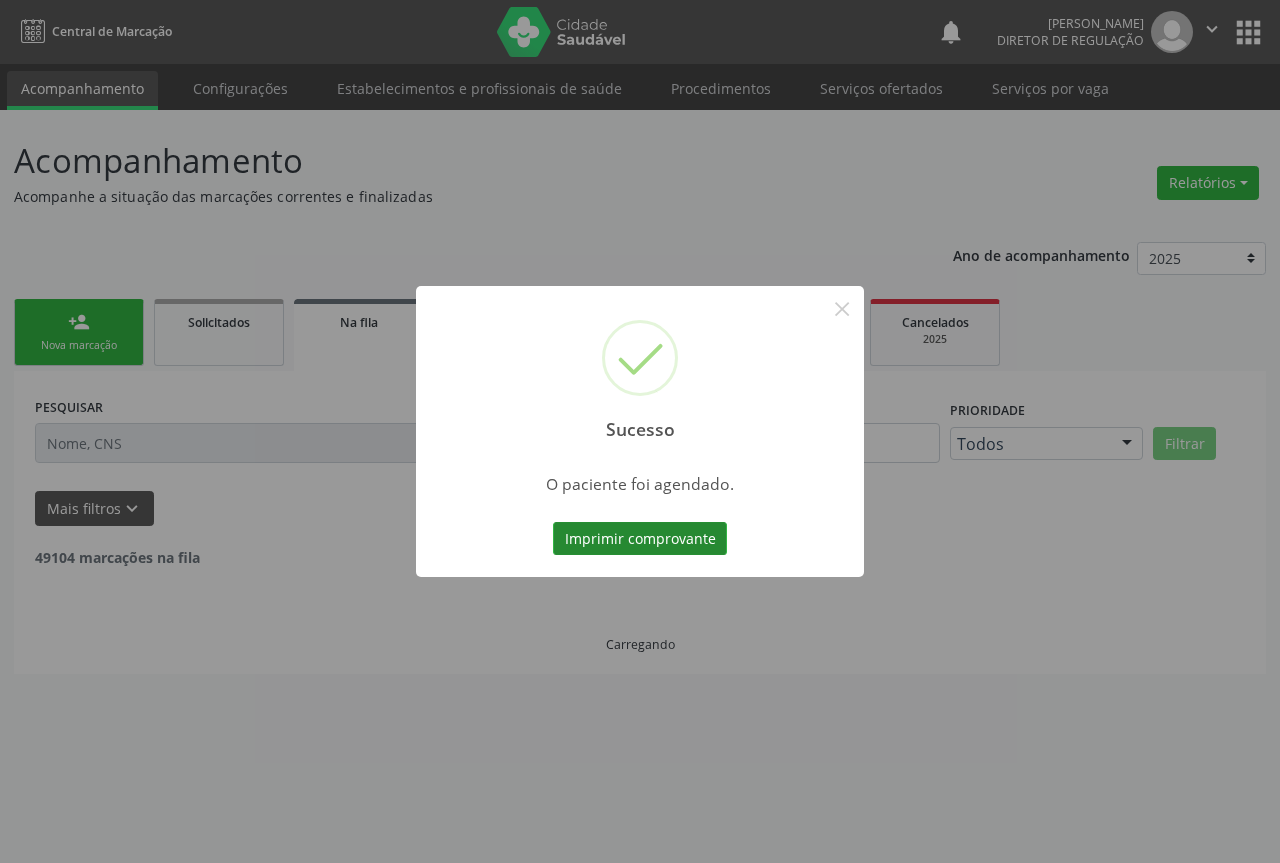 click on "Imprimir comprovante" at bounding box center [640, 539] 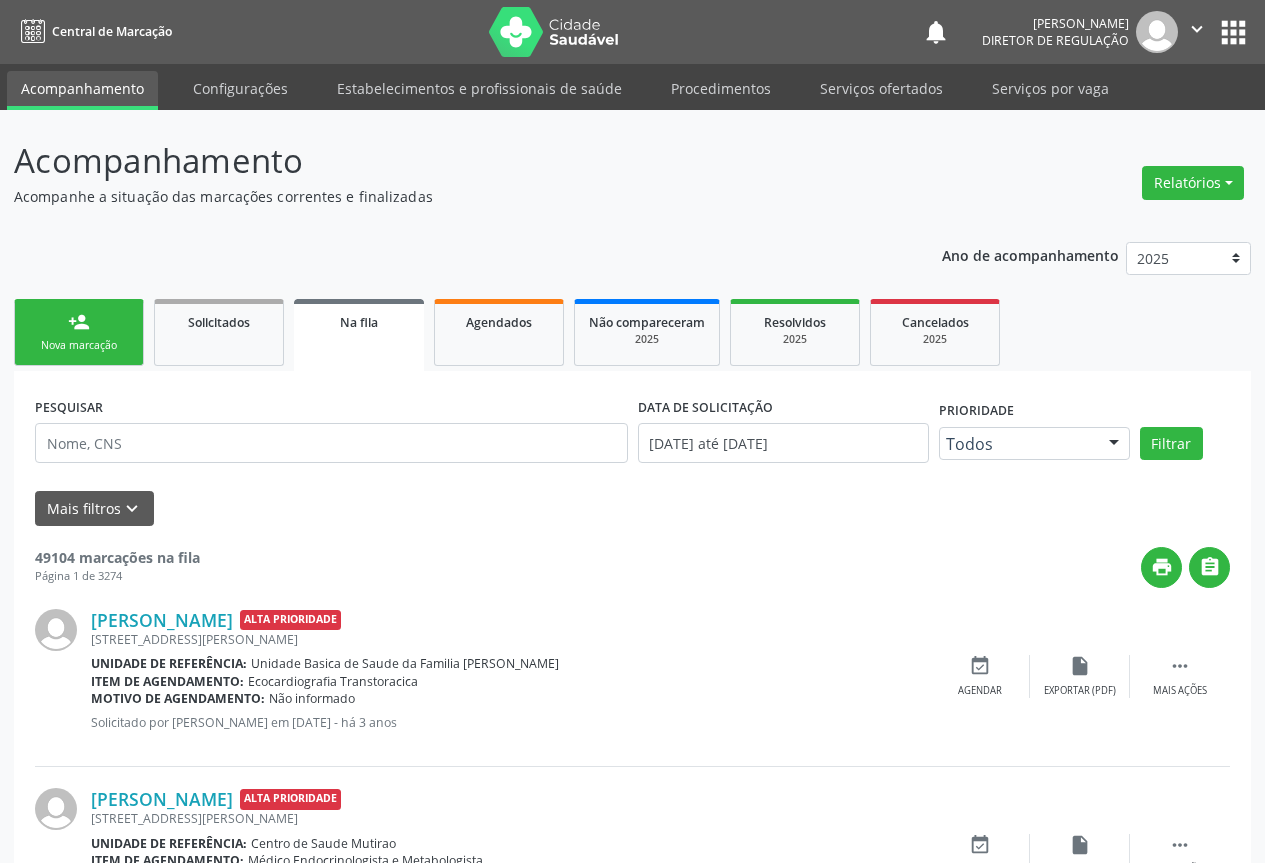click on "person_add" at bounding box center (79, 322) 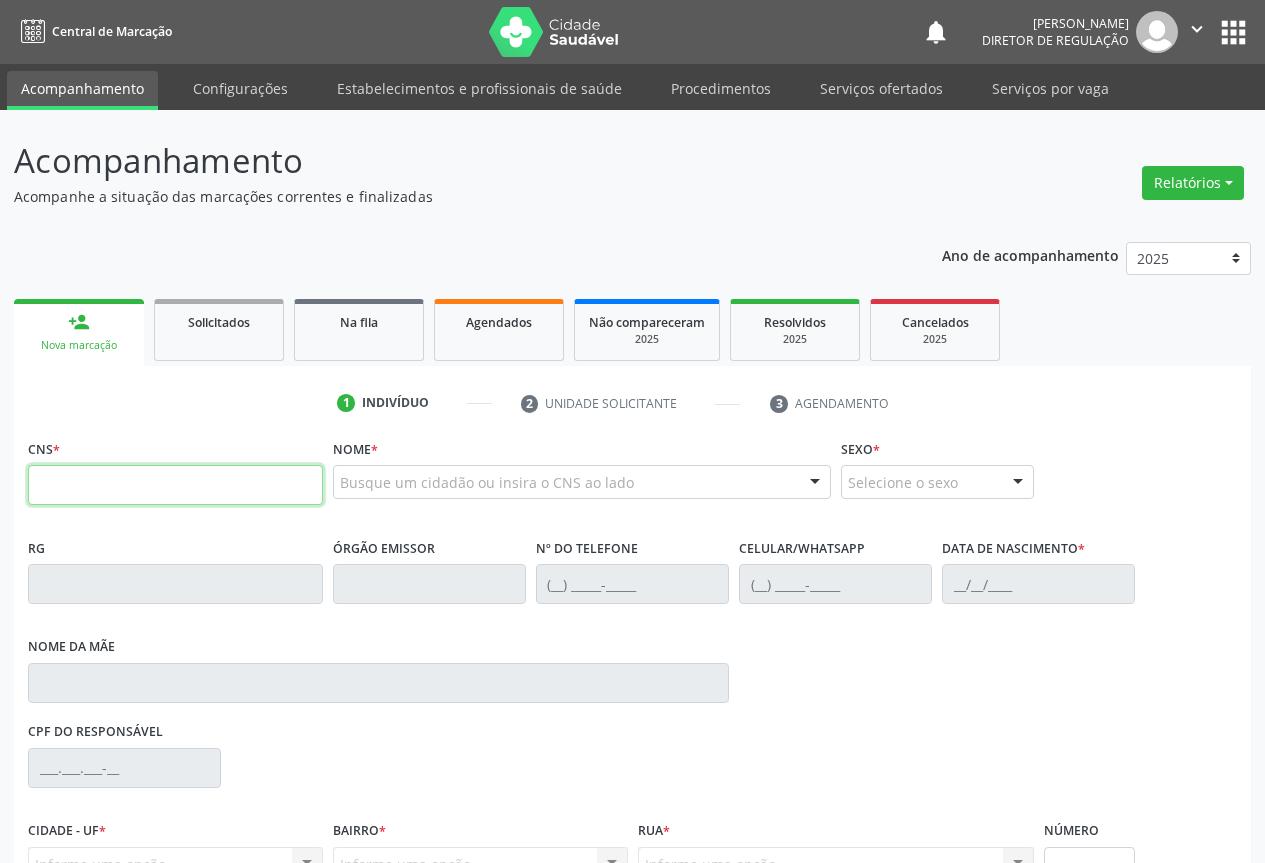 click at bounding box center (175, 485) 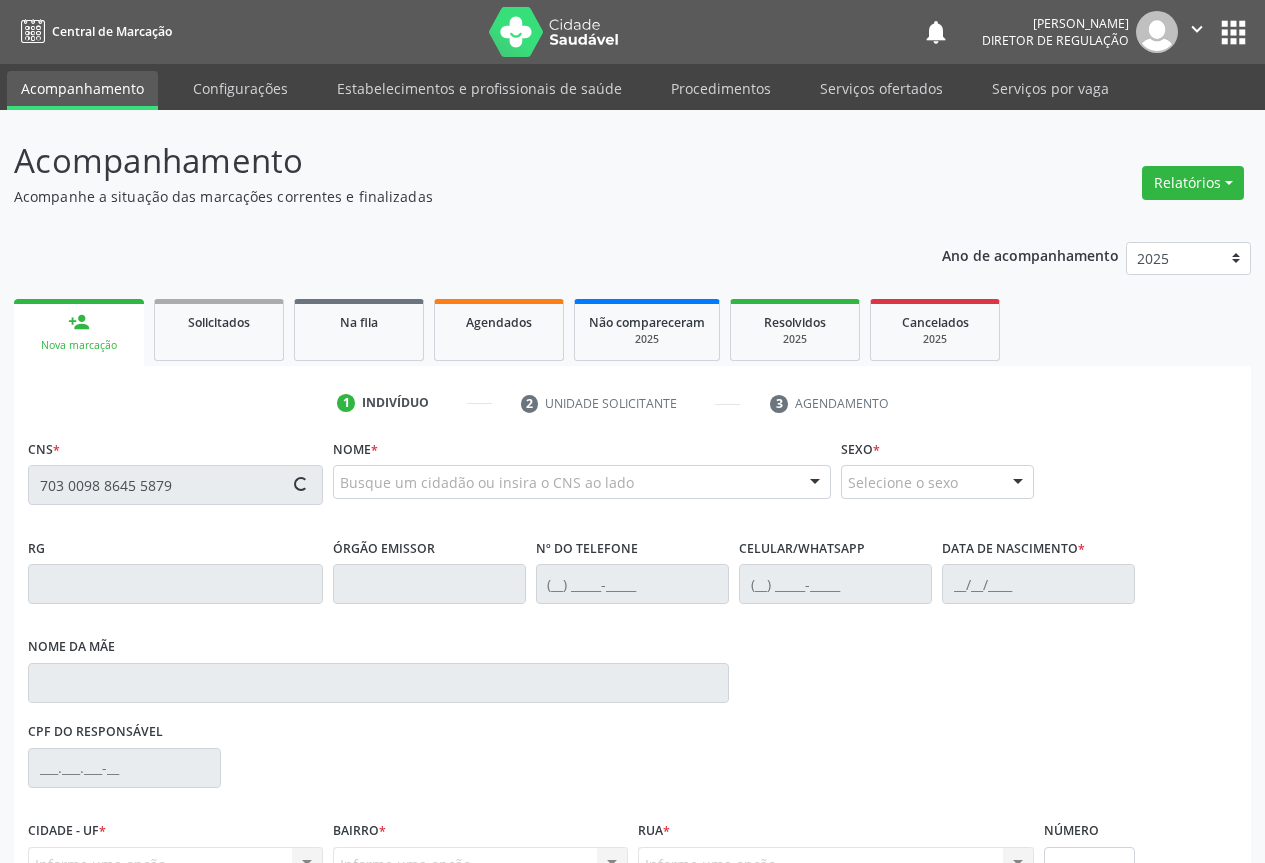 type on "703 0098 8645 5879" 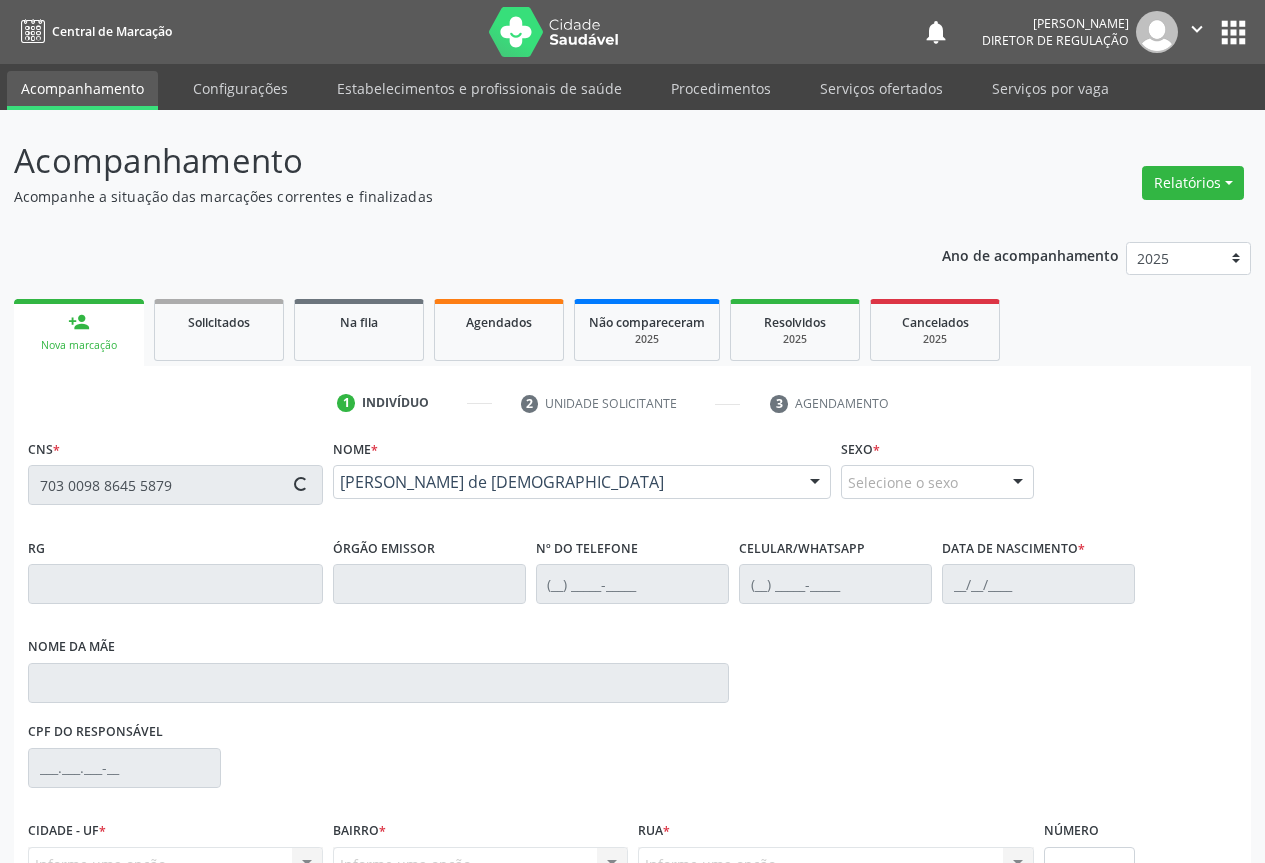 type on "0466585055" 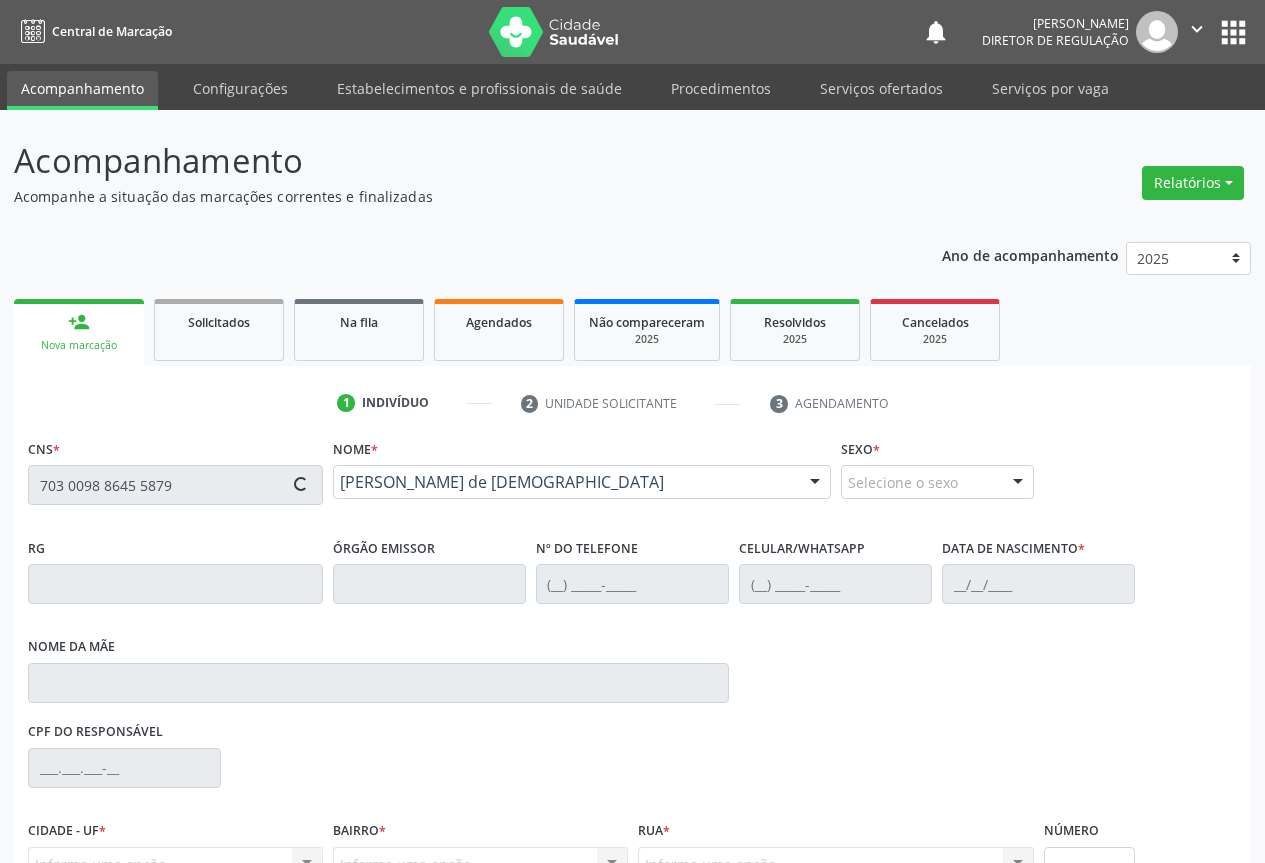 type on "SP" 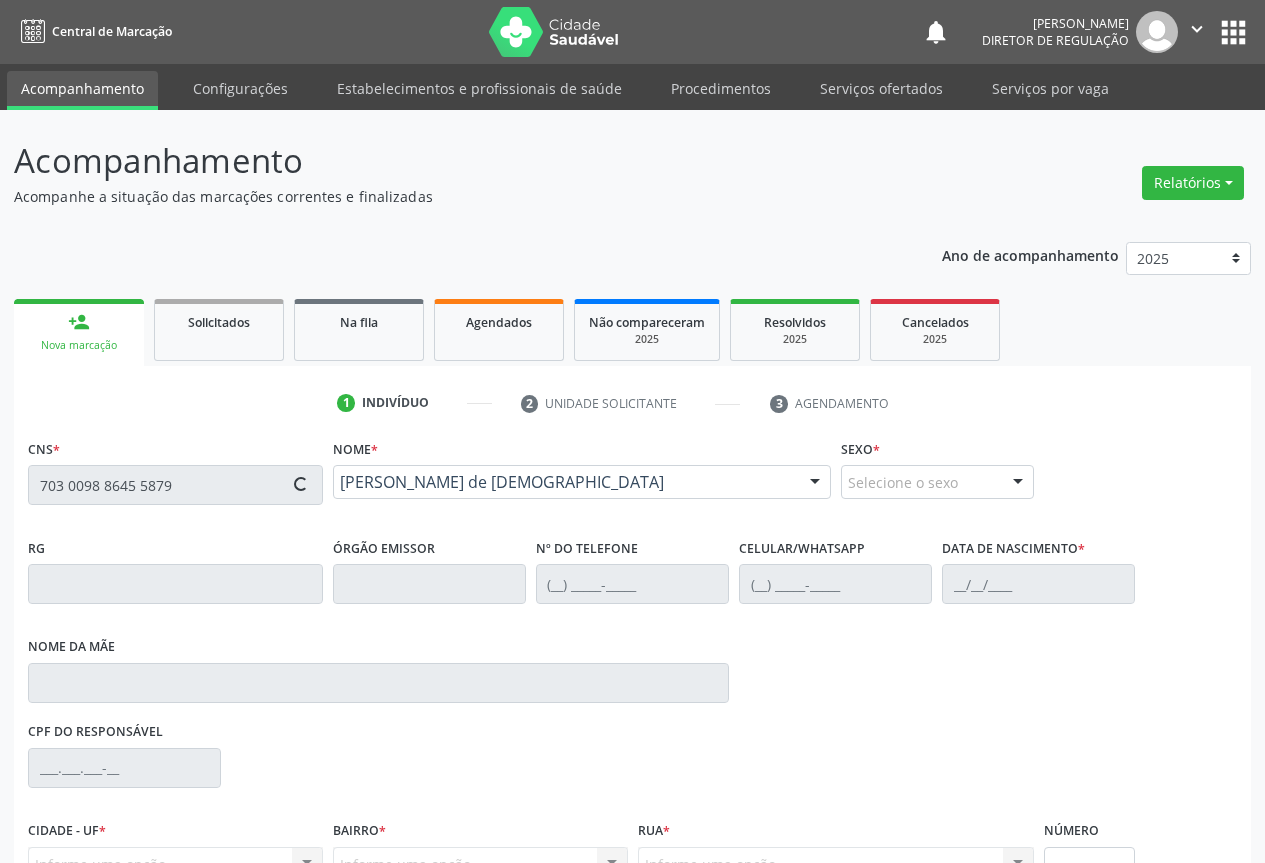 type on "(74) 9124-1315" 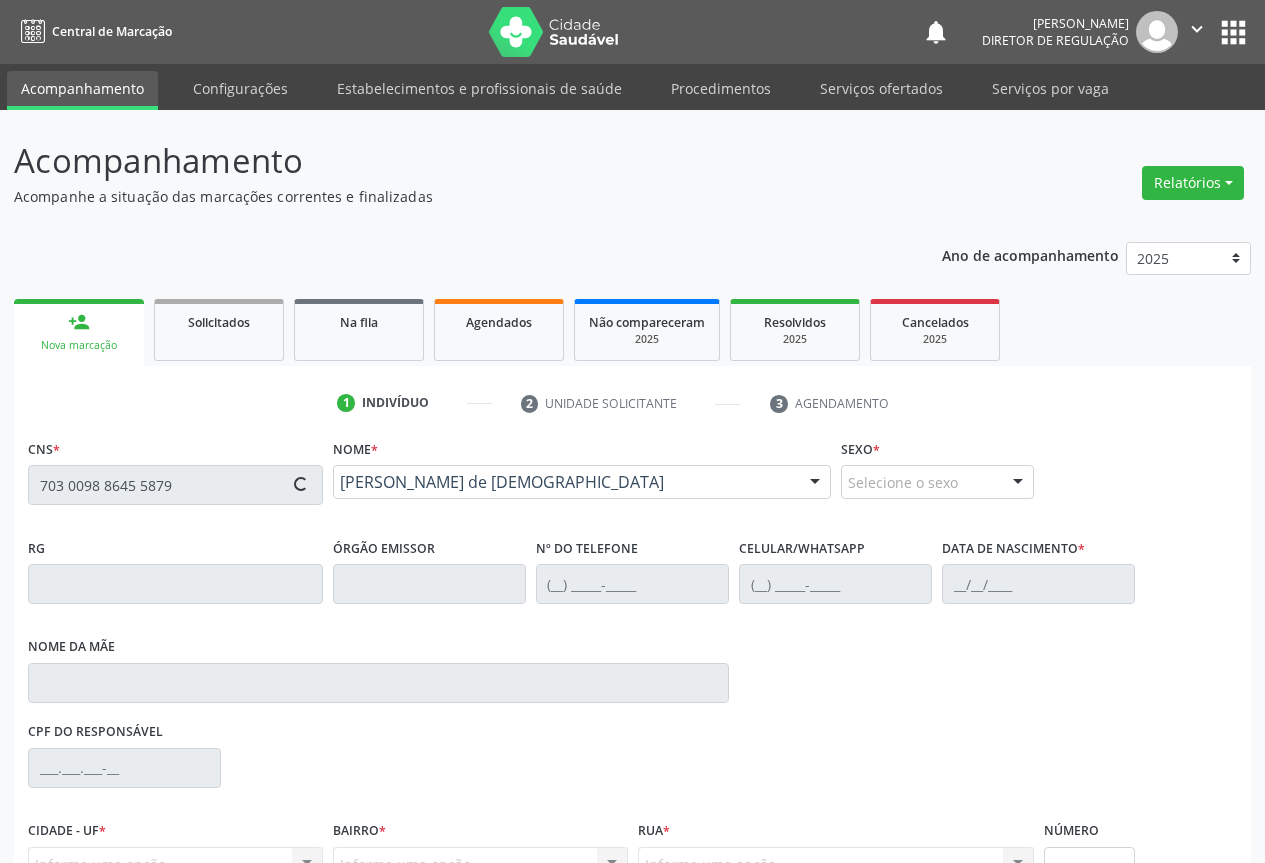 type on "31/01/1966" 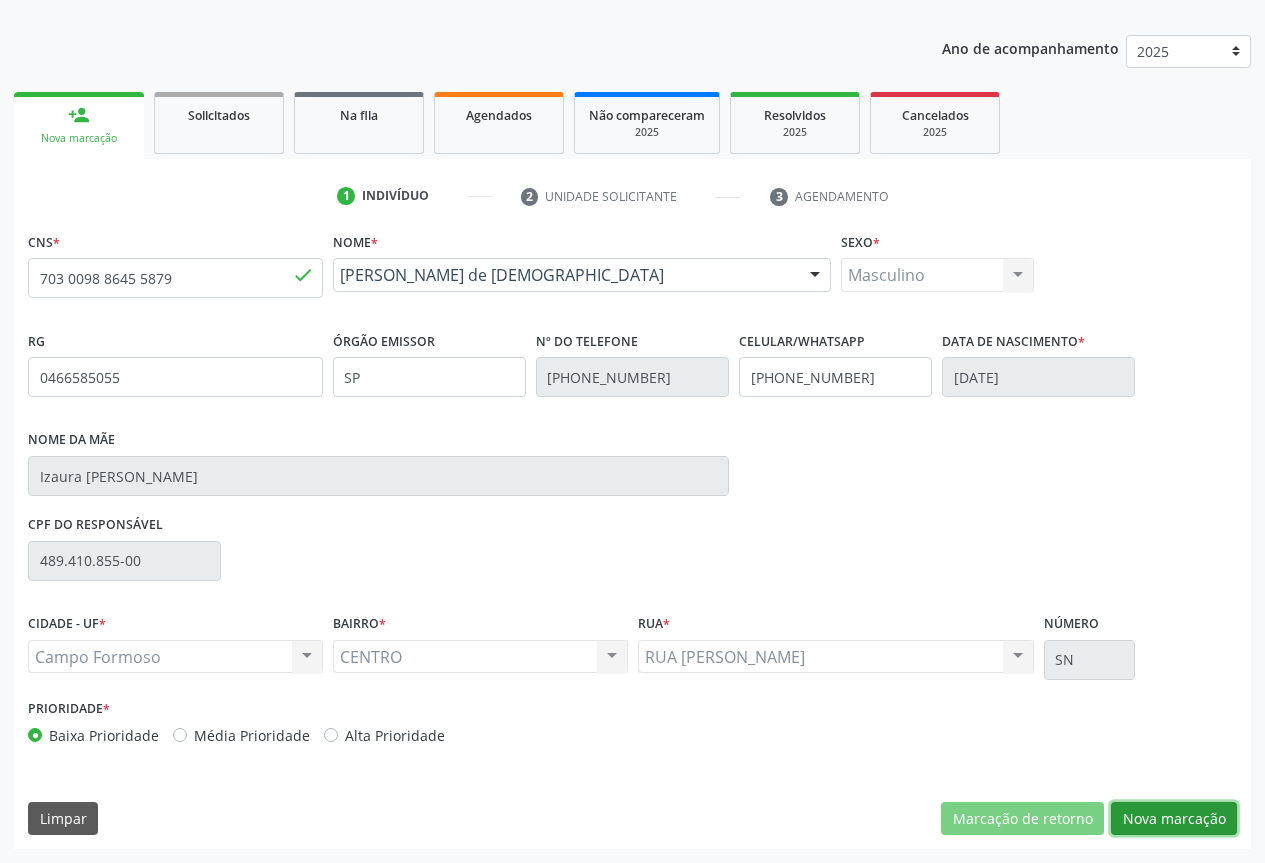 drag, startPoint x: 1220, startPoint y: 822, endPoint x: 959, endPoint y: 771, distance: 265.9361 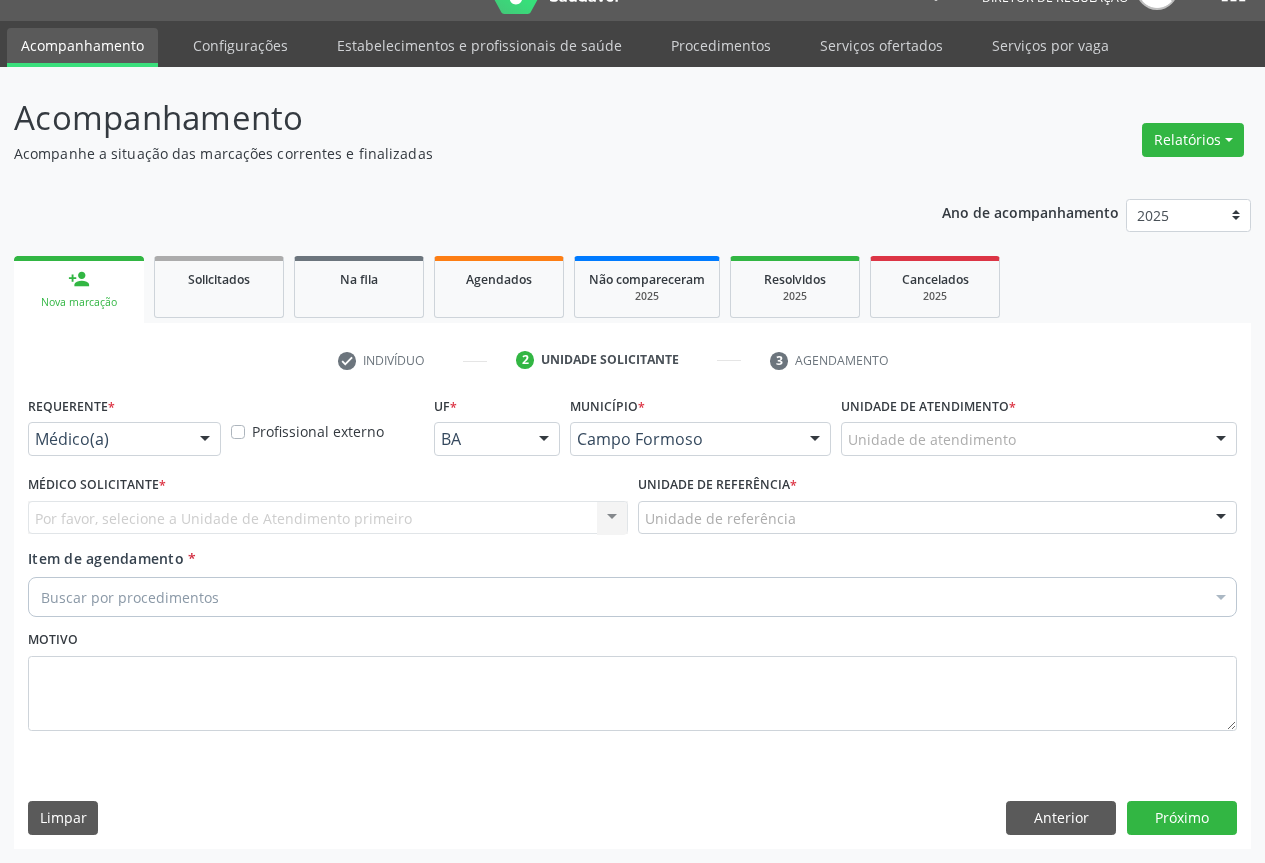scroll, scrollTop: 43, scrollLeft: 0, axis: vertical 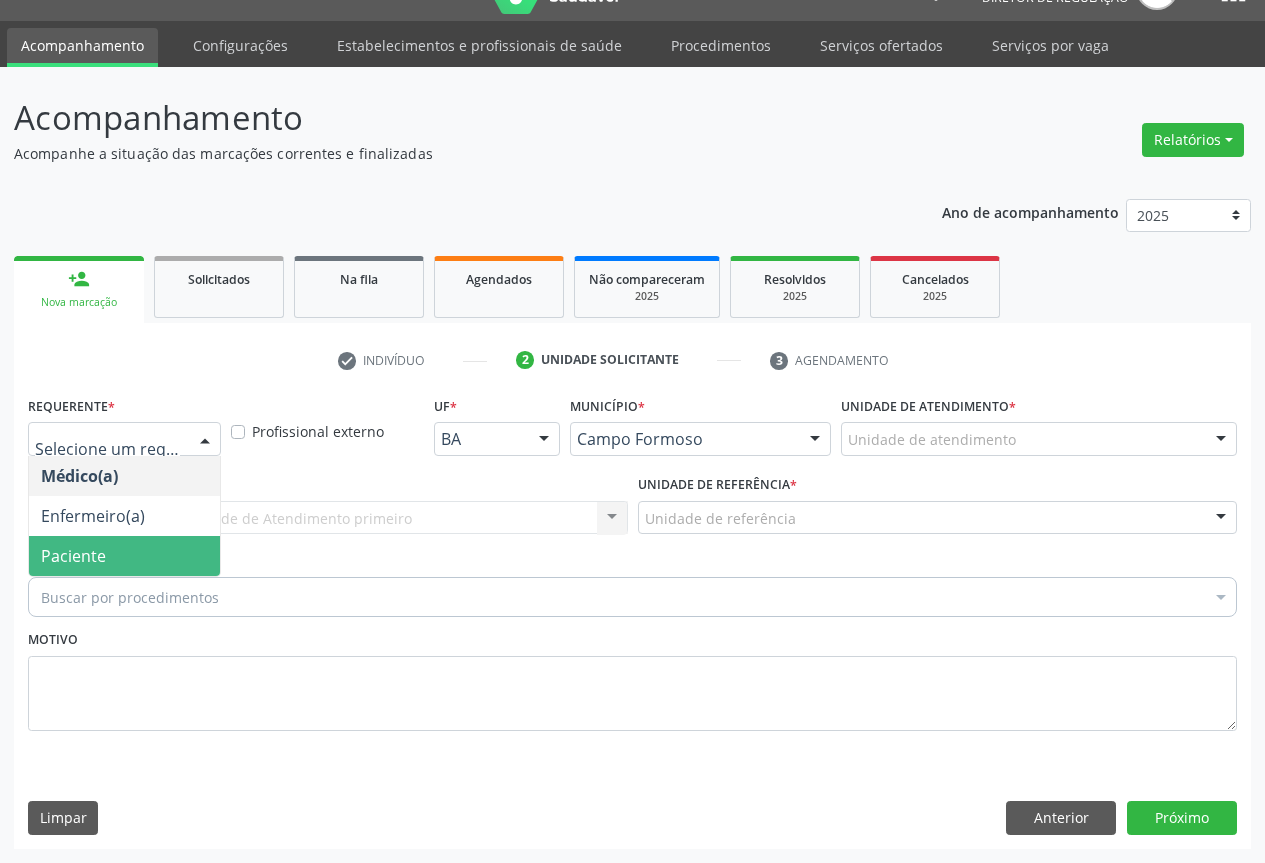 click on "Paciente" at bounding box center (124, 556) 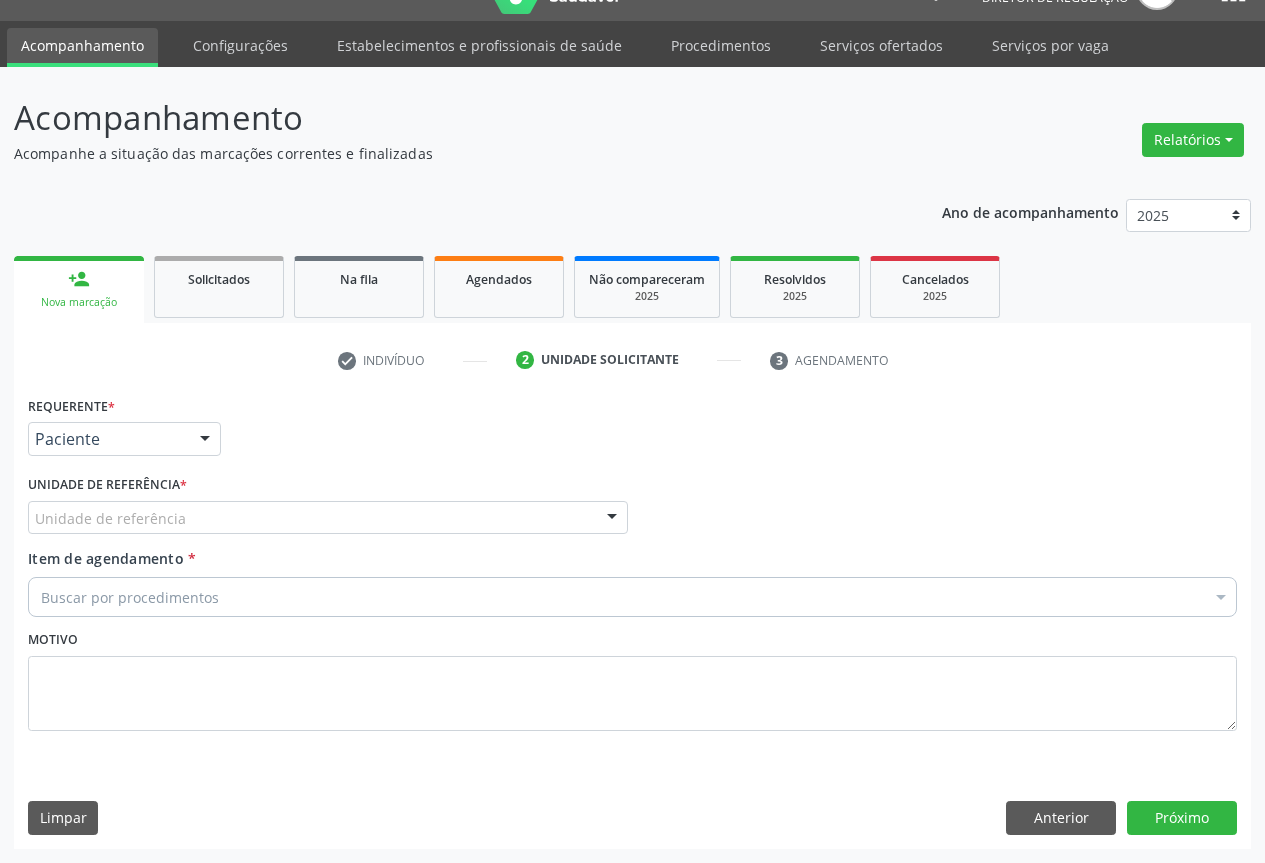 drag, startPoint x: 139, startPoint y: 527, endPoint x: 145, endPoint y: 541, distance: 15.231546 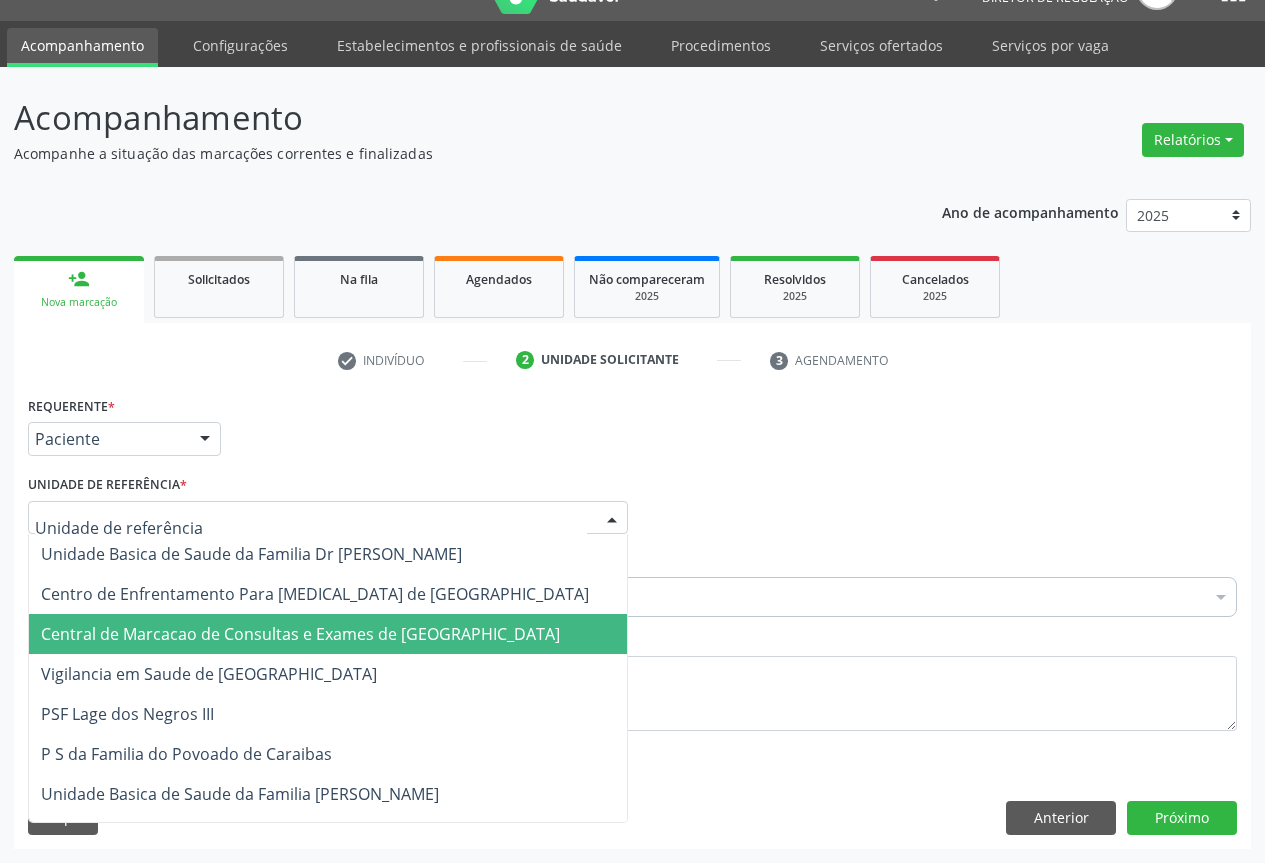 click on "Central de Marcacao de Consultas e Exames de [GEOGRAPHIC_DATA]" at bounding box center (300, 634) 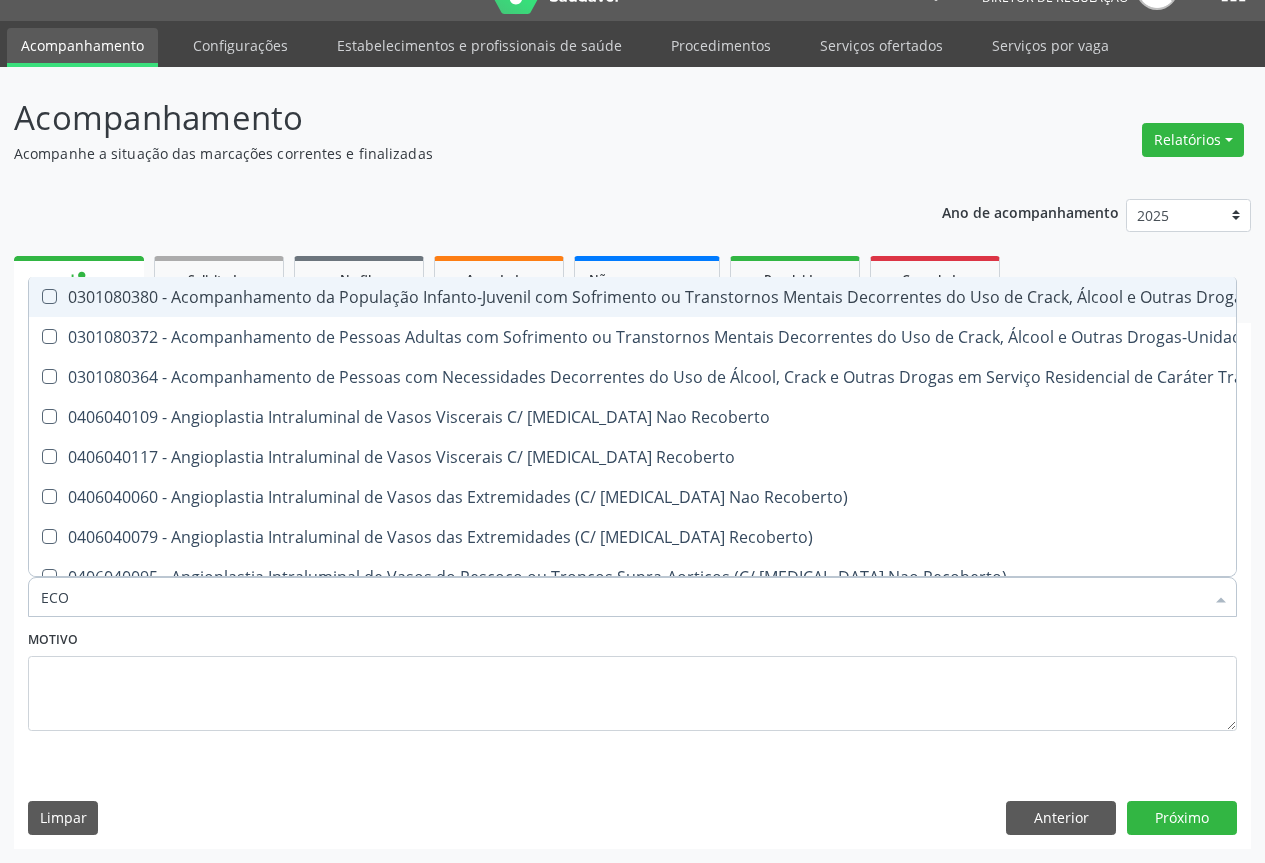 type on "ECOC" 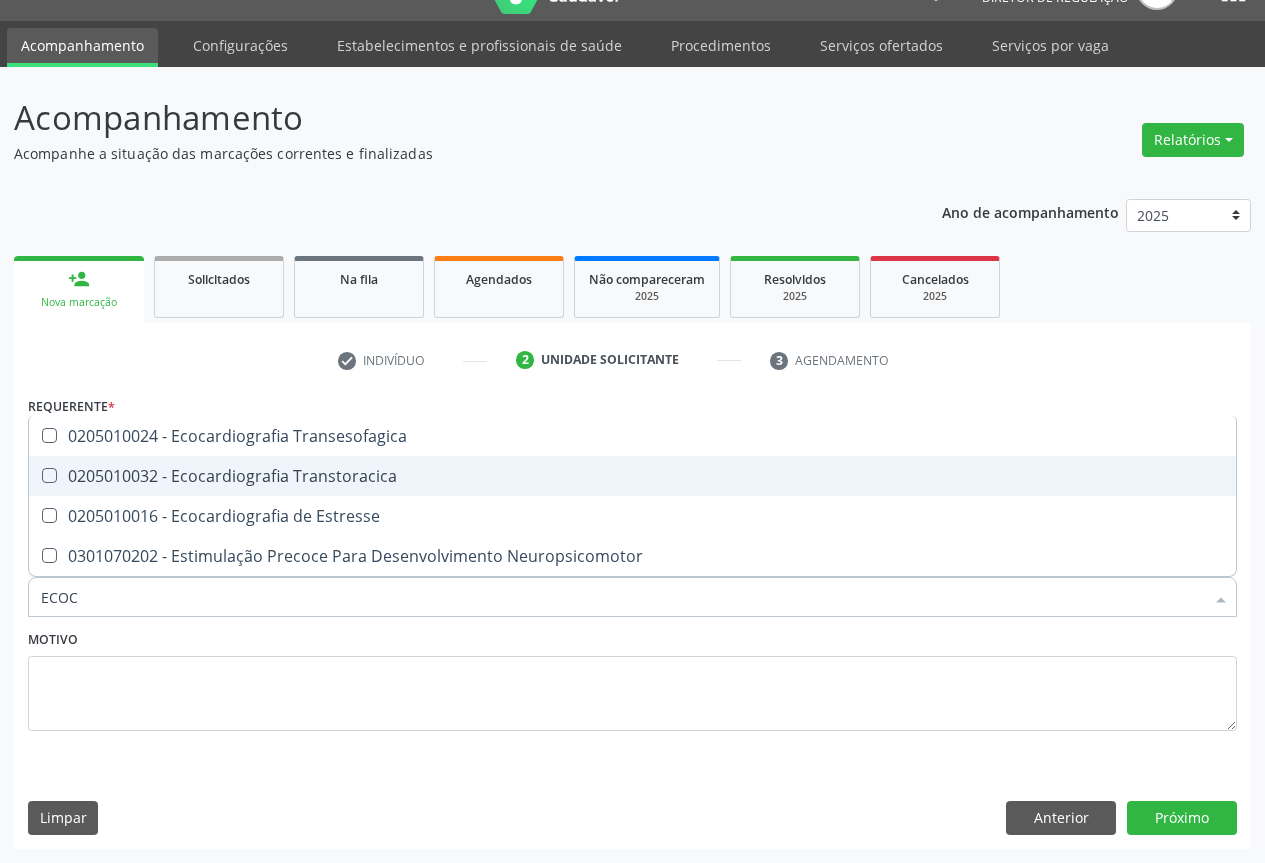click on "0205010032 - Ecocardiografia Transtoracica" at bounding box center [632, 476] 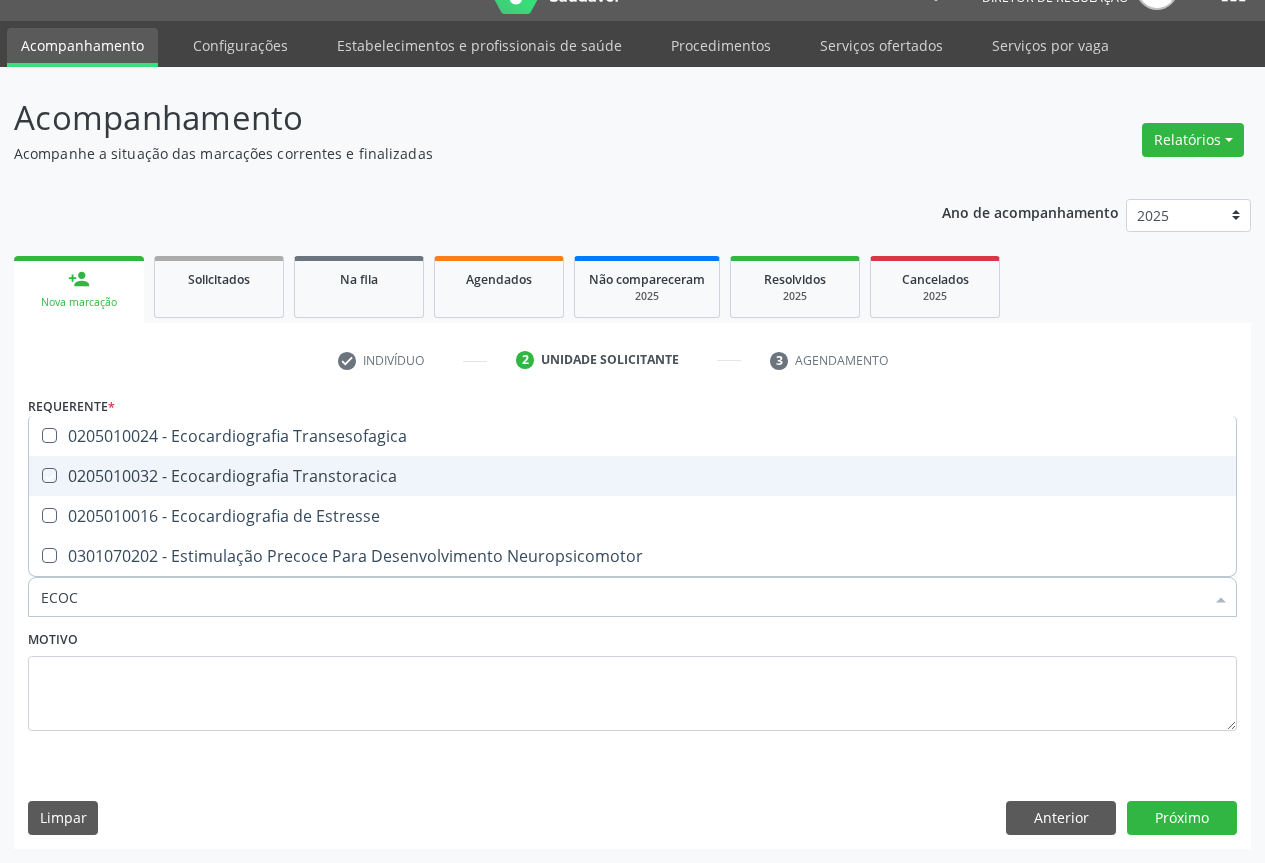 checkbox on "true" 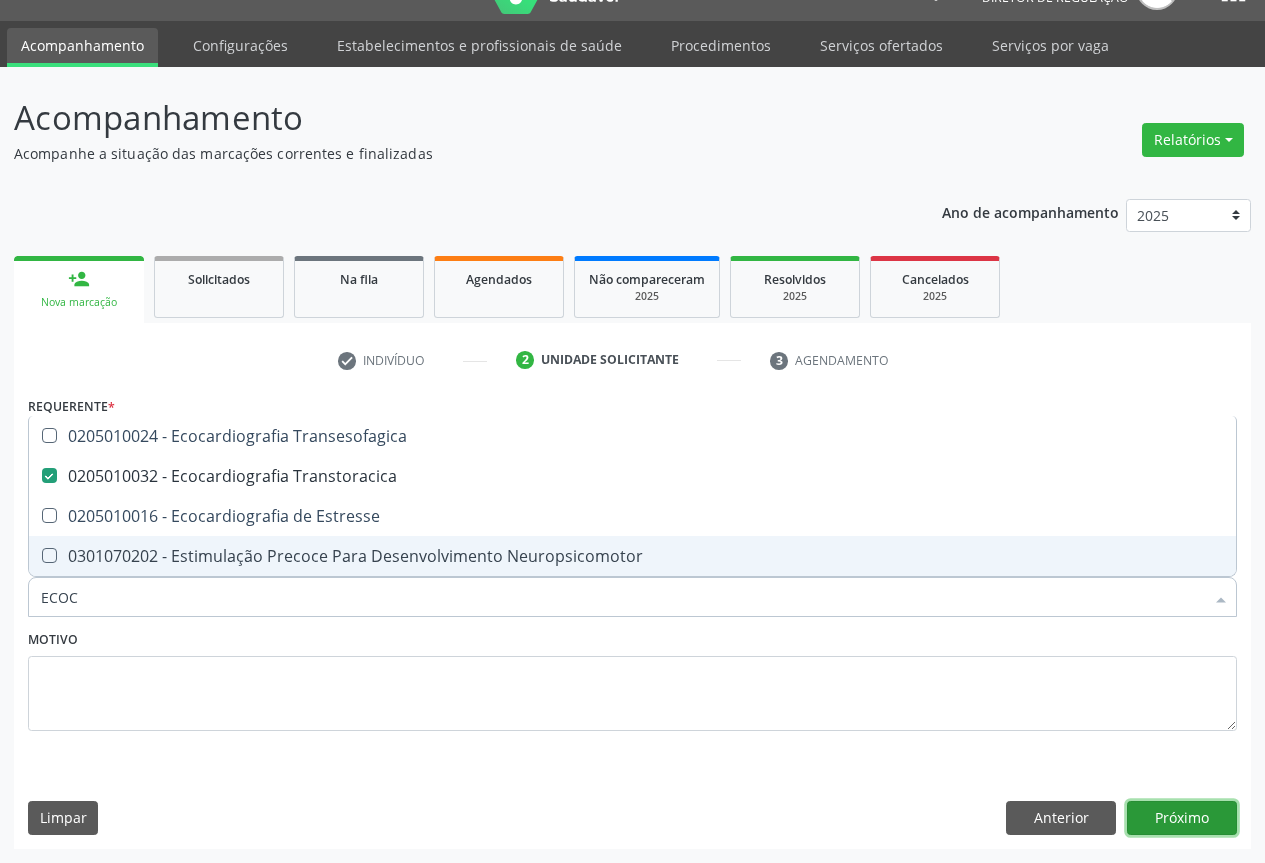 click on "Próximo" at bounding box center (1182, 818) 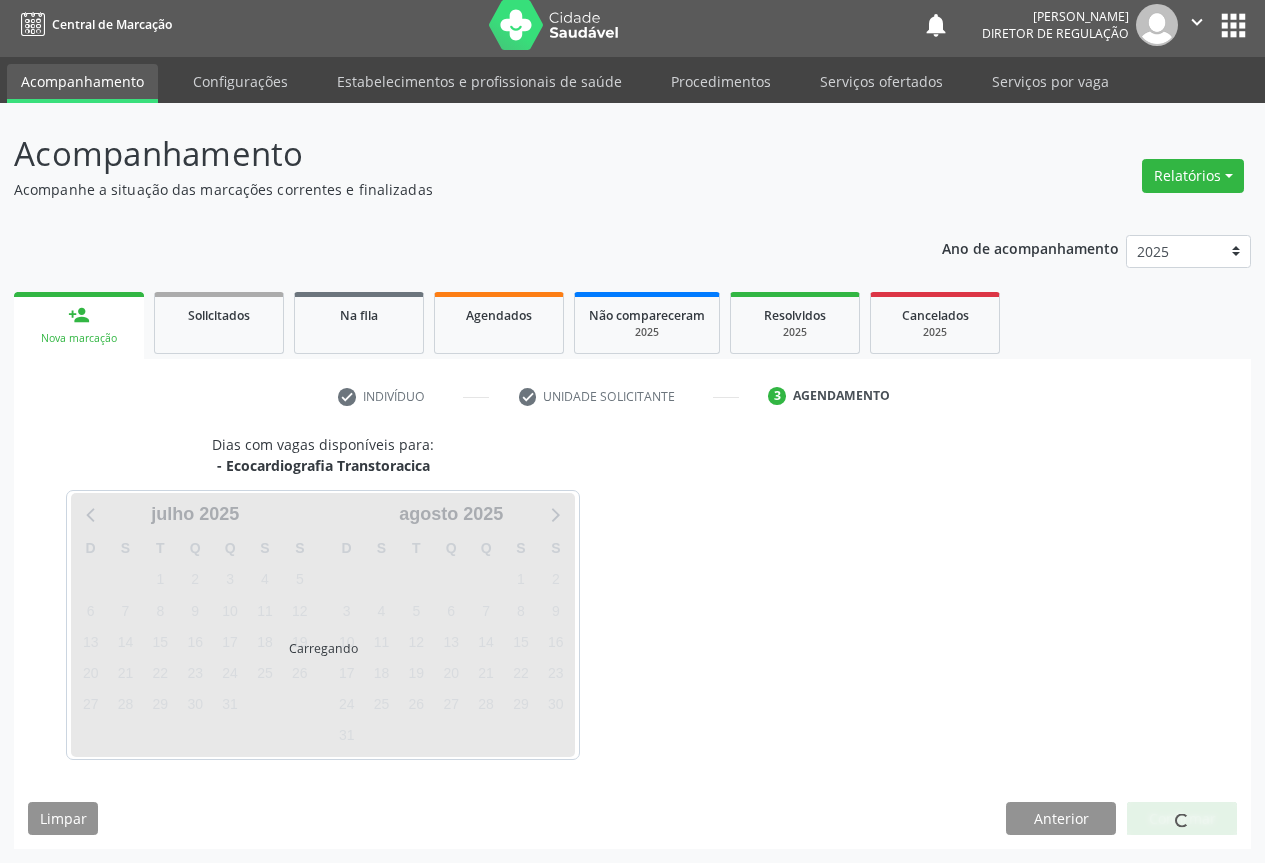 scroll, scrollTop: 7, scrollLeft: 0, axis: vertical 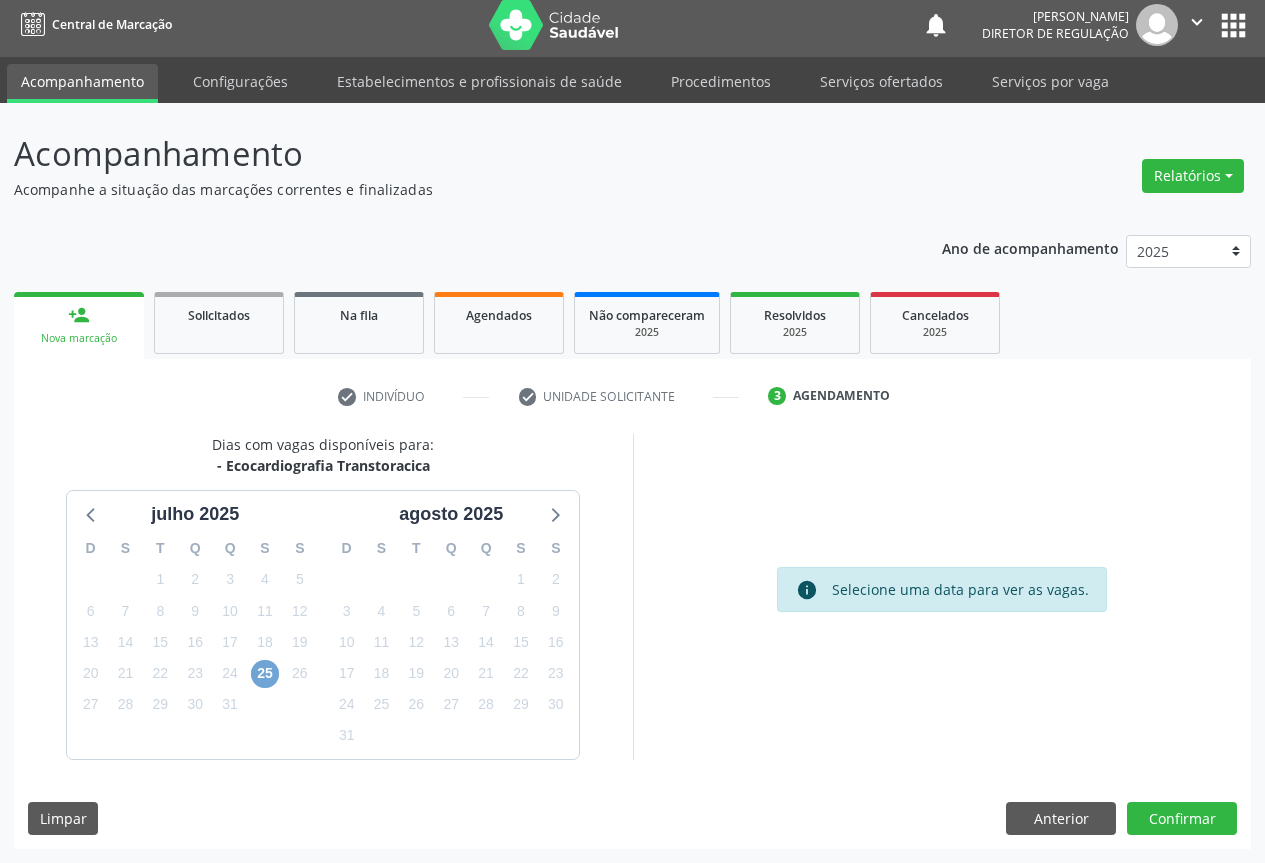 click on "25" at bounding box center [265, 674] 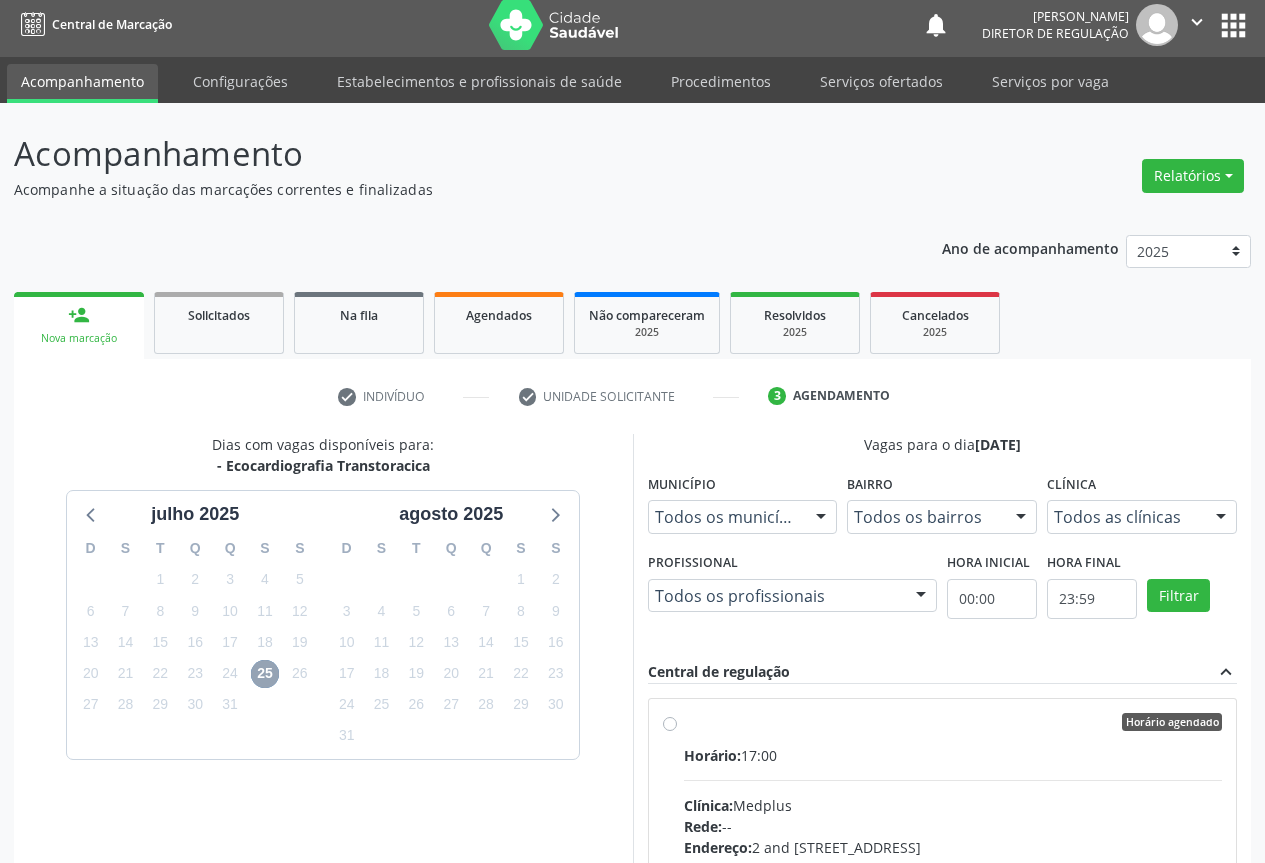scroll, scrollTop: 207, scrollLeft: 0, axis: vertical 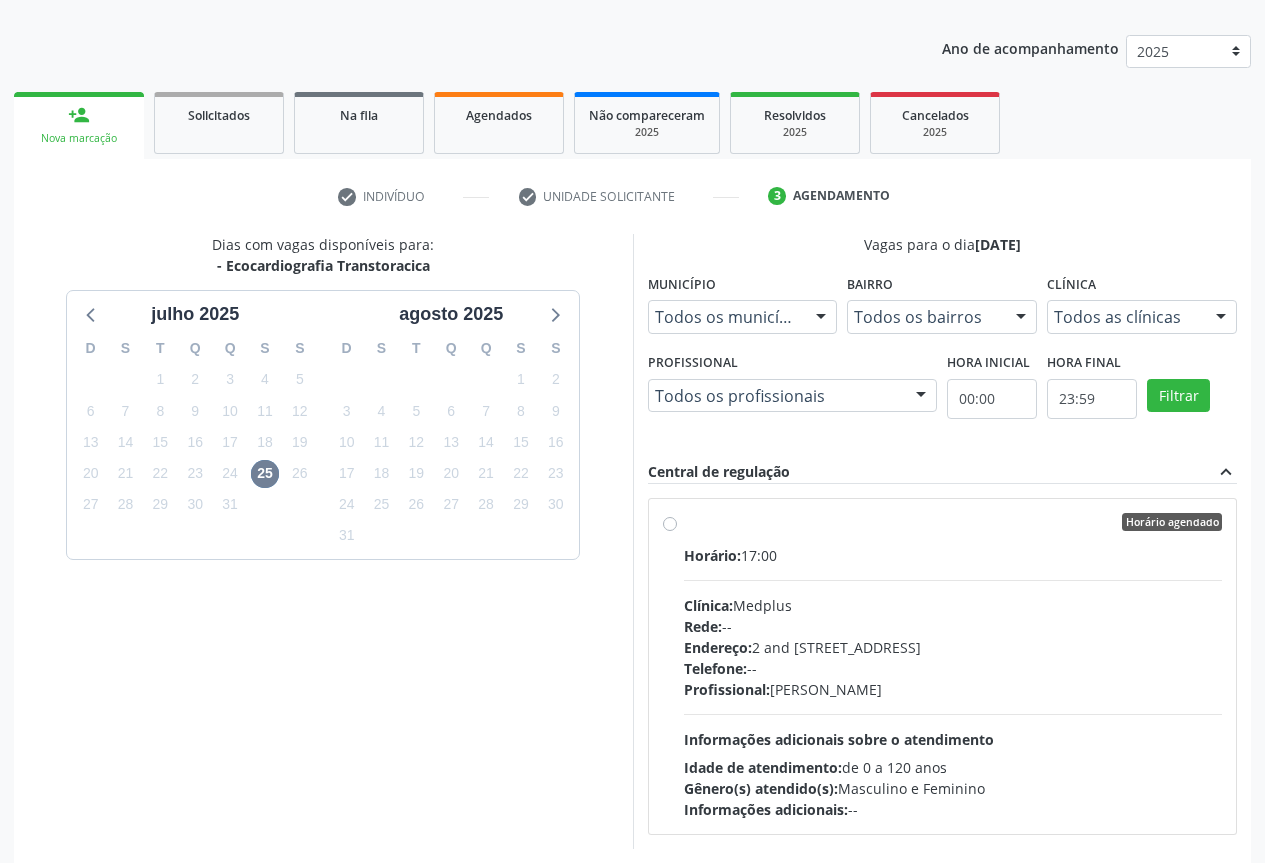 click on "Horário agendado
Horário:   17:00
Clínica:  Medplus
Rede:
--
Endereço:   2 and [STREET_ADDRESS]
Telefone:   --
Profissional:
[PERSON_NAME]
Informações adicionais sobre o atendimento
Idade de atendimento:
de 0 a 120 anos
Gênero(s) atendido(s):
Masculino e Feminino
Informações adicionais:
--" at bounding box center [953, 666] 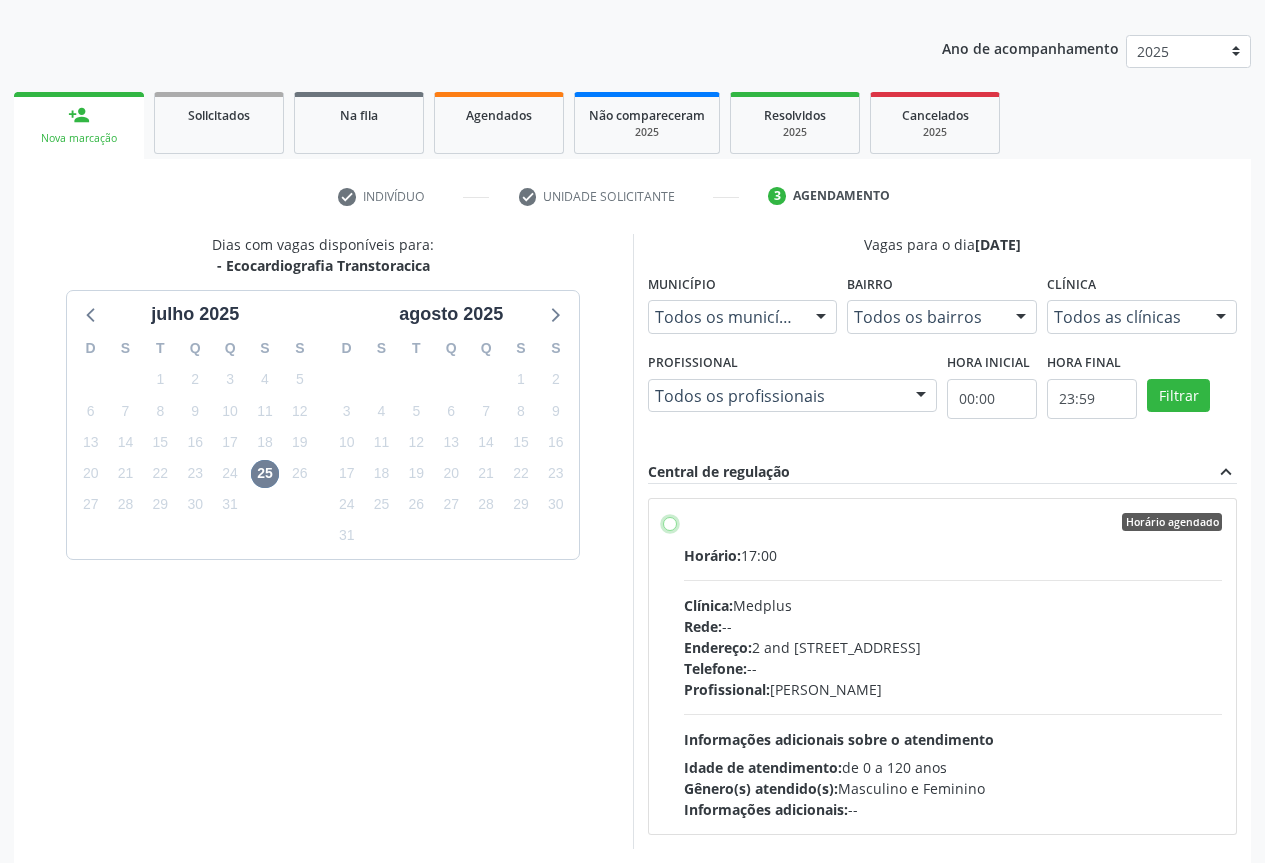 click on "Horário agendado
Horário:   17:00
Clínica:  Medplus
Rede:
--
Endereço:   2 and [STREET_ADDRESS]
Telefone:   --
Profissional:
[PERSON_NAME]
Informações adicionais sobre o atendimento
Idade de atendimento:
de 0 a 120 anos
Gênero(s) atendido(s):
Masculino e Feminino
Informações adicionais:
--" at bounding box center [670, 522] 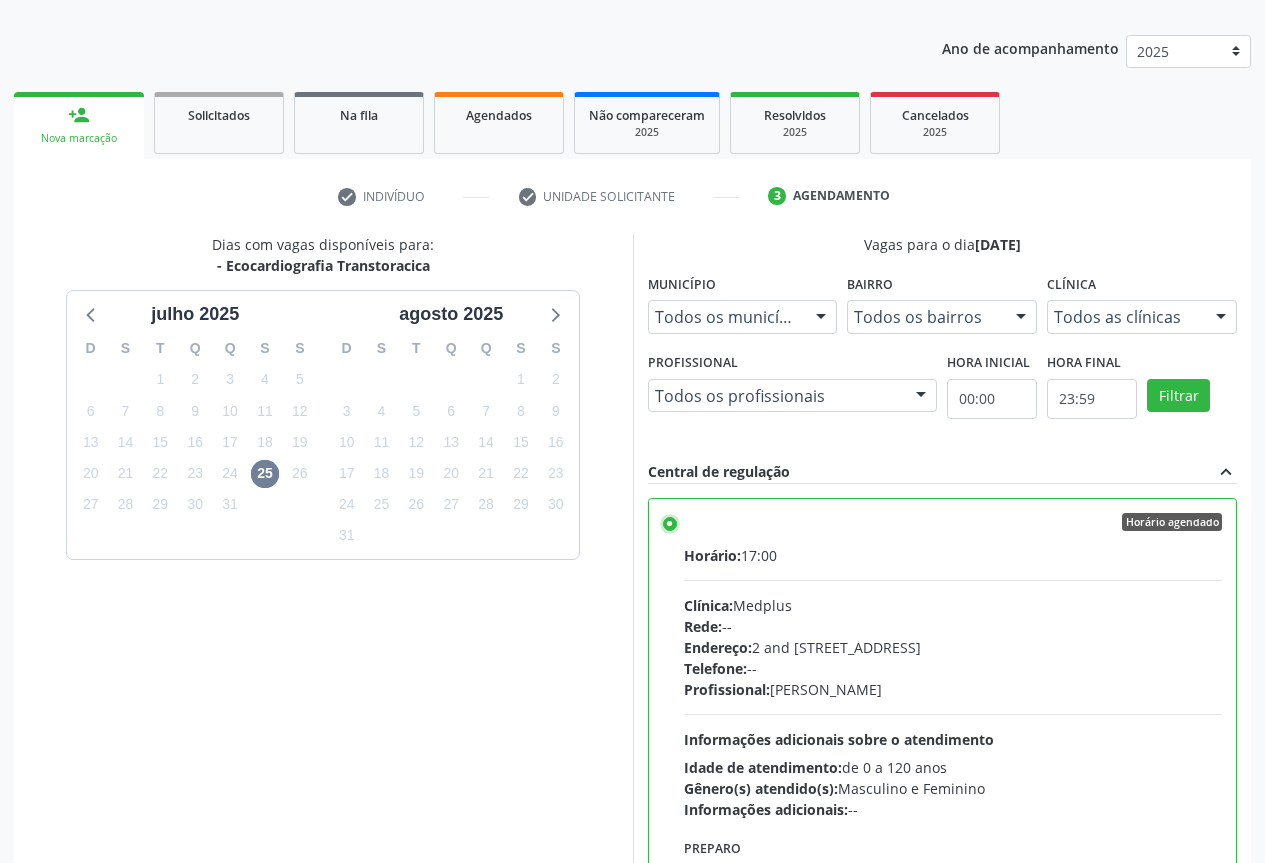 scroll, scrollTop: 99, scrollLeft: 0, axis: vertical 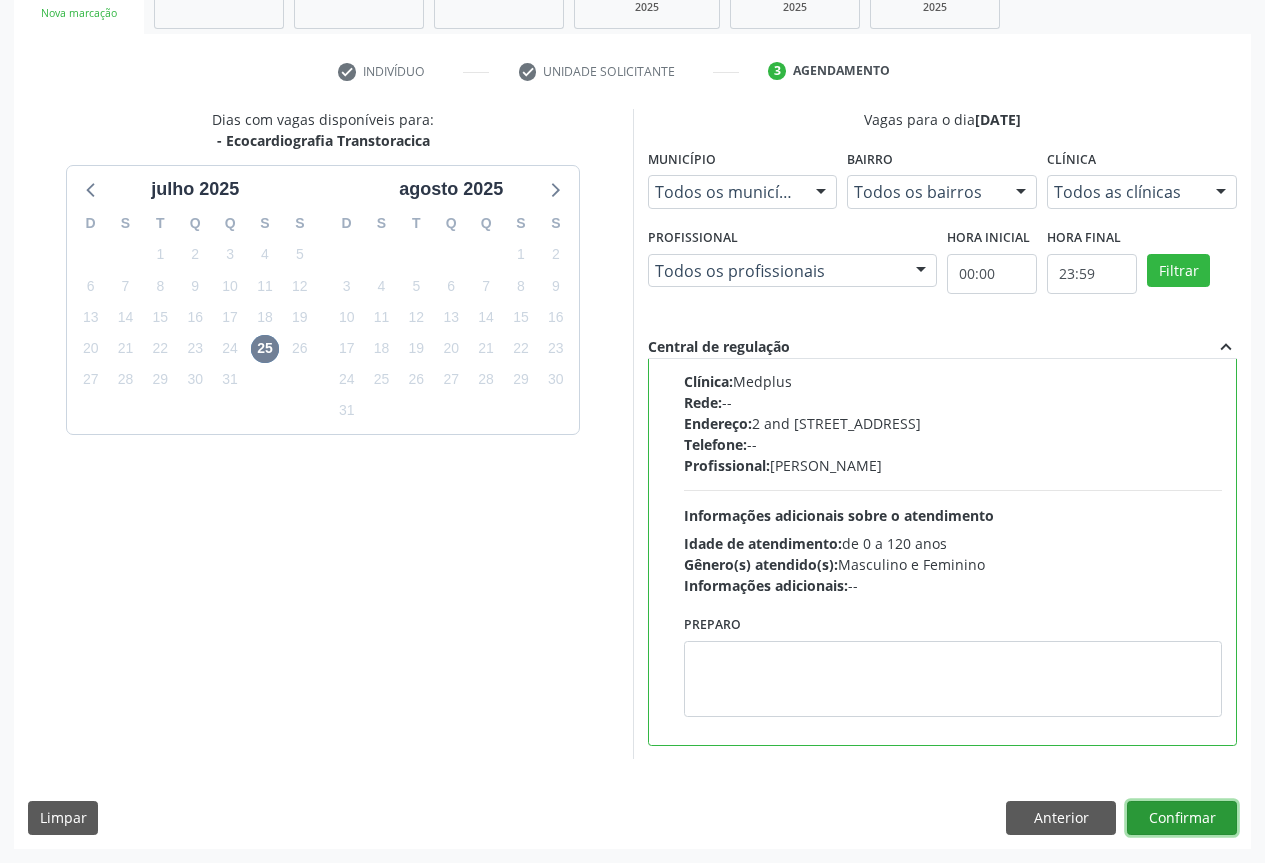 click on "Confirmar" at bounding box center [1182, 818] 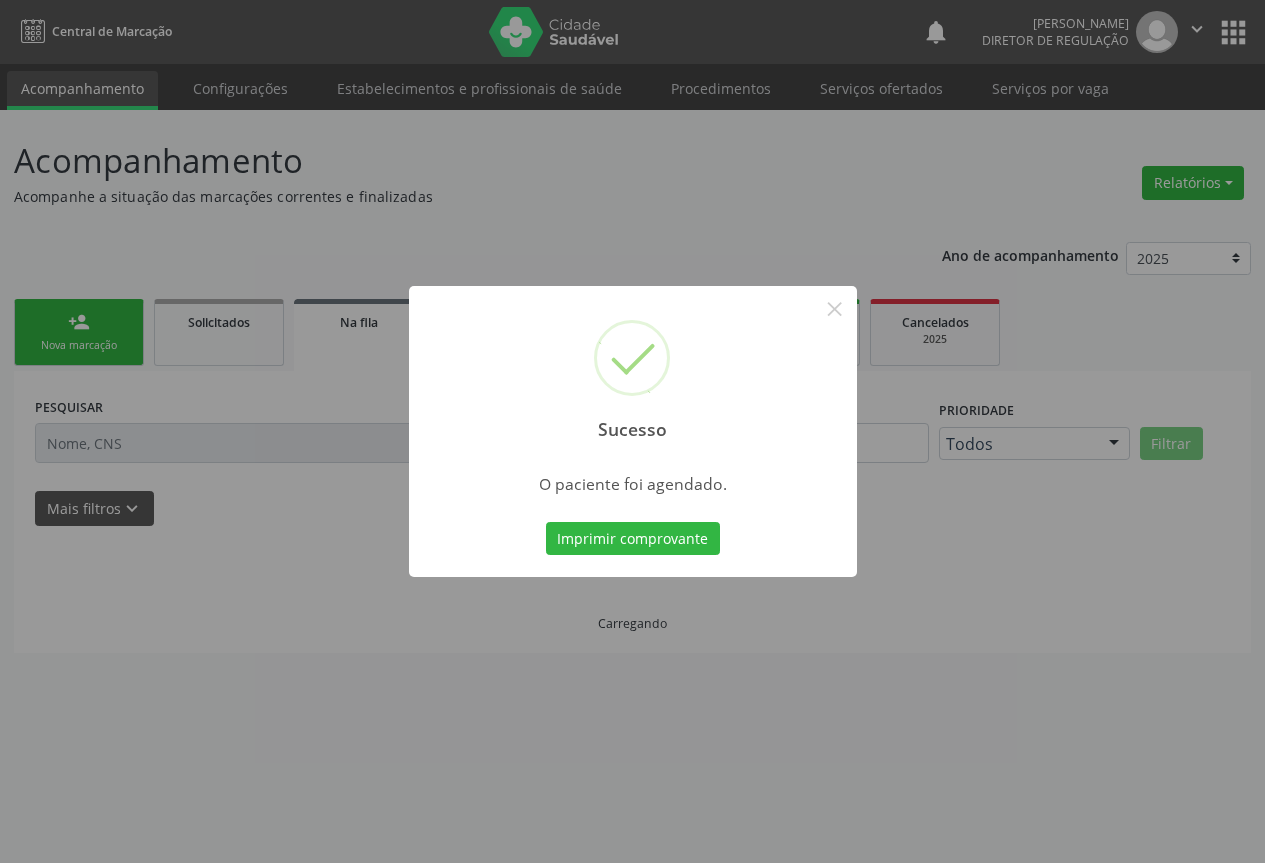scroll, scrollTop: 0, scrollLeft: 0, axis: both 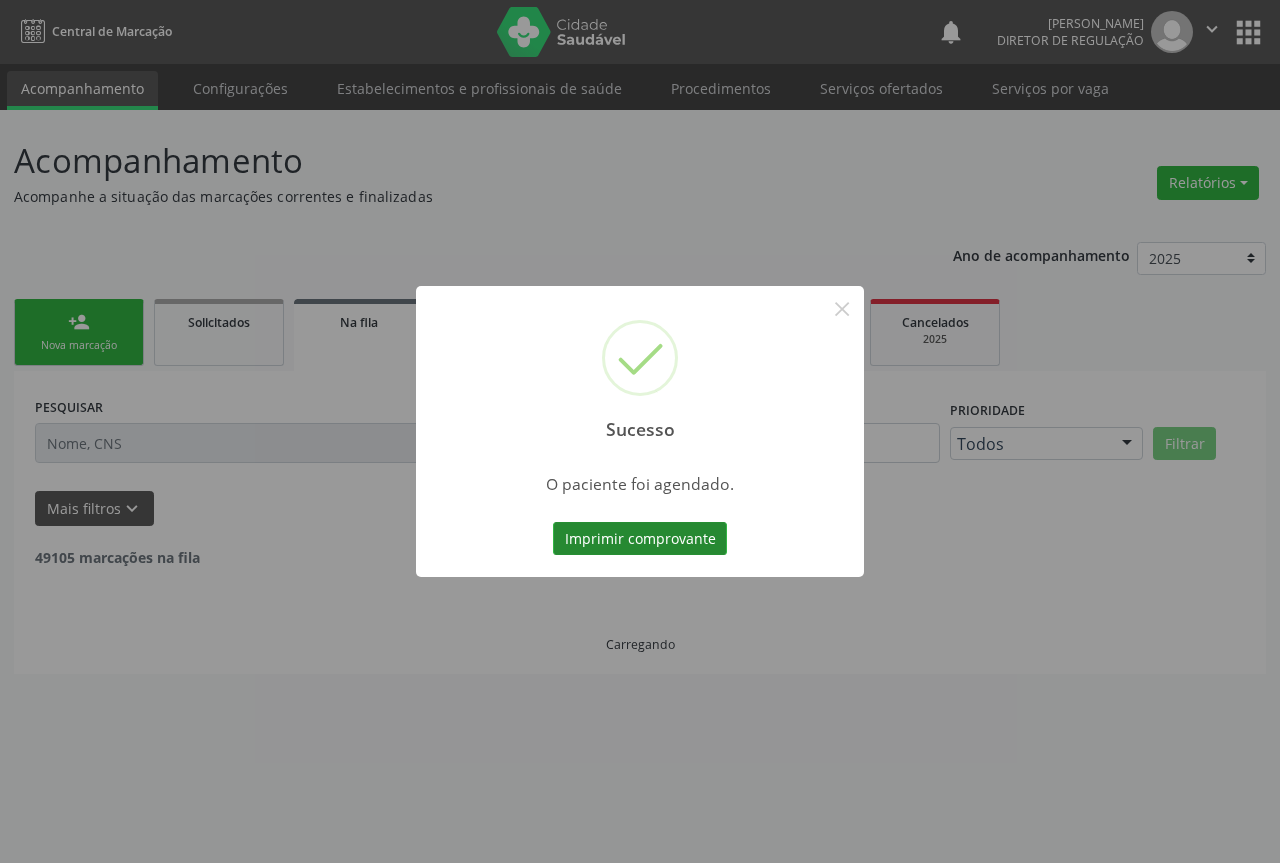 click on "Imprimir comprovante" at bounding box center [640, 539] 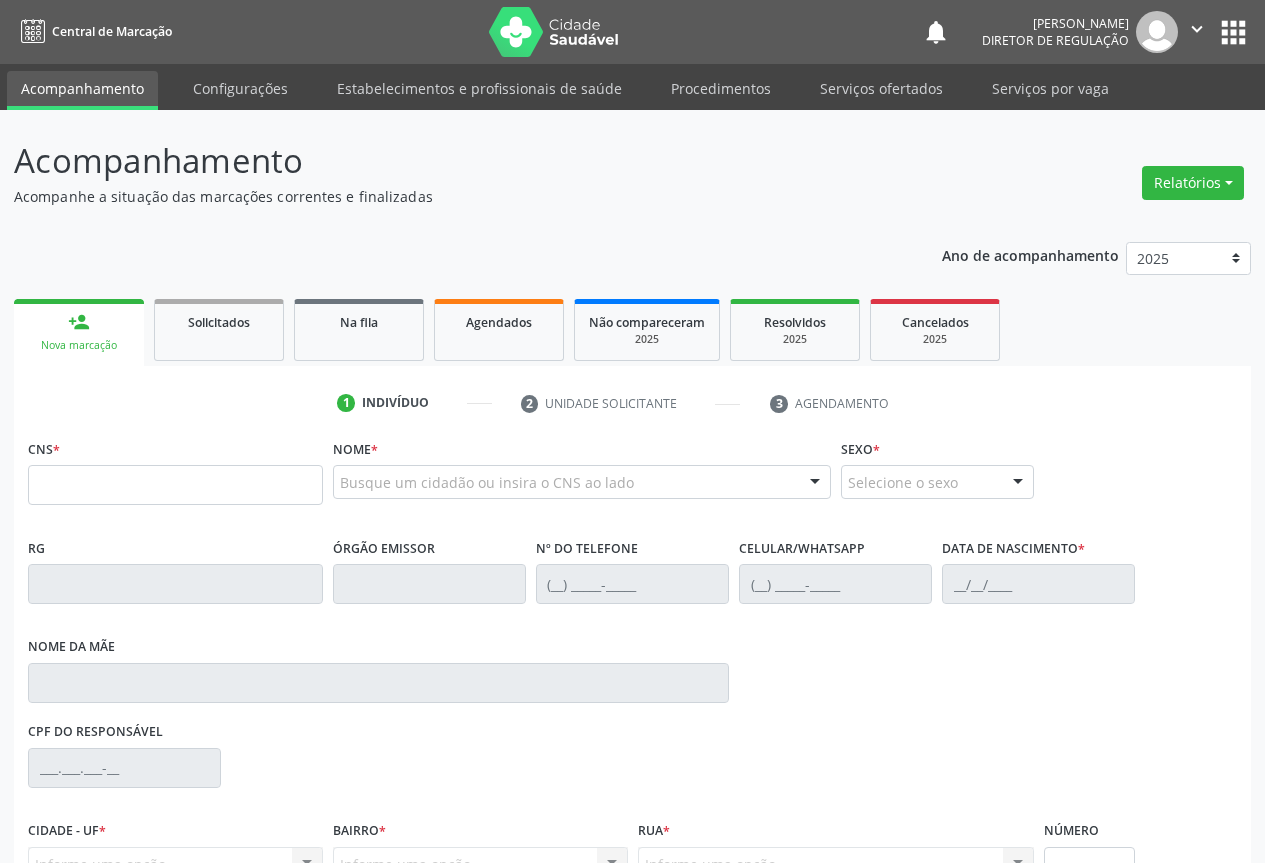 scroll, scrollTop: 0, scrollLeft: 0, axis: both 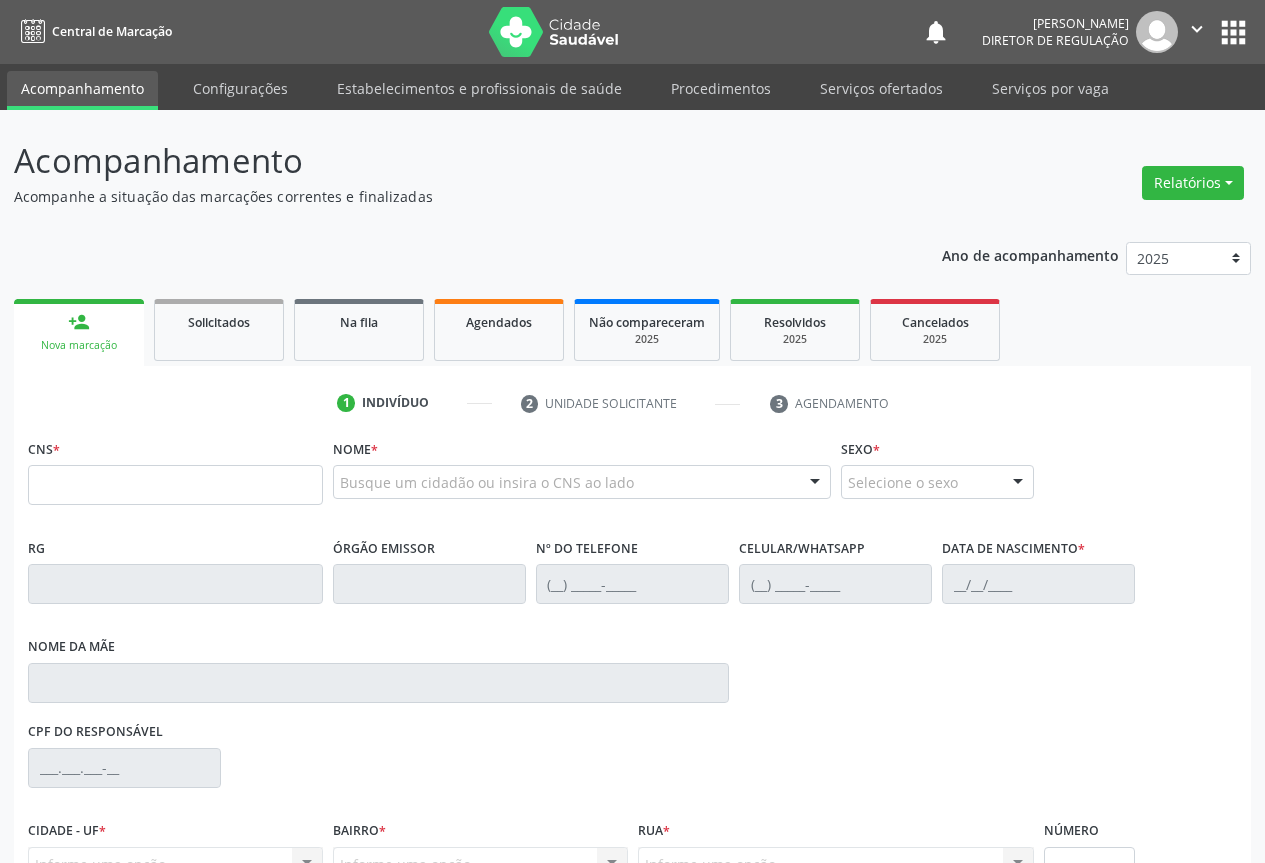 click on "" at bounding box center (1197, 29) 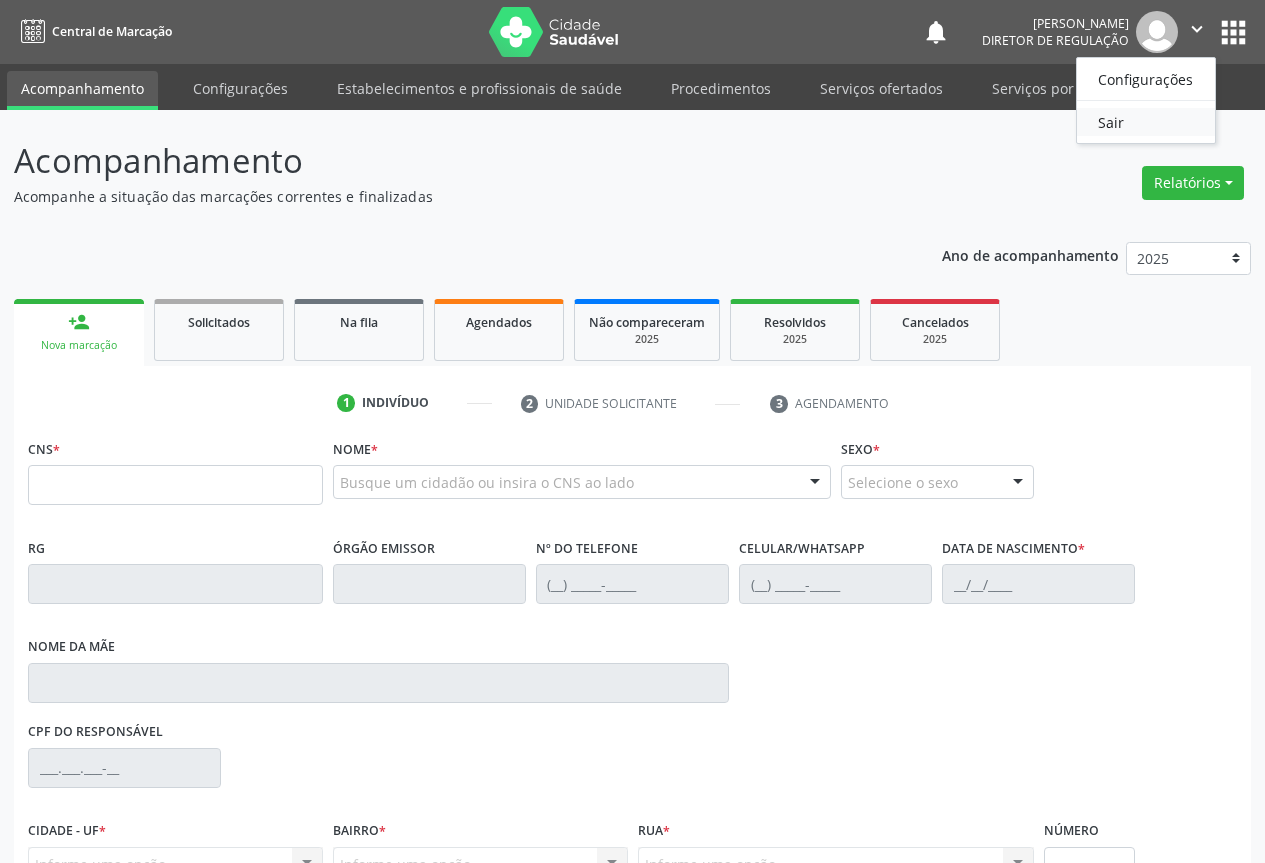 click on "Sair" at bounding box center (1146, 122) 